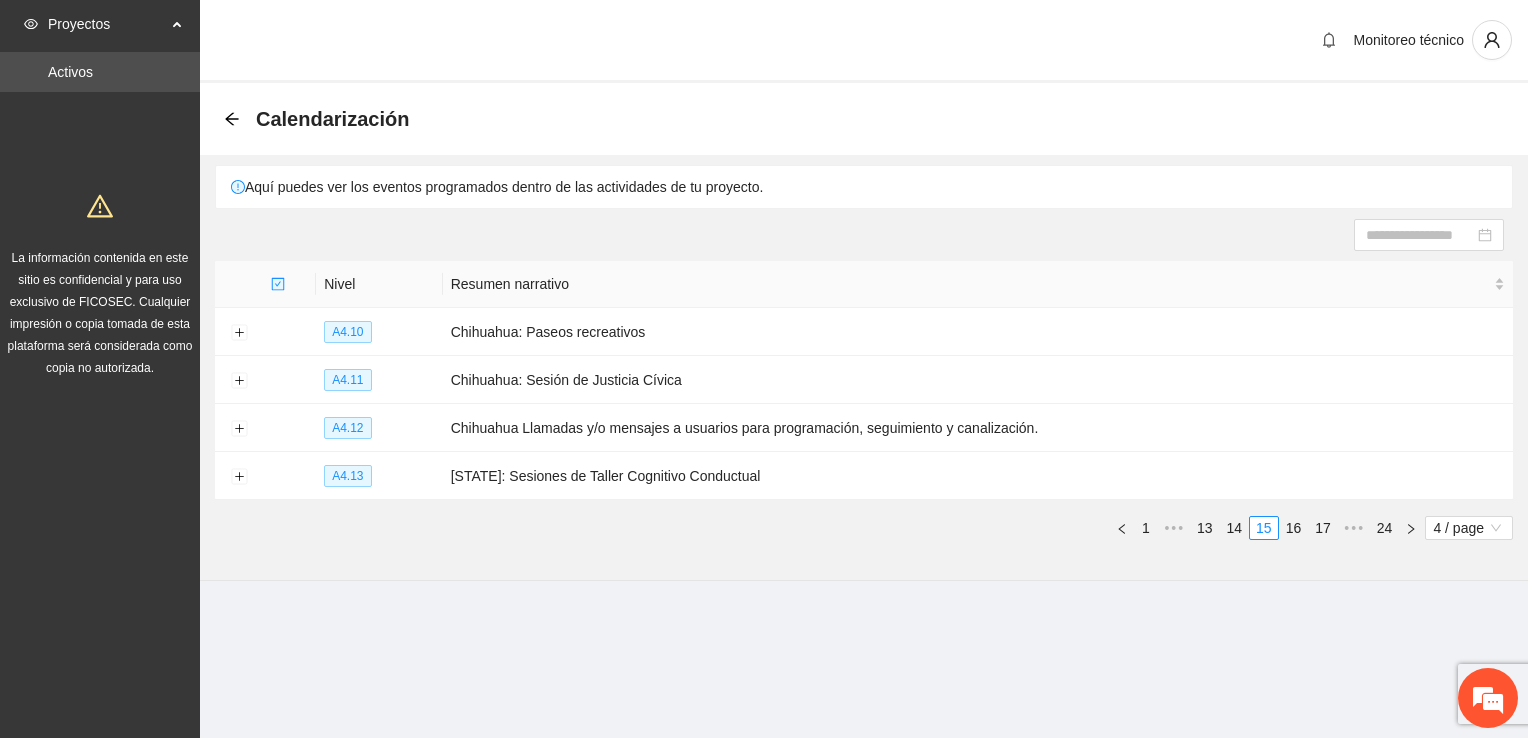 scroll, scrollTop: 0, scrollLeft: 0, axis: both 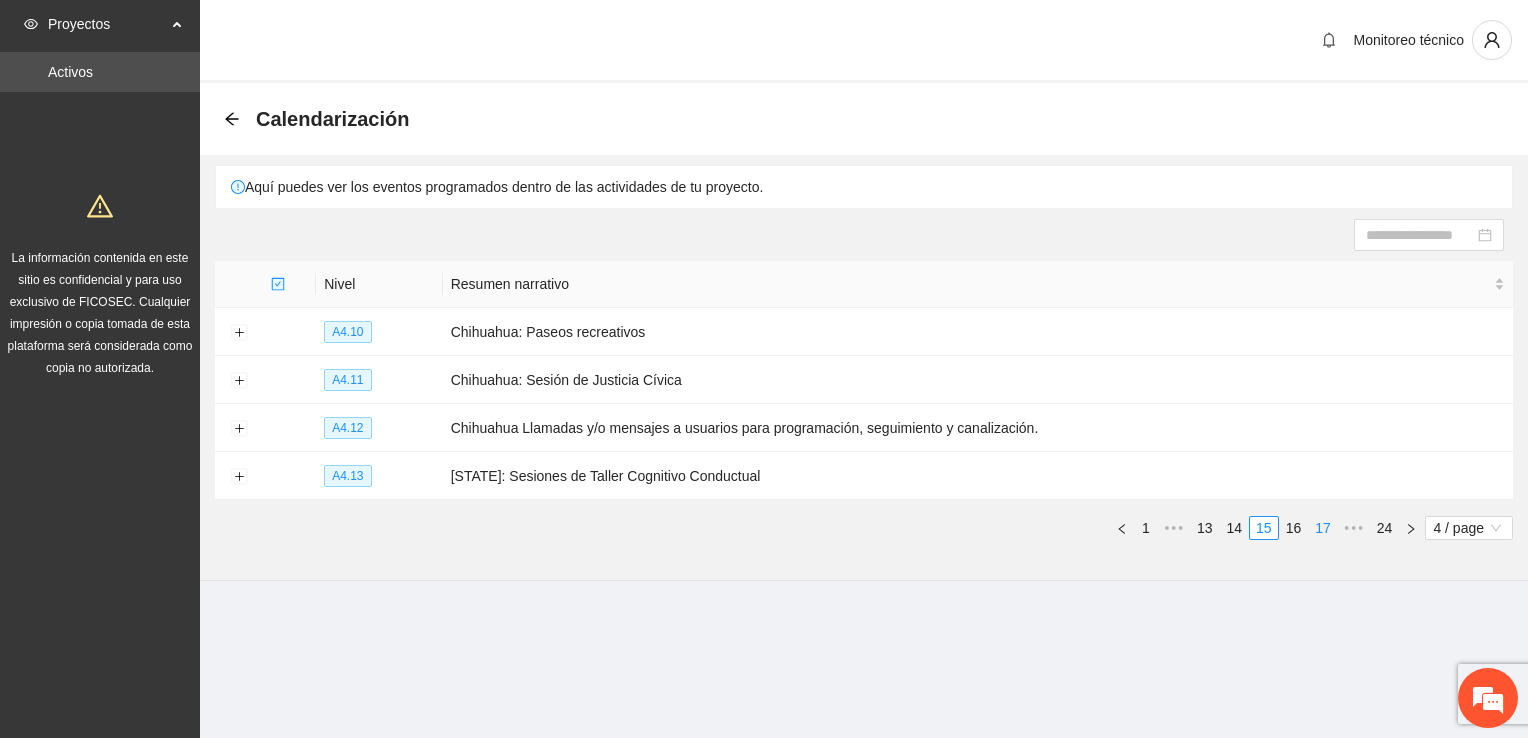 click on "17" at bounding box center [1323, 528] 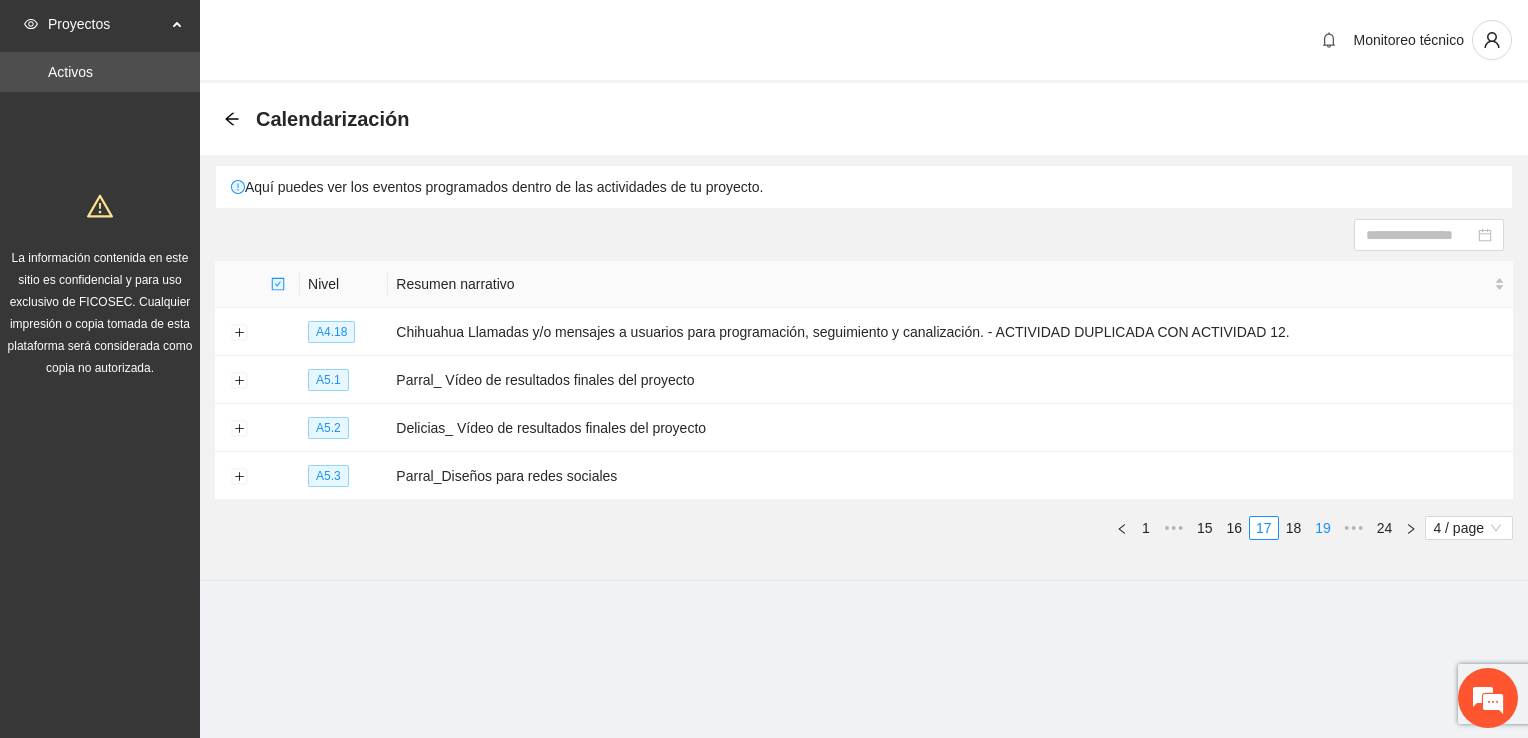 click on "19" at bounding box center [1323, 528] 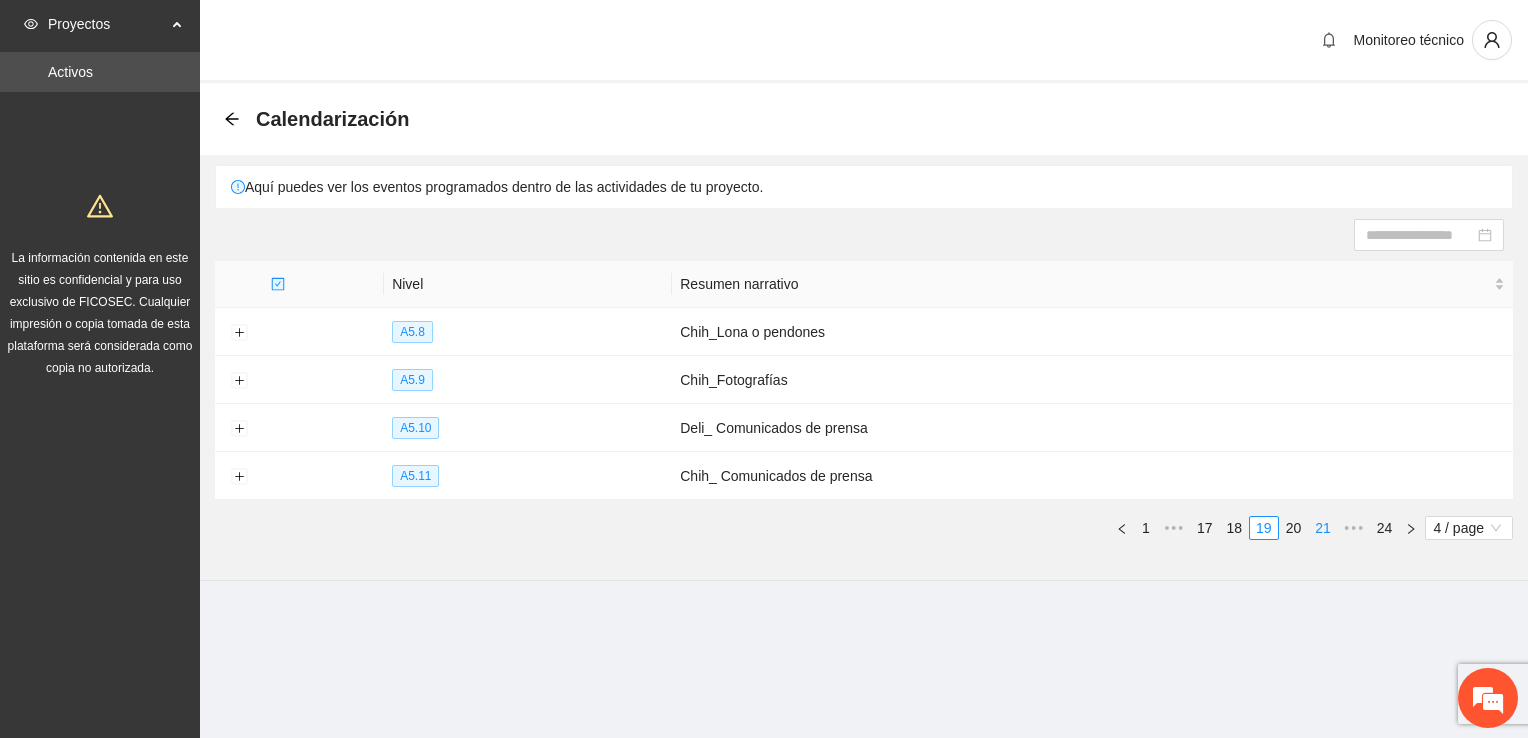 click on "21" at bounding box center (1323, 528) 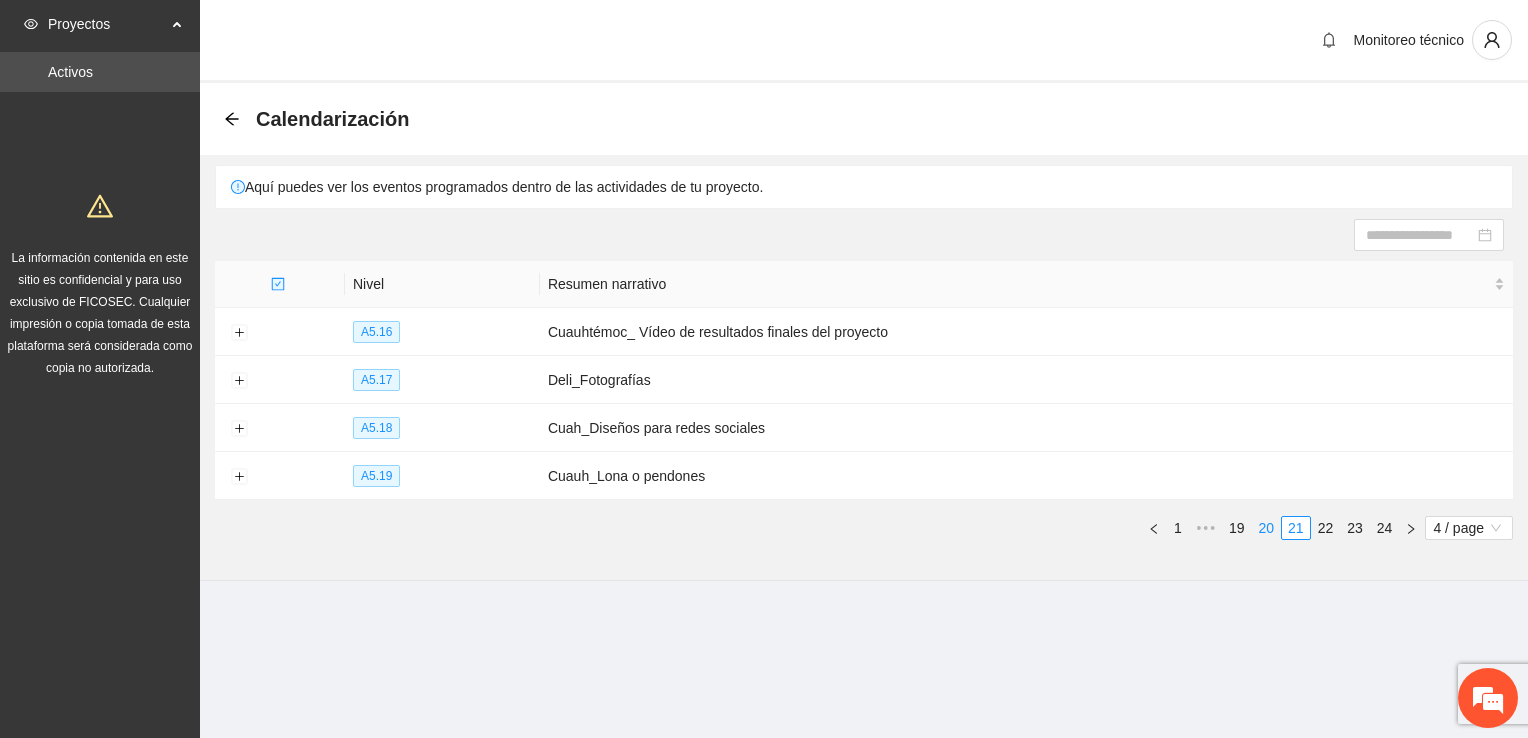 click on "20" at bounding box center [1267, 528] 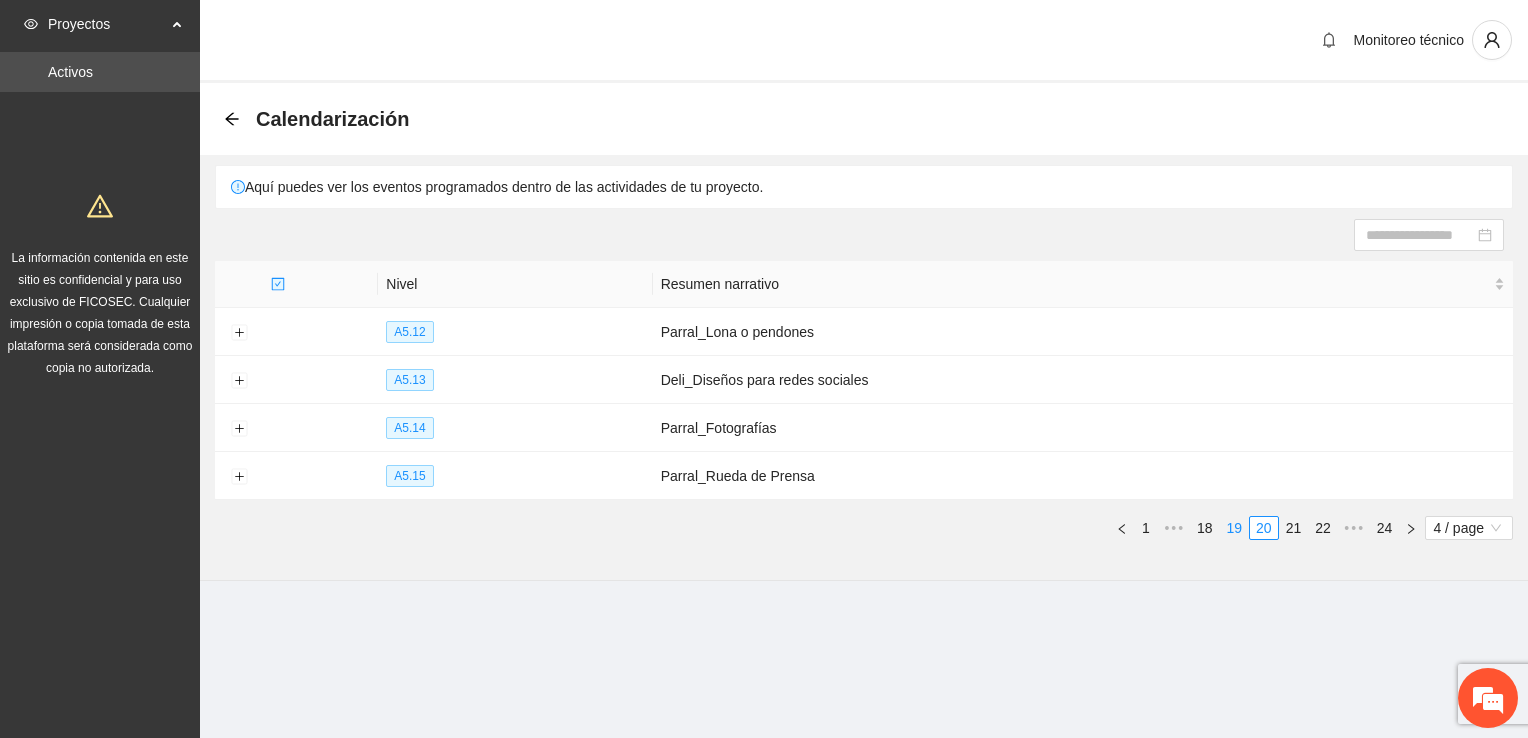 click on "19" at bounding box center (1235, 528) 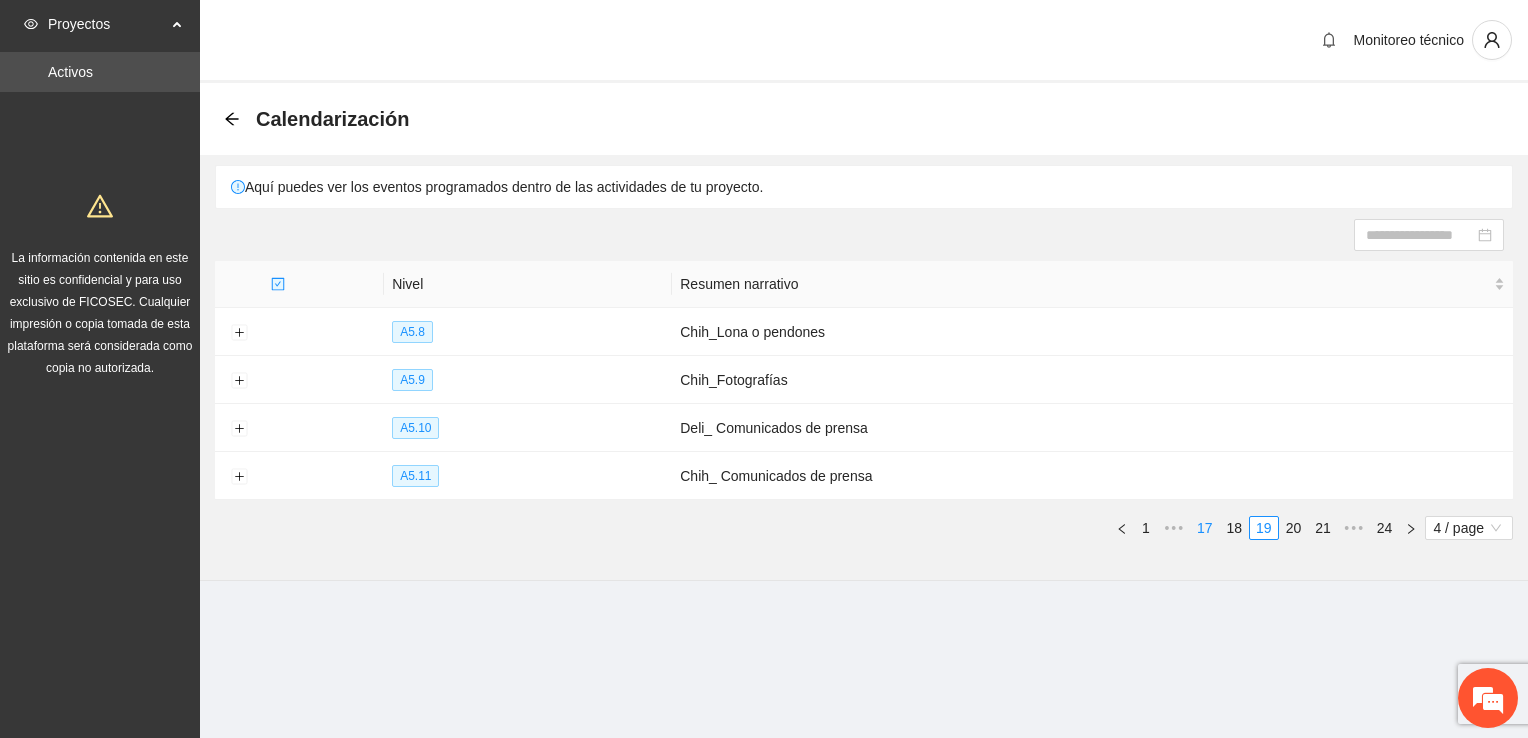 click on "17" at bounding box center [1205, 528] 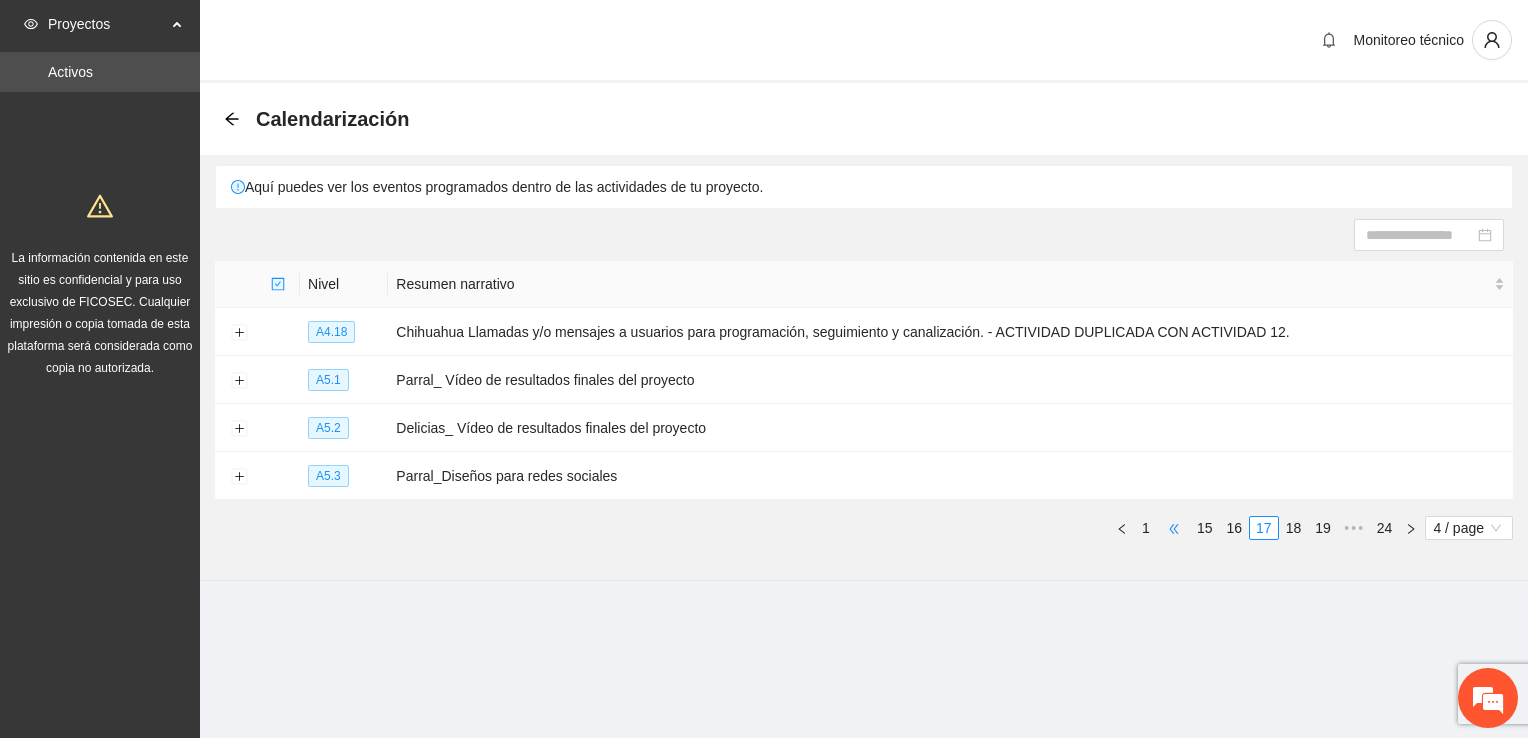 click on "•••" at bounding box center [1174, 528] 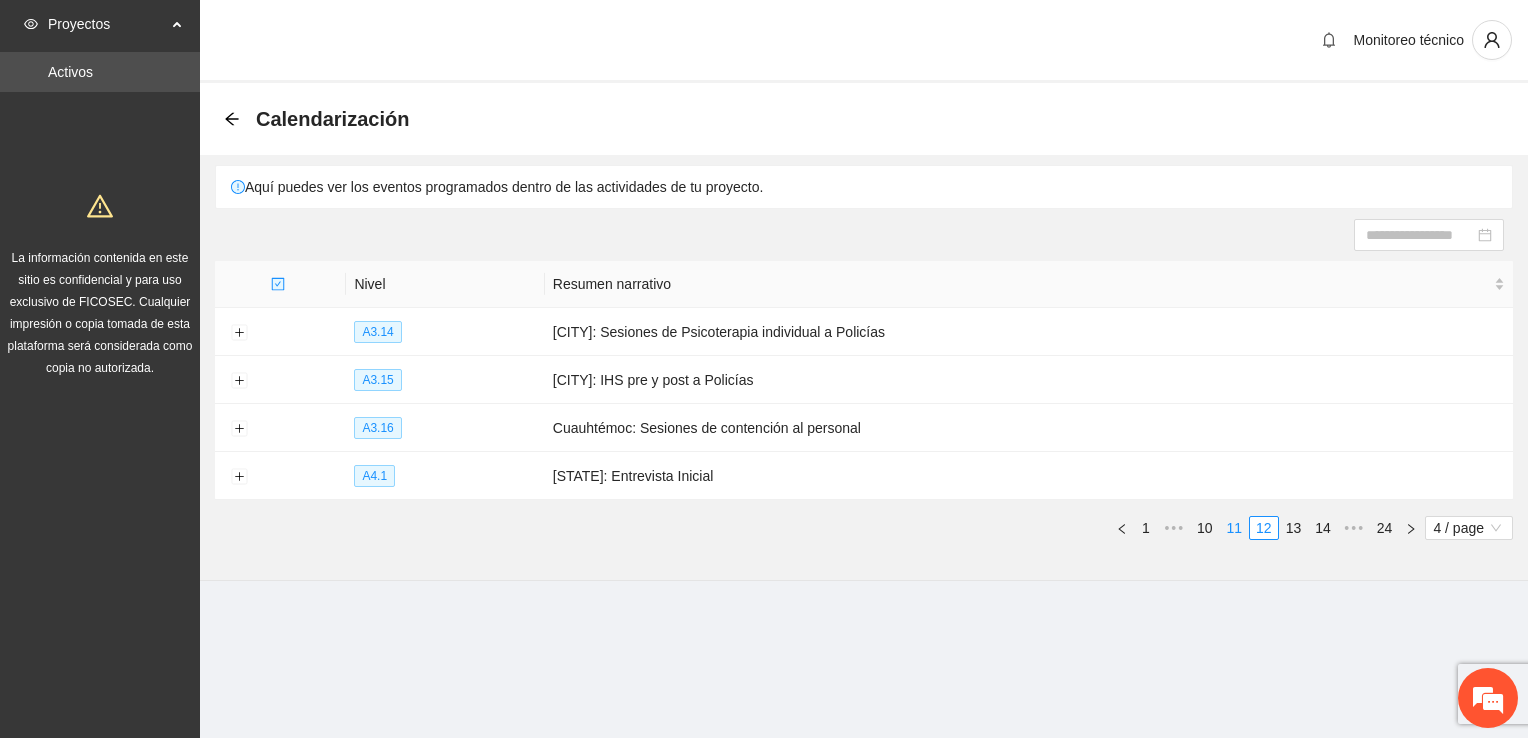 click on "11" at bounding box center [1235, 528] 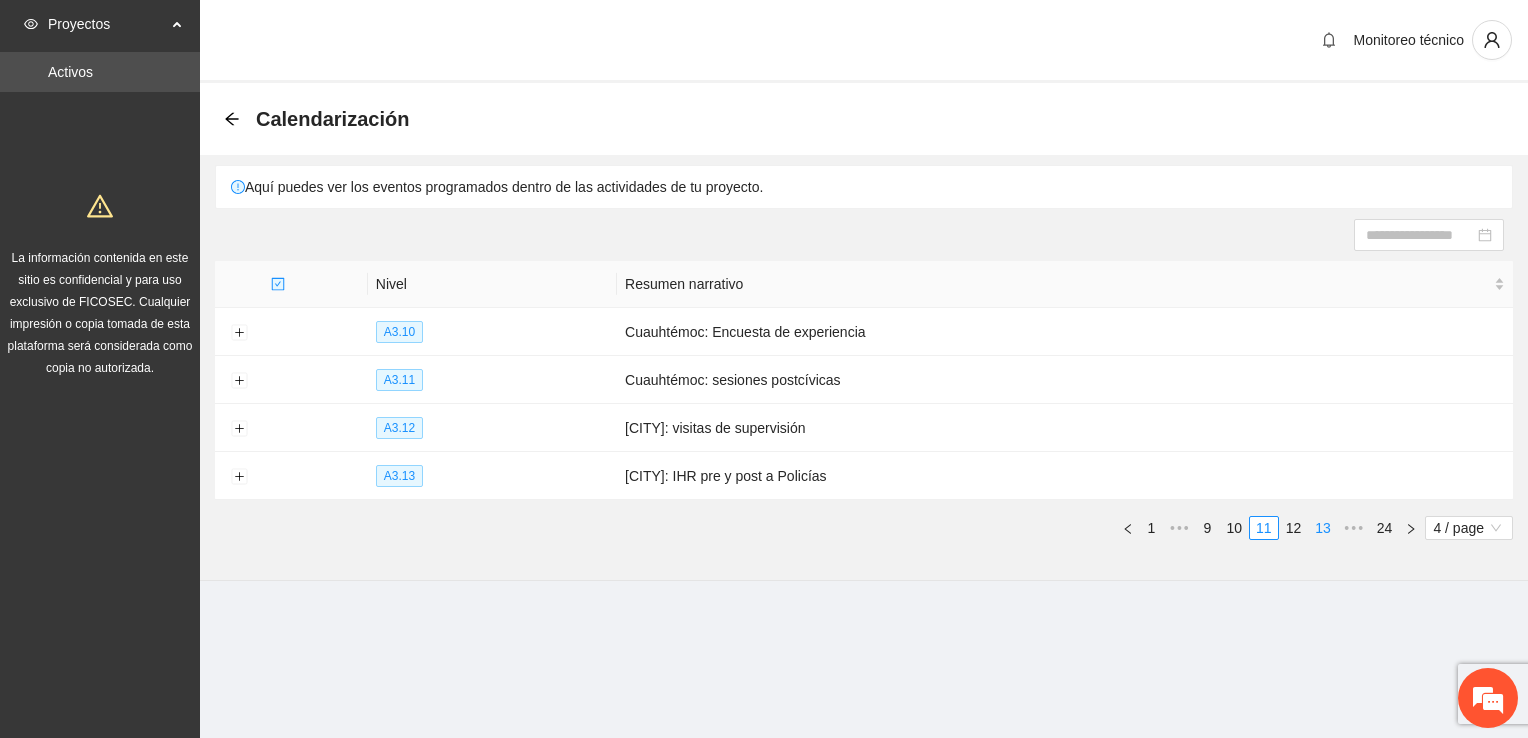 click on "13" at bounding box center (1323, 528) 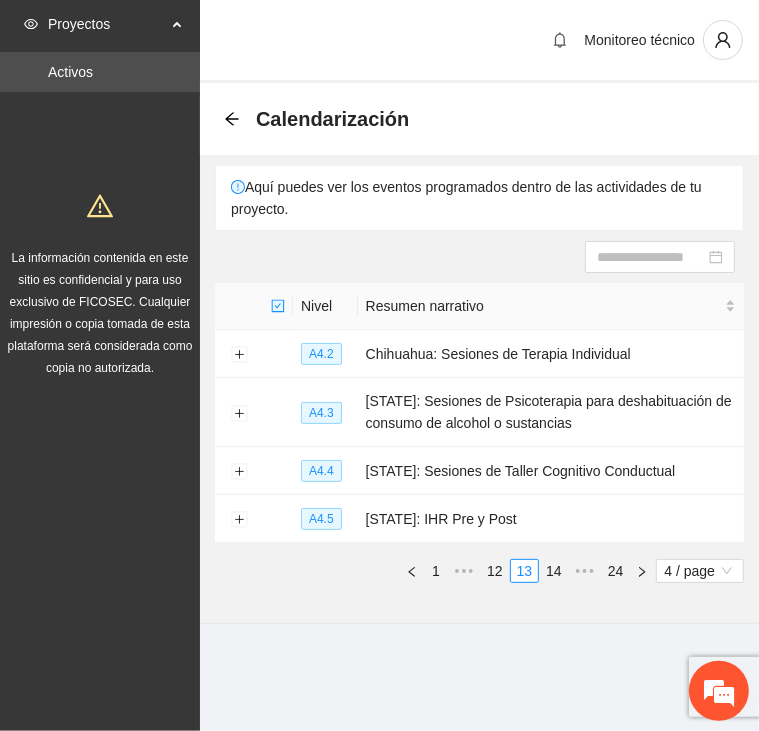 click on "Calendarización" at bounding box center (322, 119) 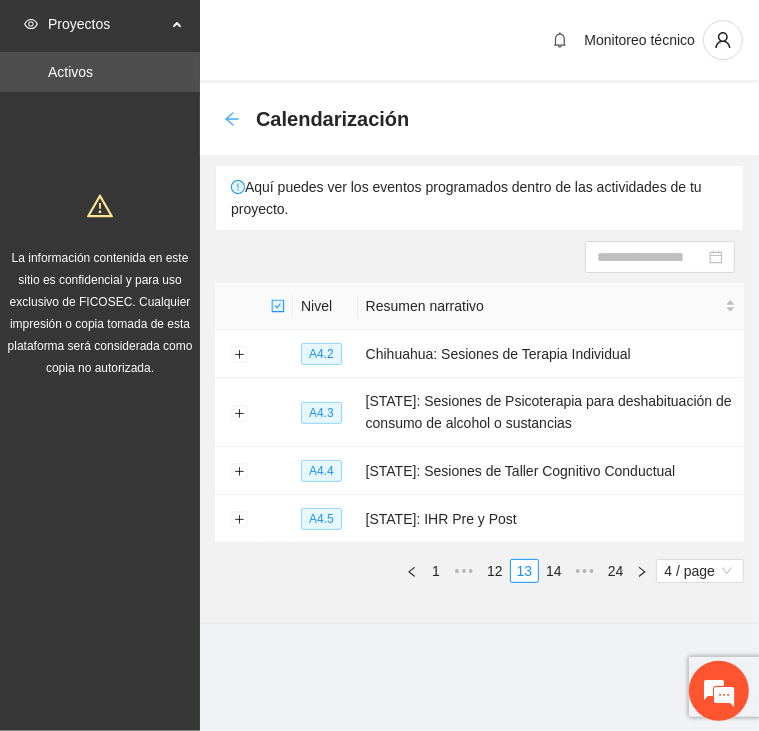 click 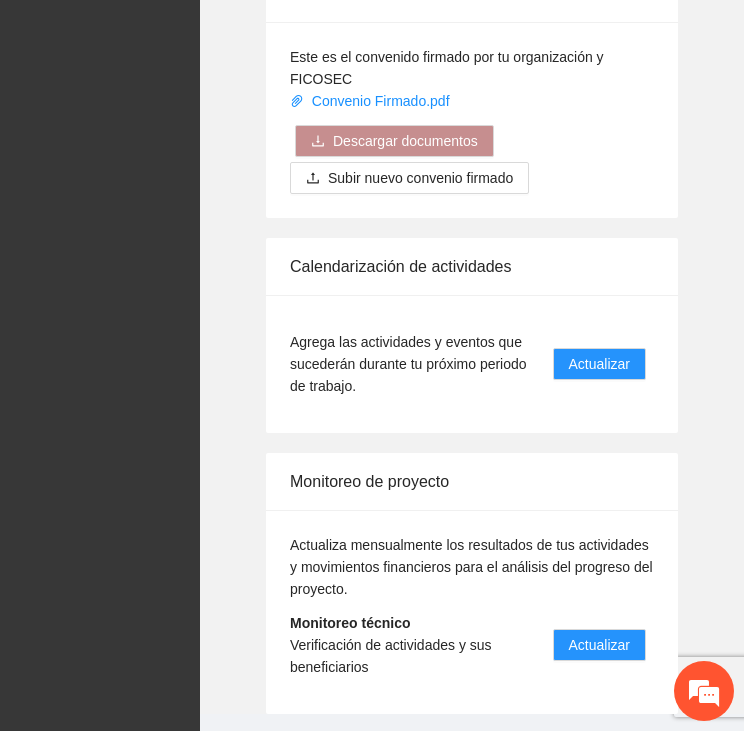 scroll, scrollTop: 3343, scrollLeft: 0, axis: vertical 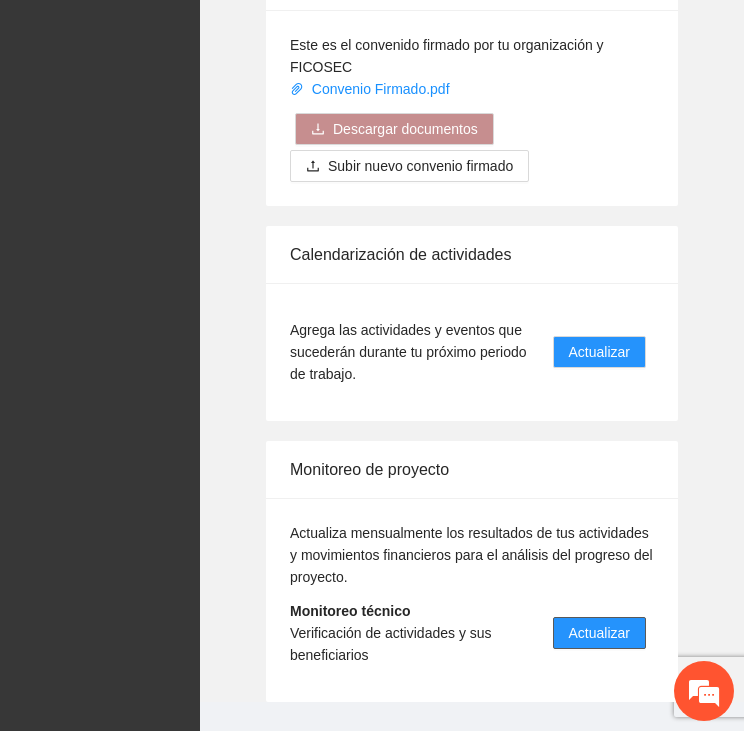 click on "Actualizar" at bounding box center (599, 633) 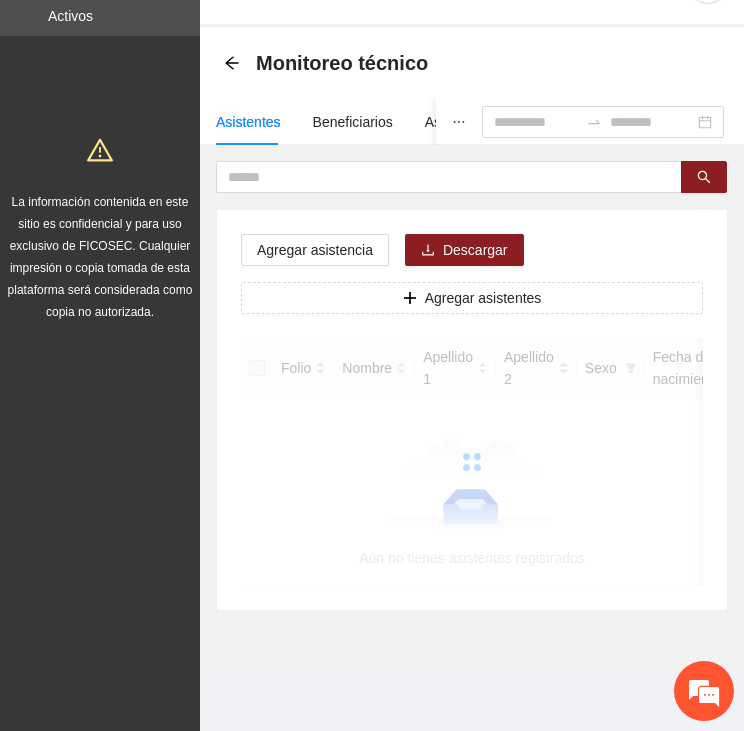 scroll, scrollTop: 0, scrollLeft: 0, axis: both 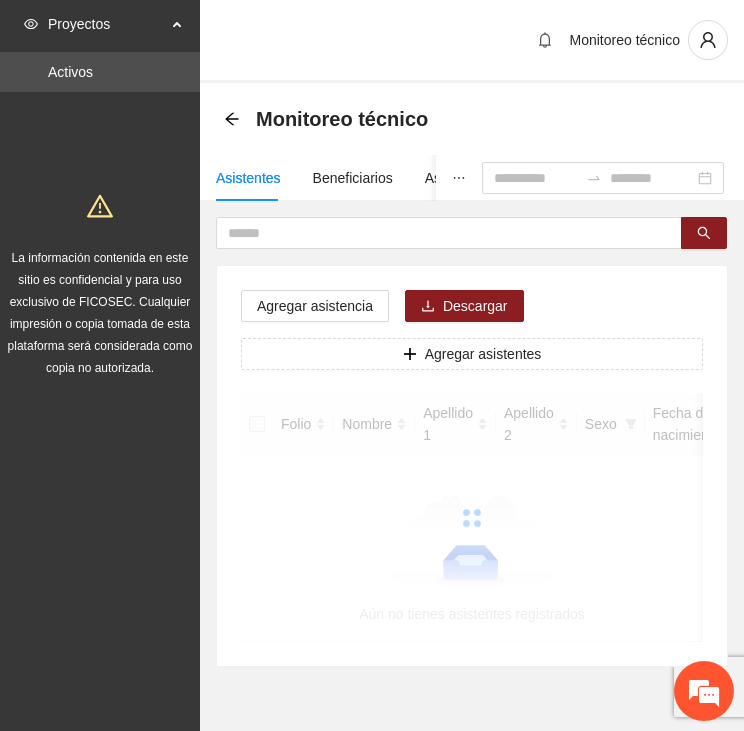 click on "Asistentes" at bounding box center (248, 178) 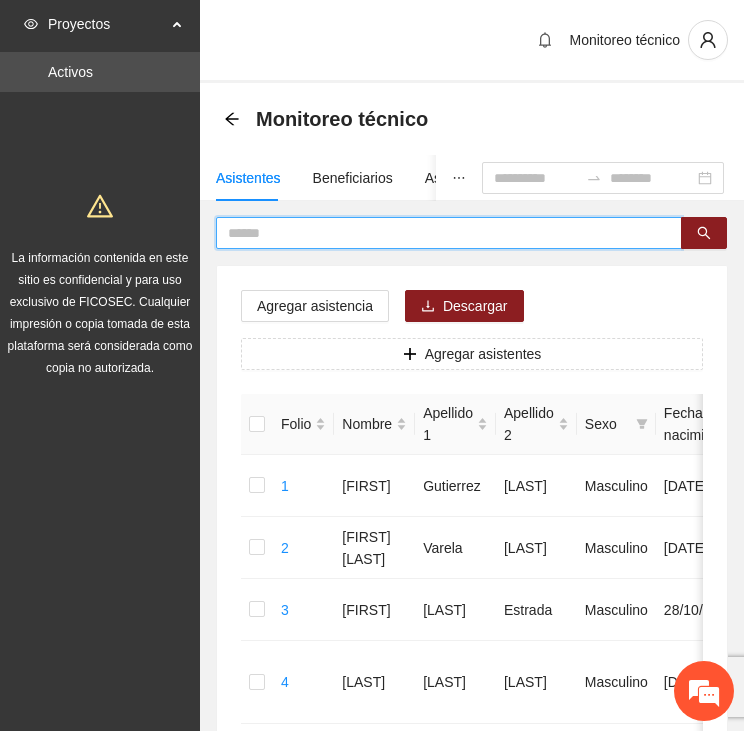 click at bounding box center [441, 233] 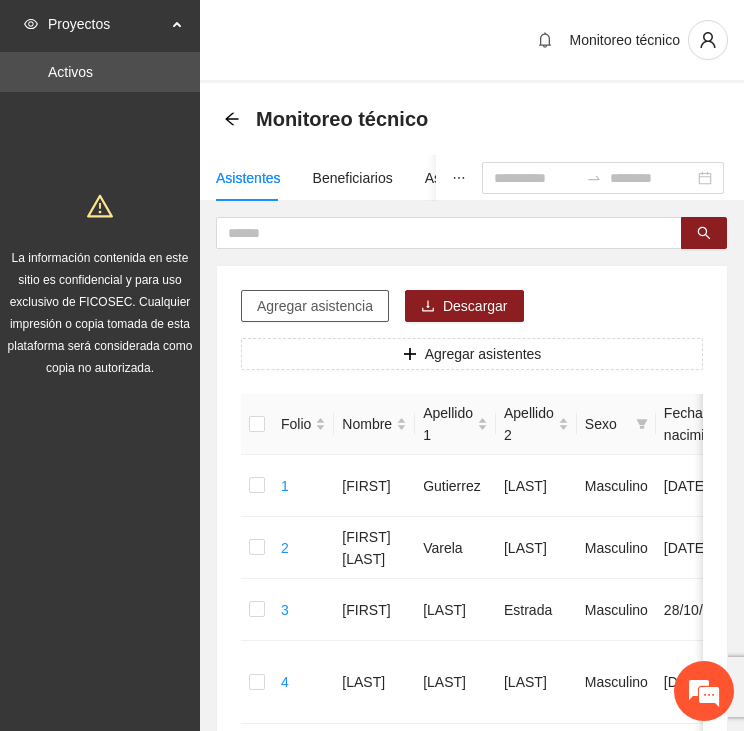 click on "Agregar asistencia" at bounding box center [315, 306] 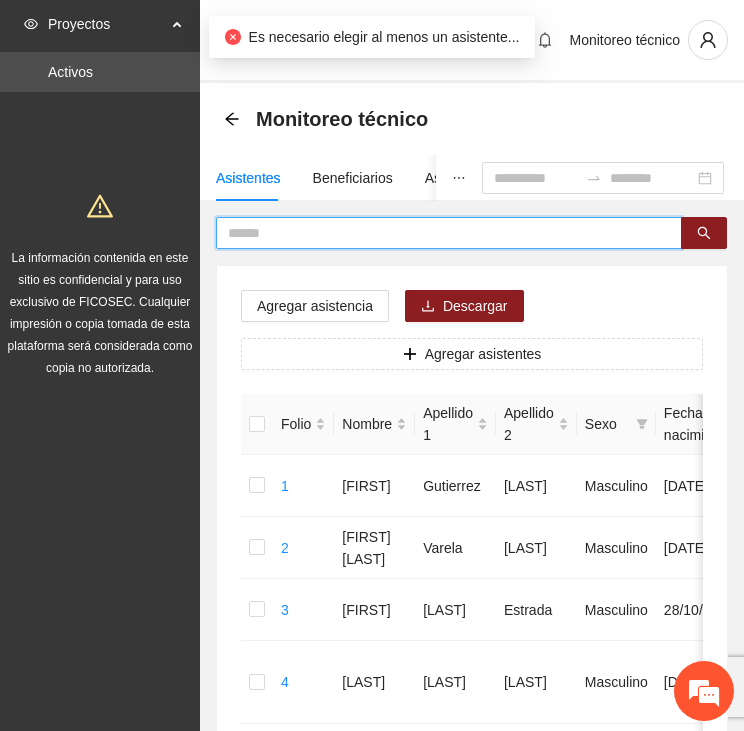 click at bounding box center [441, 233] 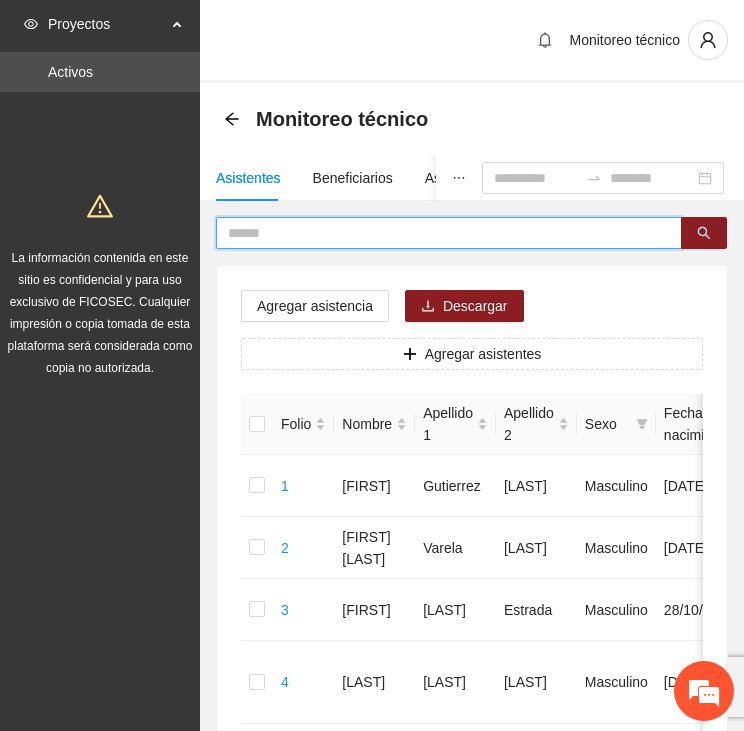 type on "*" 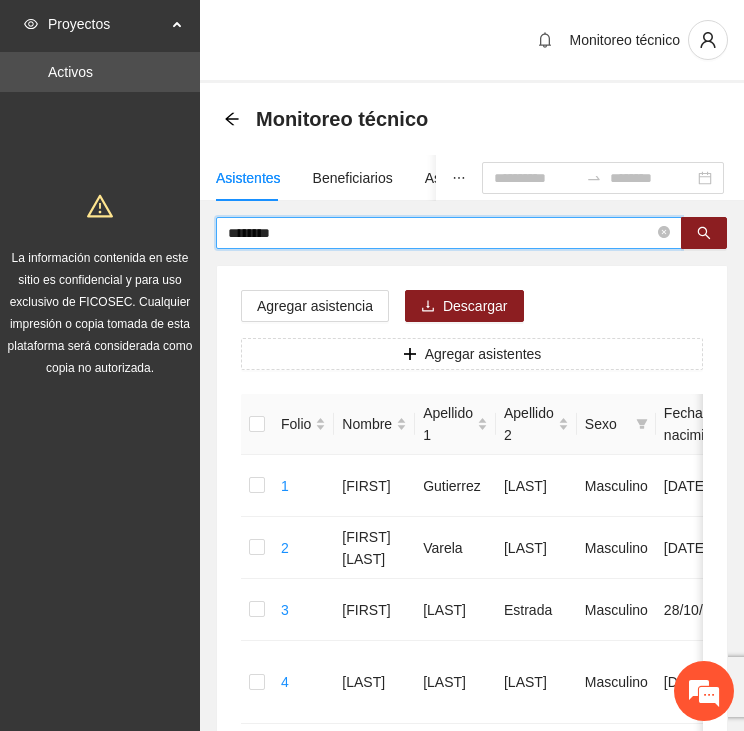 type on "********" 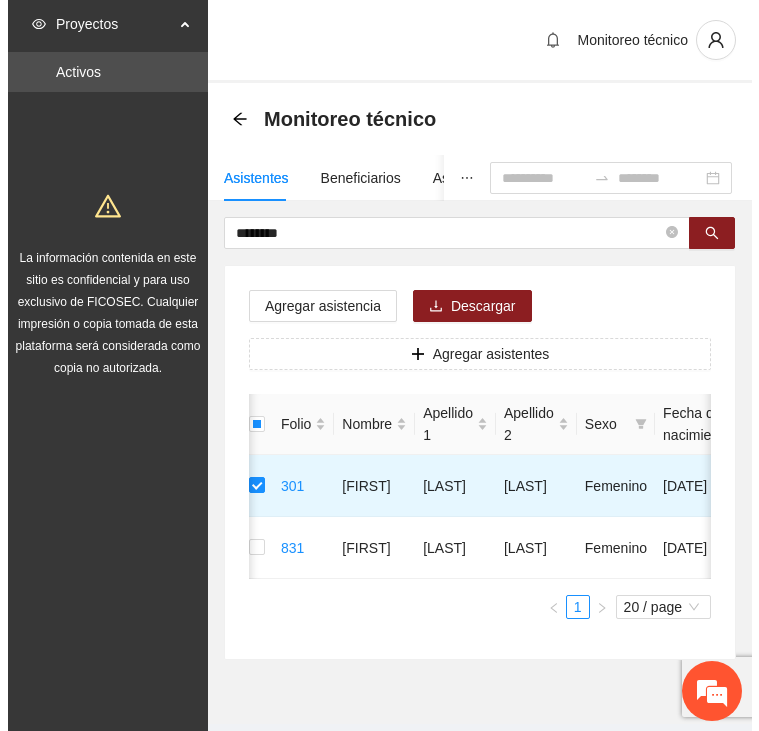 scroll, scrollTop: 0, scrollLeft: 0, axis: both 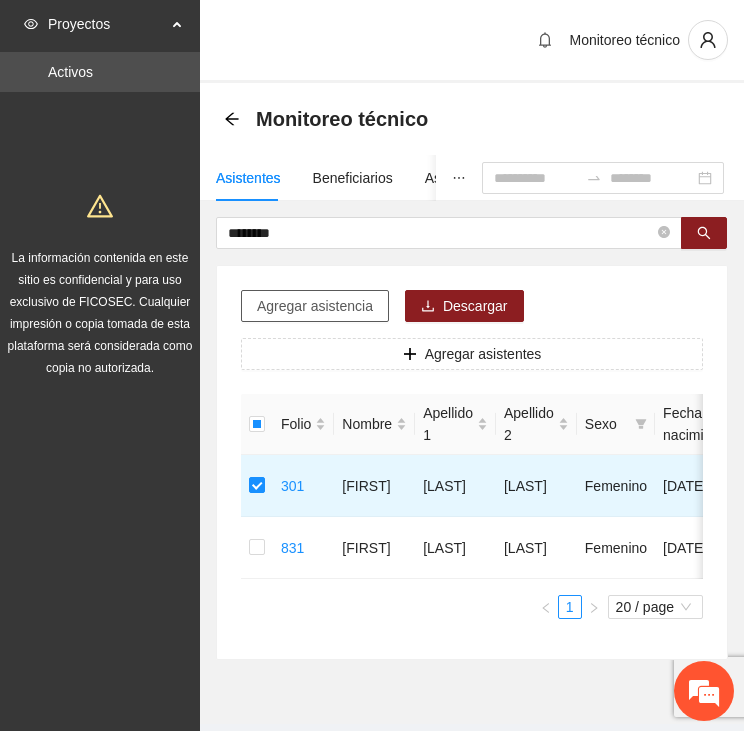 click on "Agregar asistencia" at bounding box center [315, 306] 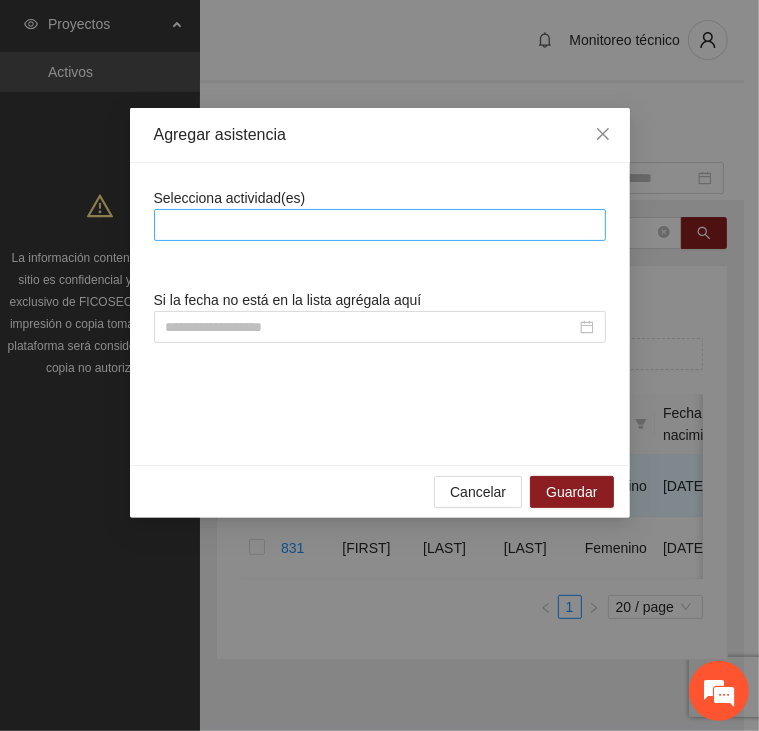 click at bounding box center (380, 225) 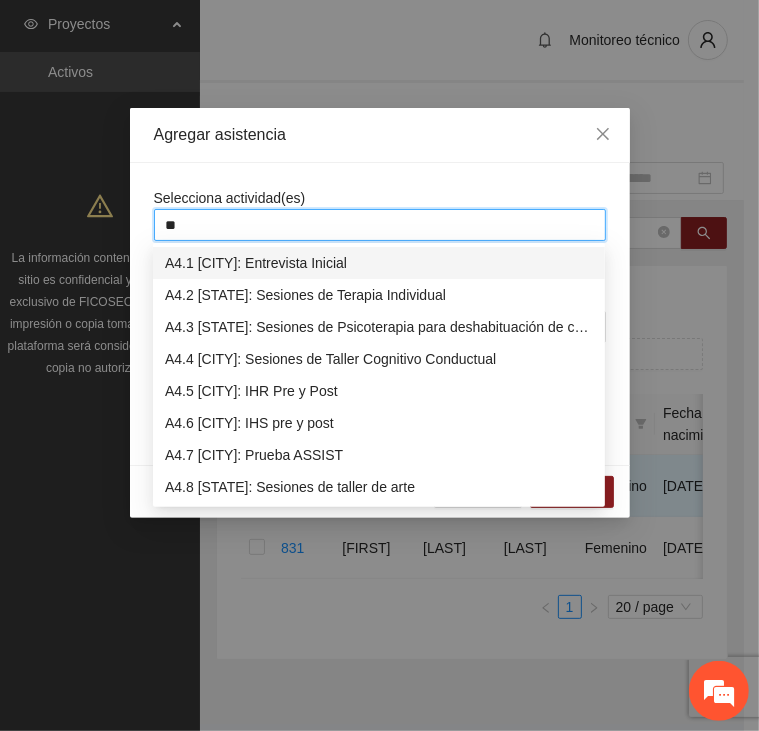 type on "***" 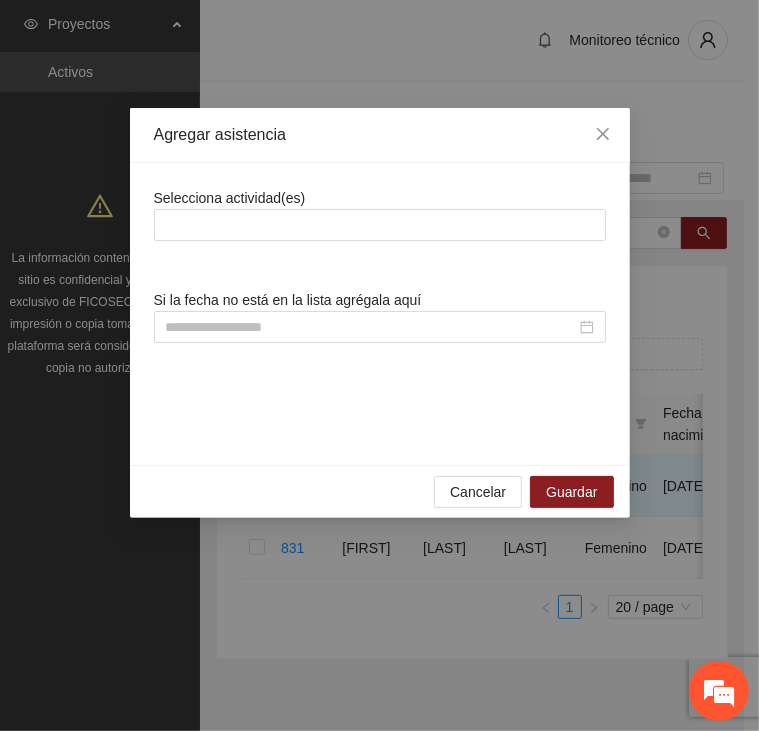 click on "Selecciona actividad(es)   Si la fecha no está en la lista agrégala aquí" at bounding box center [380, 314] 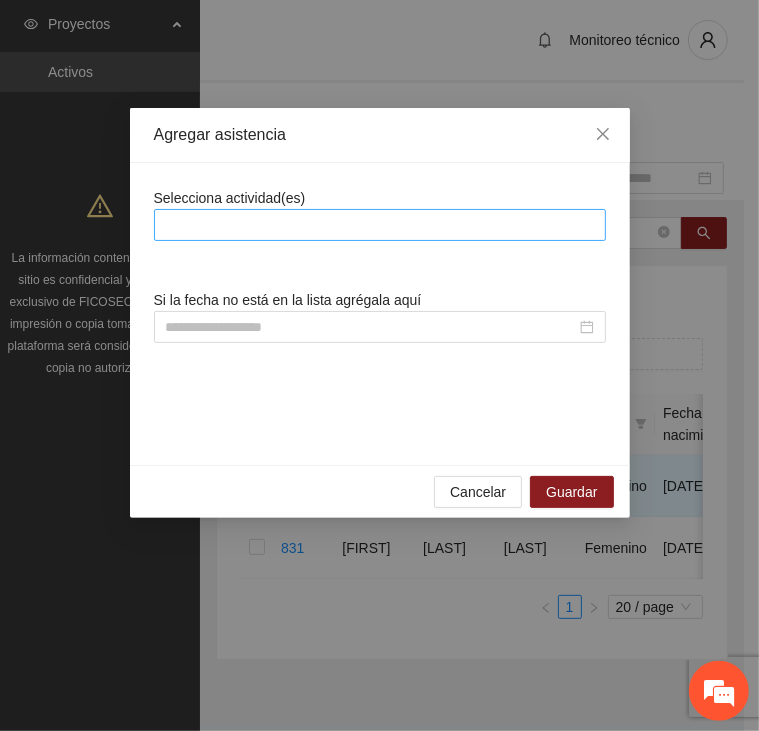 click at bounding box center [380, 225] 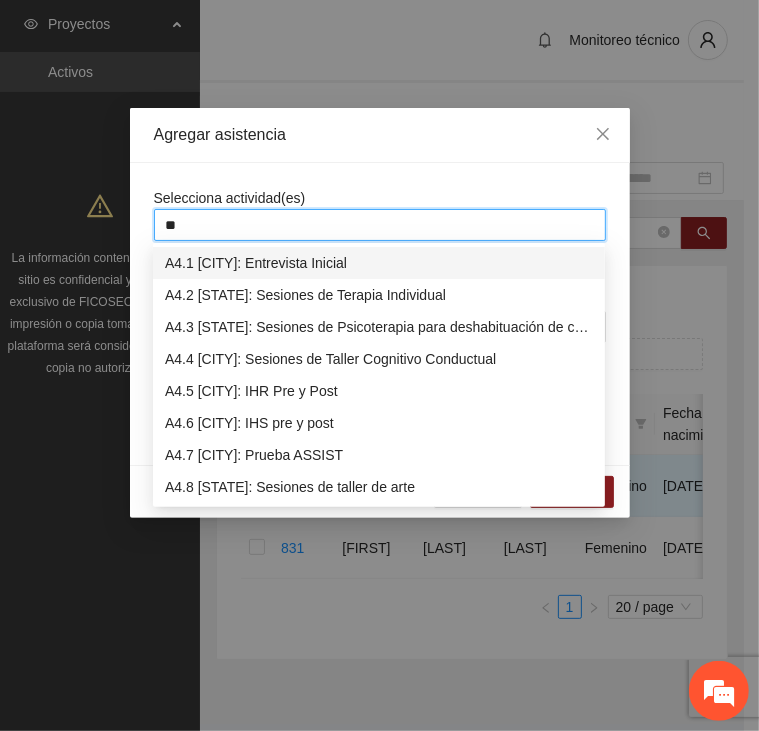 type on "***" 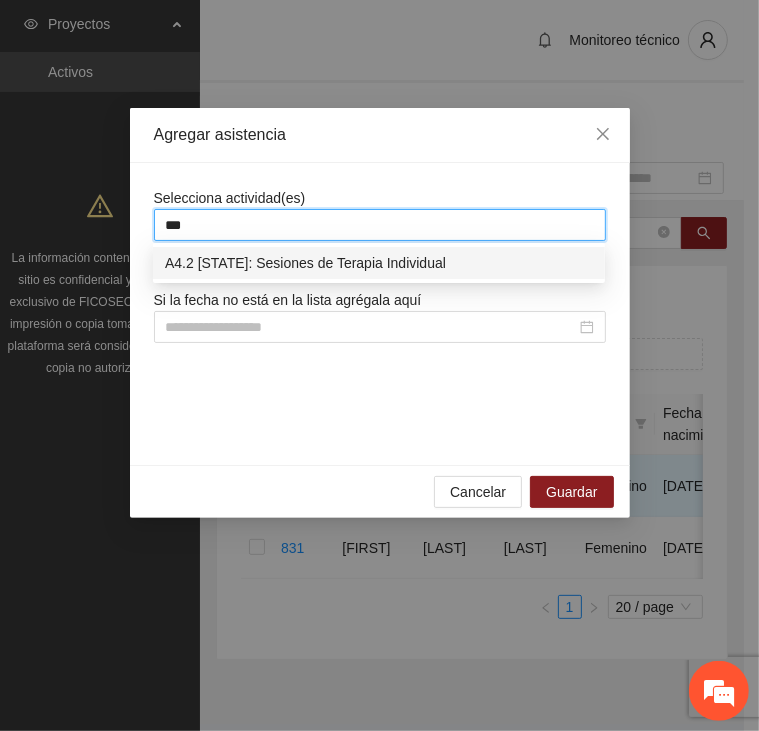 type 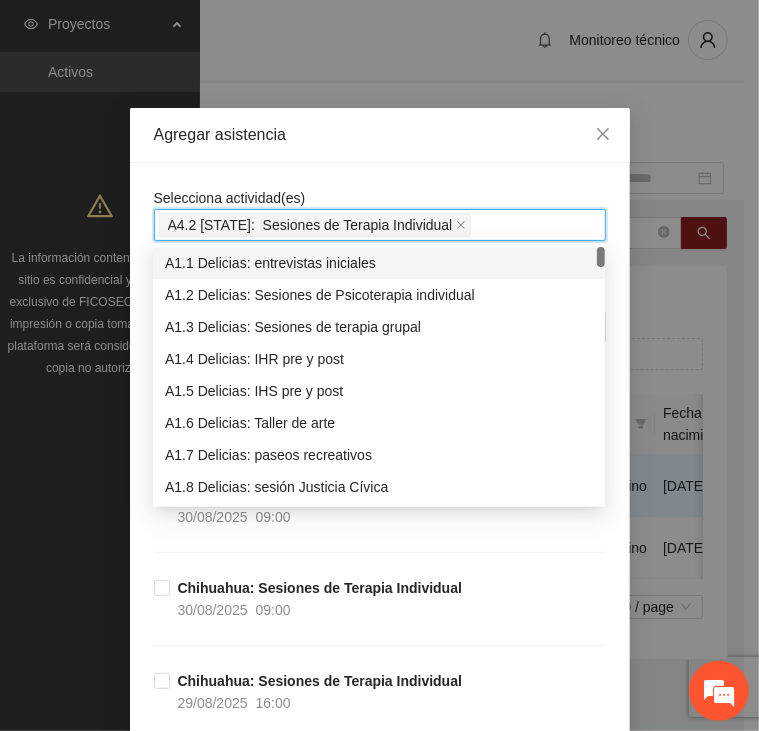 click on "Selecciona actividad(es) A4.2 [CITY]:  Sesiones de Terapia Individual" at bounding box center (380, 214) 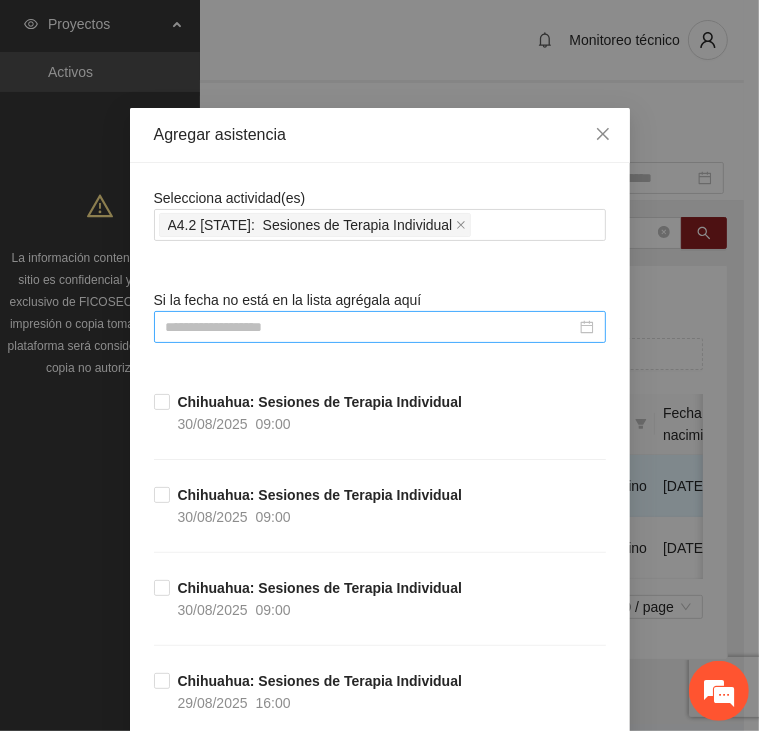 click at bounding box center (371, 327) 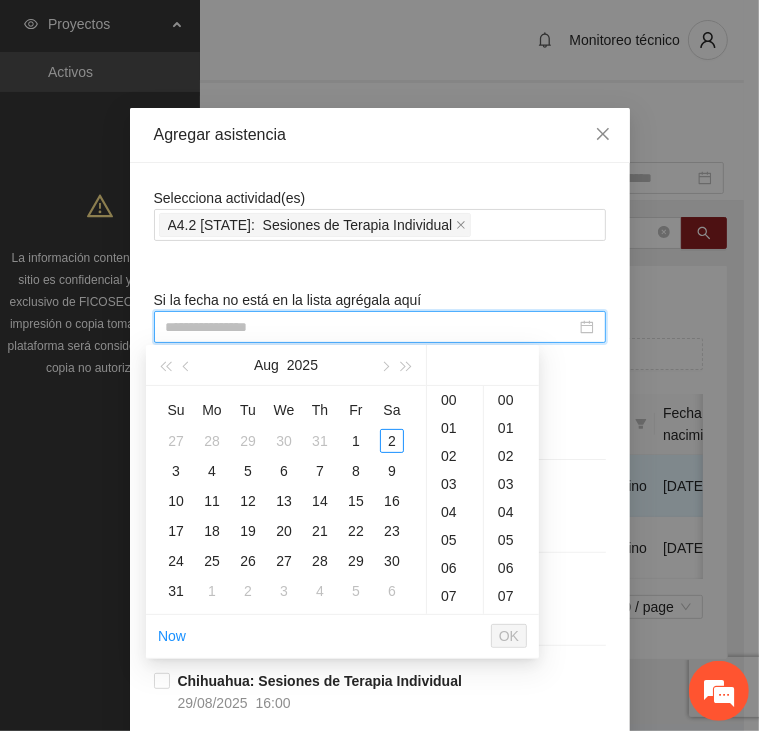 type on "**********" 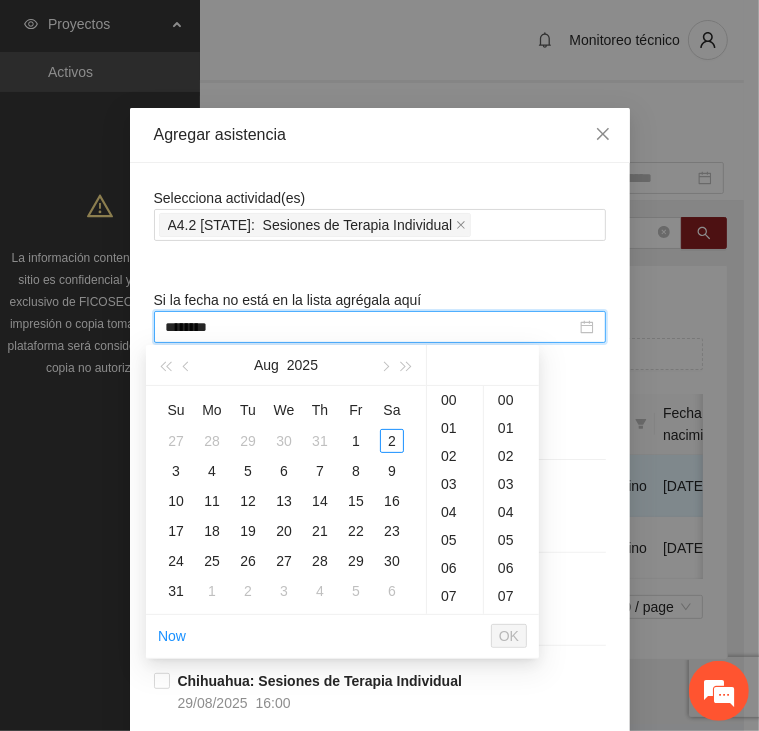 type on "********" 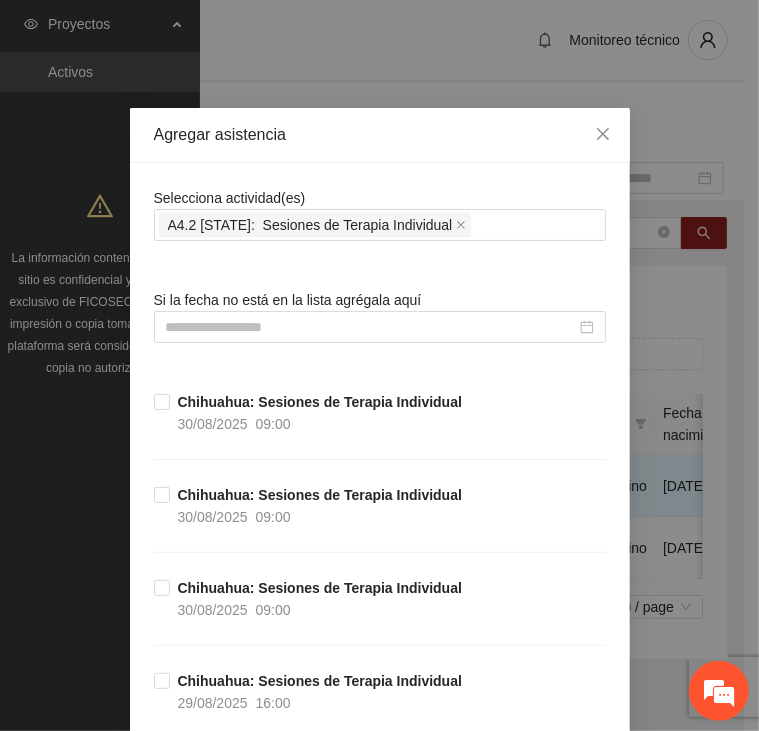 click on "Selecciona actividad(es) A4.2 [CITY]:  Sesiones de Terapia Individual    Si la fecha no está en la lista agrégala aquí [CITY]:  Sesiones de Terapia Individual  30/08/2025 09:00 [CITY]:  Sesiones de Terapia Individual  30/08/2025 09:00 [CITY]:  Sesiones de Terapia Individual  29/08/2025 16:00 [CITY]:  Sesiones de Terapia Individual  29/08/2025 10:00 [CITY]:  Sesiones de Terapia Individual  29/08/2025 10:00 [CITY]:  Sesiones de Terapia Individual  28/08/2025 16:00 [CITY]:  Sesiones de Terapia Individual  28/08/2025 10:00 [CITY]:  Sesiones de Terapia Individual  28/08/2025 09:00 [CITY]:  Sesiones de Terapia Individual  27/08/2025 16:00 [CITY]:  Sesiones de Terapia Individual  27/08/2025 10:00 [CITY]:  Sesiones de Terapia Individual  27/08/2025 10:00 [CITY]:  Sesiones de Terapia Individual  26/08/2025 16:00 [CITY]:  Sesiones de Terapia Individual  26/08/2025 10:00 [CITY]:  Sesiones de Terapia Individual" at bounding box center (380, 20262) 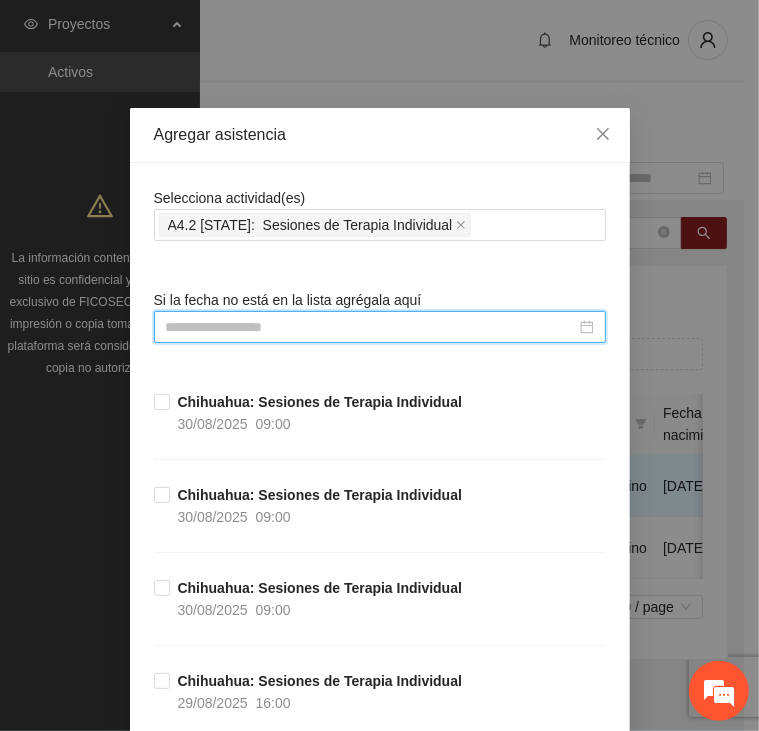 click at bounding box center (371, 327) 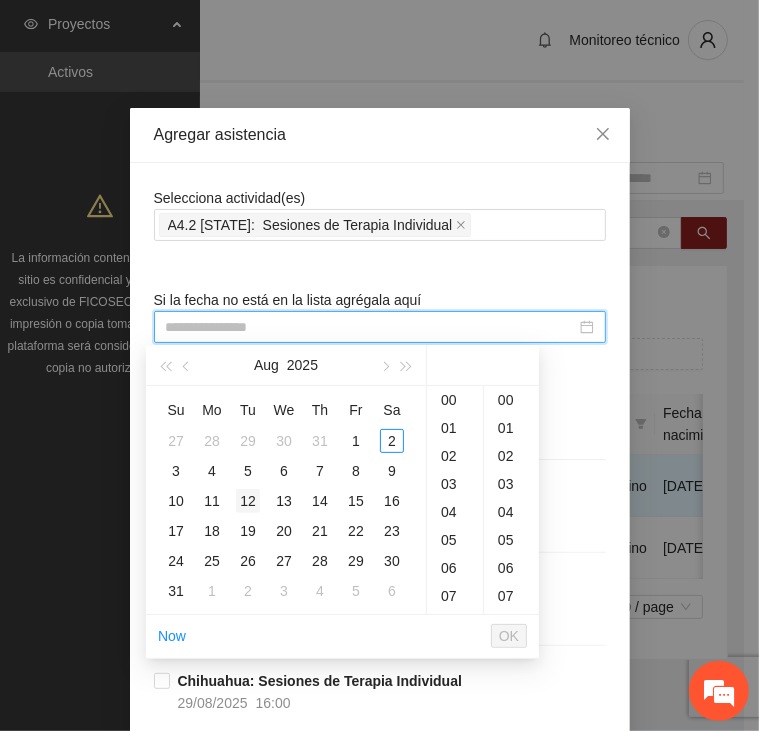 click on "12" at bounding box center (248, 501) 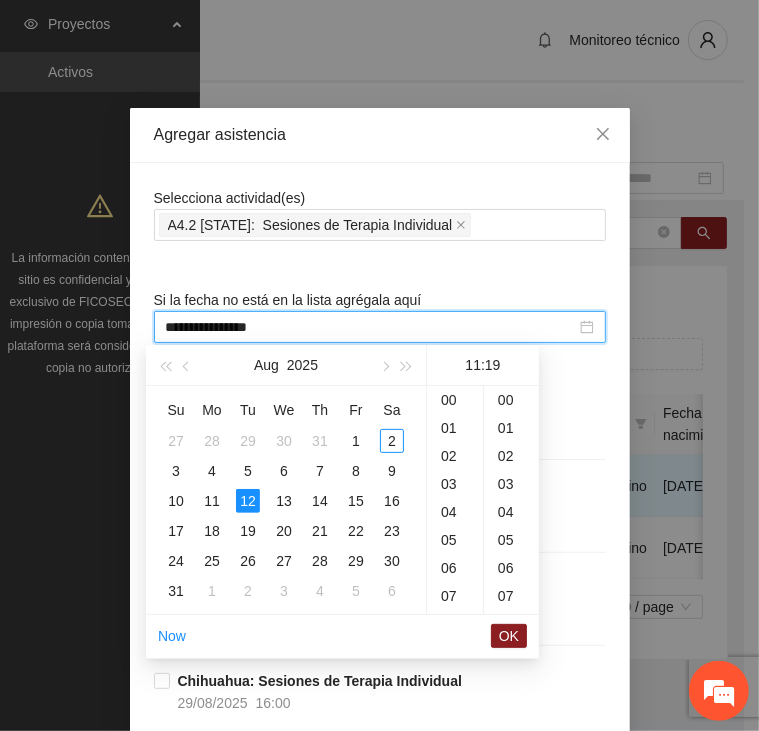 scroll, scrollTop: 282, scrollLeft: 0, axis: vertical 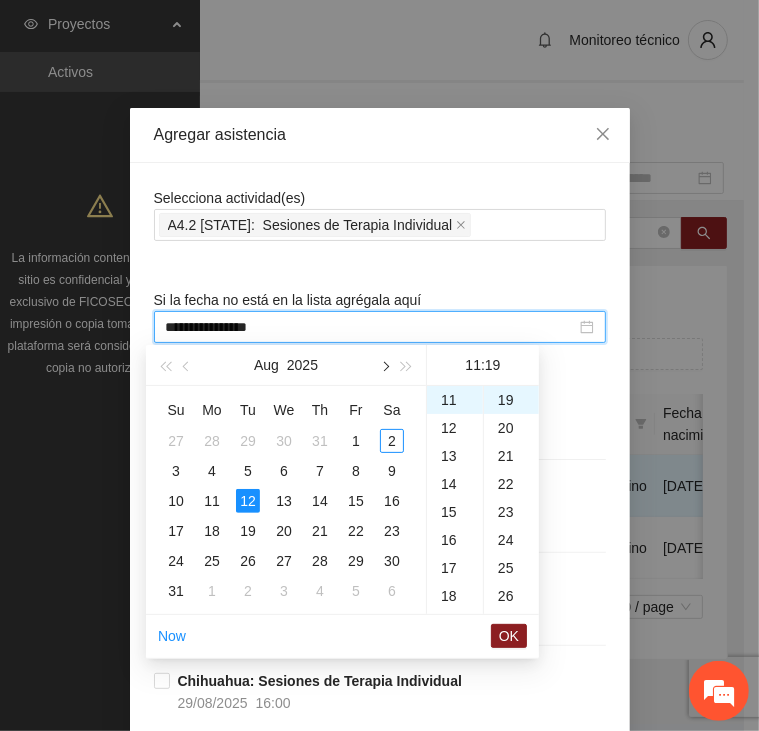 click at bounding box center (384, 367) 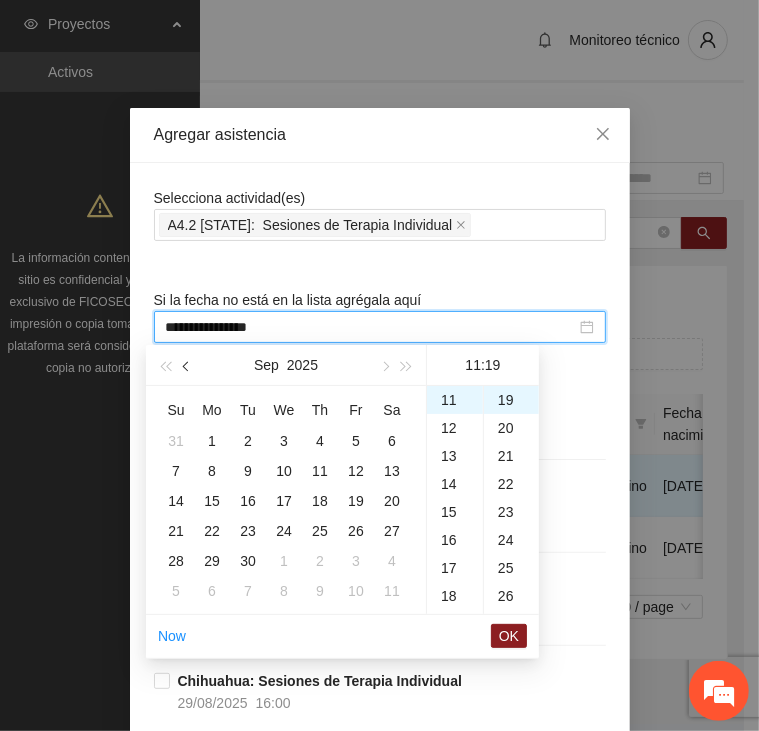 click at bounding box center [187, 365] 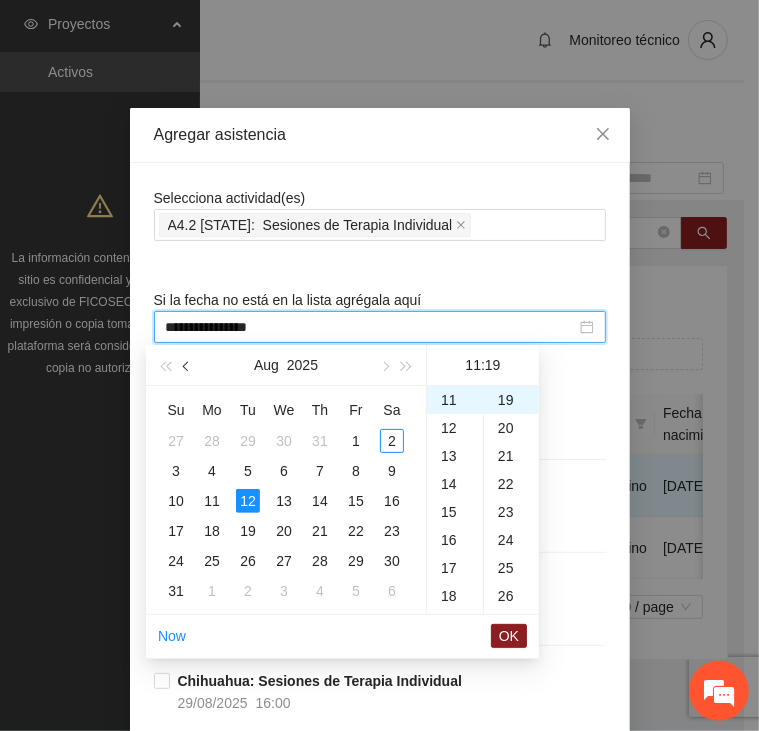 click at bounding box center [187, 365] 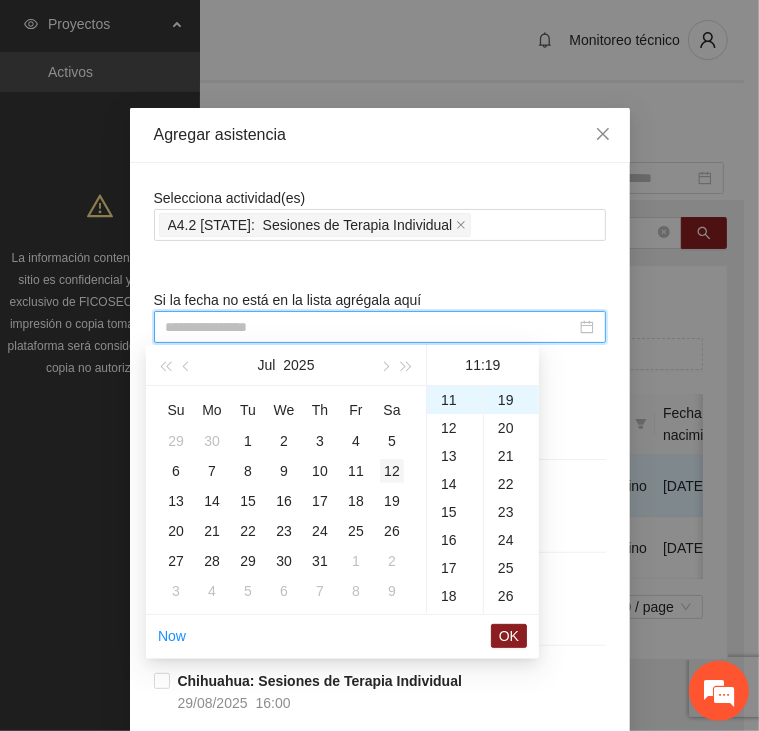 click on "12" at bounding box center [392, 471] 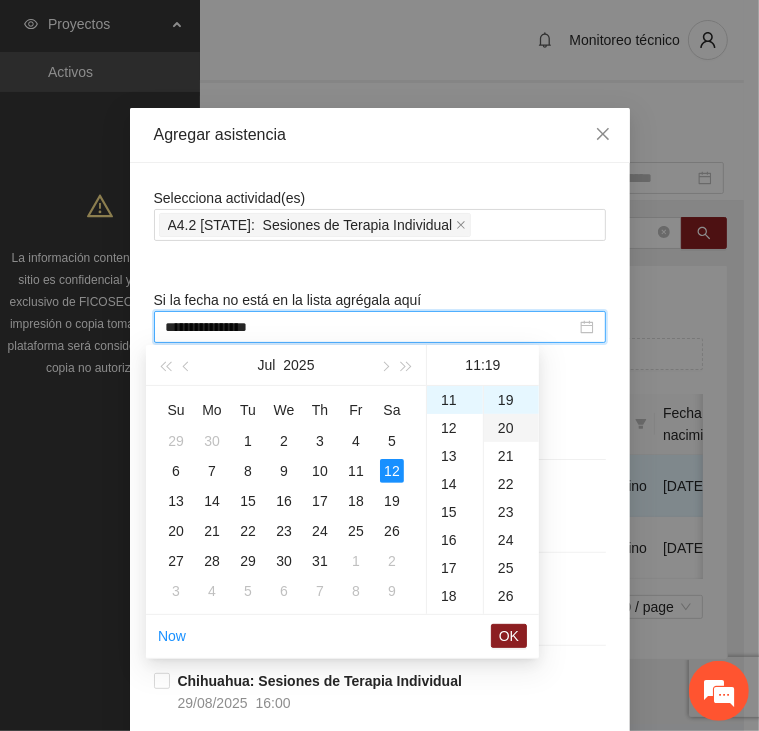 click on "20" at bounding box center [511, 428] 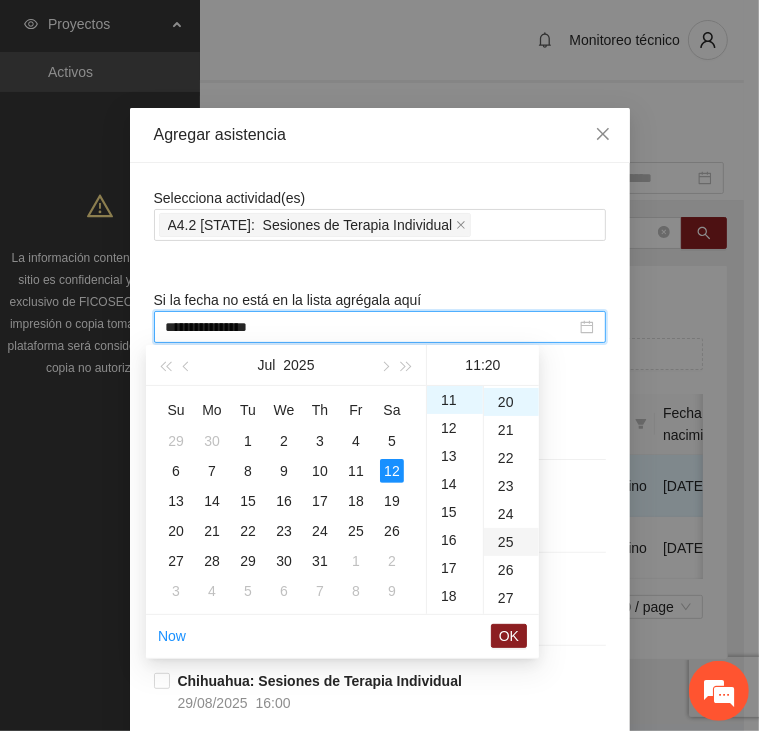 scroll, scrollTop: 560, scrollLeft: 0, axis: vertical 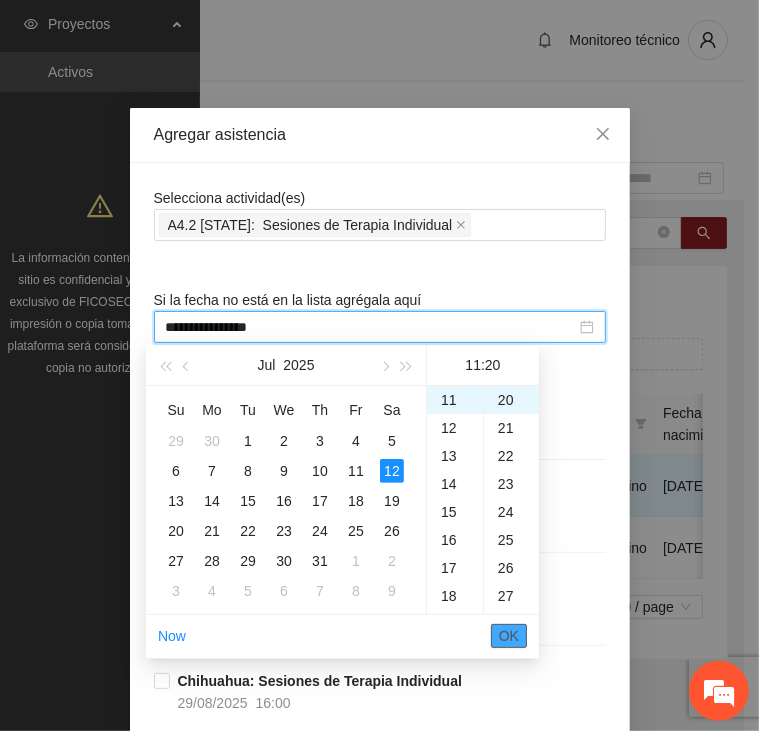 click on "OK" at bounding box center [509, 636] 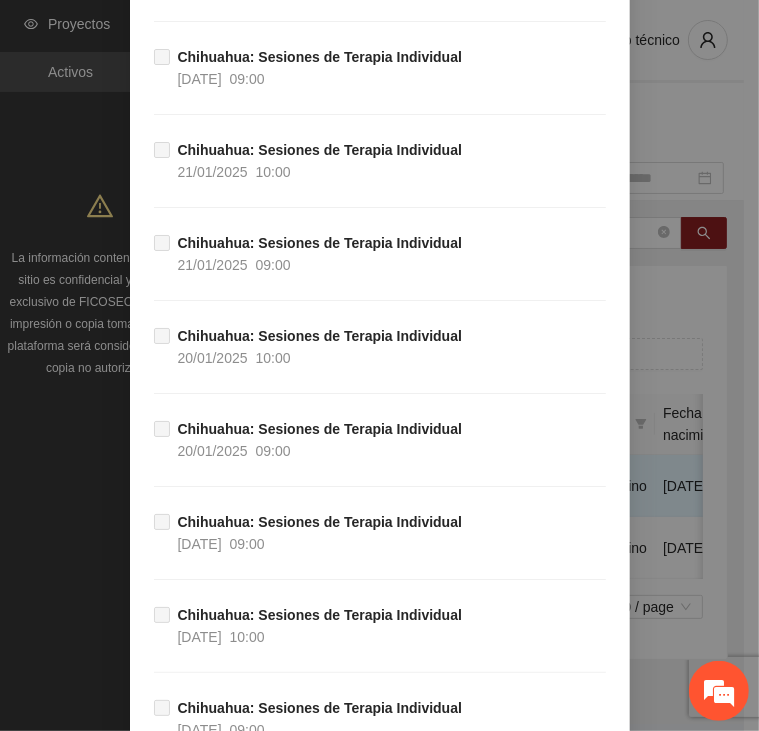 scroll, scrollTop: 39620, scrollLeft: 0, axis: vertical 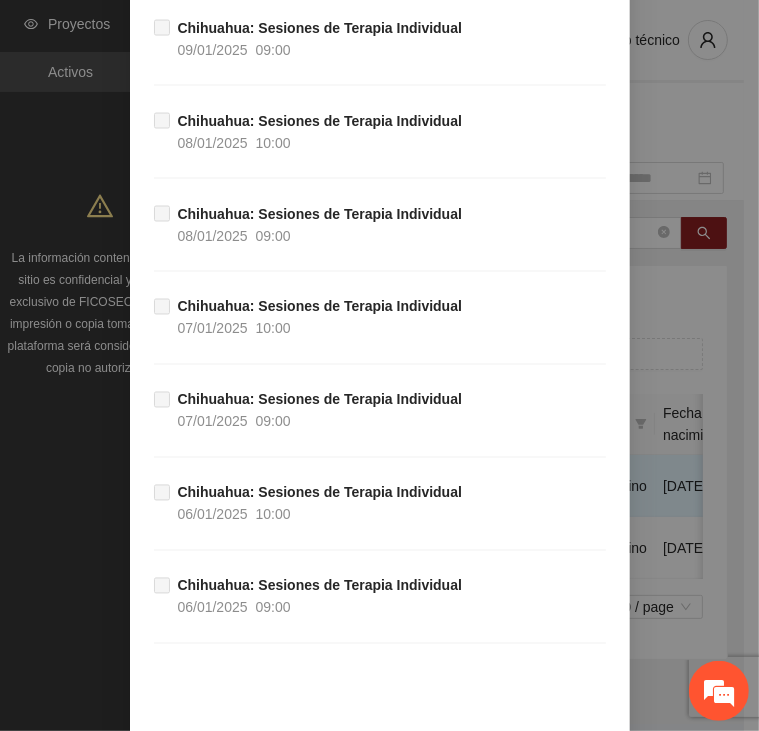 click on "Guardar" at bounding box center [571, 768] 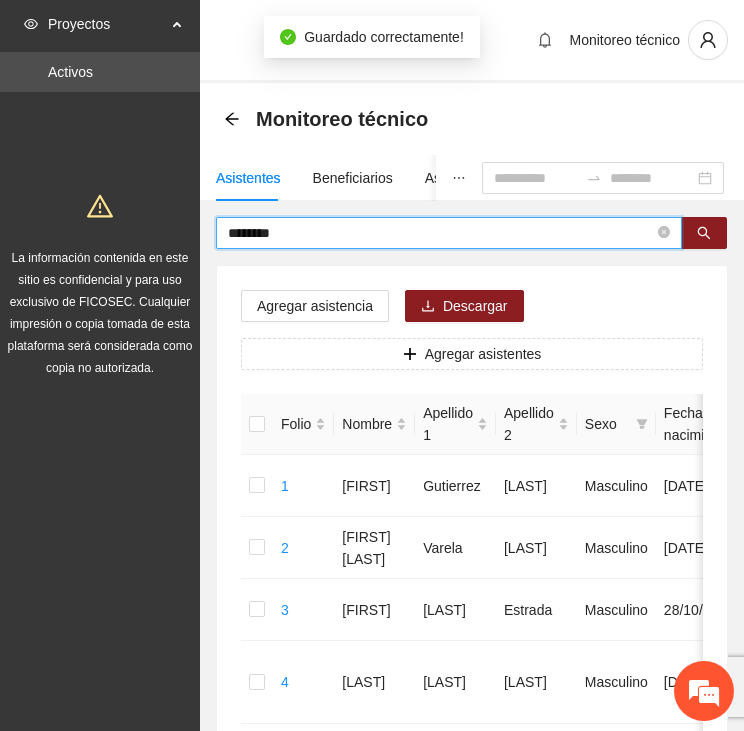 drag, startPoint x: 336, startPoint y: 233, endPoint x: 169, endPoint y: 232, distance: 167.00299 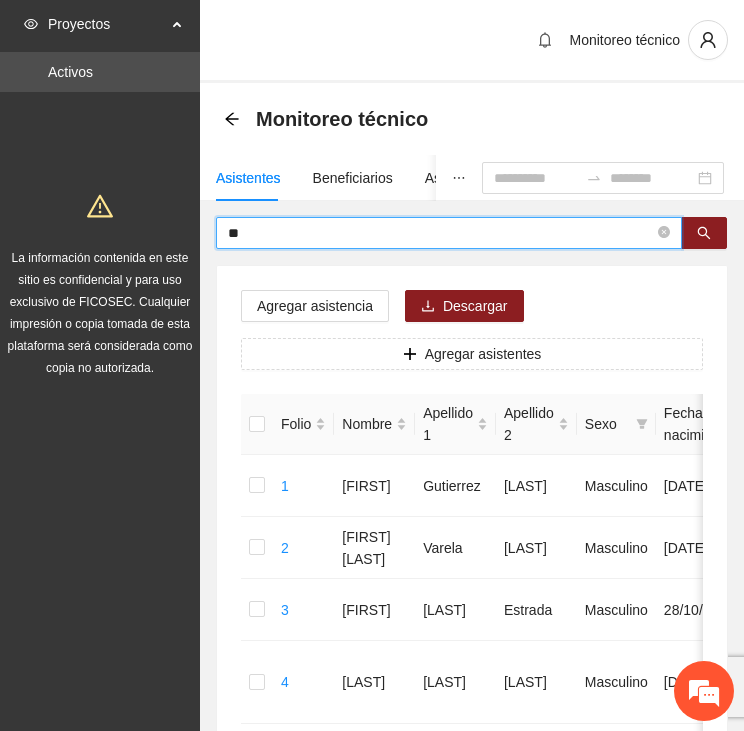type on "*" 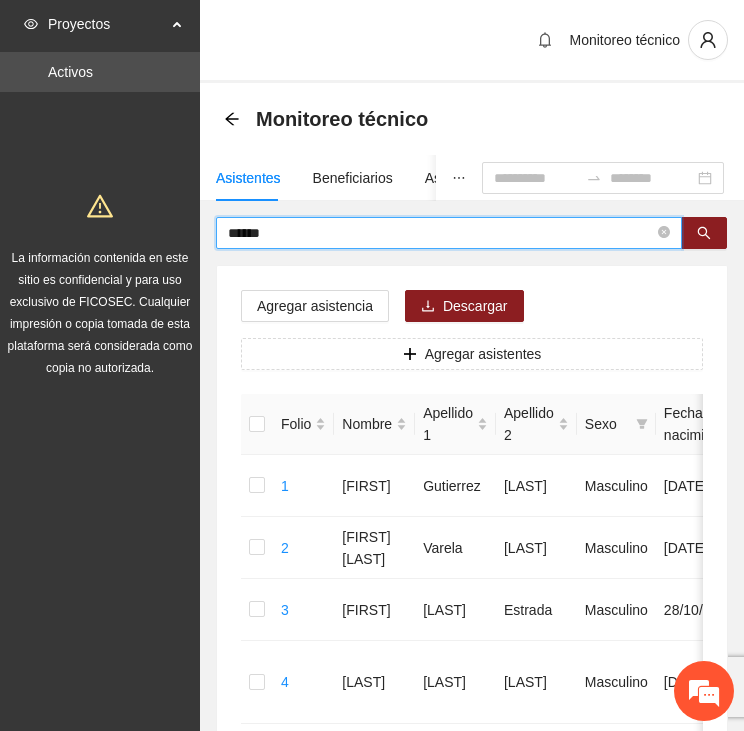 type on "******" 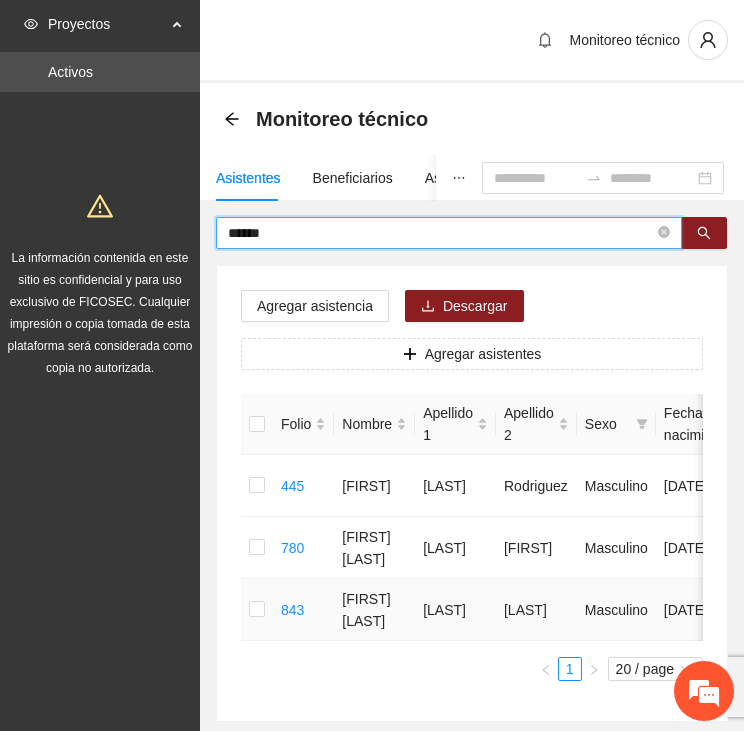 click at bounding box center [257, 610] 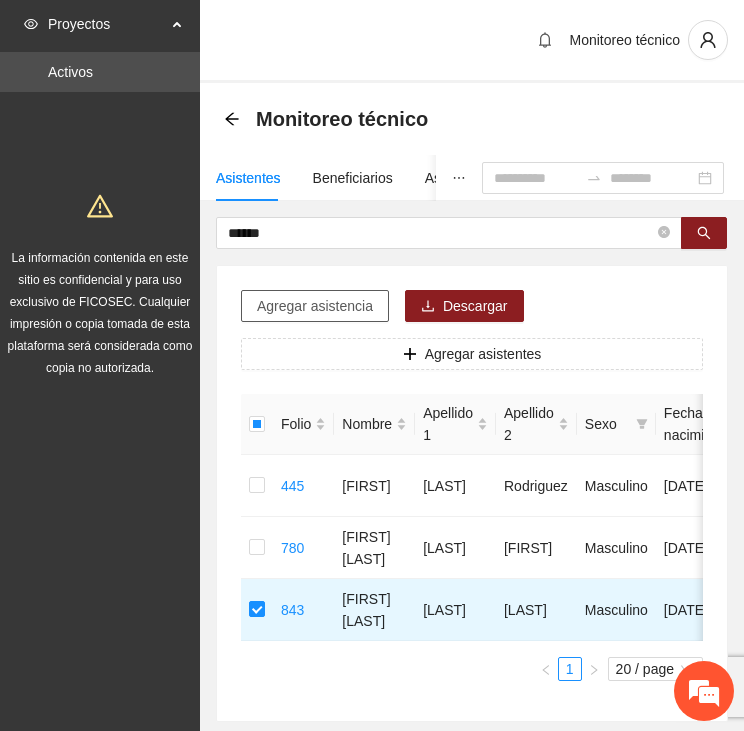 click on "Agregar asistencia" at bounding box center [315, 306] 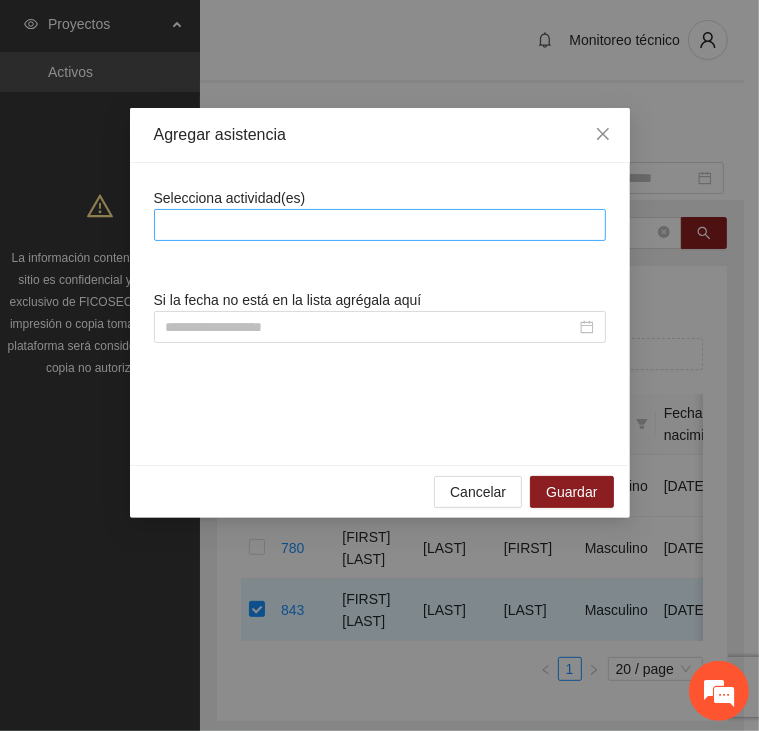 click at bounding box center (380, 225) 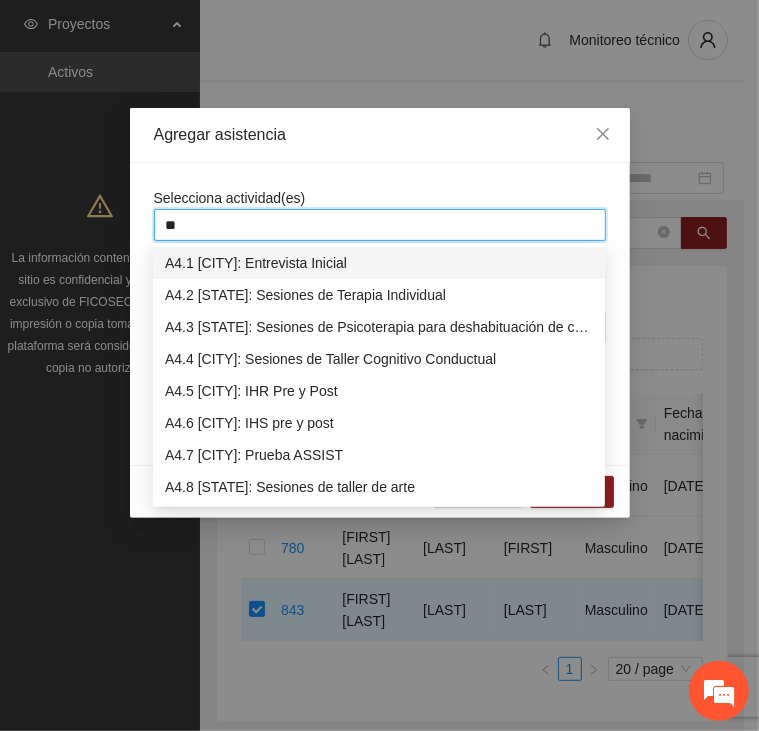 type on "***" 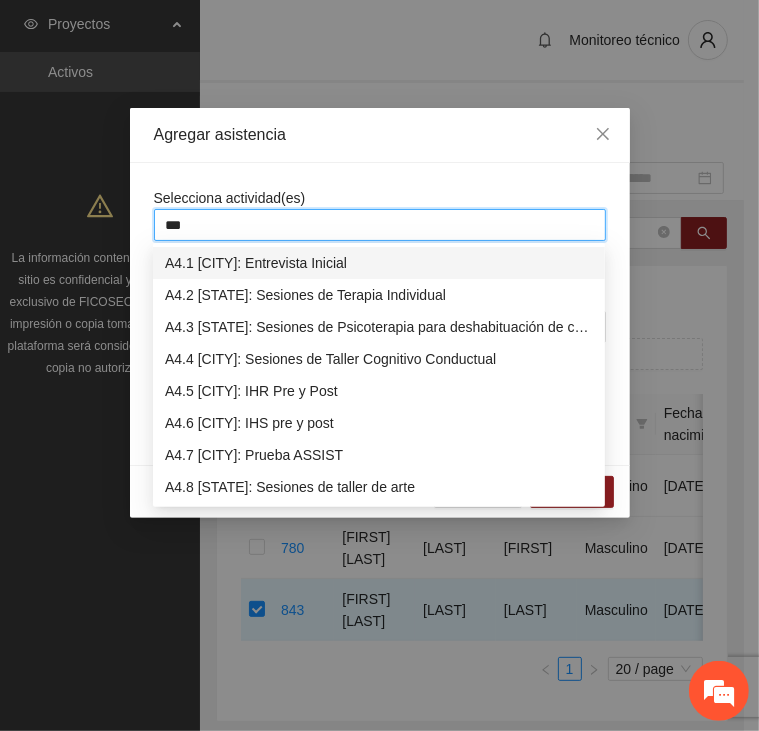 type 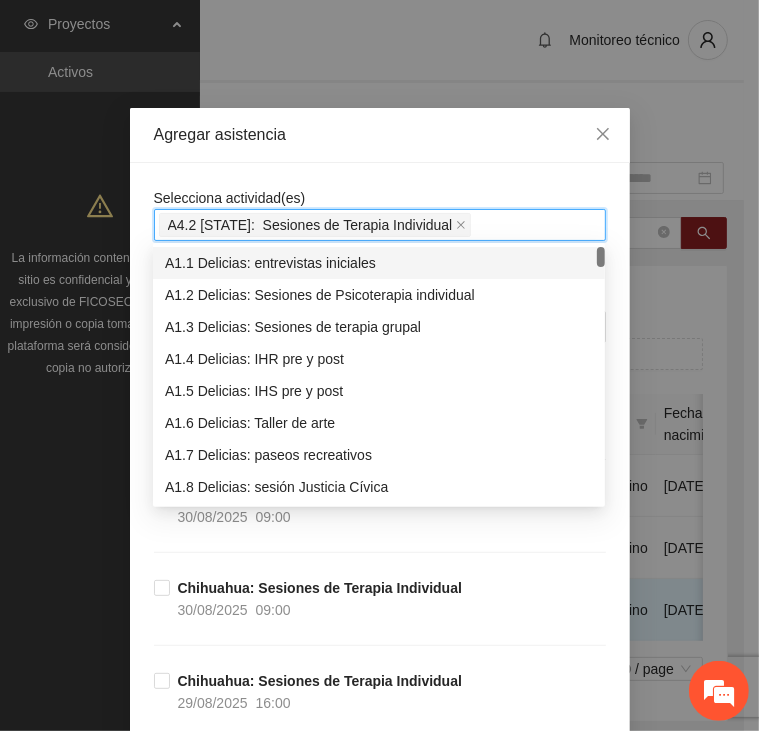 click on "Selecciona actividad(es) A4.2 [CITY]:  Sesiones de Terapia Individual    Si la fecha no está en la lista agrégala aquí [CITY]:  Sesiones de Terapia Individual  30/08/2025 09:00 [CITY]:  Sesiones de Terapia Individual  30/08/2025 09:00 [CITY]:  Sesiones de Terapia Individual  29/08/2025 16:00 [CITY]:  Sesiones de Terapia Individual  29/08/2025 10:00 [CITY]:  Sesiones de Terapia Individual  29/08/2025 10:00 [CITY]:  Sesiones de Terapia Individual  28/08/2025 16:00 [CITY]:  Sesiones de Terapia Individual  28/08/2025 10:00 [CITY]:  Sesiones de Terapia Individual  28/08/2025 09:00 [CITY]:  Sesiones de Terapia Individual  27/08/2025 16:00 [CITY]:  Sesiones de Terapia Individual  27/08/2025 10:00 [CITY]:  Sesiones de Terapia Individual  27/08/2025 10:00 [CITY]:  Sesiones de Terapia Individual  26/08/2025 16:00 [CITY]:  Sesiones de Terapia Individual  26/08/2025 10:00 [CITY]:  Sesiones de Terapia Individual" at bounding box center (380, 20262) 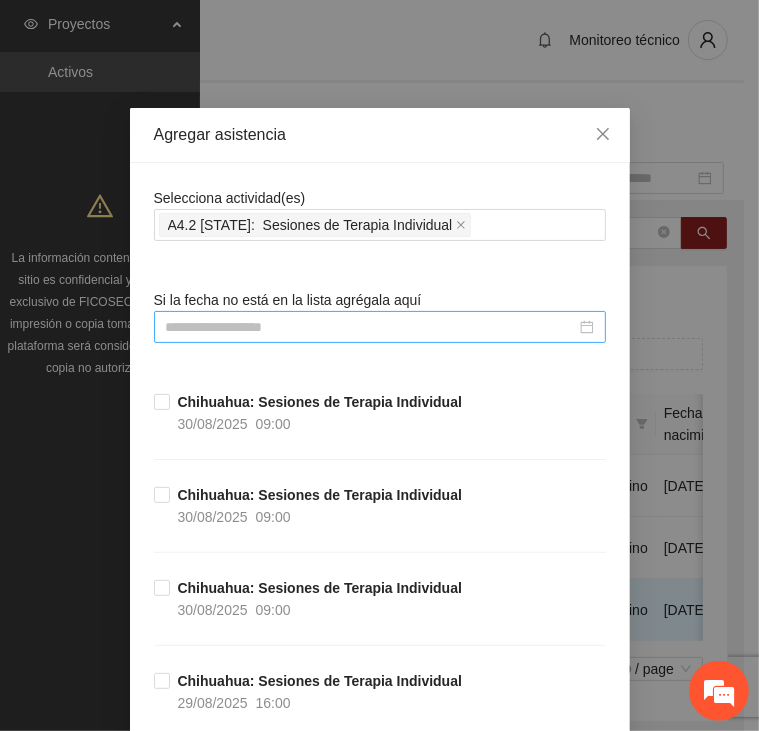 drag, startPoint x: 248, startPoint y: 300, endPoint x: 254, endPoint y: 323, distance: 23.769728 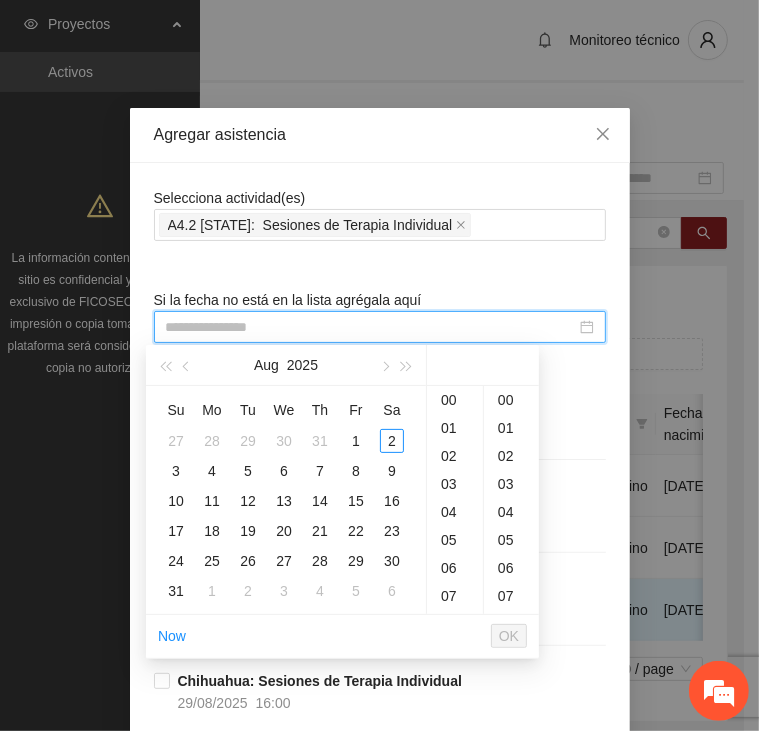 type on "**********" 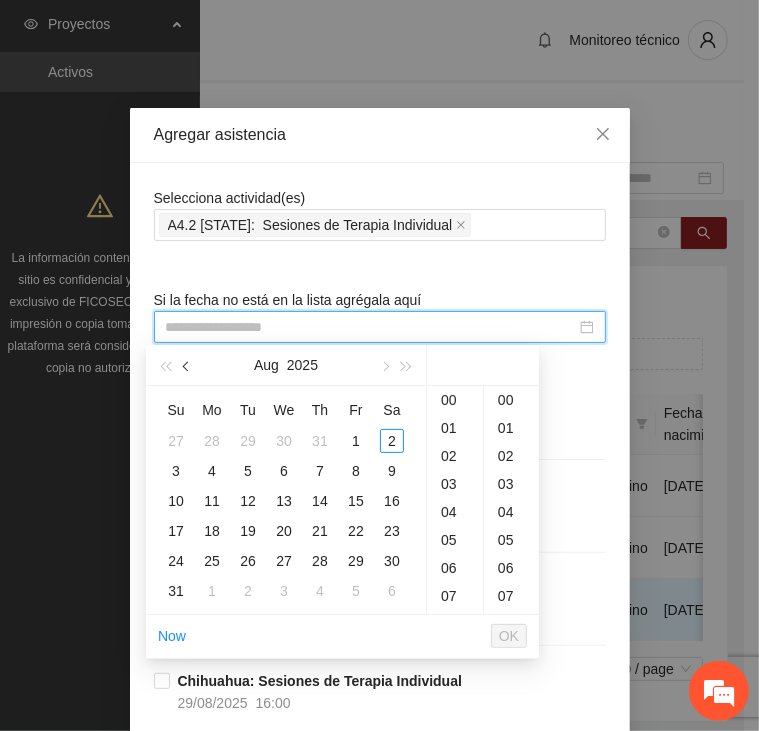 click at bounding box center (187, 365) 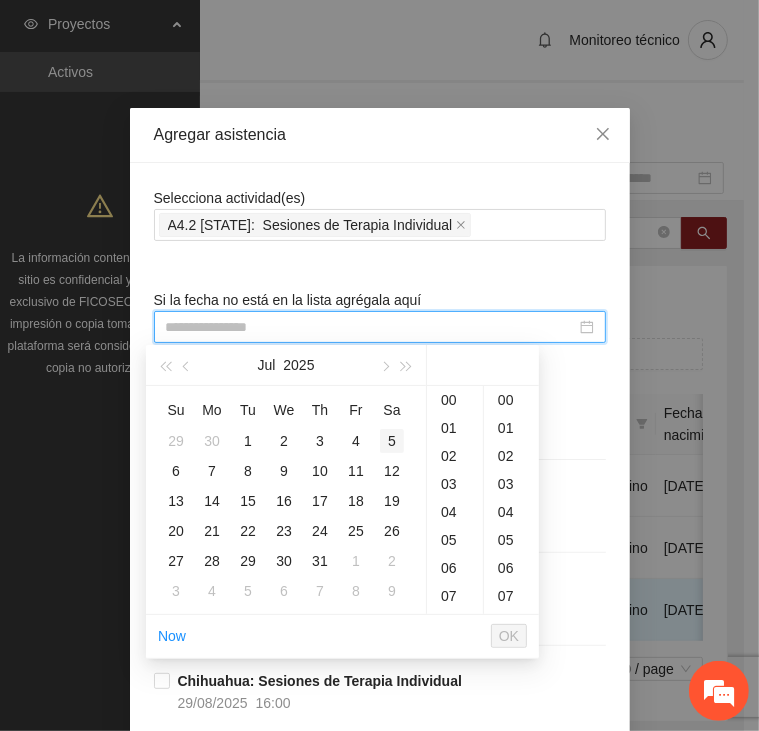 click on "5" at bounding box center [392, 441] 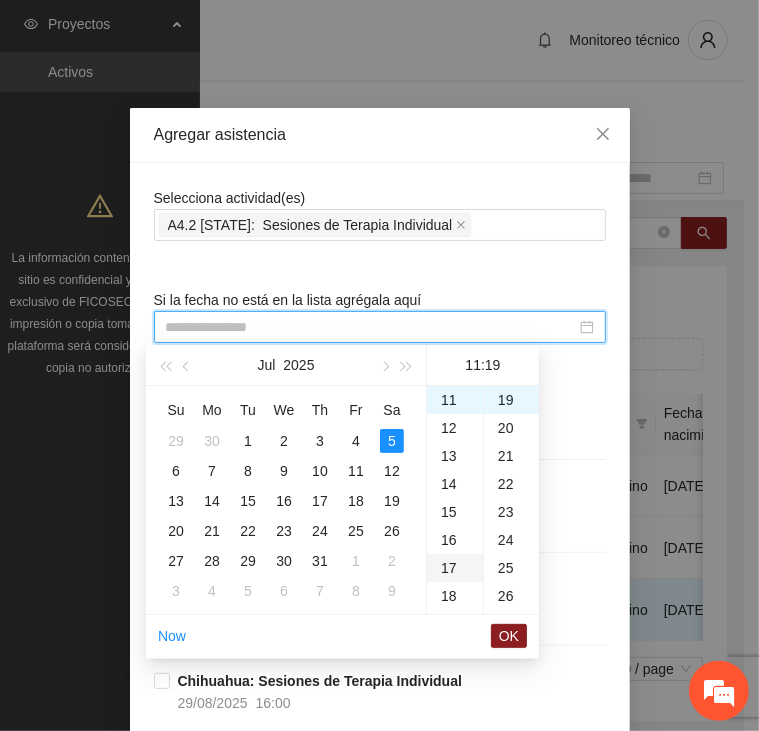 type on "**********" 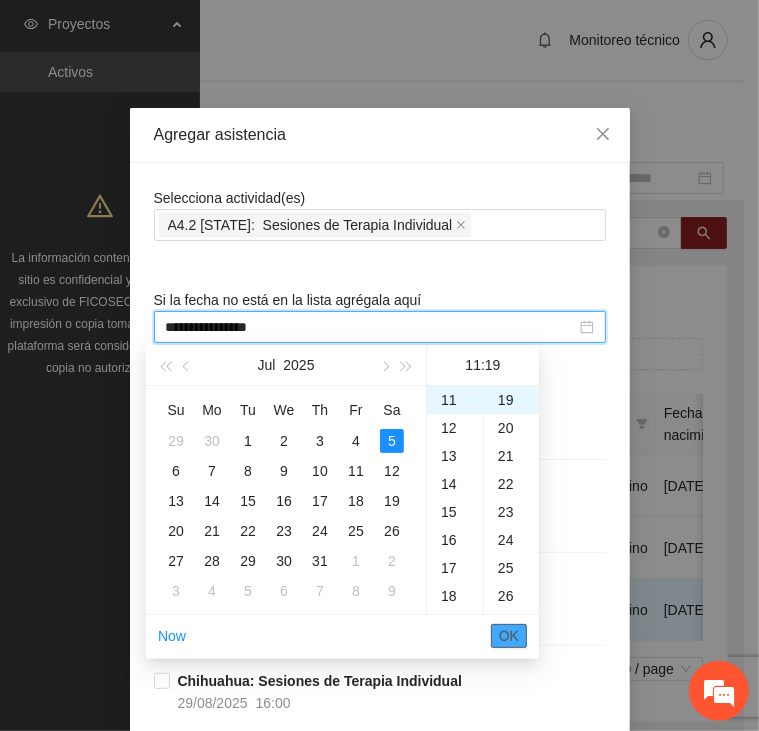 click on "OK" at bounding box center [509, 636] 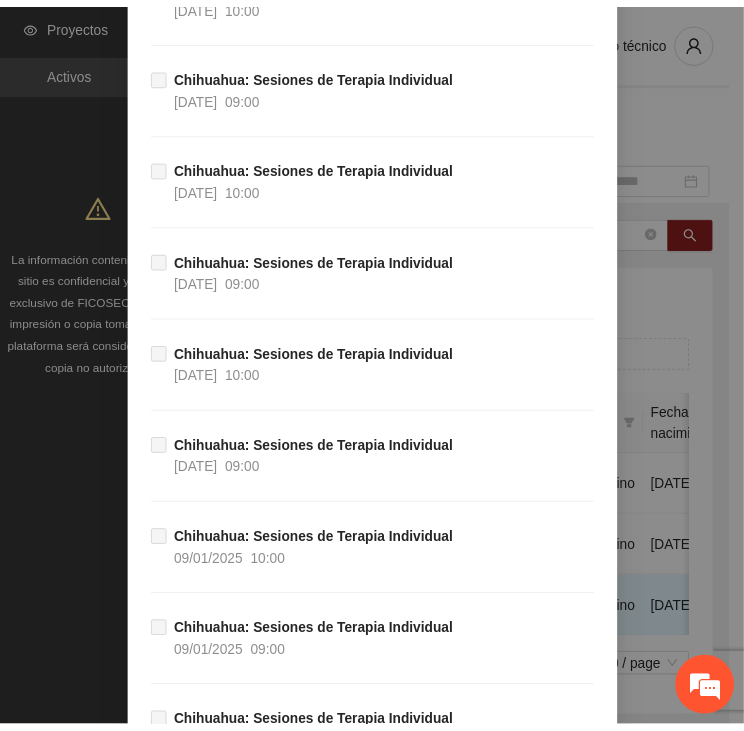 scroll, scrollTop: 39620, scrollLeft: 0, axis: vertical 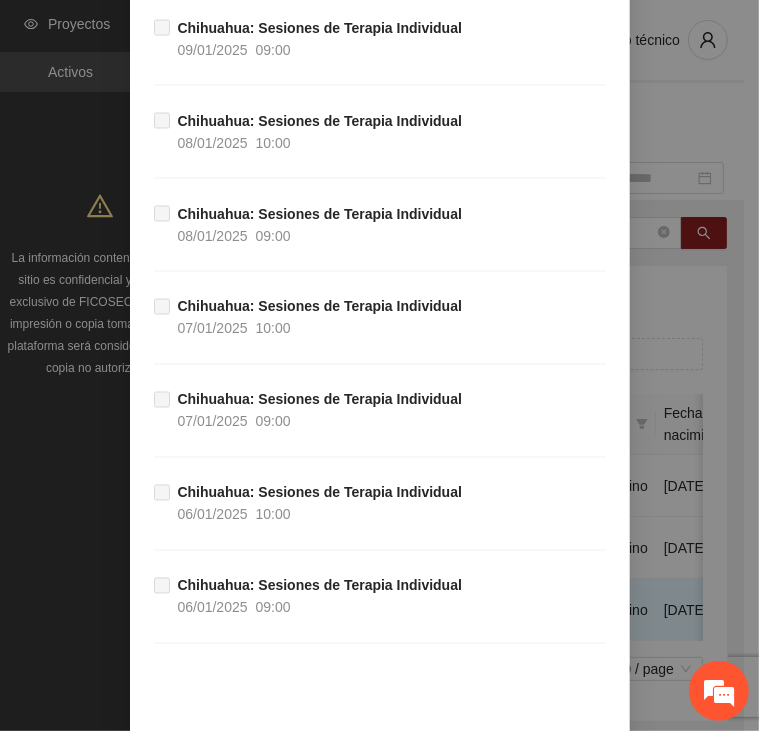 click on "Guardar" at bounding box center [571, 768] 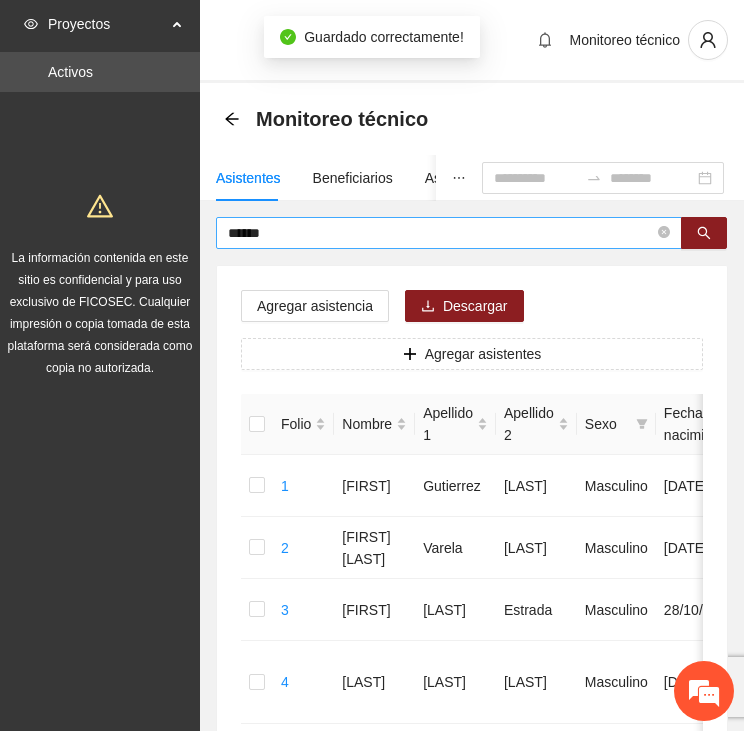 click on "******" at bounding box center (441, 233) 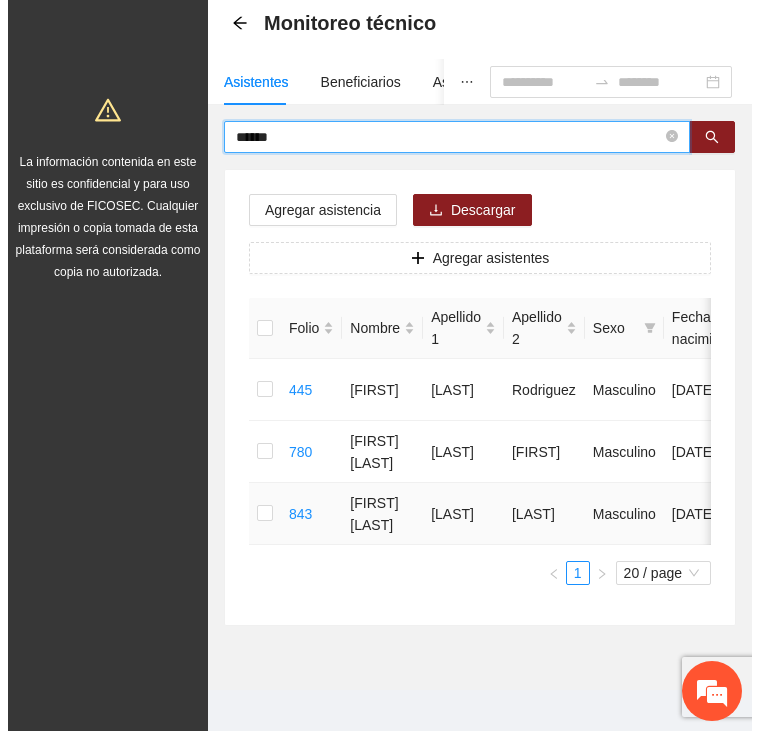 scroll, scrollTop: 100, scrollLeft: 0, axis: vertical 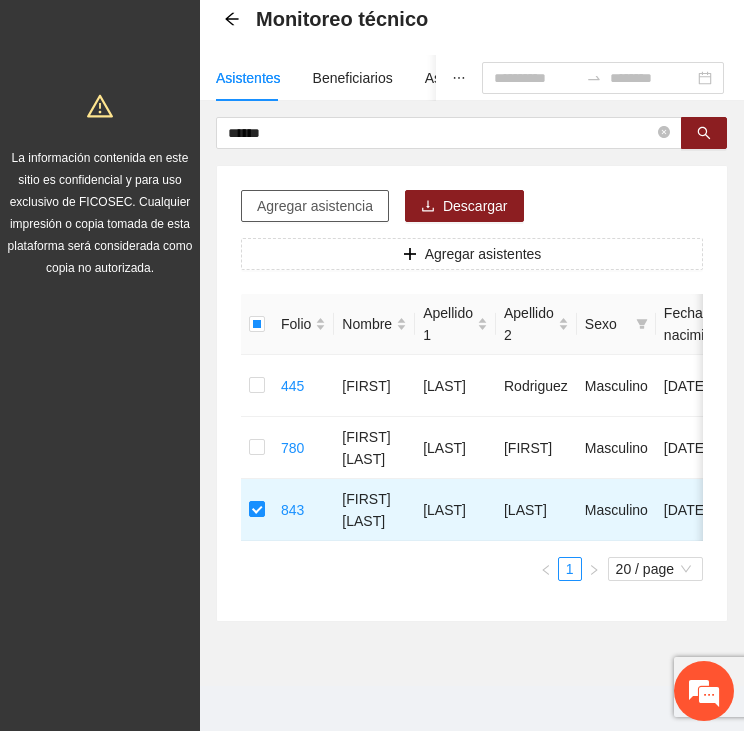 click on "Agregar asistencia" at bounding box center (315, 206) 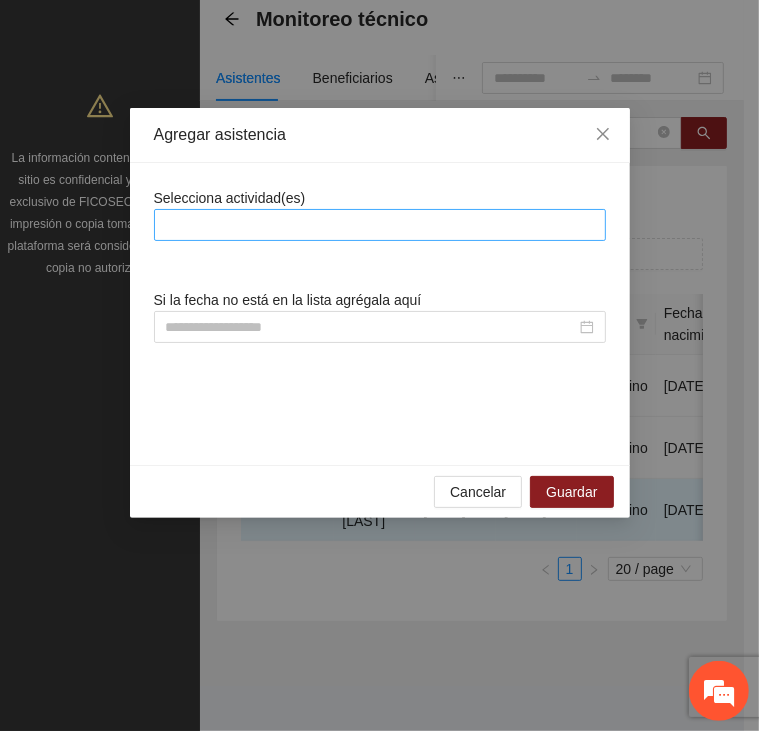 click at bounding box center [380, 225] 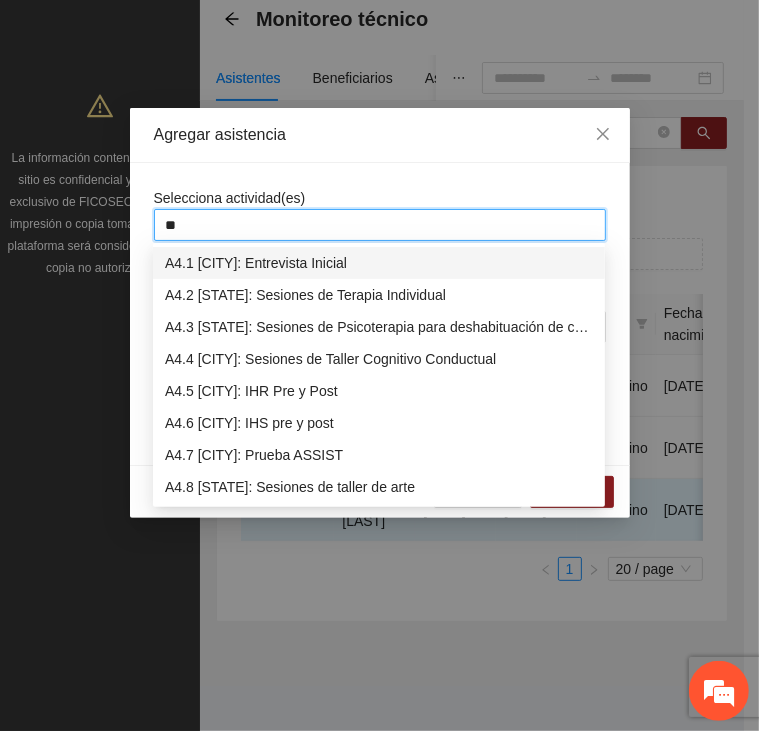 type on "***" 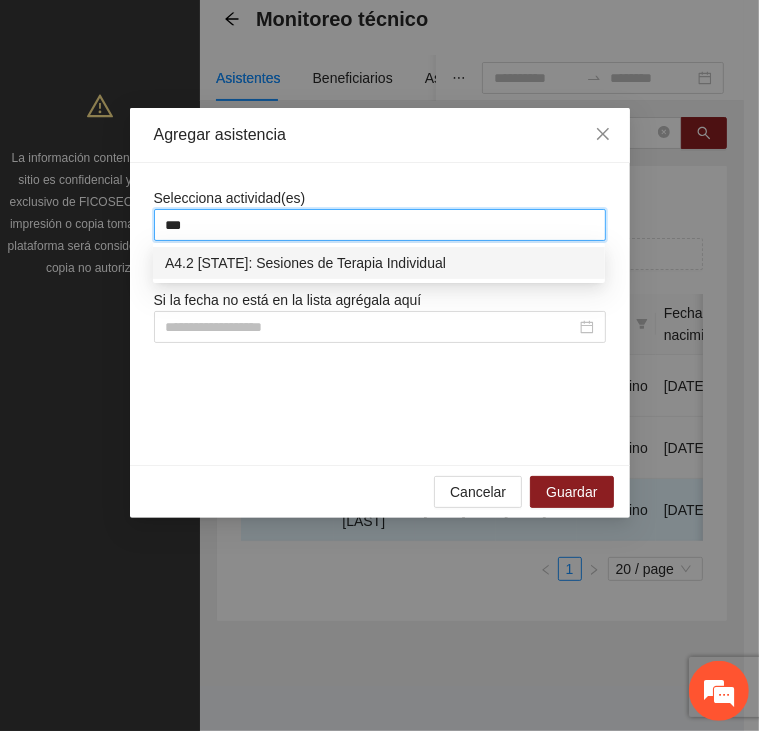 type 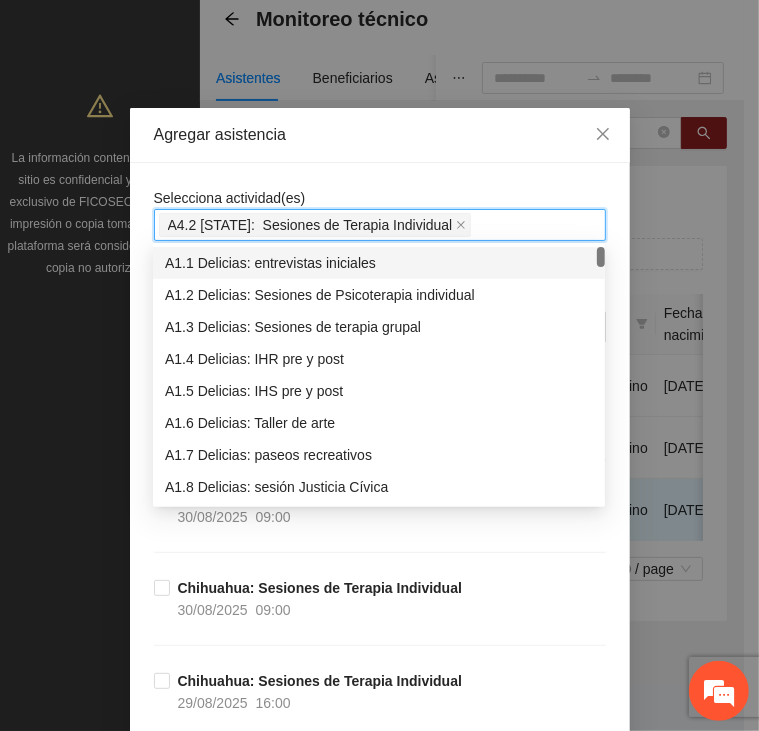 click on "Selecciona actividad(es) A4.2 [CITY]:  Sesiones de Terapia Individual    Si la fecha no está en la lista agrégala aquí [CITY]:  Sesiones de Terapia Individual  30/08/2025 09:00 [CITY]:  Sesiones de Terapia Individual  30/08/2025 09:00 [CITY]:  Sesiones de Terapia Individual  29/08/2025 16:00 [CITY]:  Sesiones de Terapia Individual  29/08/2025 10:00 [CITY]:  Sesiones de Terapia Individual  29/08/2025 10:00 [CITY]:  Sesiones de Terapia Individual  28/08/2025 16:00 [CITY]:  Sesiones de Terapia Individual  28/08/2025 10:00 [CITY]:  Sesiones de Terapia Individual  28/08/2025 09:00 [CITY]:  Sesiones de Terapia Individual  27/08/2025 16:00 [CITY]:  Sesiones de Terapia Individual  27/08/2025 10:00 [CITY]:  Sesiones de Terapia Individual  27/08/2025 10:00 [CITY]:  Sesiones de Terapia Individual  26/08/2025 16:00 [CITY]:  Sesiones de Terapia Individual  26/08/2025 10:00 [CITY]:  Sesiones de Terapia Individual" at bounding box center [380, 20262] 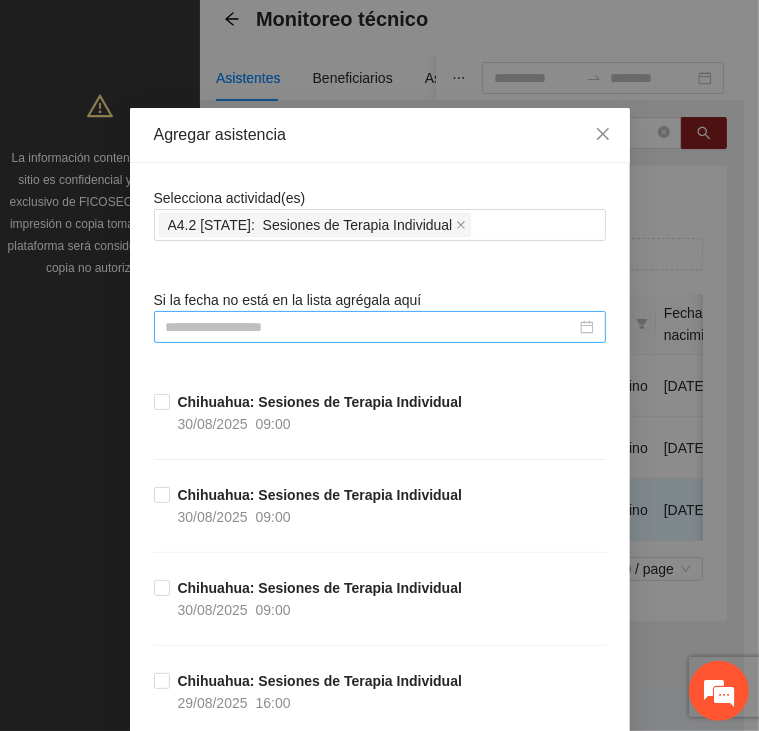 click at bounding box center (371, 327) 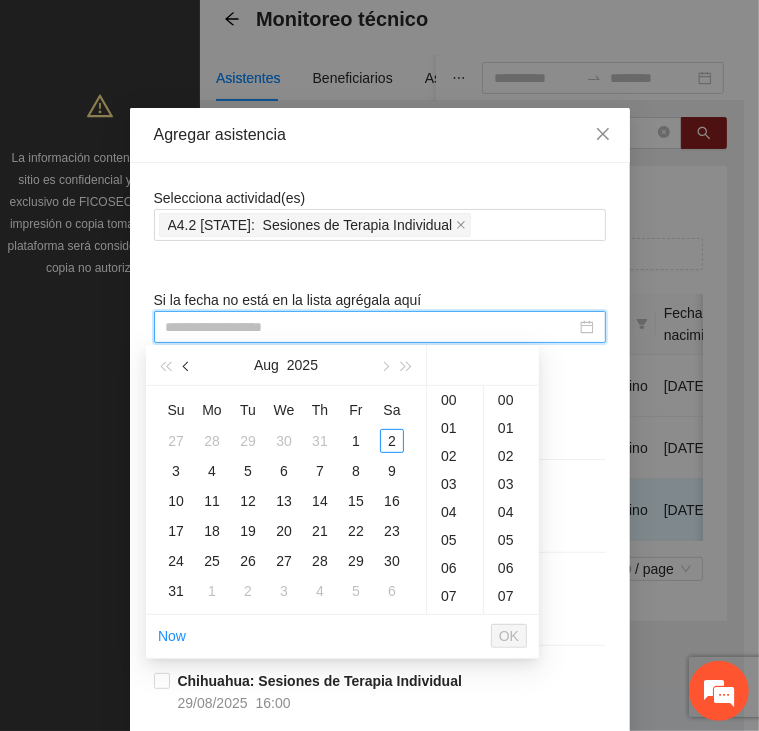 click at bounding box center [187, 365] 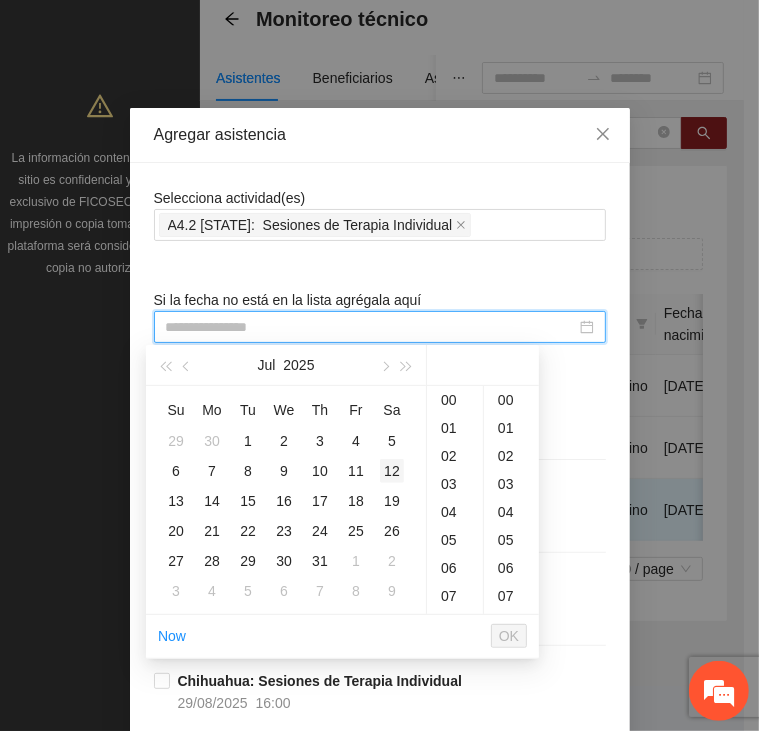click on "12" at bounding box center [392, 471] 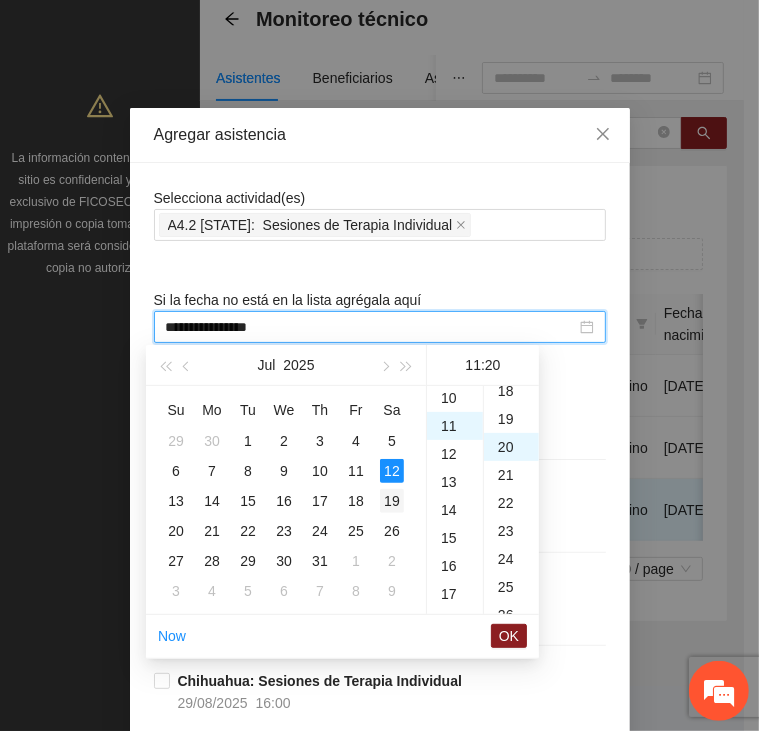 scroll, scrollTop: 308, scrollLeft: 0, axis: vertical 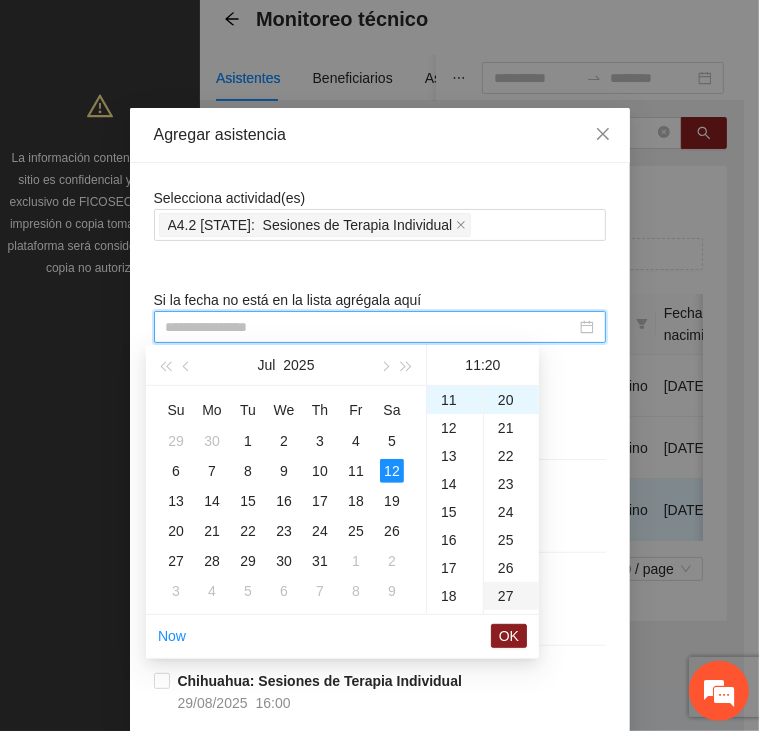 type on "**********" 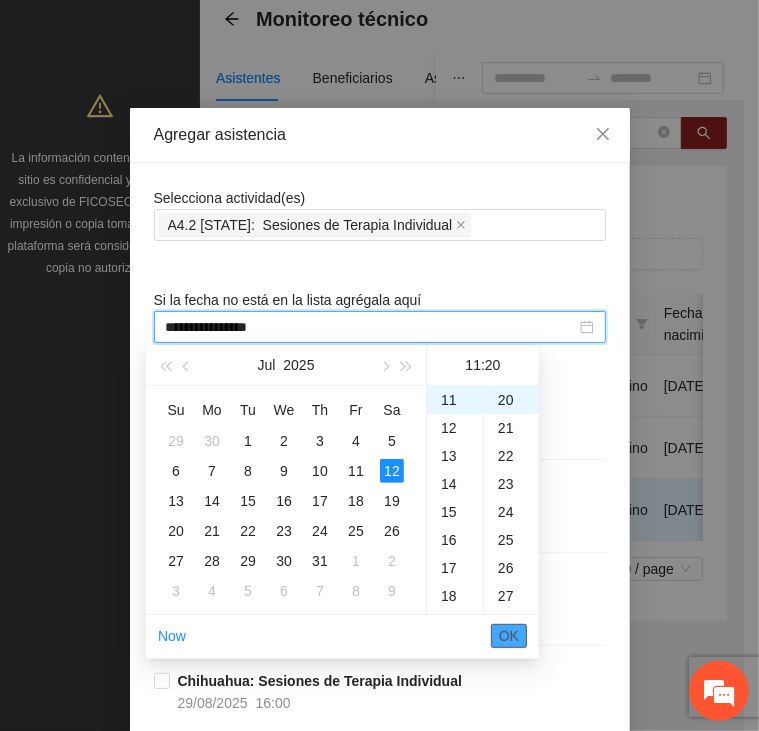 click on "OK" at bounding box center [509, 636] 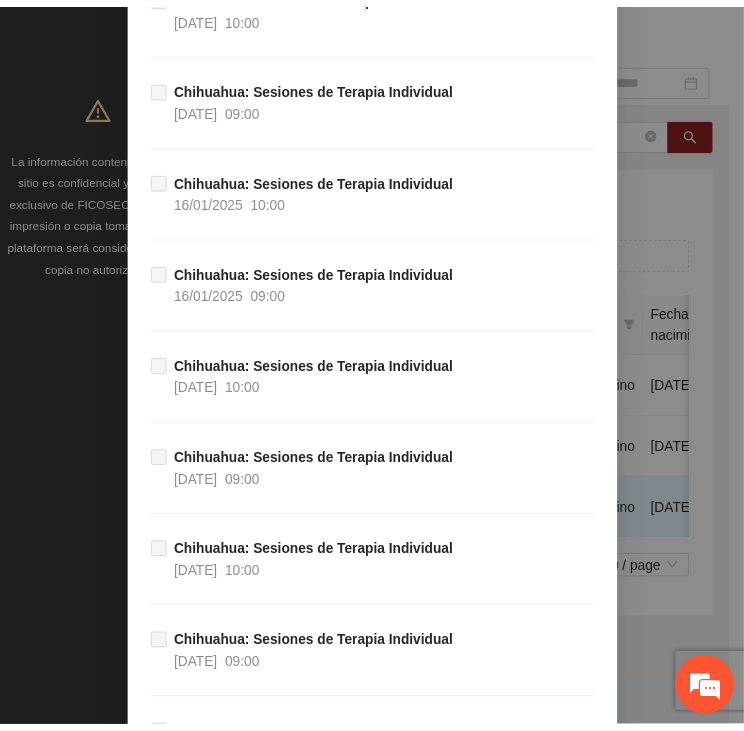 scroll, scrollTop: 39620, scrollLeft: 0, axis: vertical 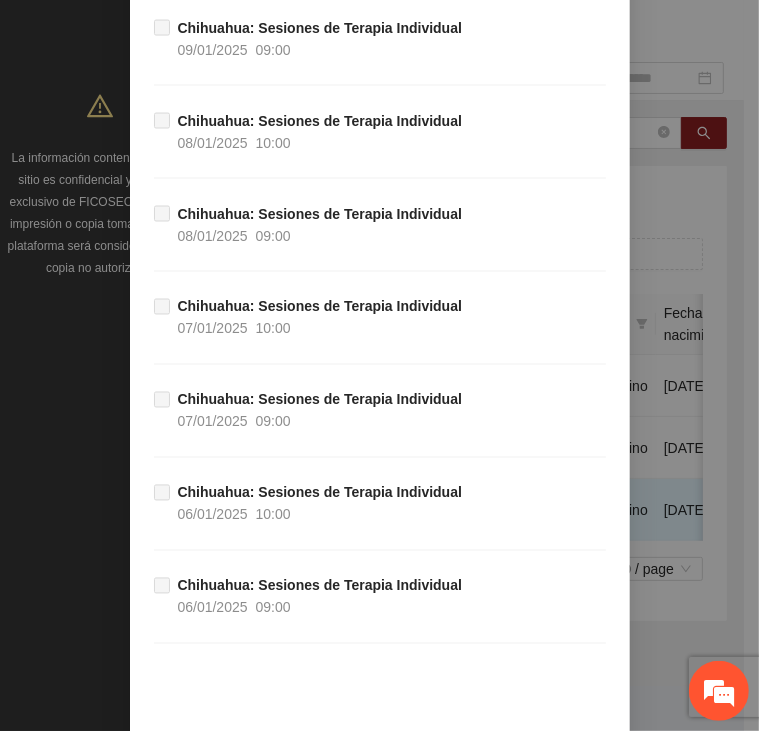 click on "Guardar" at bounding box center [571, 768] 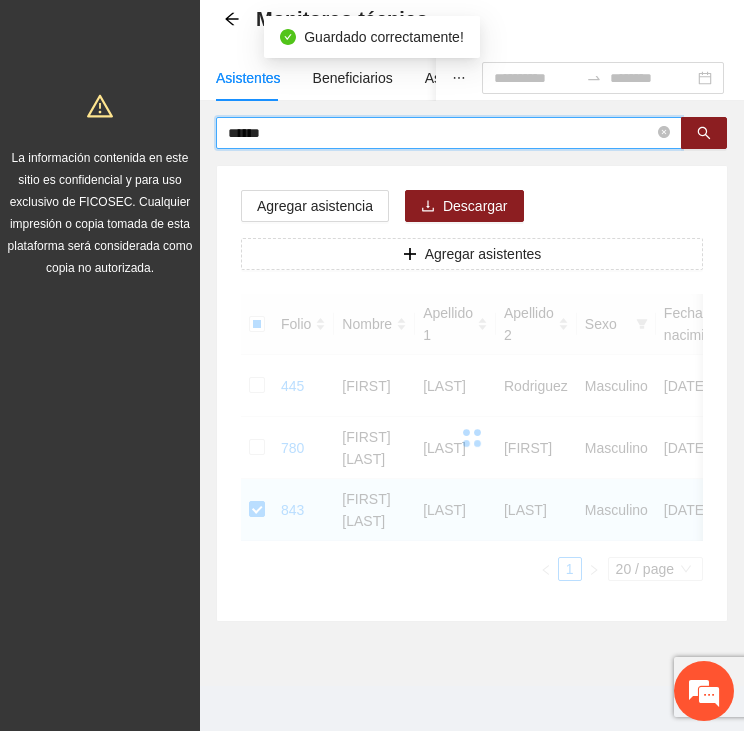 click on "******" at bounding box center (441, 133) 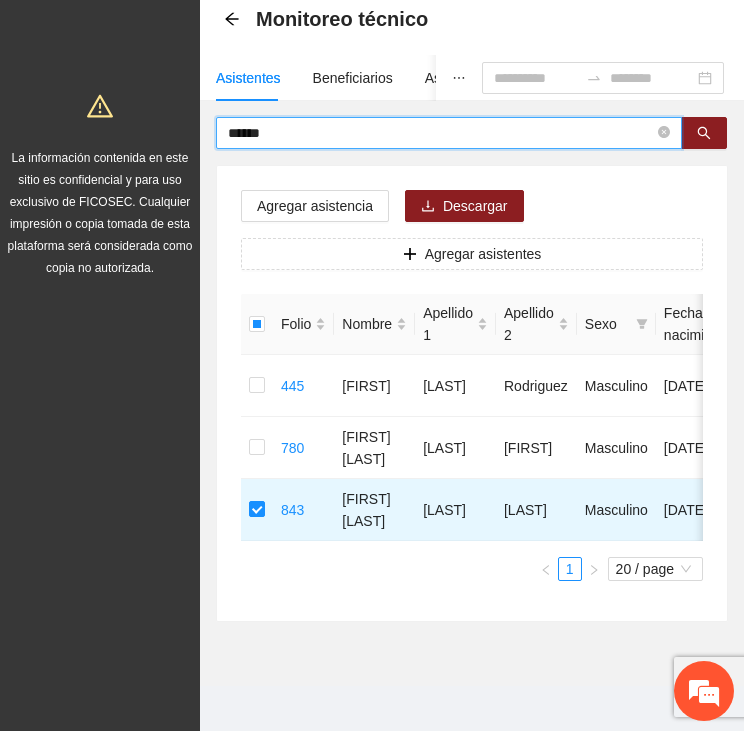 drag, startPoint x: 308, startPoint y: 124, endPoint x: 214, endPoint y: 129, distance: 94.13288 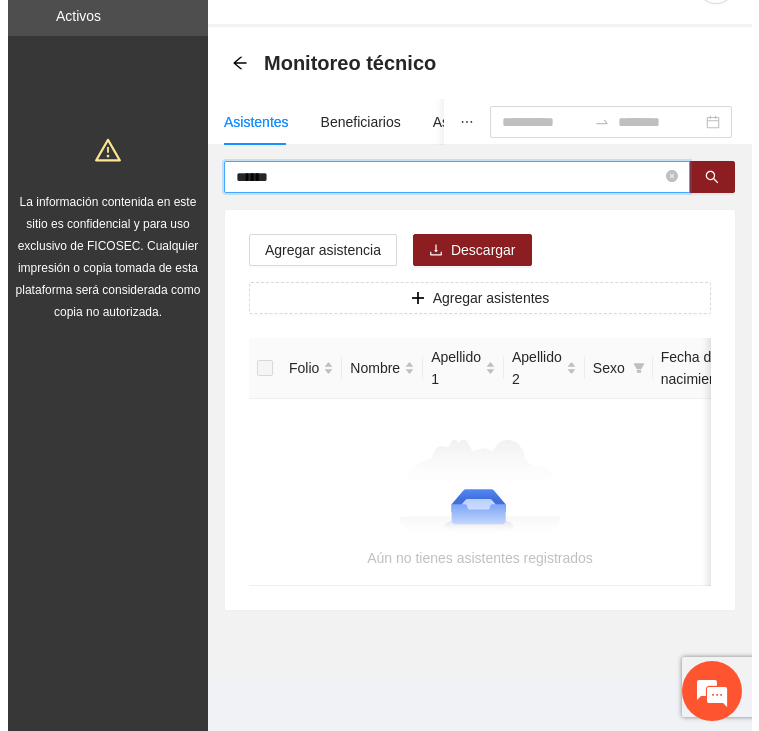 scroll, scrollTop: 69, scrollLeft: 0, axis: vertical 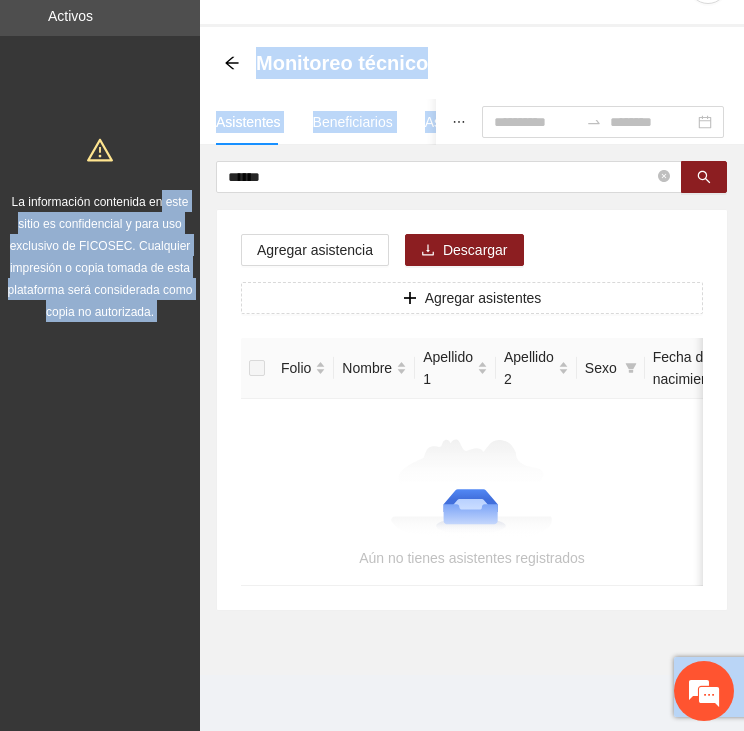 drag, startPoint x: 306, startPoint y: 147, endPoint x: 163, endPoint y: 164, distance: 144.00694 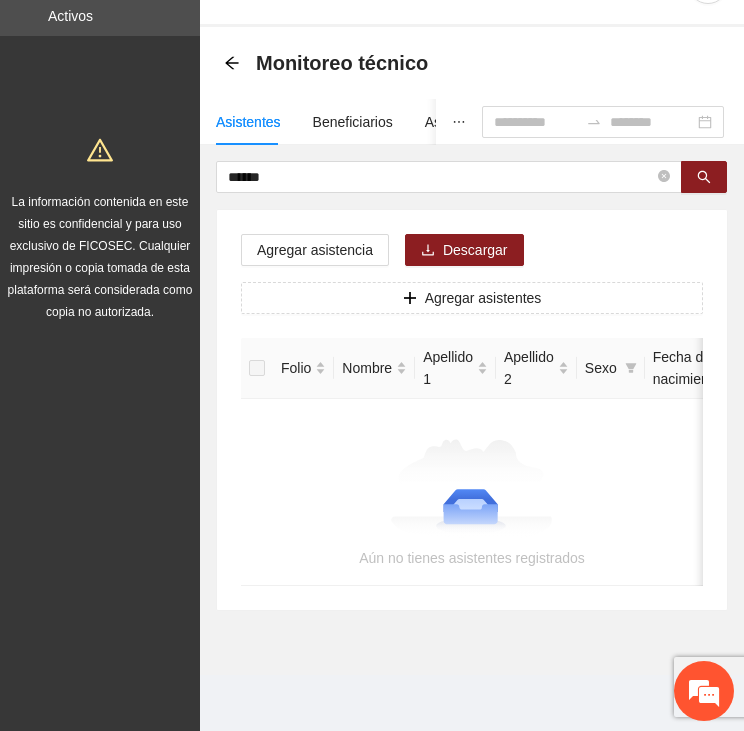 drag, startPoint x: 163, startPoint y: 164, endPoint x: 306, endPoint y: 179, distance: 143.78456 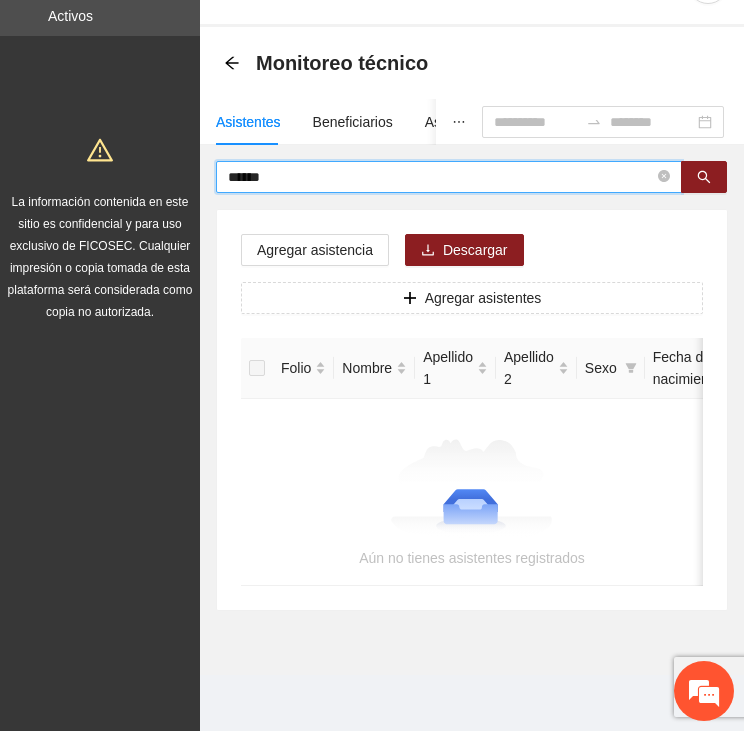 click on "******" at bounding box center [441, 177] 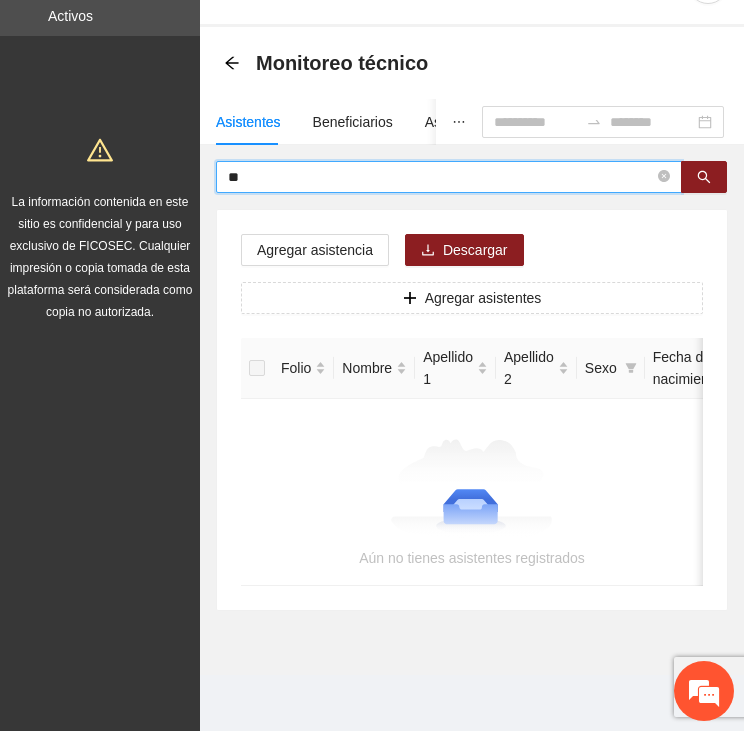 type on "*" 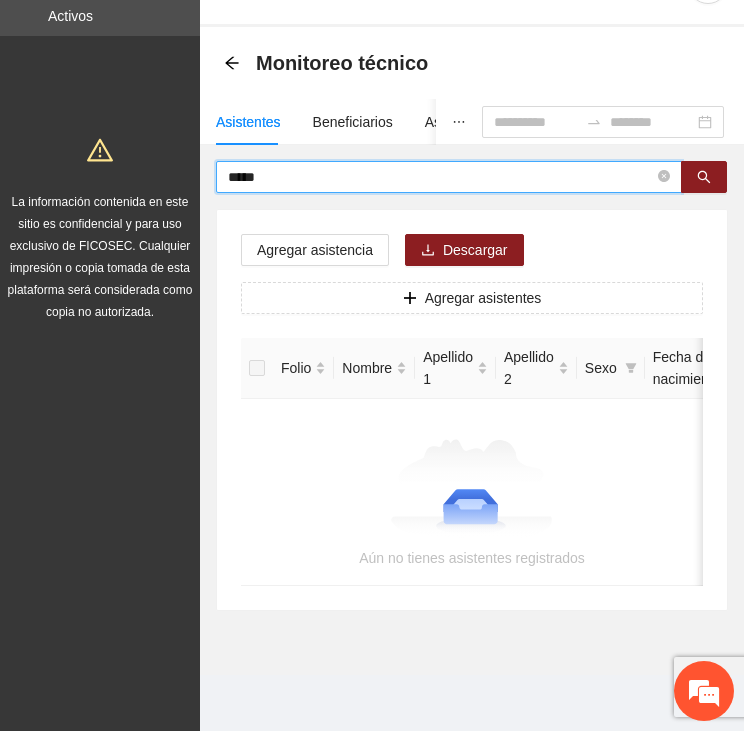 type on "*****" 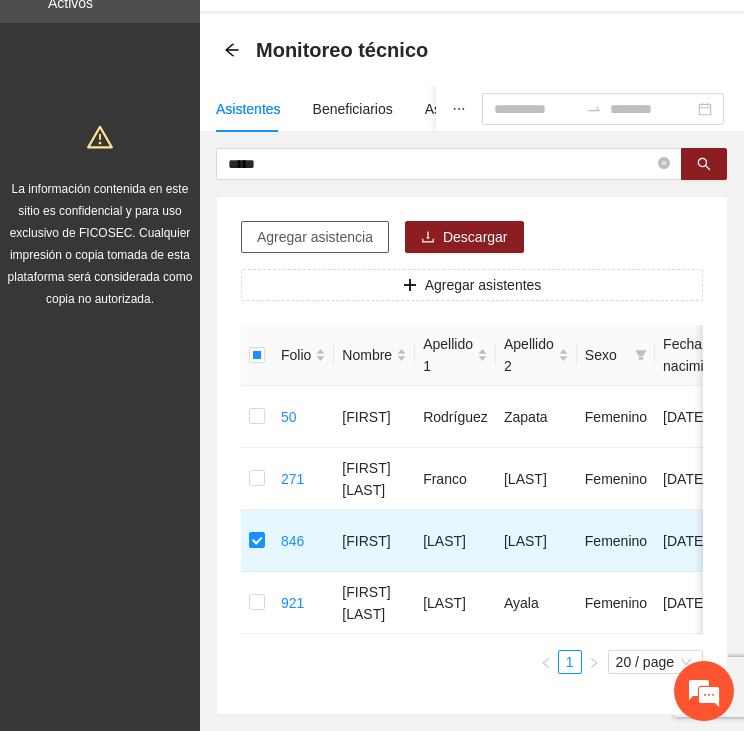 click on "Agregar asistencia" at bounding box center (315, 237) 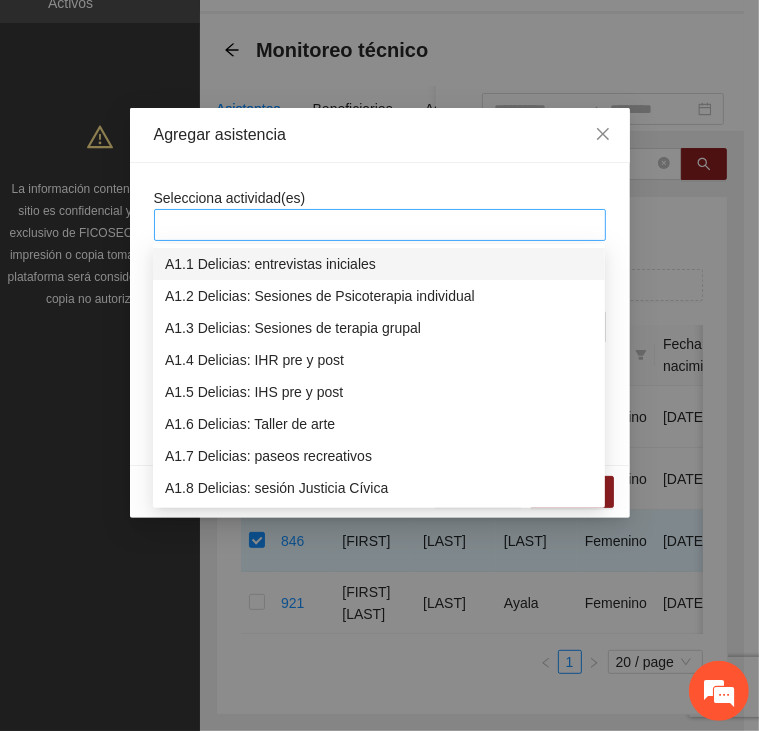 click at bounding box center (380, 225) 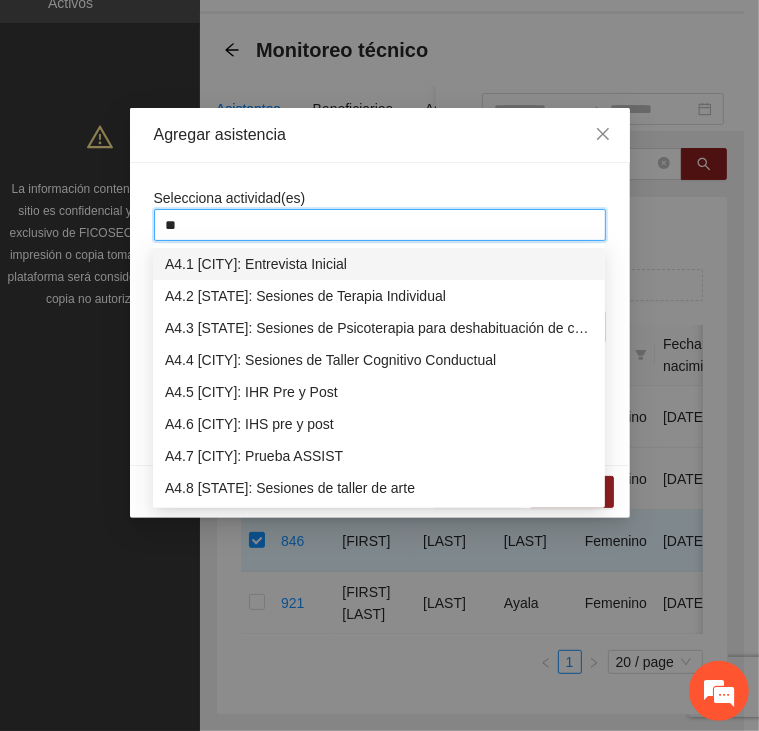 type on "***" 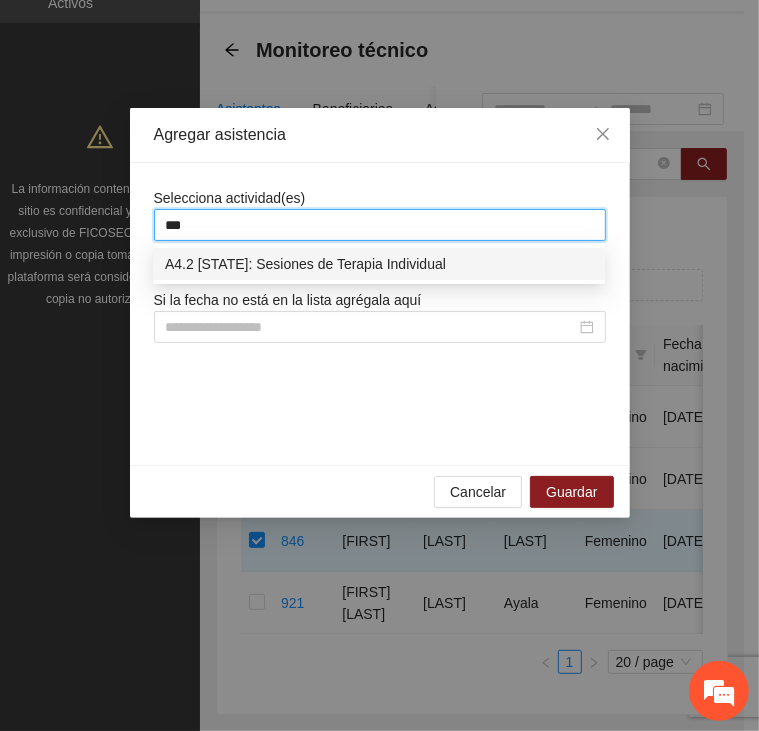 type 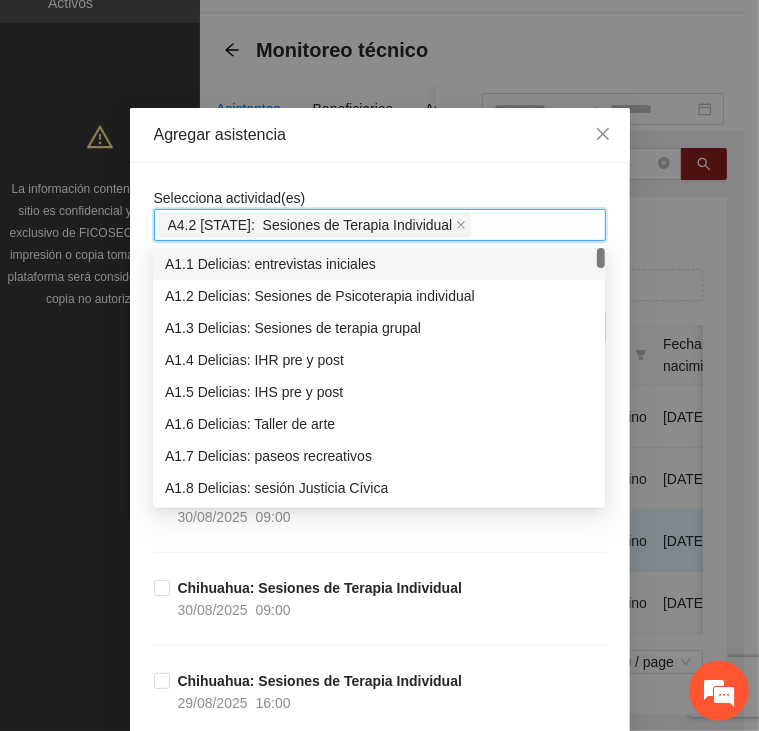 click on "Selecciona actividad(es) A4.2 [CITY]:  Sesiones de Terapia Individual    Si la fecha no está en la lista agrégala aquí [CITY]:  Sesiones de Terapia Individual  30/08/2025 09:00 [CITY]:  Sesiones de Terapia Individual  30/08/2025 09:00 [CITY]:  Sesiones de Terapia Individual  29/08/2025 16:00 [CITY]:  Sesiones de Terapia Individual  29/08/2025 10:00 [CITY]:  Sesiones de Terapia Individual  29/08/2025 10:00 [CITY]:  Sesiones de Terapia Individual  28/08/2025 16:00 [CITY]:  Sesiones de Terapia Individual  28/08/2025 10:00 [CITY]:  Sesiones de Terapia Individual  28/08/2025 09:00 [CITY]:  Sesiones de Terapia Individual  27/08/2025 16:00 [CITY]:  Sesiones de Terapia Individual  27/08/2025 10:00 [CITY]:  Sesiones de Terapia Individual  27/08/2025 10:00 [CITY]:  Sesiones de Terapia Individual  26/08/2025 16:00 [CITY]:  Sesiones de Terapia Individual  26/08/2025 10:00 [CITY]:  Sesiones de Terapia Individual" at bounding box center (380, 20262) 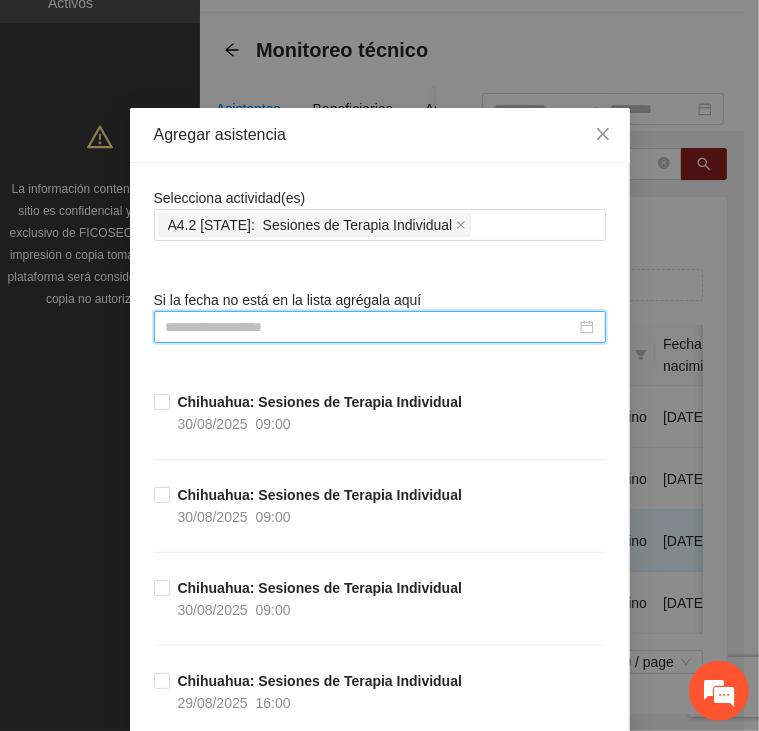 click at bounding box center (371, 327) 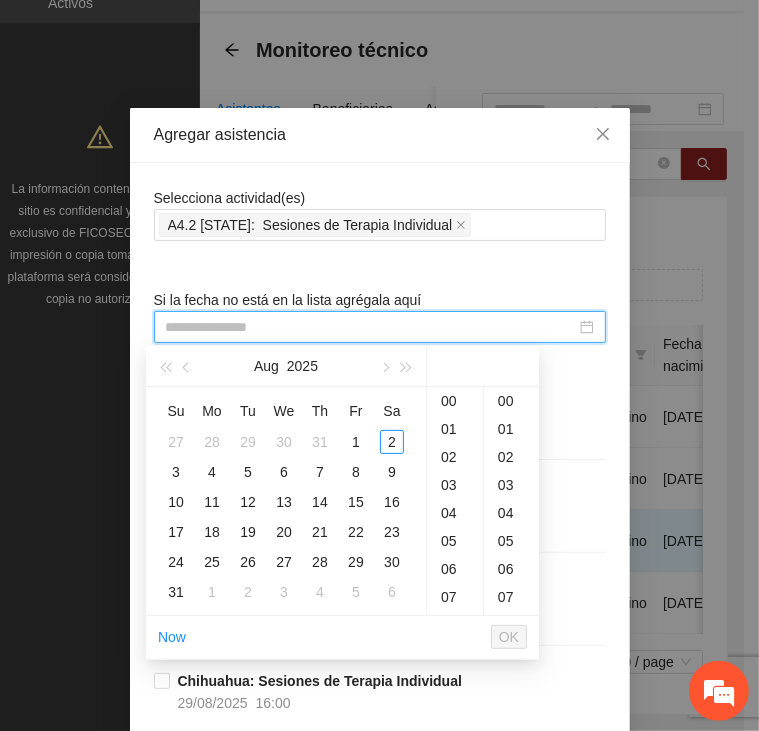 type on "**********" 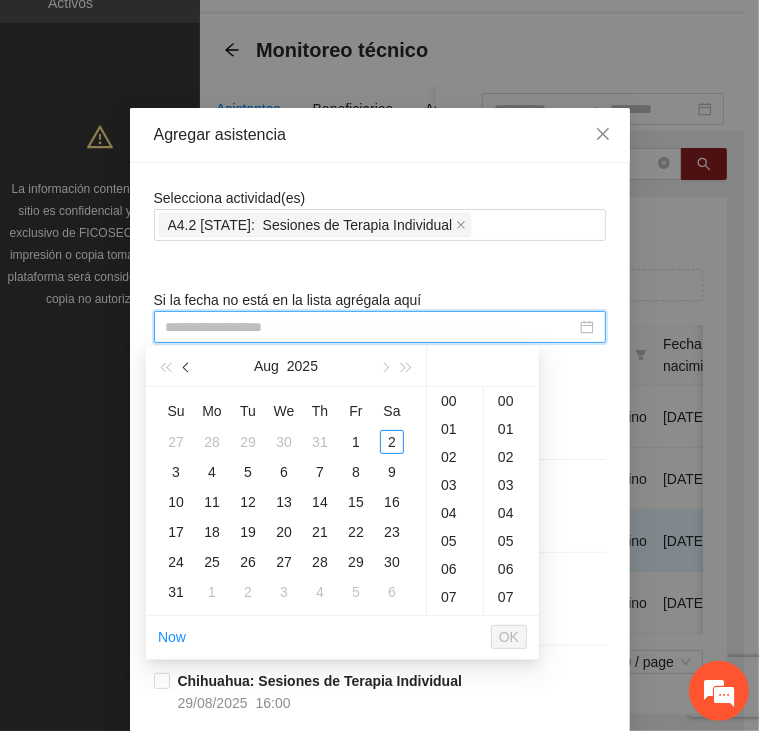 click at bounding box center [188, 368] 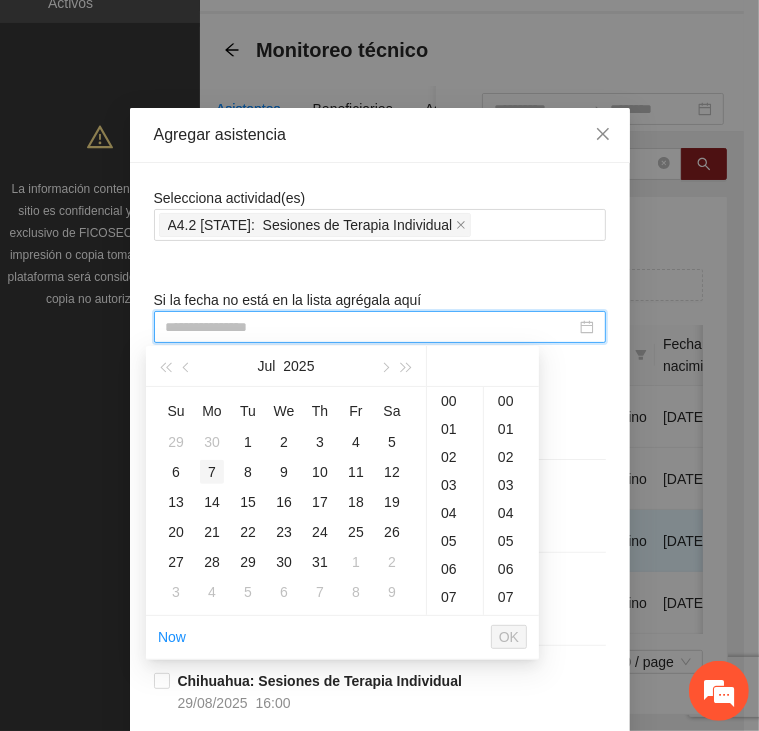 click on "7" at bounding box center (212, 472) 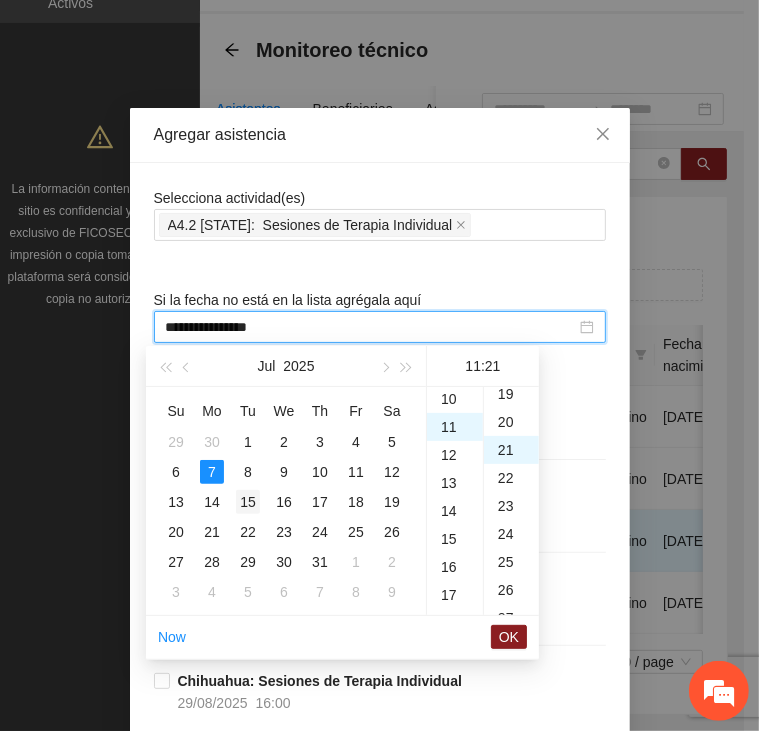 scroll, scrollTop: 308, scrollLeft: 0, axis: vertical 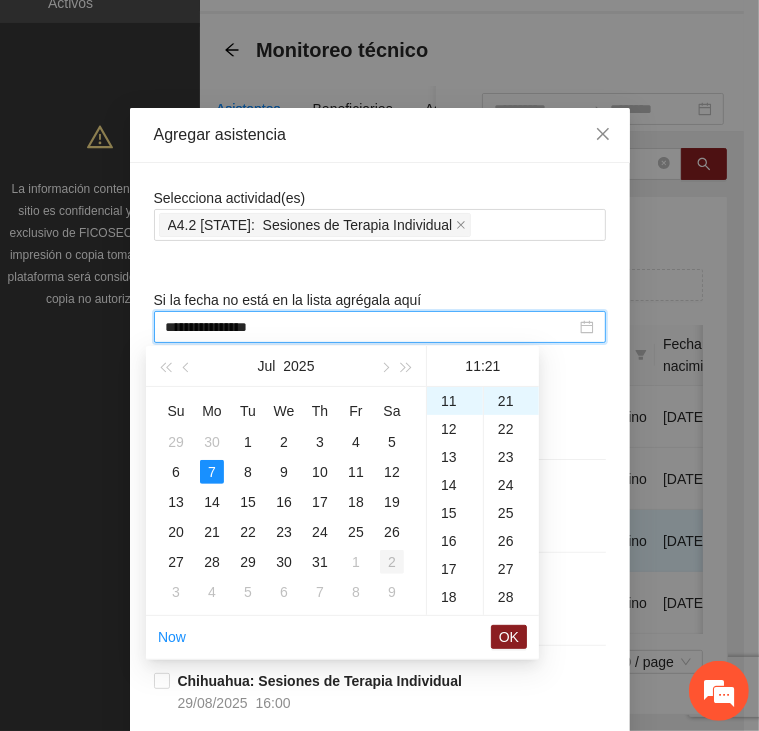 type on "**********" 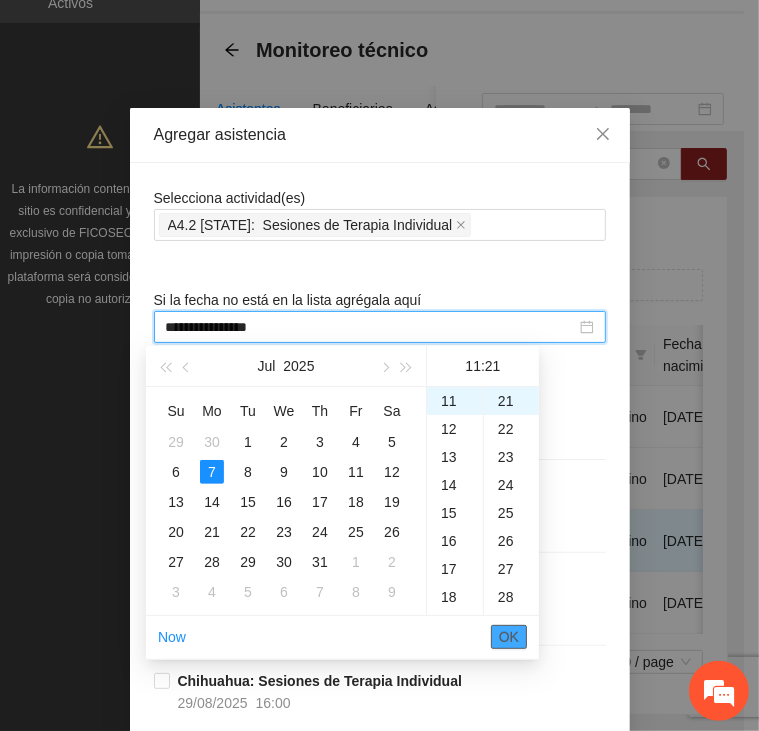 click on "OK" at bounding box center [509, 637] 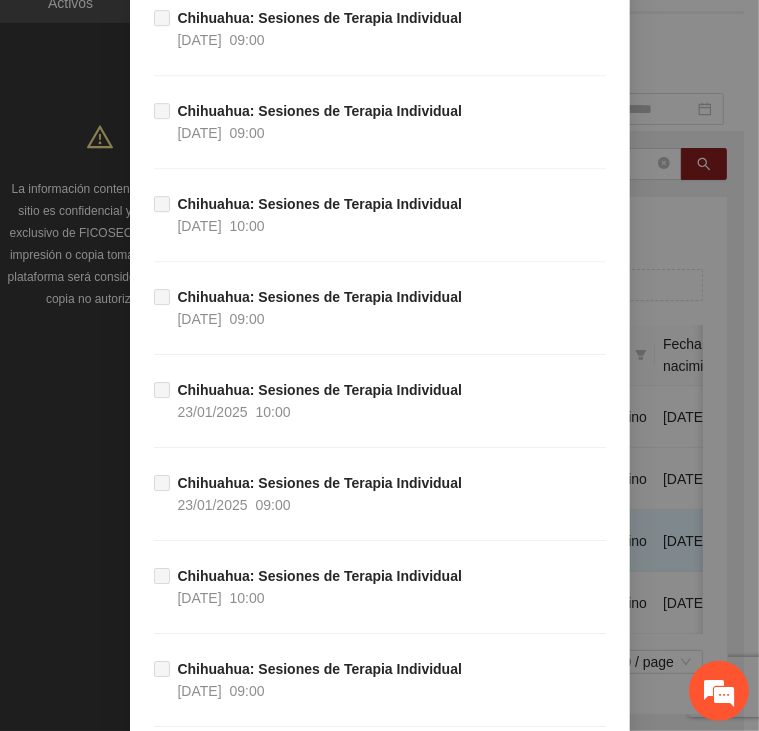 scroll, scrollTop: 37307, scrollLeft: 0, axis: vertical 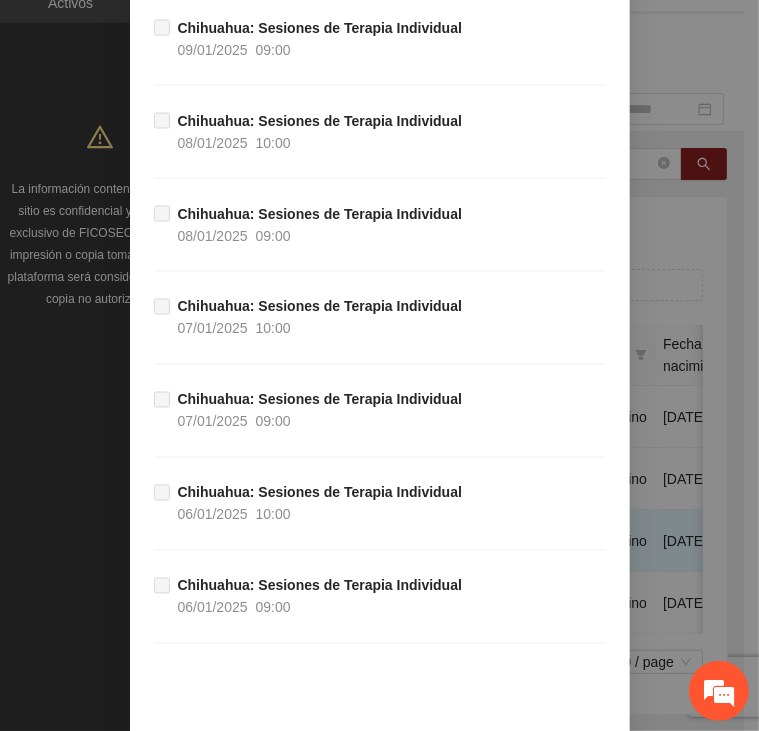 click on "Guardar" at bounding box center [571, 768] 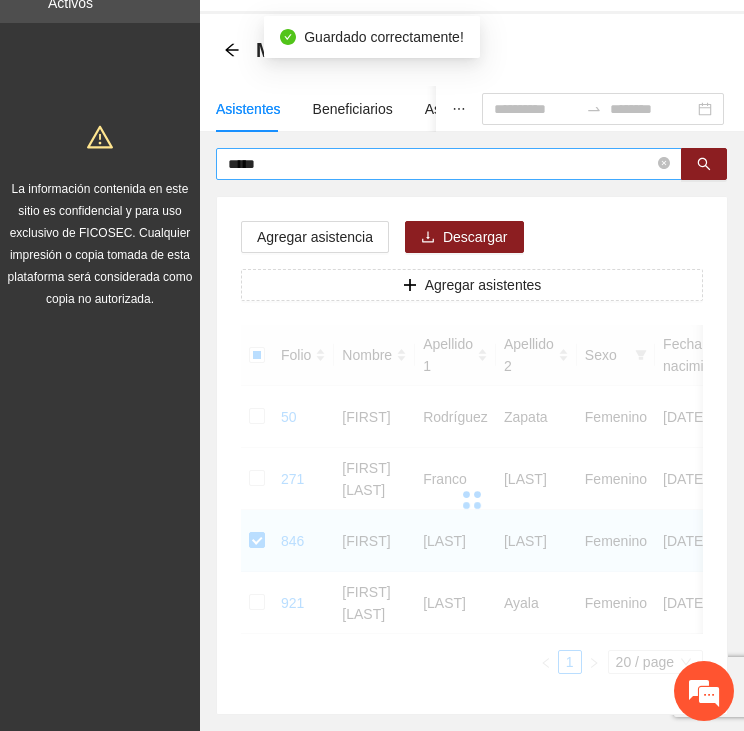 click on "*****" at bounding box center (449, 164) 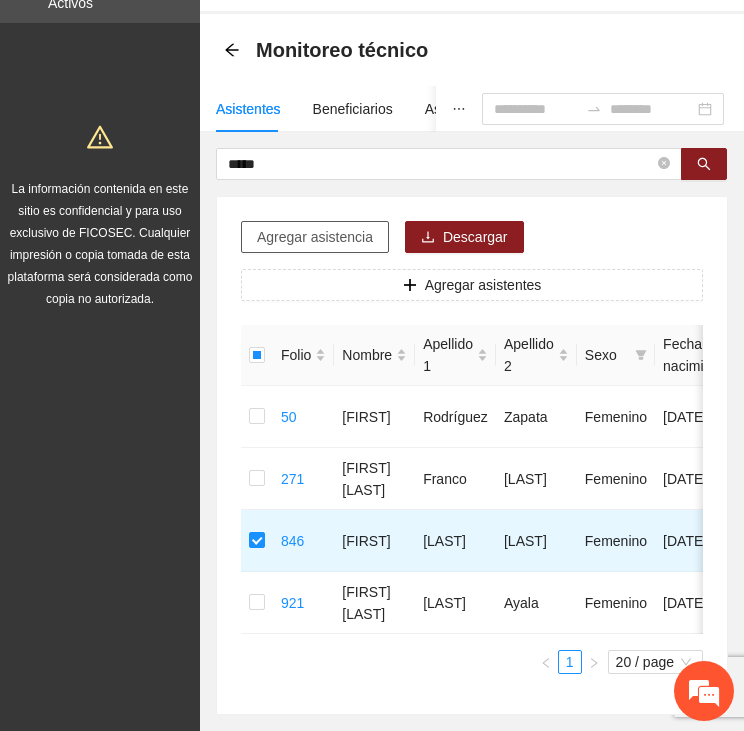 click on "Agregar asistencia" at bounding box center [315, 237] 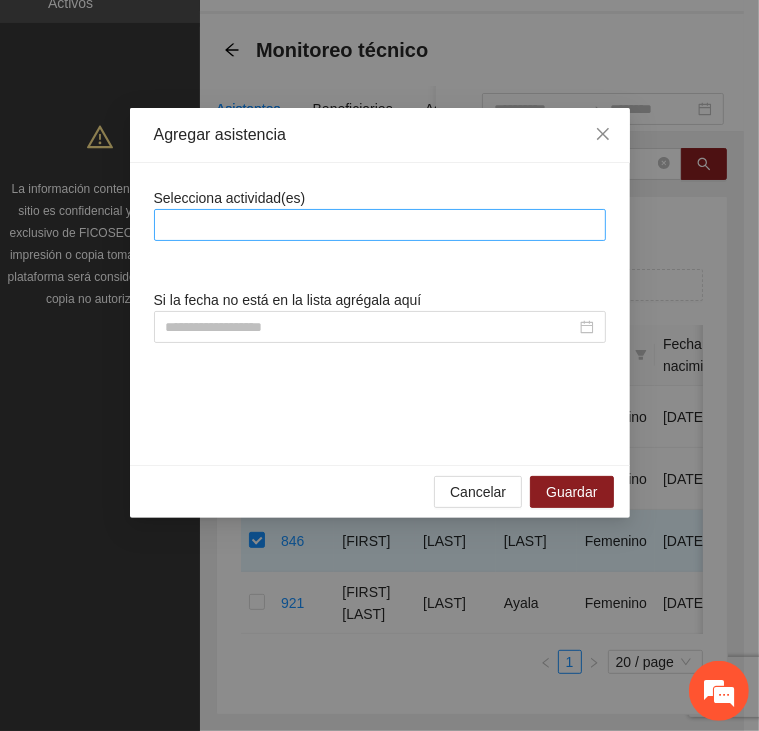 click at bounding box center (380, 225) 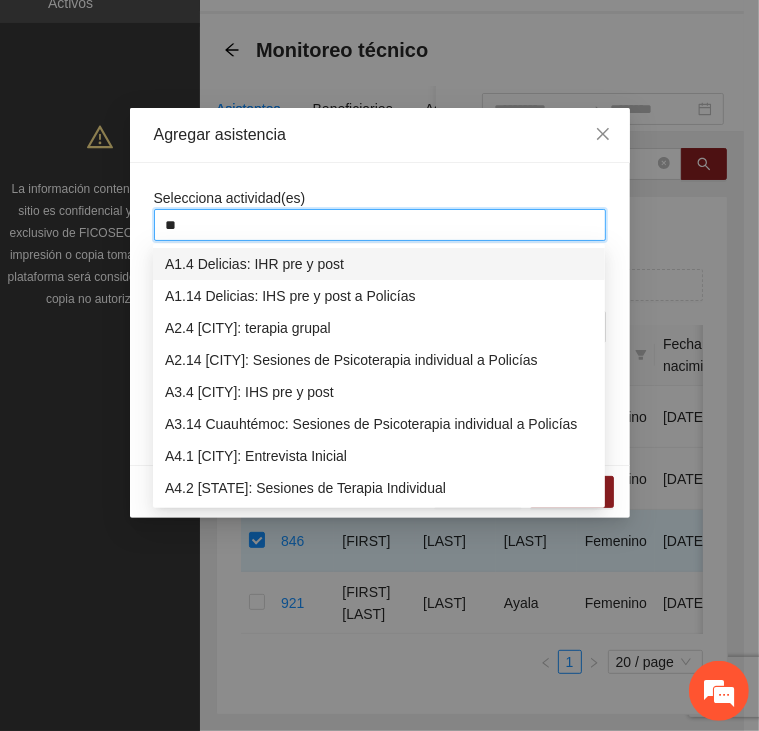 type on "***" 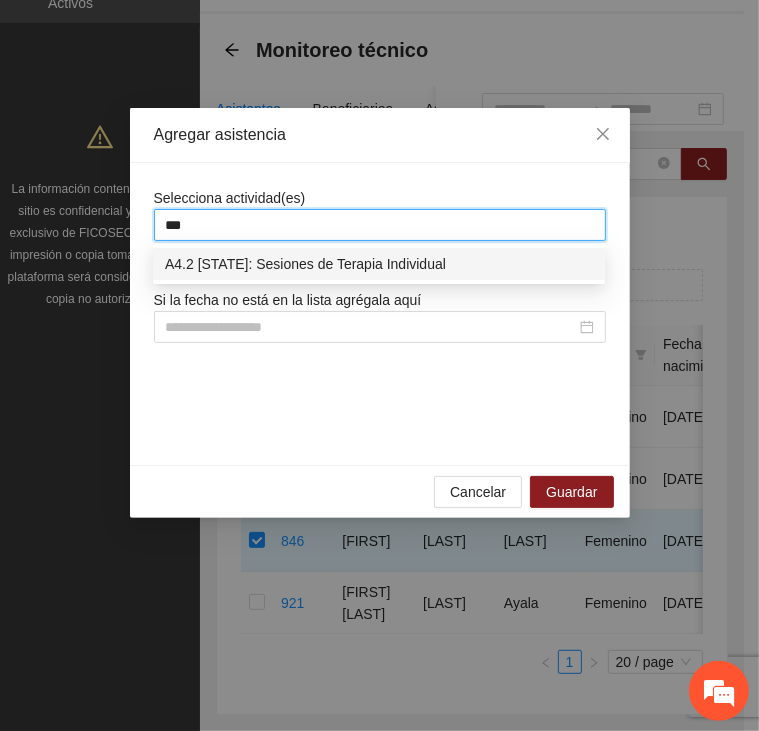 type 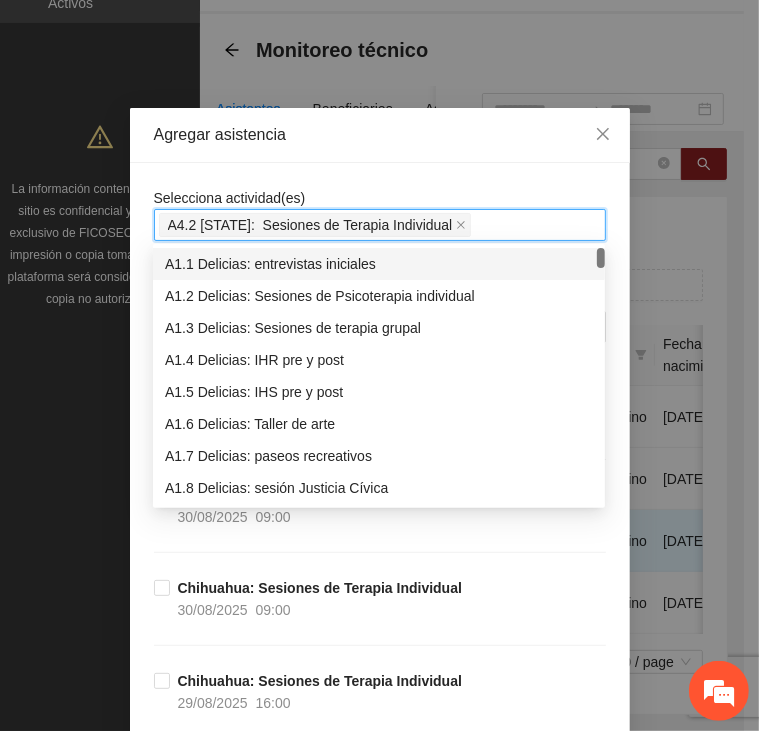 click on "Selecciona actividad(es) A4.2 [CITY]:  Sesiones de Terapia Individual    Si la fecha no está en la lista agrégala aquí [CITY]:  Sesiones de Terapia Individual  30/08/2025 09:00 [CITY]:  Sesiones de Terapia Individual  30/08/2025 09:00 [CITY]:  Sesiones de Terapia Individual  29/08/2025 16:00 [CITY]:  Sesiones de Terapia Individual  29/08/2025 10:00 [CITY]:  Sesiones de Terapia Individual  29/08/2025 10:00 [CITY]:  Sesiones de Terapia Individual  28/08/2025 16:00 [CITY]:  Sesiones de Terapia Individual  28/08/2025 10:00 [CITY]:  Sesiones de Terapia Individual  28/08/2025 09:00 [CITY]:  Sesiones de Terapia Individual  27/08/2025 16:00 [CITY]:  Sesiones de Terapia Individual  27/08/2025 10:00 [CITY]:  Sesiones de Terapia Individual  27/08/2025 10:00 [CITY]:  Sesiones de Terapia Individual  26/08/2025 16:00 [CITY]:  Sesiones de Terapia Individual  26/08/2025 10:00 [CITY]:  Sesiones de Terapia Individual" at bounding box center [380, 20262] 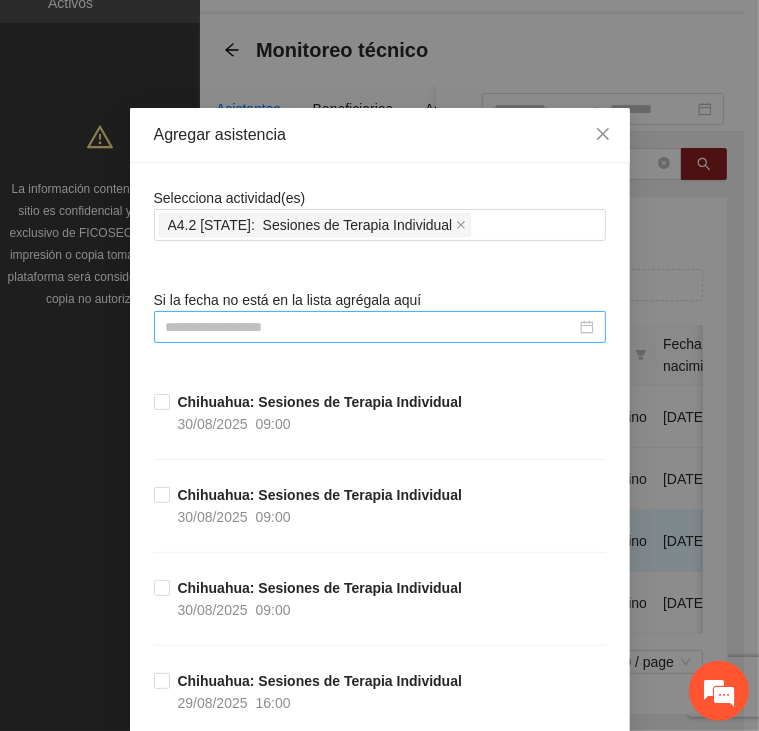 click at bounding box center (371, 327) 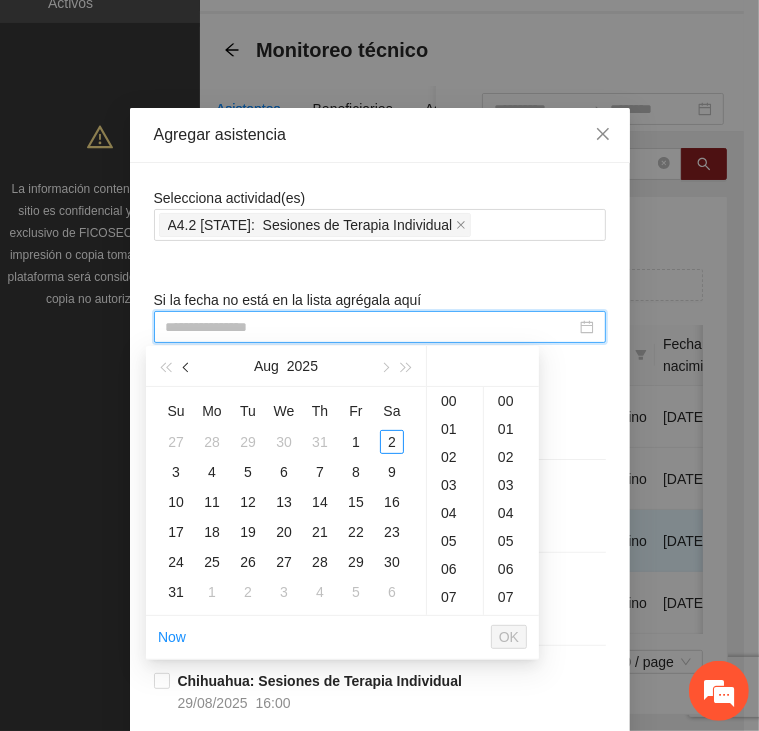 type on "**********" 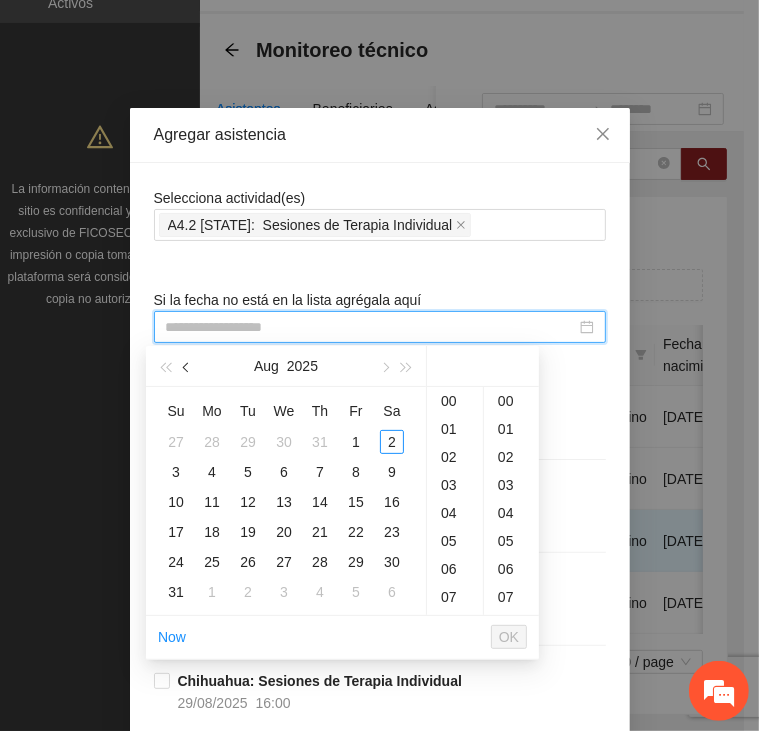 click at bounding box center (187, 366) 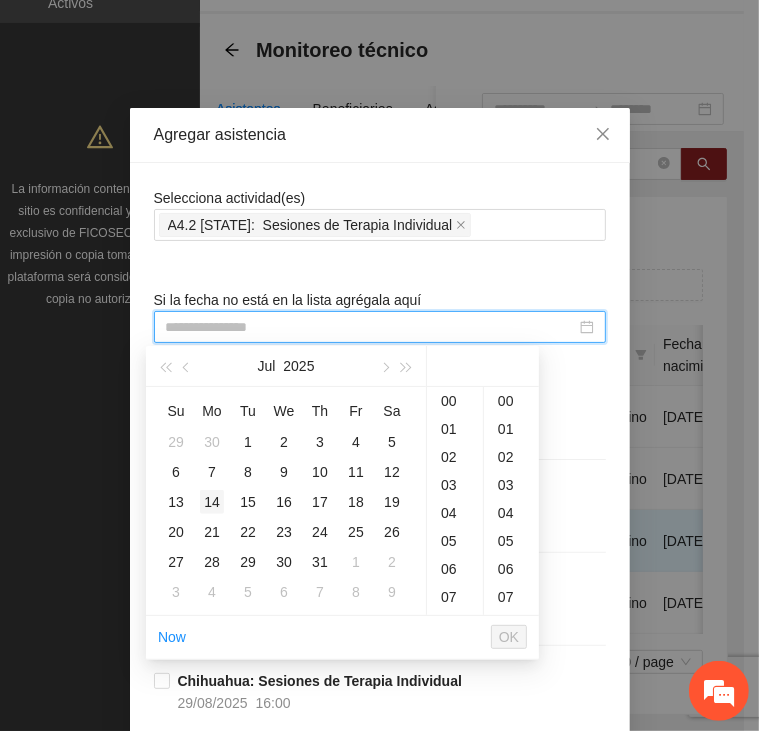click on "14" at bounding box center [212, 502] 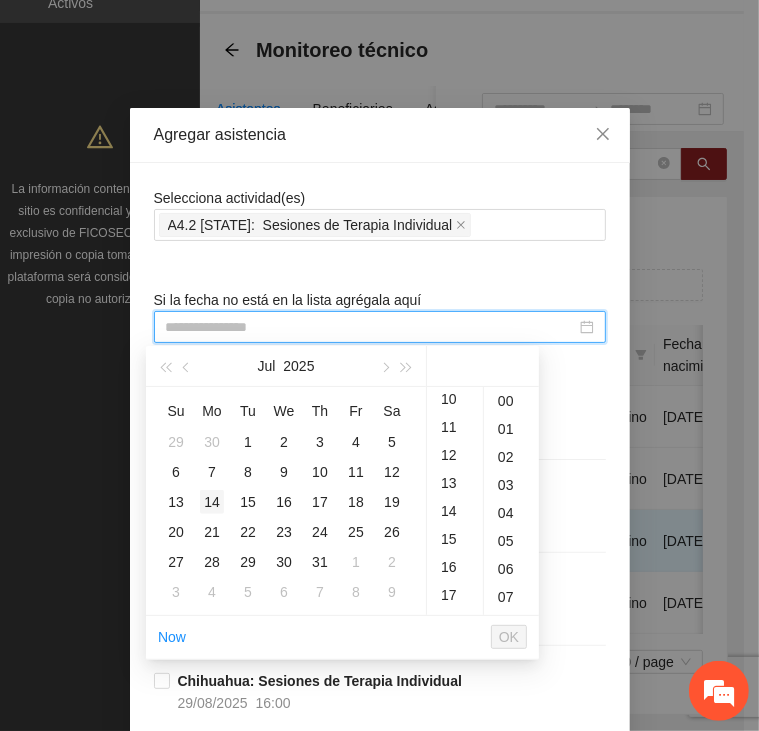 scroll, scrollTop: 588, scrollLeft: 0, axis: vertical 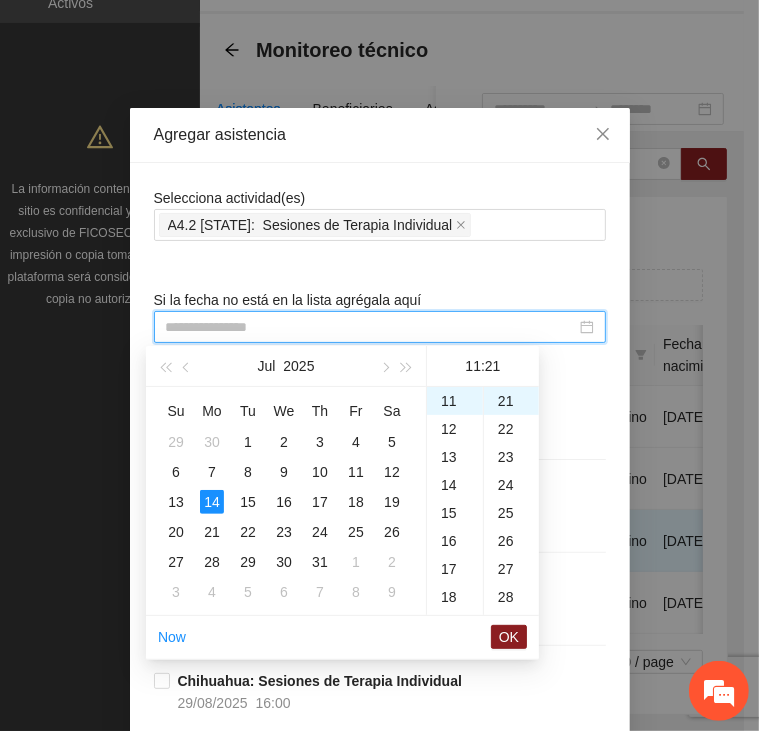 type on "**********" 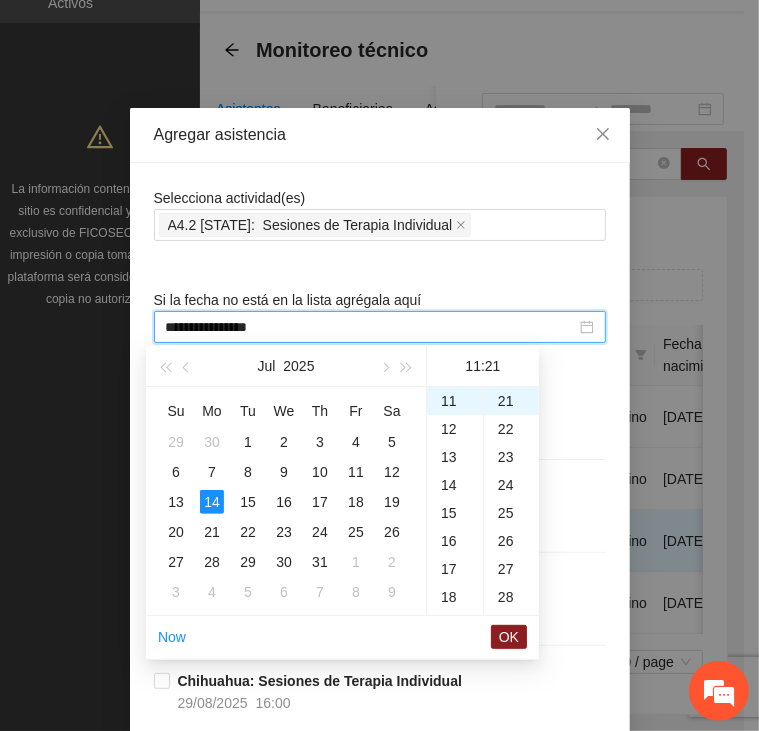 drag, startPoint x: 508, startPoint y: 634, endPoint x: 508, endPoint y: 546, distance: 88 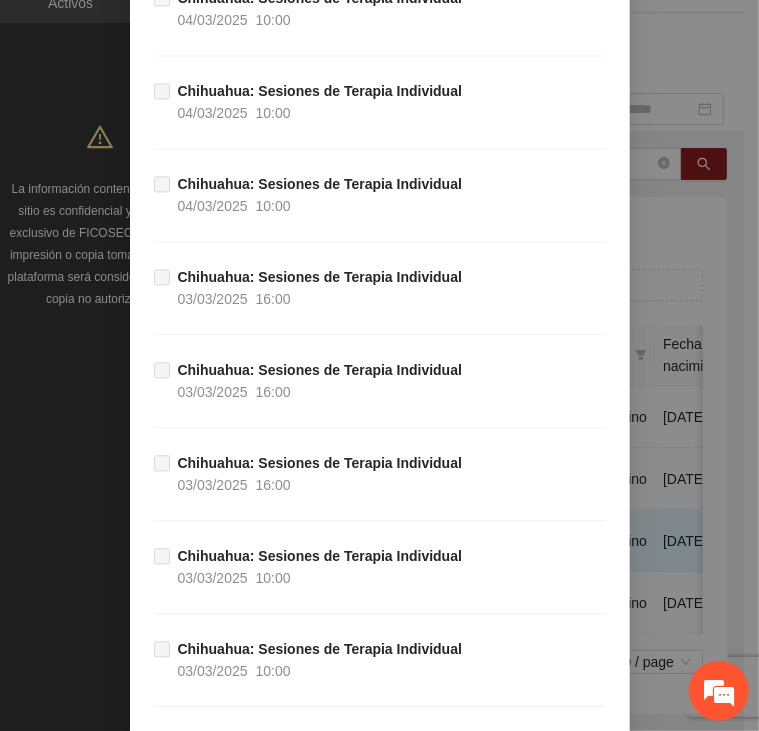 scroll, scrollTop: 39620, scrollLeft: 0, axis: vertical 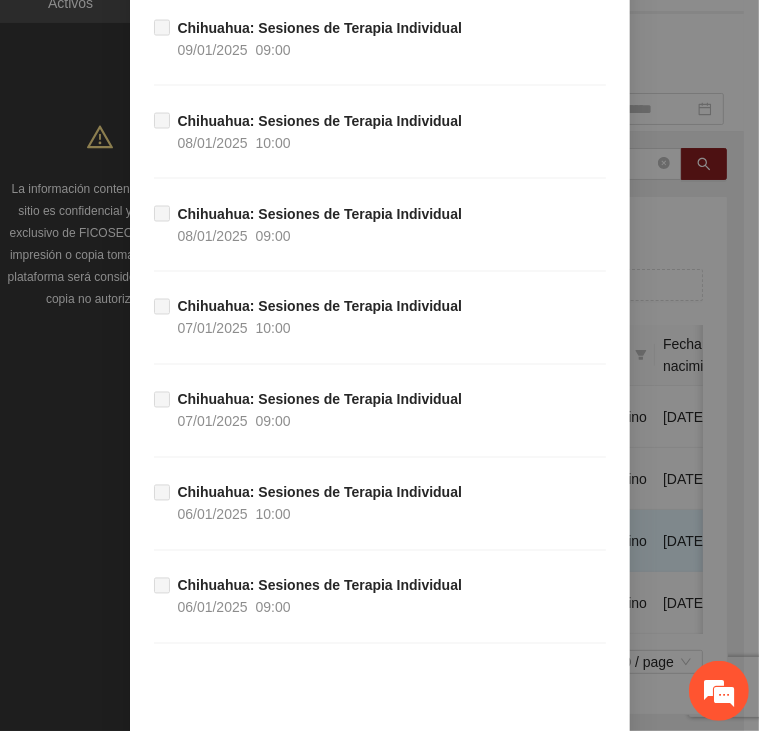 drag, startPoint x: 568, startPoint y: 688, endPoint x: 555, endPoint y: 680, distance: 15.264338 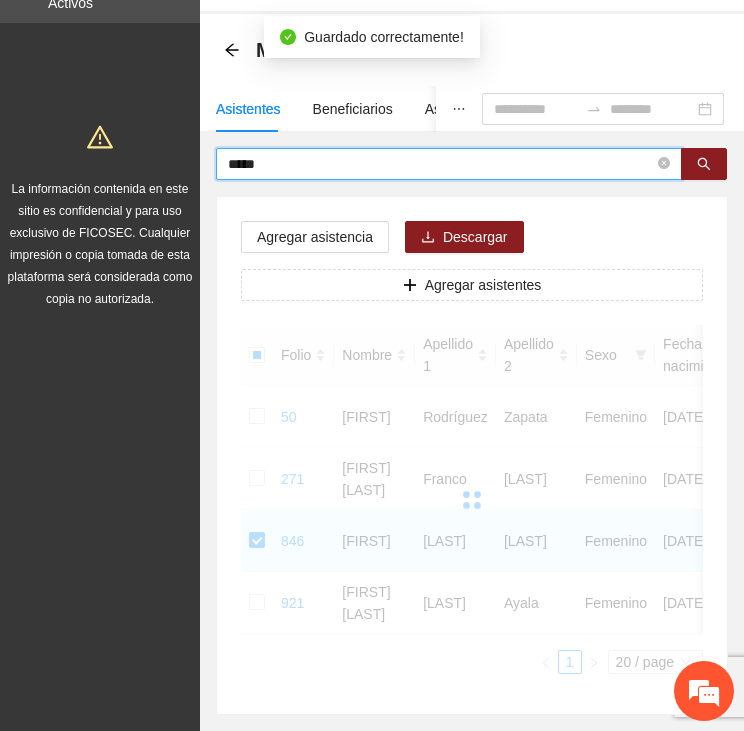 click on "*****" at bounding box center (441, 164) 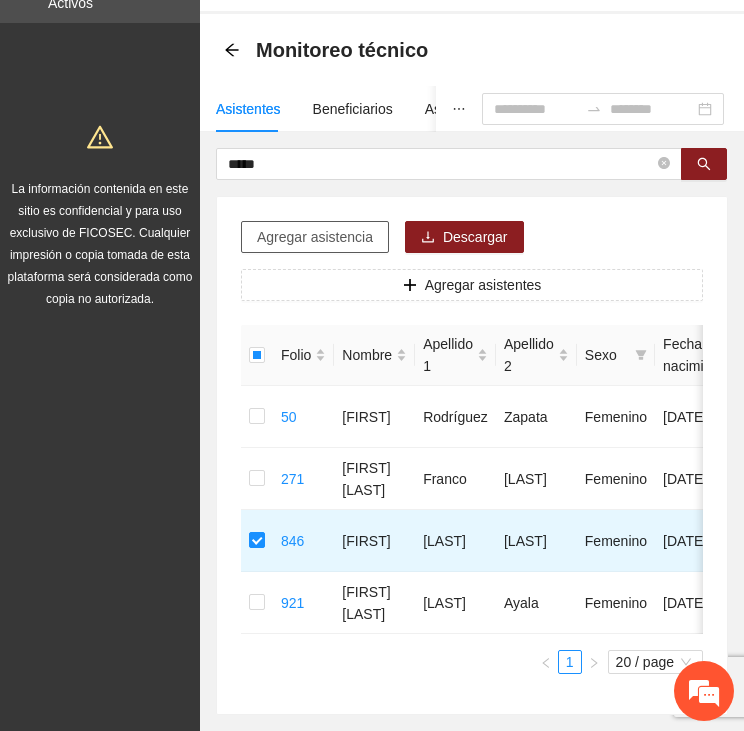 click on "Agregar asistencia" at bounding box center [315, 237] 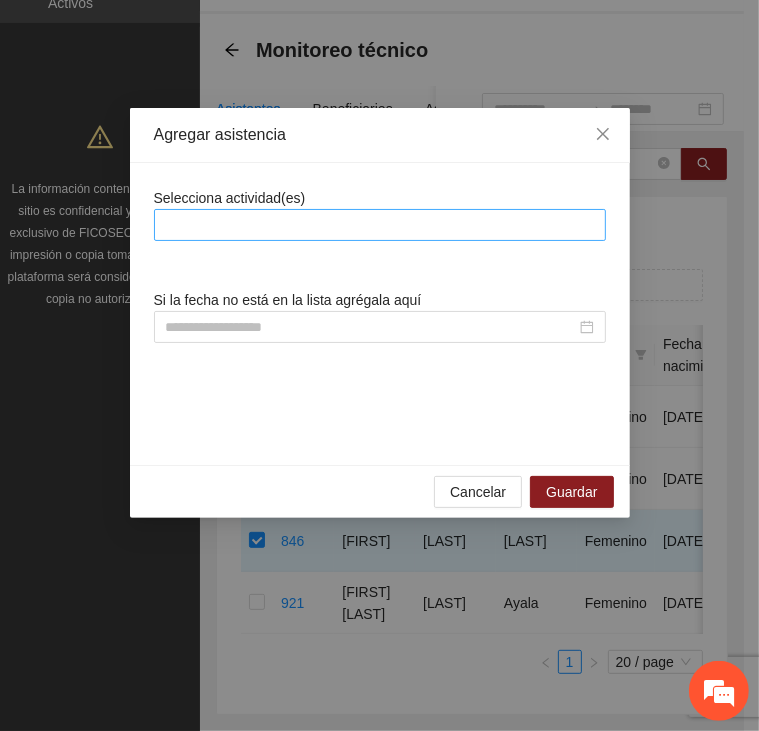 click at bounding box center [380, 225] 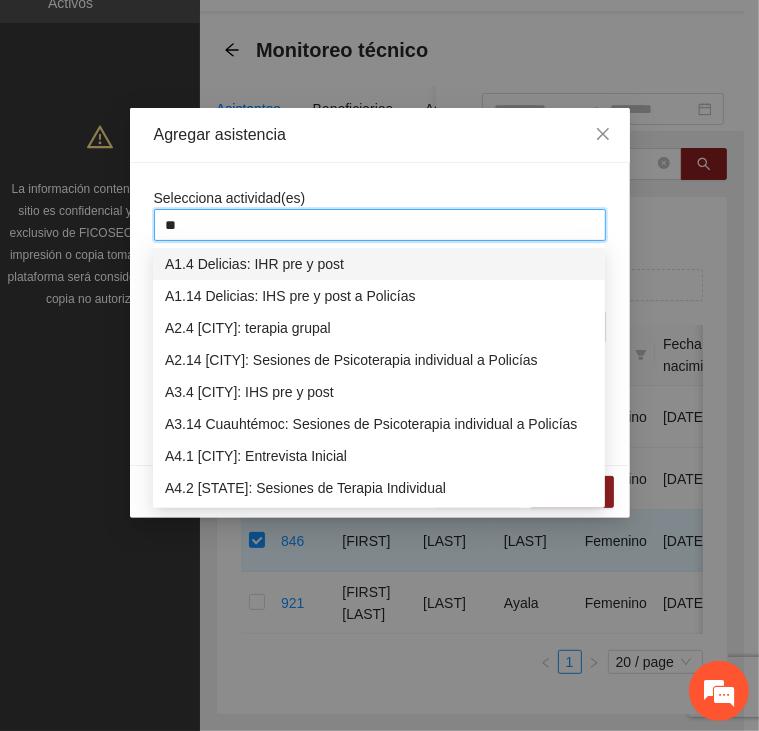 type on "***" 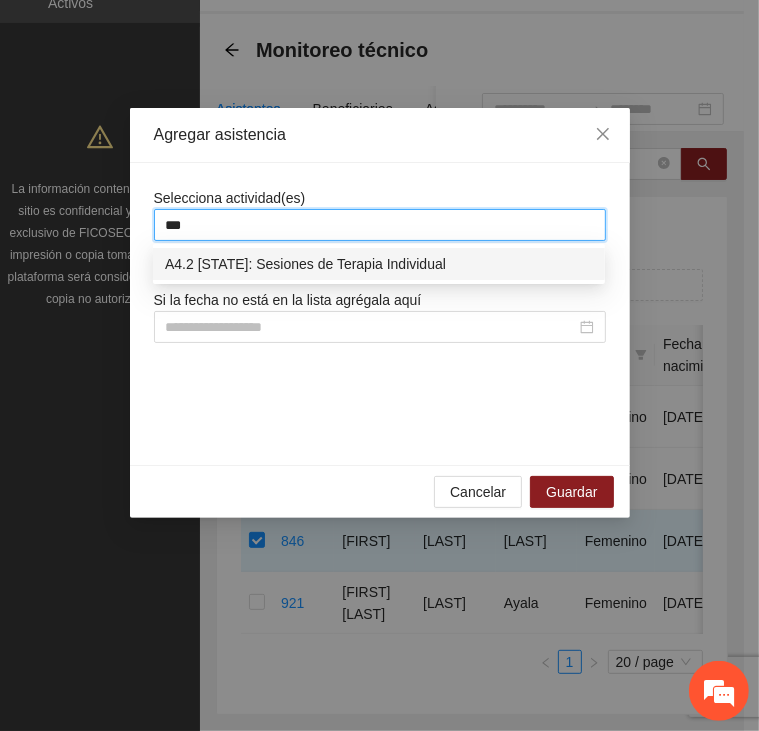 type 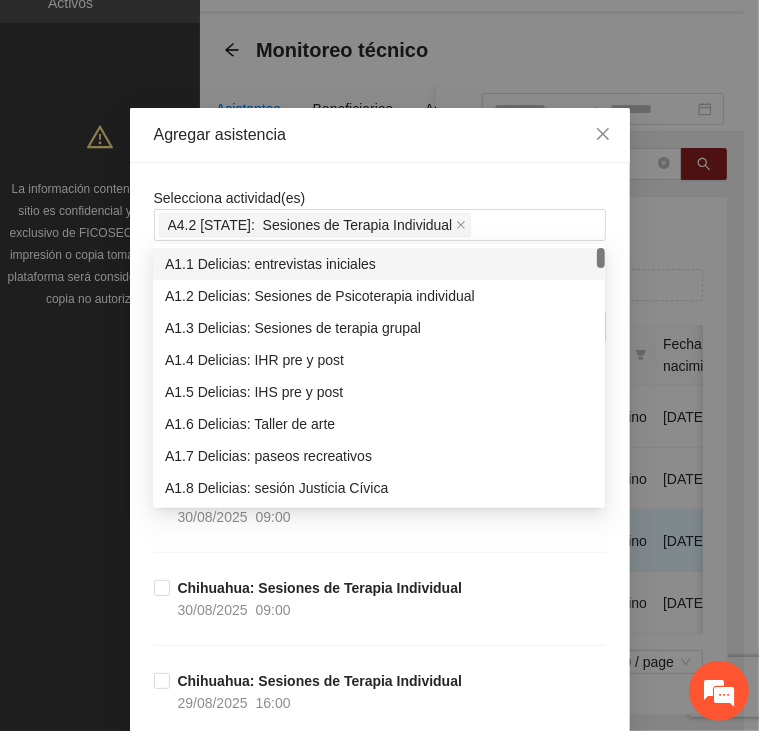 click on "Selecciona actividad(es) A4.2 [CITY]:  Sesiones de Terapia Individual    Si la fecha no está en la lista agrégala aquí [CITY]:  Sesiones de Terapia Individual  30/08/2025 09:00 [CITY]:  Sesiones de Terapia Individual  30/08/2025 09:00 [CITY]:  Sesiones de Terapia Individual  29/08/2025 16:00 [CITY]:  Sesiones de Terapia Individual  29/08/2025 10:00 [CITY]:  Sesiones de Terapia Individual  29/08/2025 10:00 [CITY]:  Sesiones de Terapia Individual  28/08/2025 16:00 [CITY]:  Sesiones de Terapia Individual  28/08/2025 10:00 [CITY]:  Sesiones de Terapia Individual  28/08/2025 09:00 [CITY]:  Sesiones de Terapia Individual  27/08/2025 16:00 [CITY]:  Sesiones de Terapia Individual  27/08/2025 10:00 [CITY]:  Sesiones de Terapia Individual  27/08/2025 10:00 [CITY]:  Sesiones de Terapia Individual  26/08/2025 16:00 [CITY]:  Sesiones de Terapia Individual  26/08/2025 10:00 [CITY]:  Sesiones de Terapia Individual" at bounding box center (380, 20262) 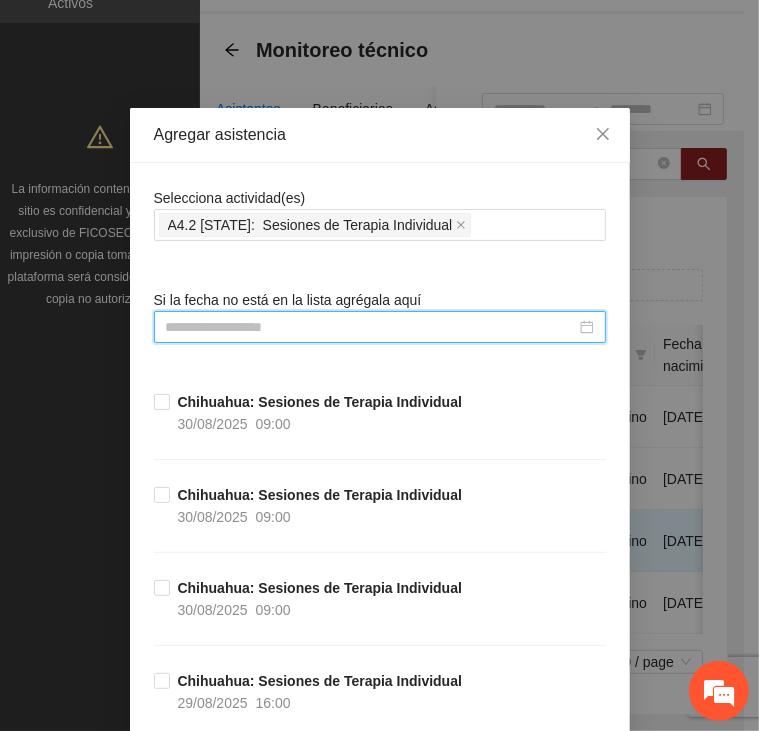click at bounding box center (371, 327) 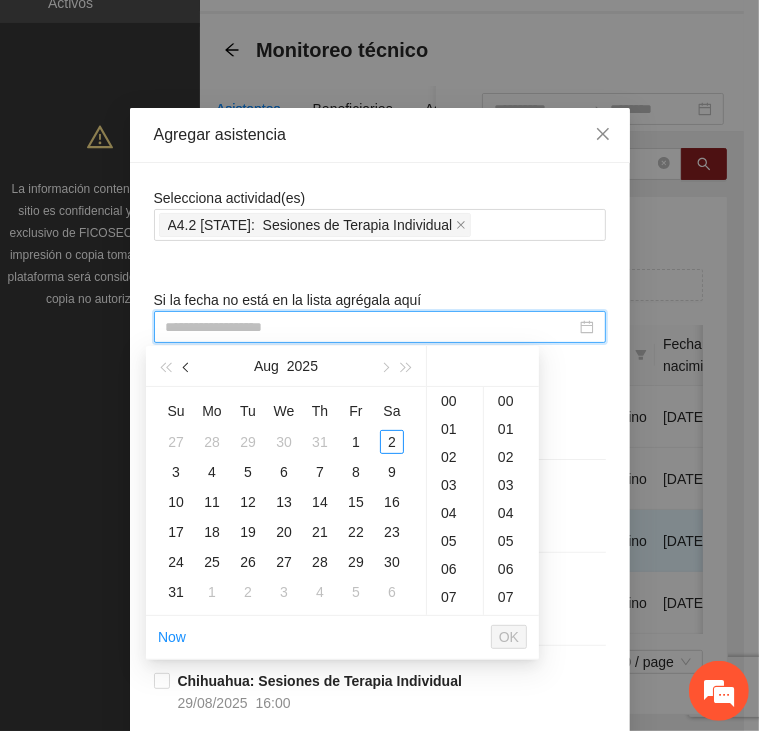 click at bounding box center [188, 368] 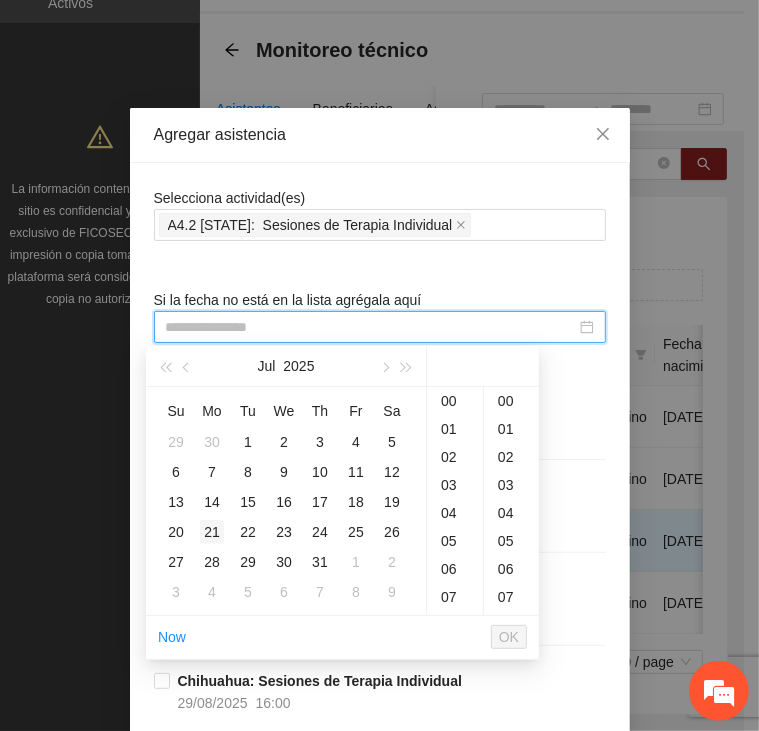 click on "21" at bounding box center [212, 532] 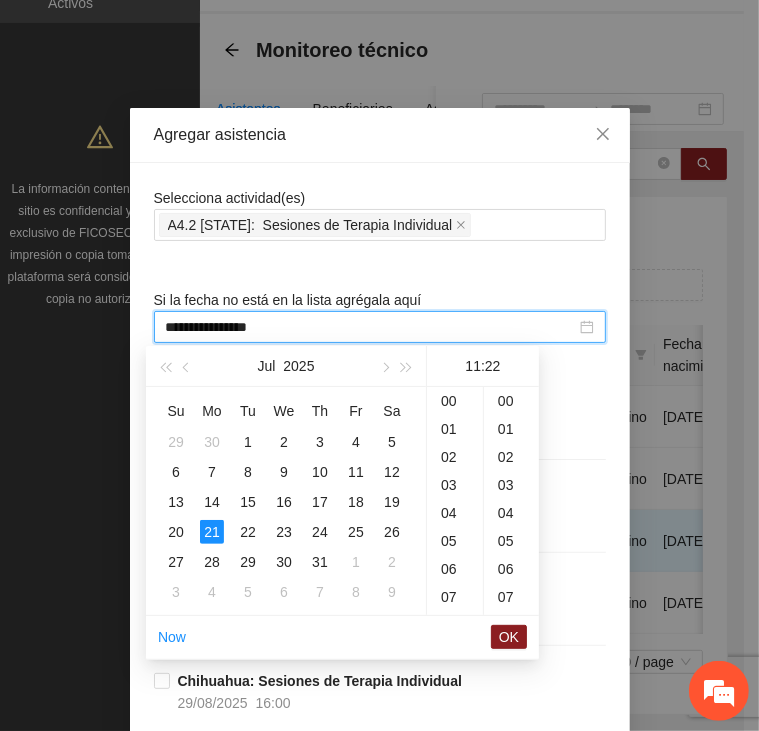 scroll, scrollTop: 308, scrollLeft: 0, axis: vertical 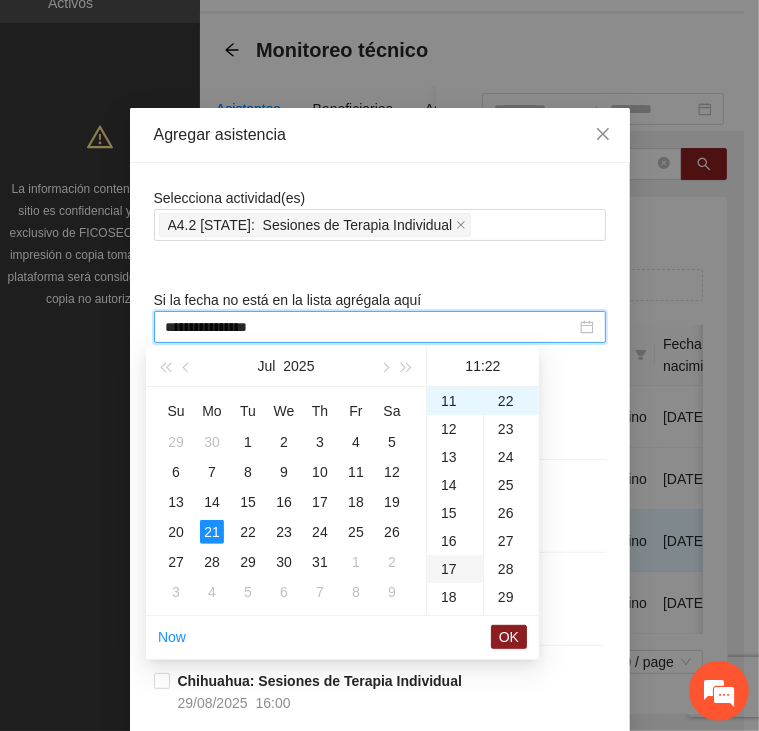 type on "**********" 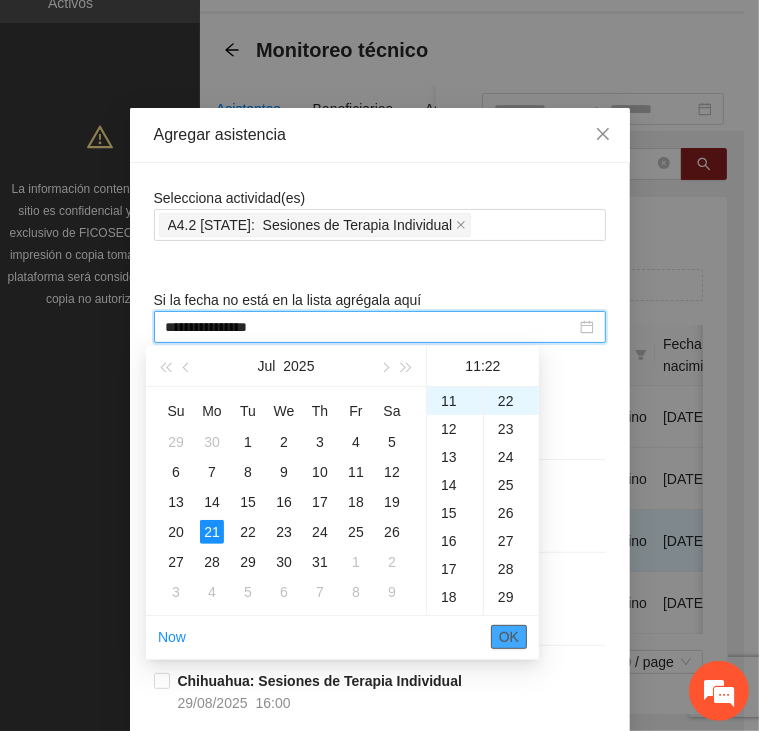 click on "OK" at bounding box center (509, 637) 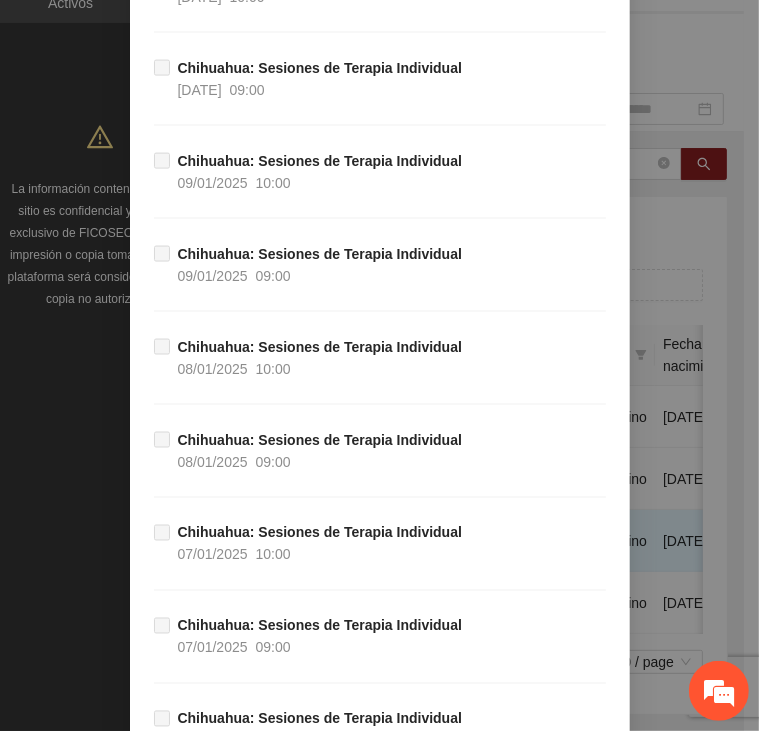 scroll, scrollTop: 39620, scrollLeft: 0, axis: vertical 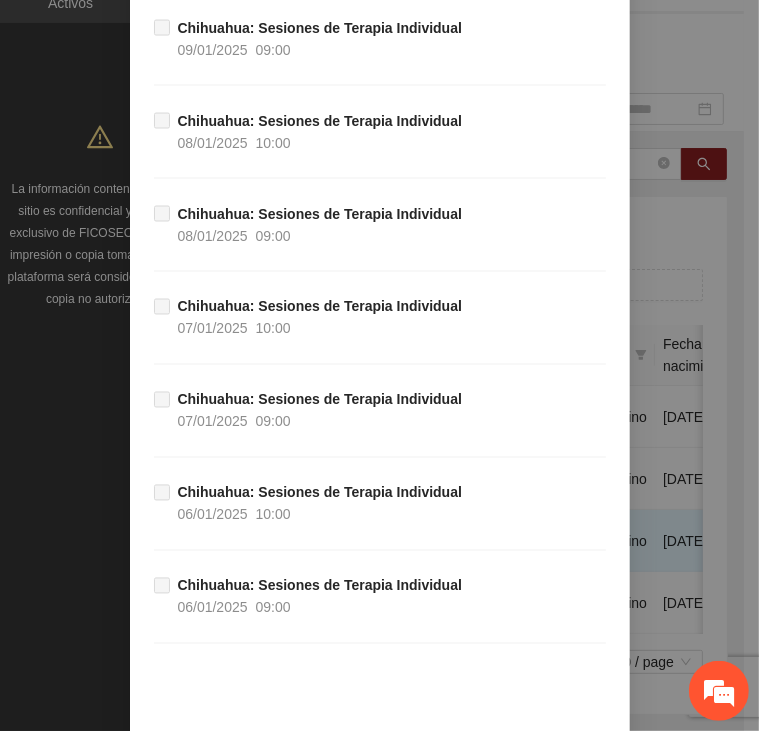click on "Guardar" at bounding box center [571, 768] 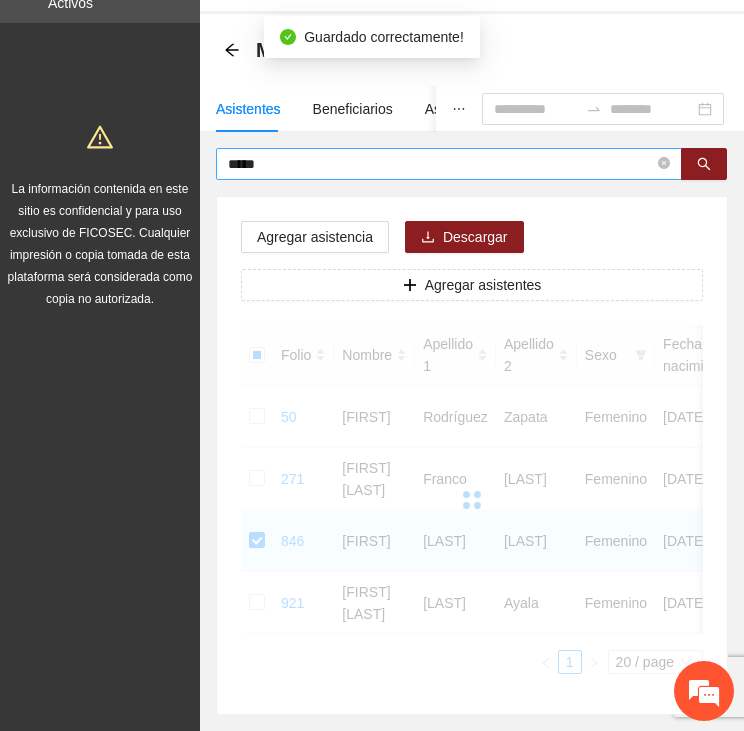 click on "*****" at bounding box center [441, 164] 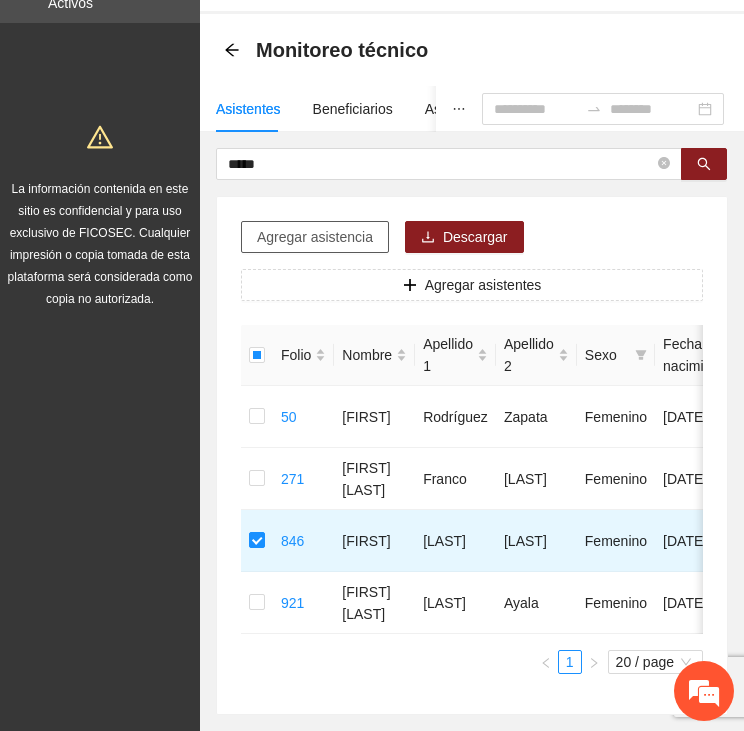 click on "Agregar asistencia" at bounding box center (315, 237) 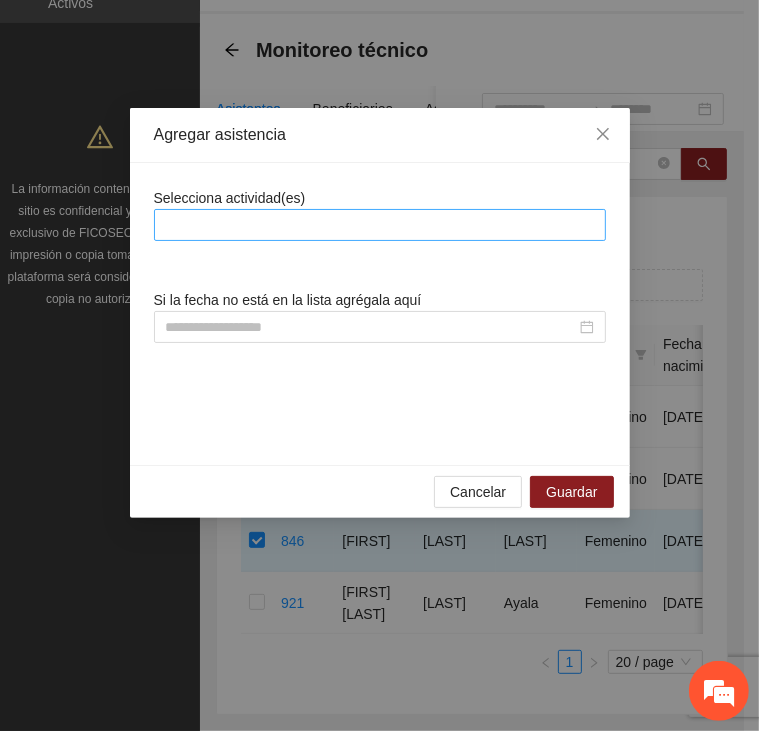 click at bounding box center [380, 225] 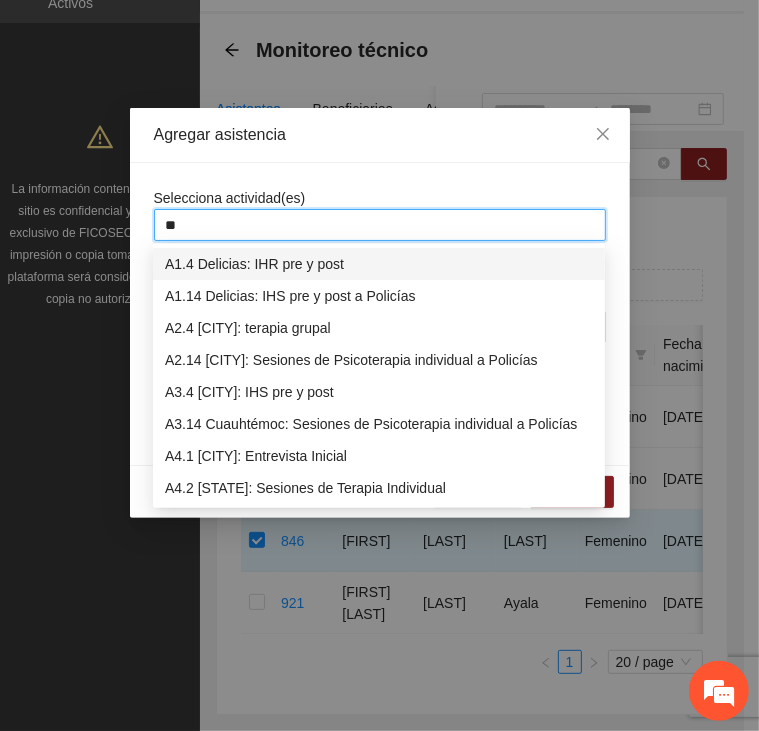 type on "***" 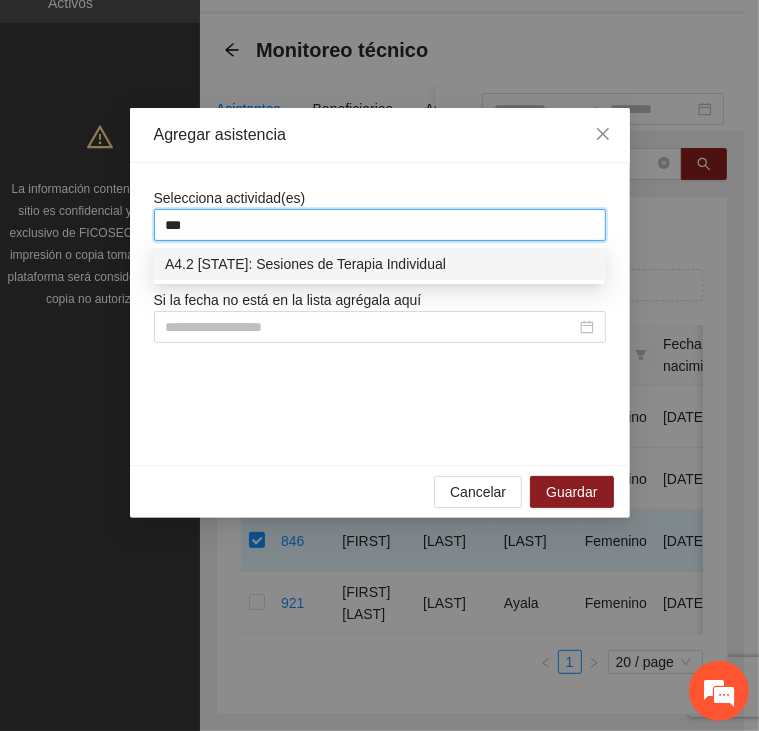 type 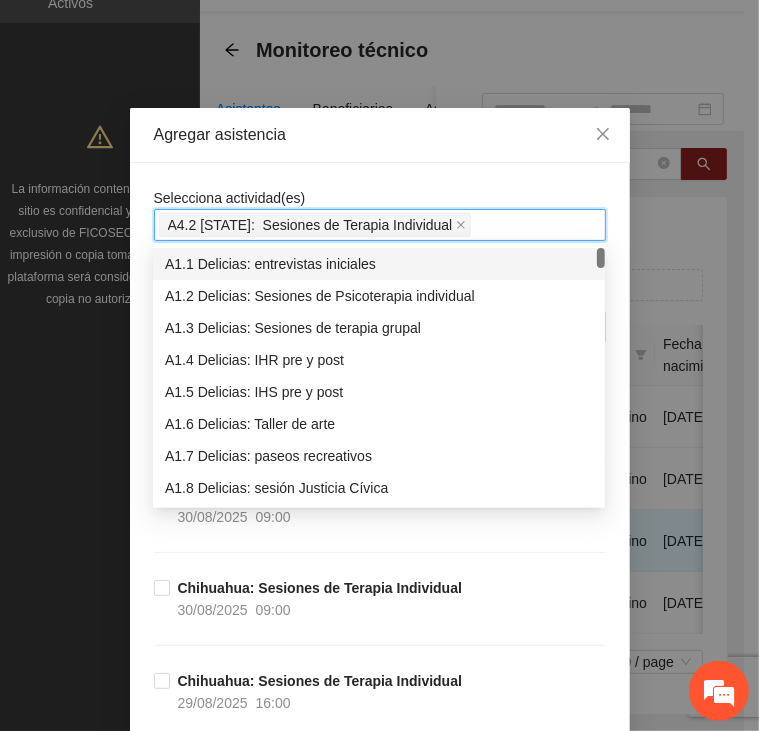 click on "Selecciona actividad(es) A4.2 [CITY]:  Sesiones de Terapia Individual    Si la fecha no está en la lista agrégala aquí [CITY]:  Sesiones de Terapia Individual  30/08/2025 09:00 [CITY]:  Sesiones de Terapia Individual  30/08/2025 09:00 [CITY]:  Sesiones de Terapia Individual  29/08/2025 16:00 [CITY]:  Sesiones de Terapia Individual  29/08/2025 10:00 [CITY]:  Sesiones de Terapia Individual  29/08/2025 10:00 [CITY]:  Sesiones de Terapia Individual  28/08/2025 16:00 [CITY]:  Sesiones de Terapia Individual  28/08/2025 10:00 [CITY]:  Sesiones de Terapia Individual  28/08/2025 09:00 [CITY]:  Sesiones de Terapia Individual  27/08/2025 16:00 [CITY]:  Sesiones de Terapia Individual  27/08/2025 10:00 [CITY]:  Sesiones de Terapia Individual  27/08/2025 10:00 [CITY]:  Sesiones de Terapia Individual  26/08/2025 16:00 [CITY]:  Sesiones de Terapia Individual  26/08/2025 10:00 [CITY]:  Sesiones de Terapia Individual" at bounding box center (380, 20262) 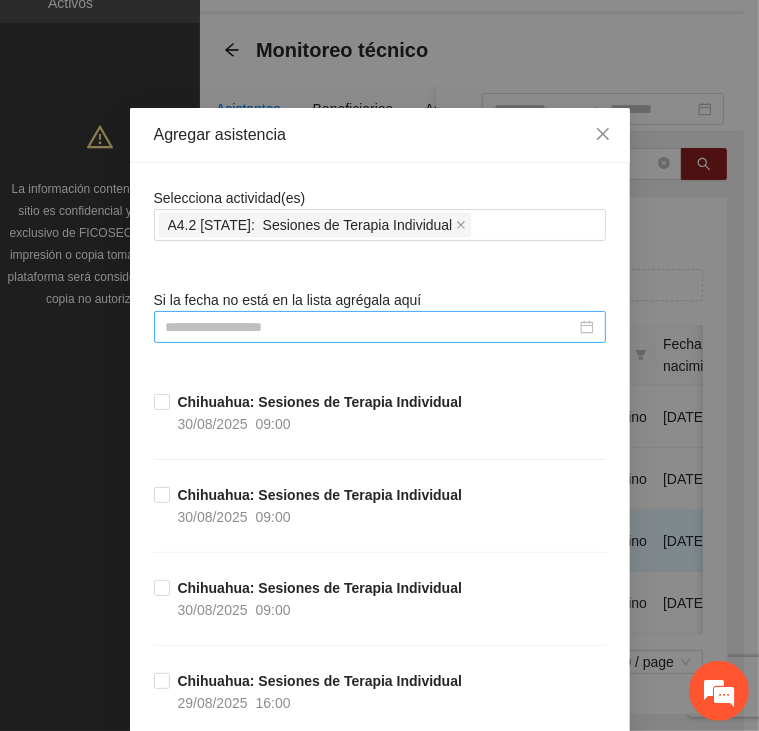 click at bounding box center (371, 327) 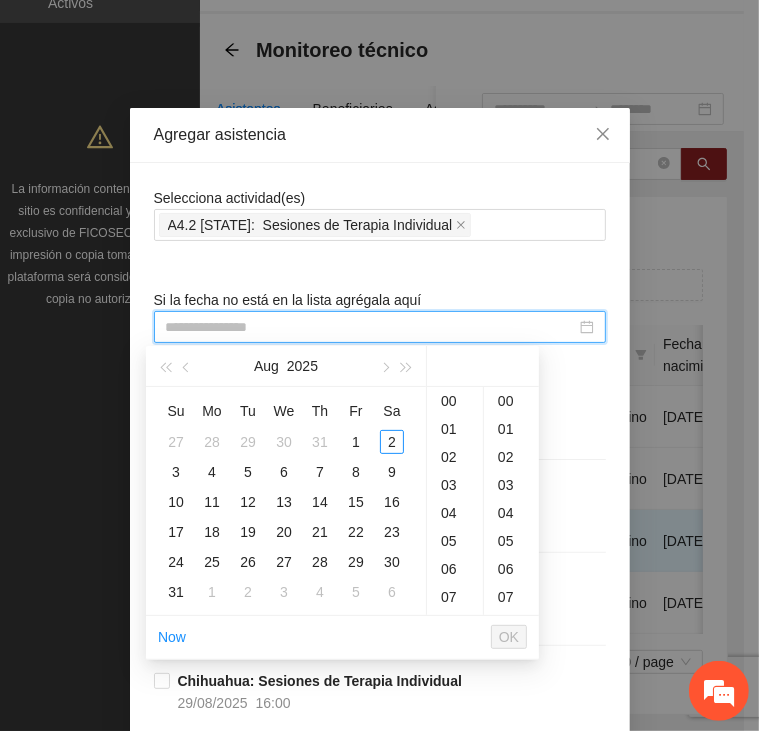 type on "**********" 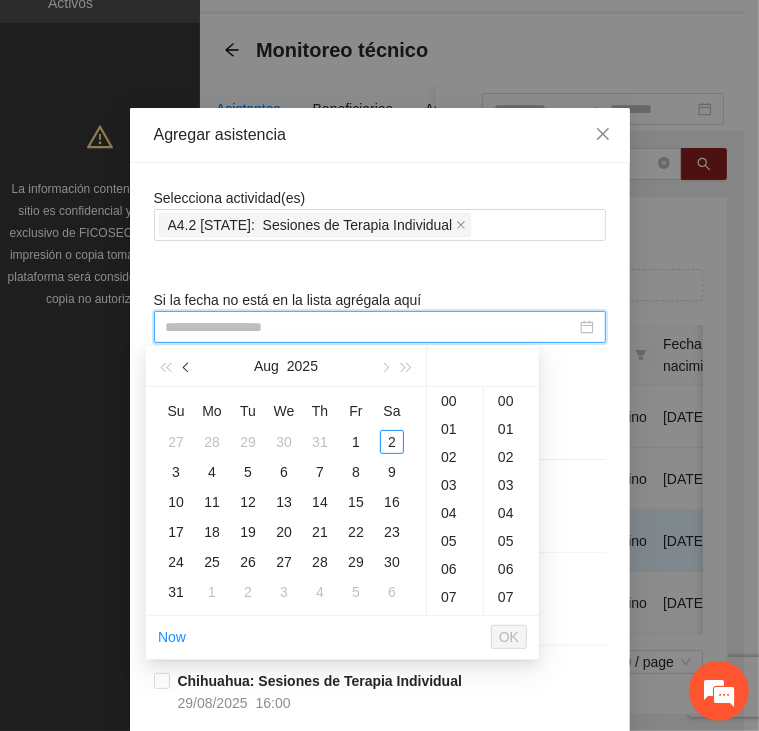 click on "Aug [YEAR]" at bounding box center (286, 366) 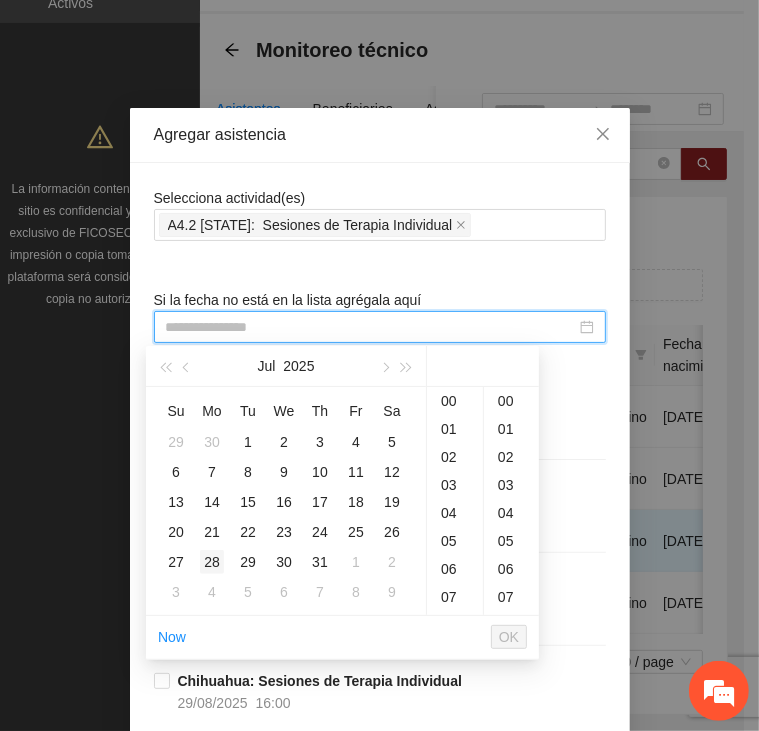 click on "28" at bounding box center (212, 562) 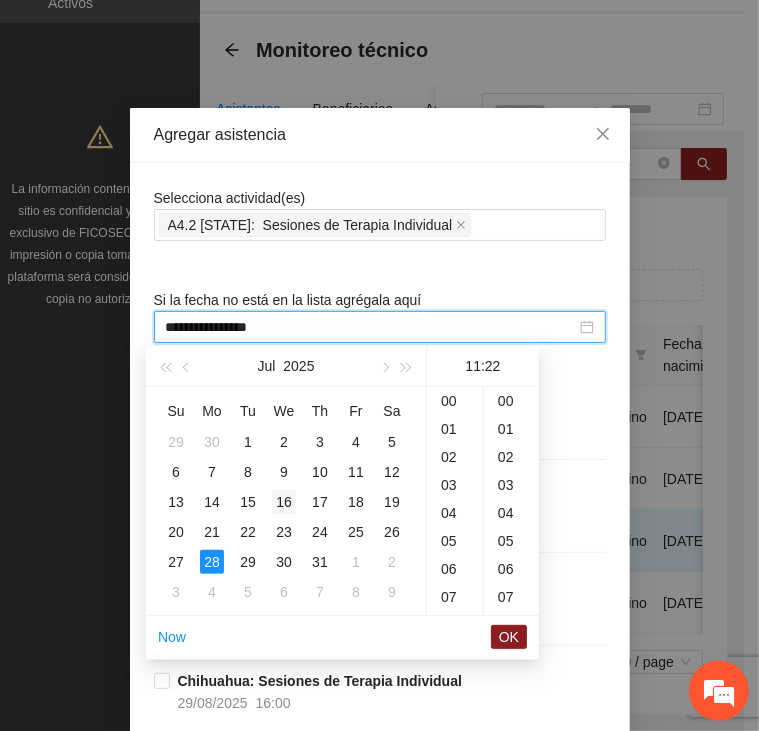 scroll, scrollTop: 308, scrollLeft: 0, axis: vertical 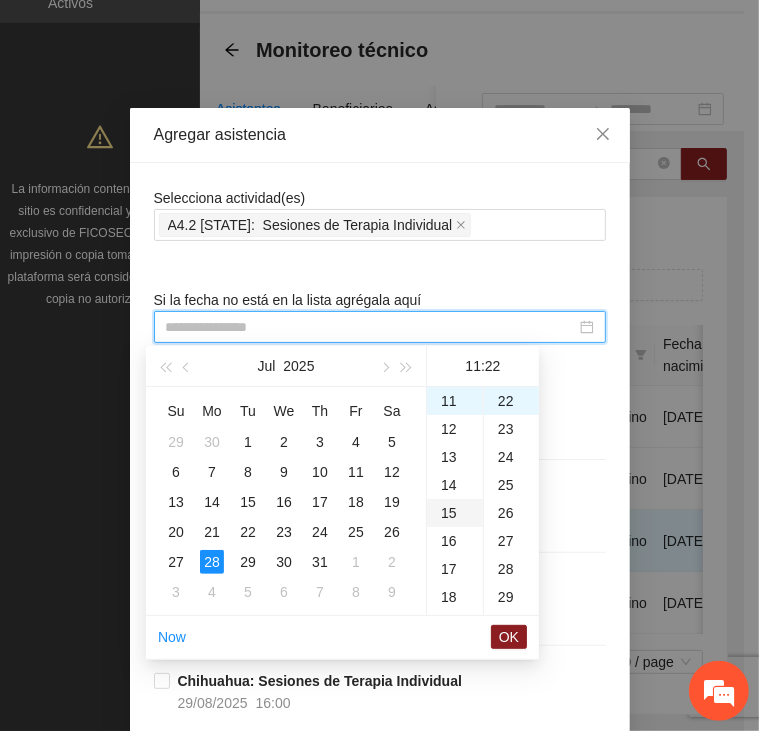 type on "**********" 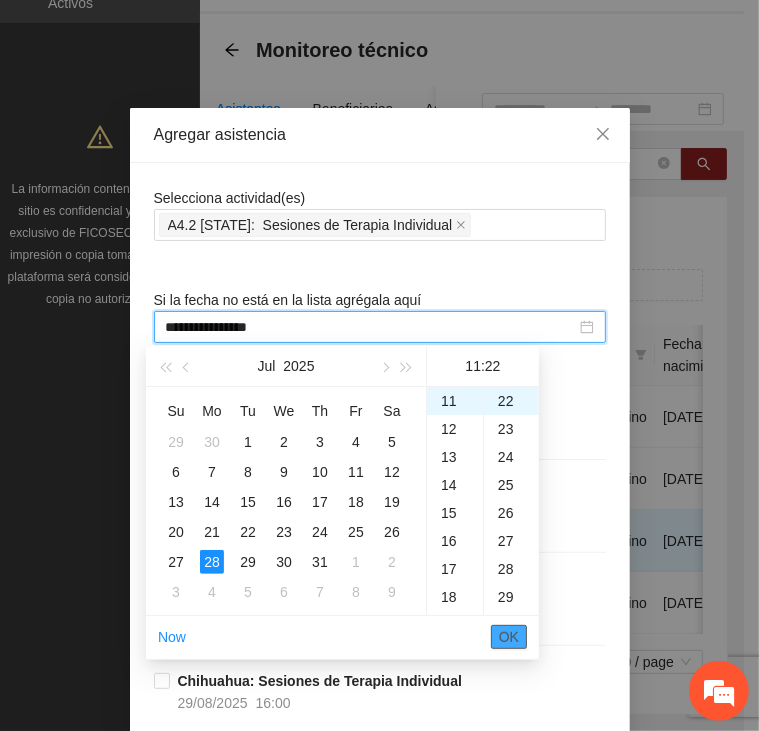 click on "OK" at bounding box center [509, 637] 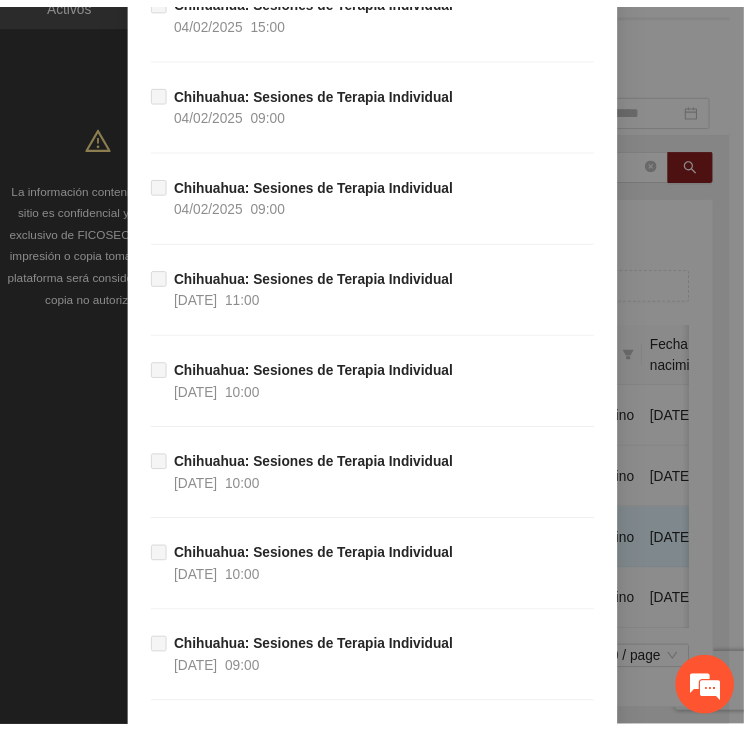 scroll, scrollTop: 39620, scrollLeft: 0, axis: vertical 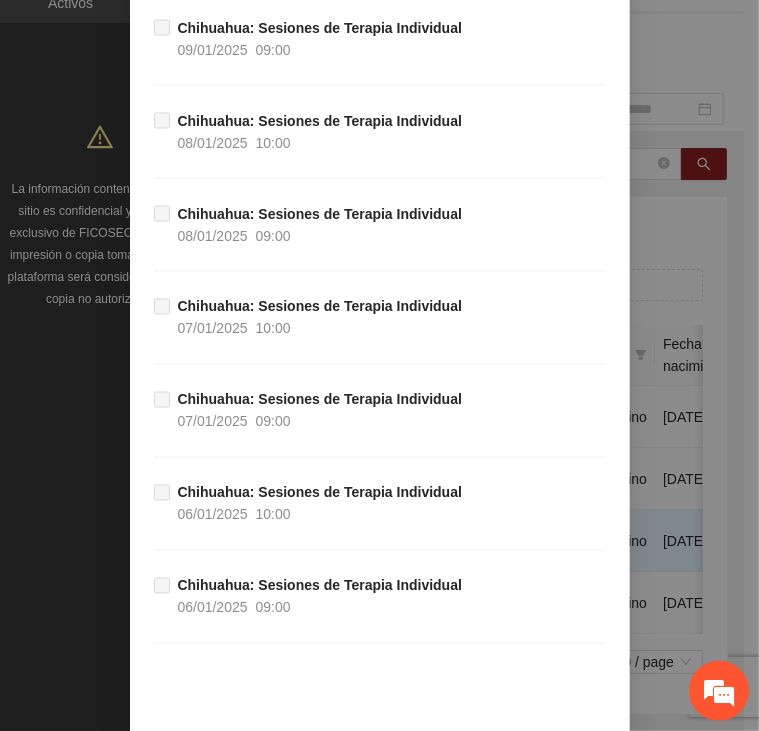 click on "Guardar" at bounding box center [571, 768] 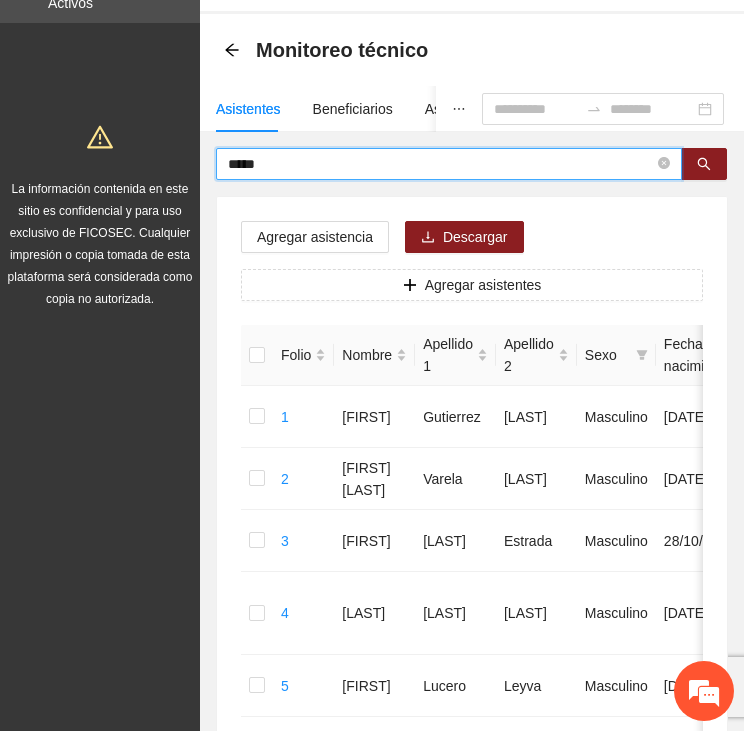 drag, startPoint x: 352, startPoint y: 165, endPoint x: 160, endPoint y: 159, distance: 192.09373 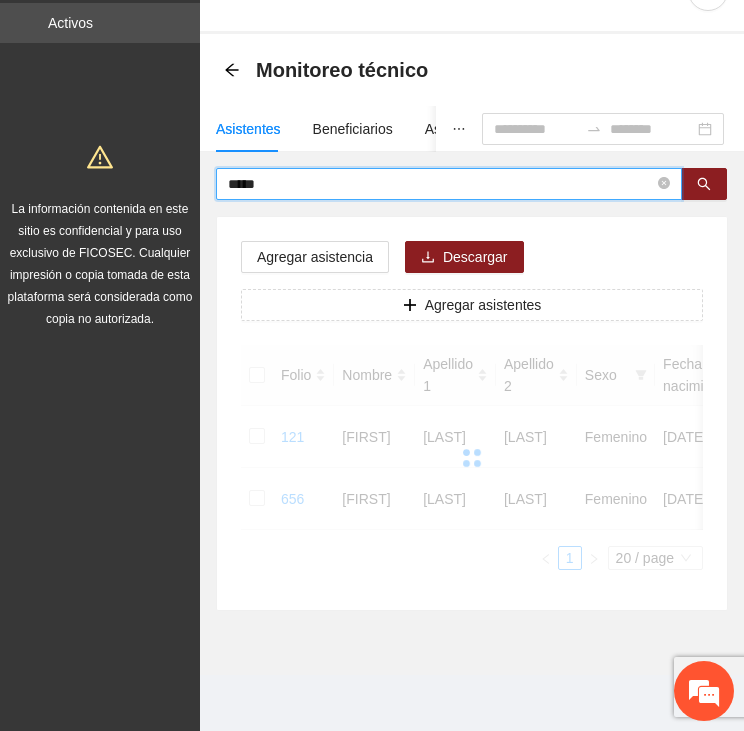 scroll, scrollTop: 63, scrollLeft: 0, axis: vertical 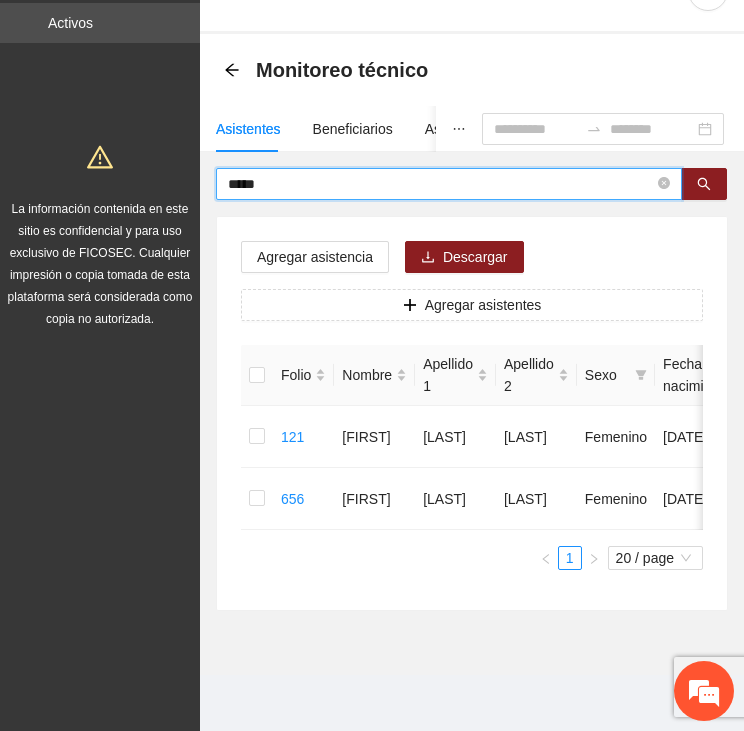 drag, startPoint x: 264, startPoint y: 167, endPoint x: 196, endPoint y: 167, distance: 68 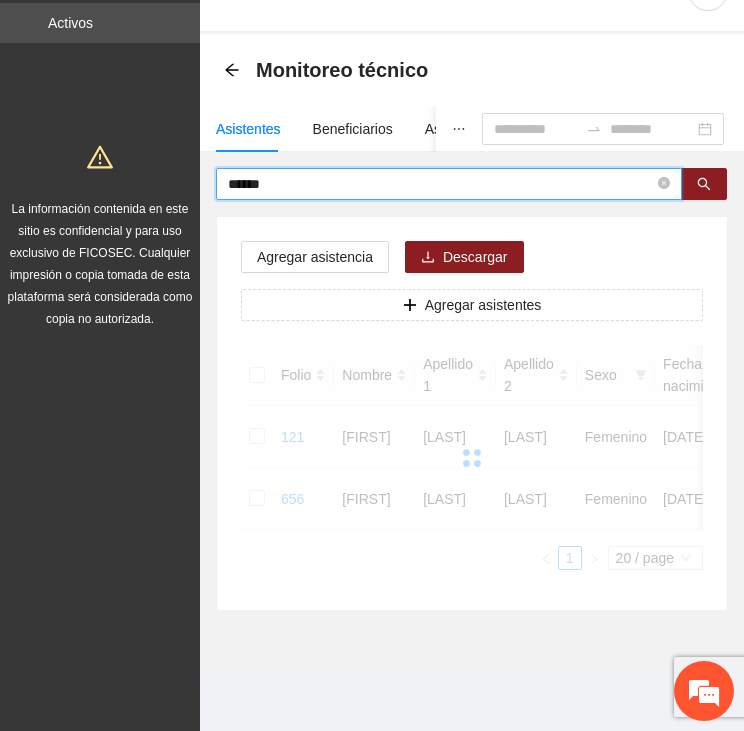 scroll, scrollTop: 69, scrollLeft: 0, axis: vertical 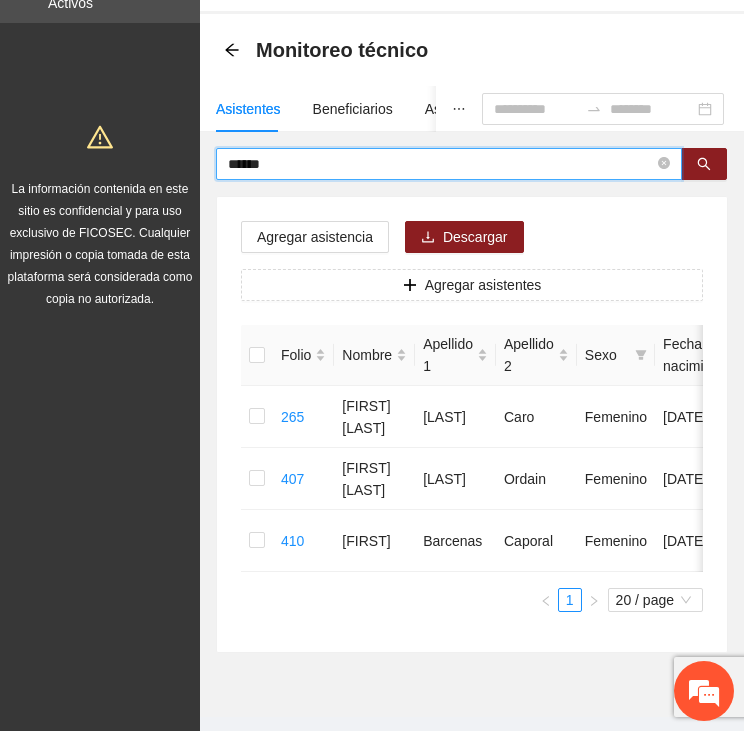 drag, startPoint x: 284, startPoint y: 167, endPoint x: 200, endPoint y: 159, distance: 84.38009 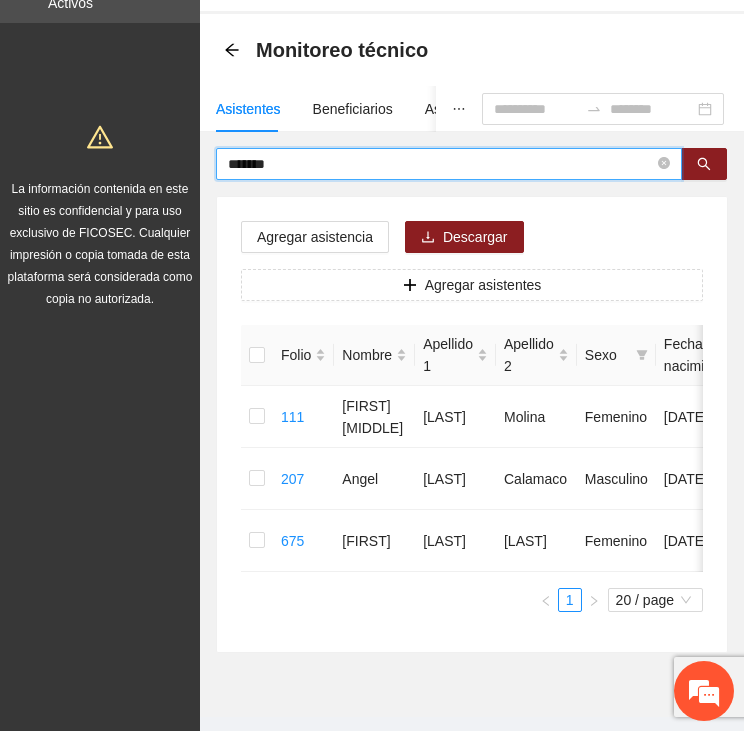 drag, startPoint x: 308, startPoint y: 154, endPoint x: 184, endPoint y: 155, distance: 124.004036 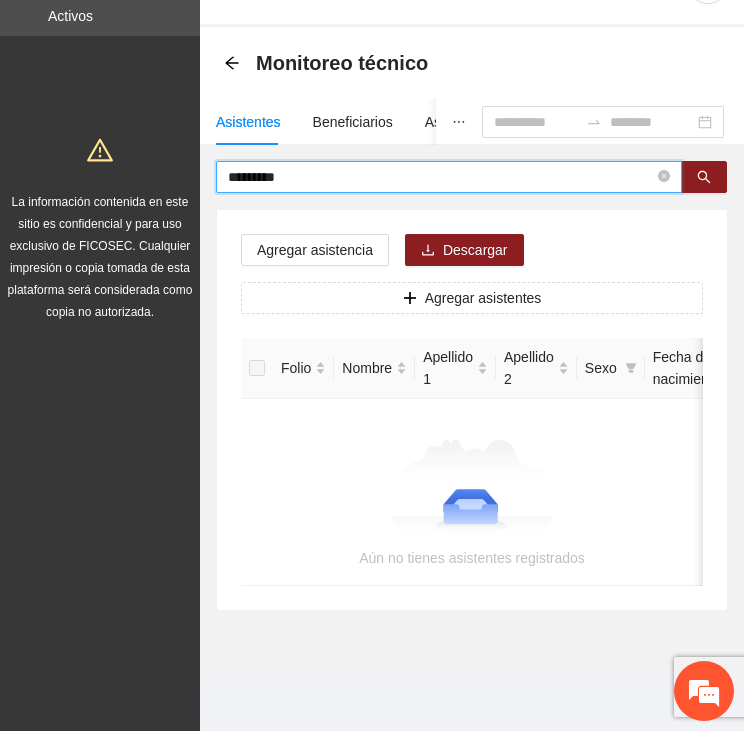 drag, startPoint x: 332, startPoint y: 167, endPoint x: 177, endPoint y: 176, distance: 155.26108 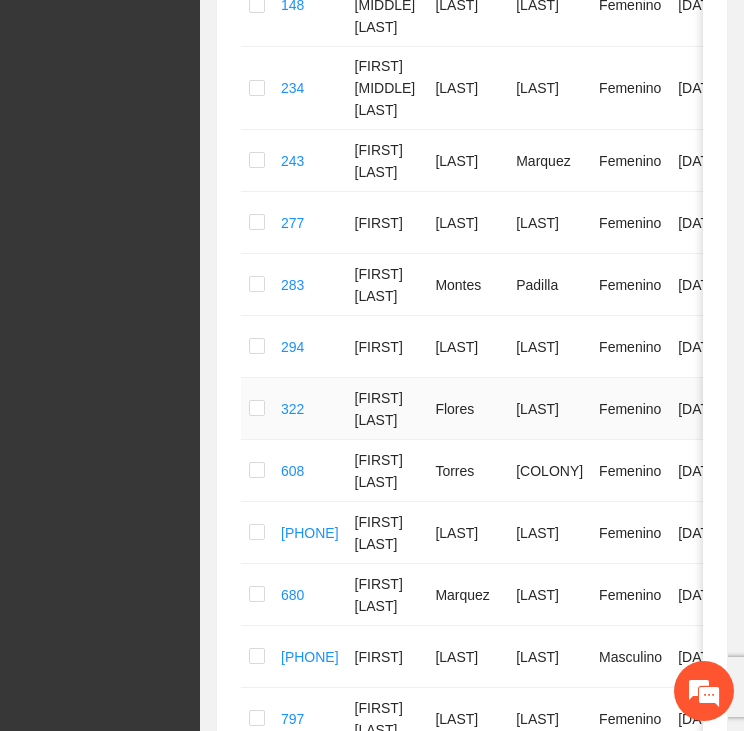 scroll, scrollTop: 769, scrollLeft: 0, axis: vertical 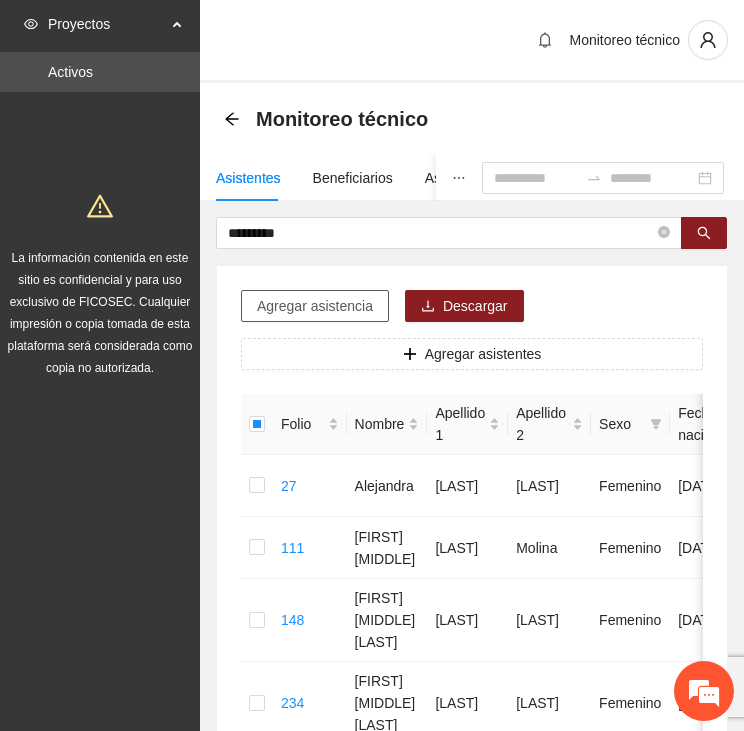 click on "Agregar asistencia" at bounding box center [315, 306] 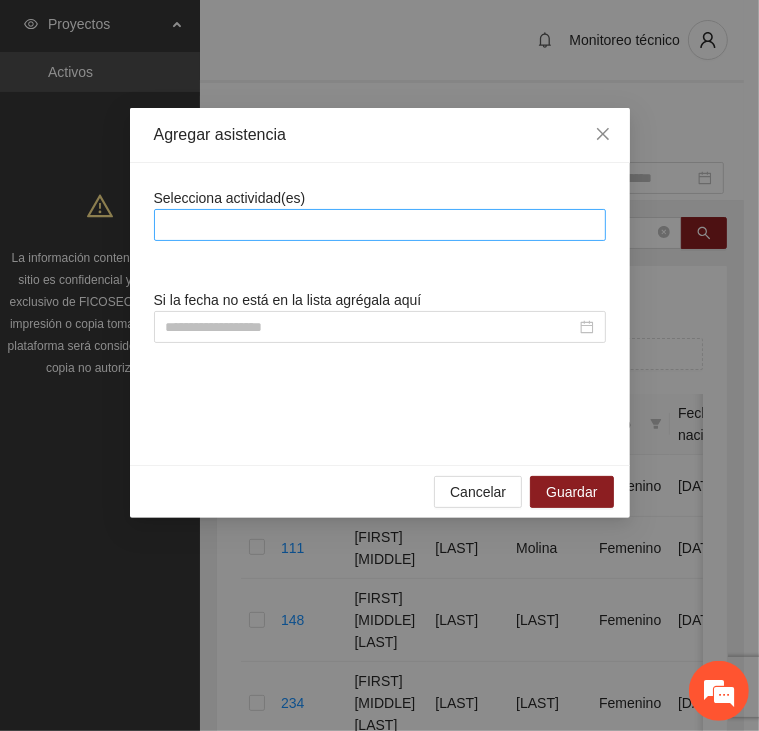 click at bounding box center (380, 225) 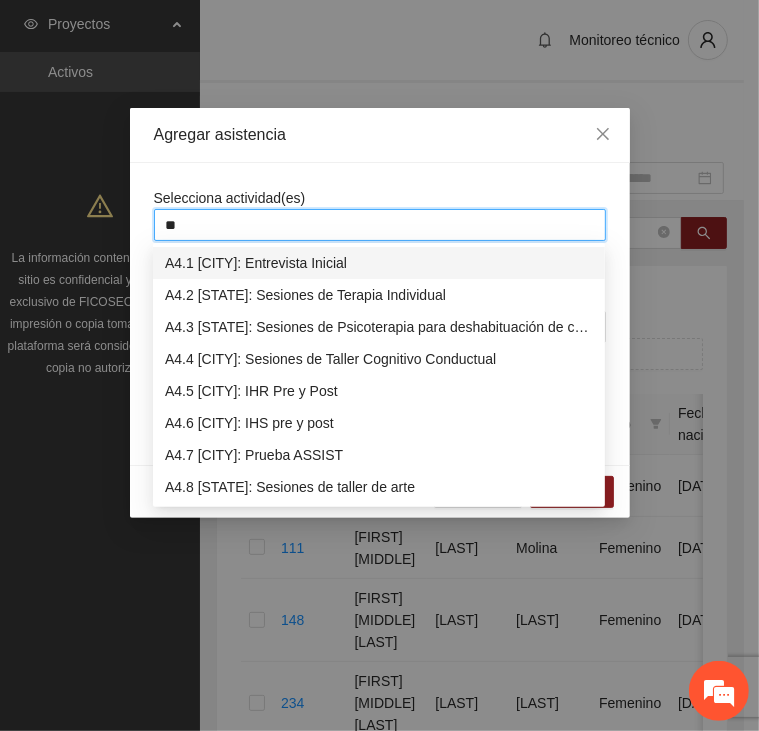 type on "***" 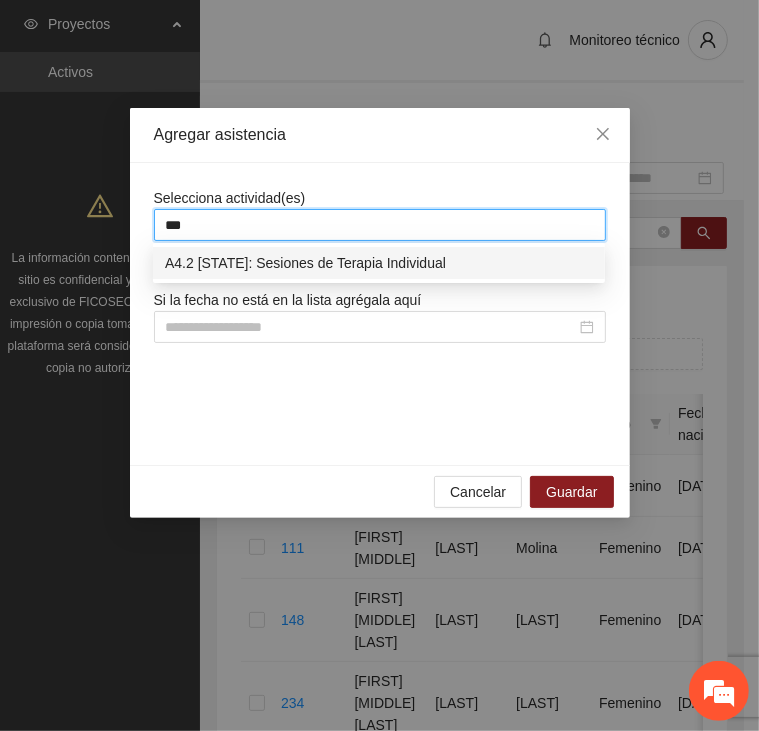type 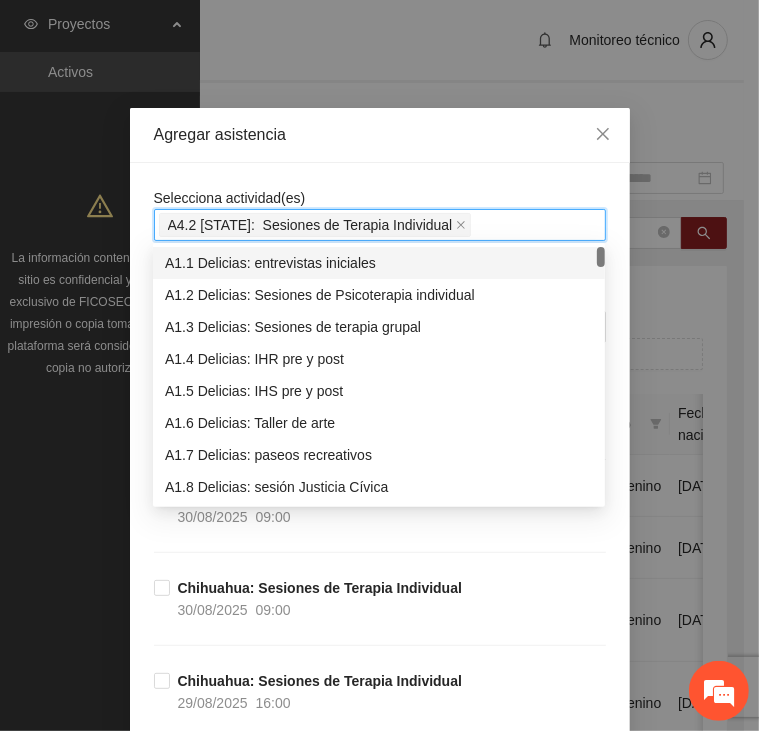 click on "Selecciona actividad(es) A4.2 [CITY]:  Sesiones de Terapia Individual    Si la fecha no está en la lista agrégala aquí [CITY]:  Sesiones de Terapia Individual  30/08/2025 09:00 [CITY]:  Sesiones de Terapia Individual  30/08/2025 09:00 [CITY]:  Sesiones de Terapia Individual  29/08/2025 16:00 [CITY]:  Sesiones de Terapia Individual  29/08/2025 10:00 [CITY]:  Sesiones de Terapia Individual  29/08/2025 10:00 [CITY]:  Sesiones de Terapia Individual  28/08/2025 16:00 [CITY]:  Sesiones de Terapia Individual  28/08/2025 10:00 [CITY]:  Sesiones de Terapia Individual  28/08/2025 09:00 [CITY]:  Sesiones de Terapia Individual  27/08/2025 16:00 [CITY]:  Sesiones de Terapia Individual  27/08/2025 10:00 [CITY]:  Sesiones de Terapia Individual  27/08/2025 10:00 [CITY]:  Sesiones de Terapia Individual  26/08/2025 16:00 [CITY]:  Sesiones de Terapia Individual  26/08/2025 10:00 [CITY]:  Sesiones de Terapia Individual" at bounding box center (380, 20262) 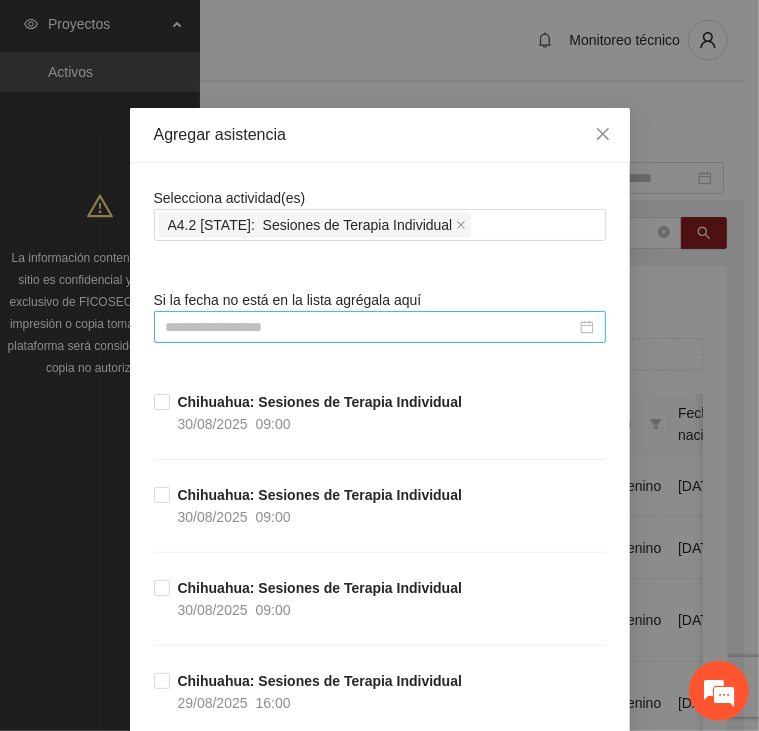 click at bounding box center (371, 327) 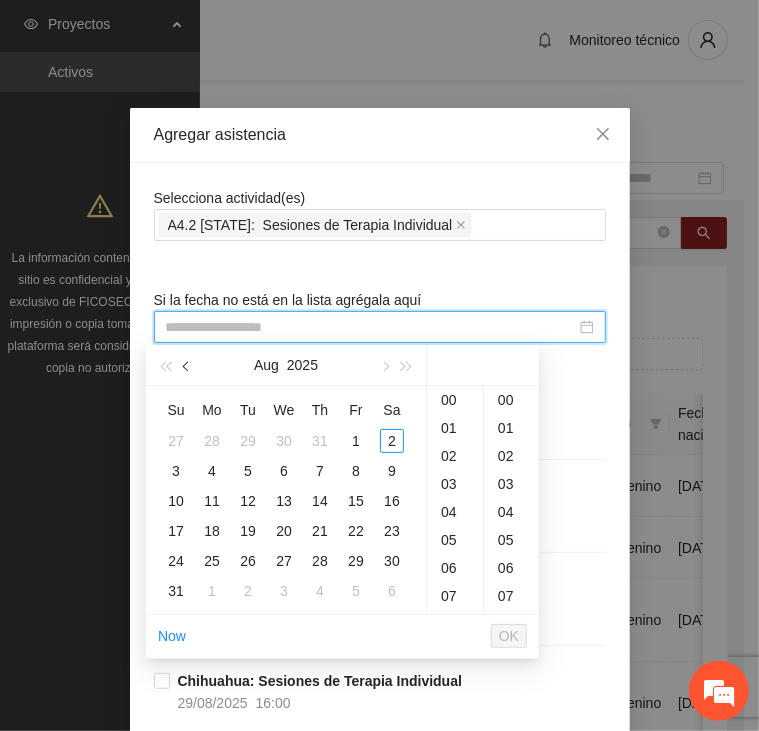 click at bounding box center [188, 367] 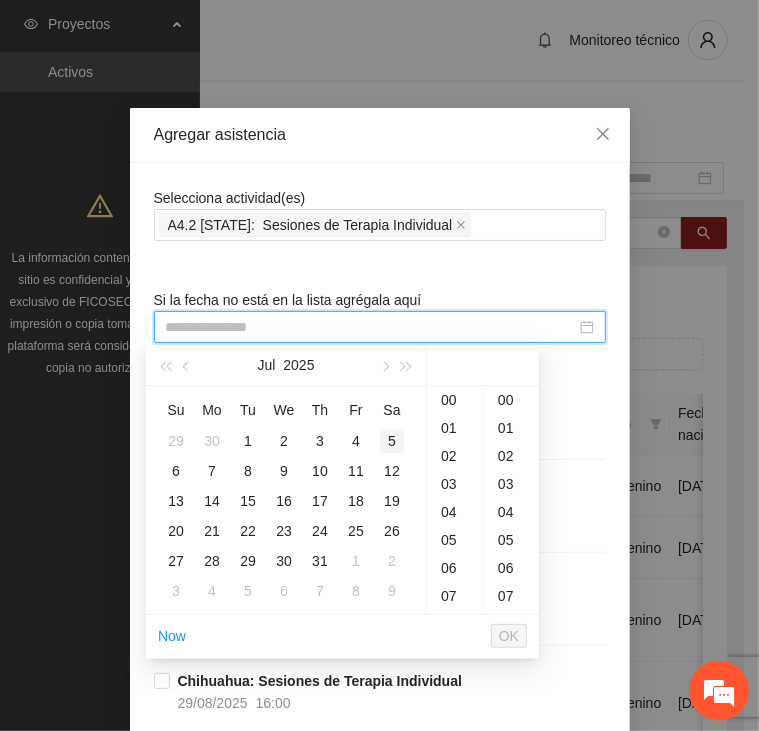 click on "5" at bounding box center [392, 441] 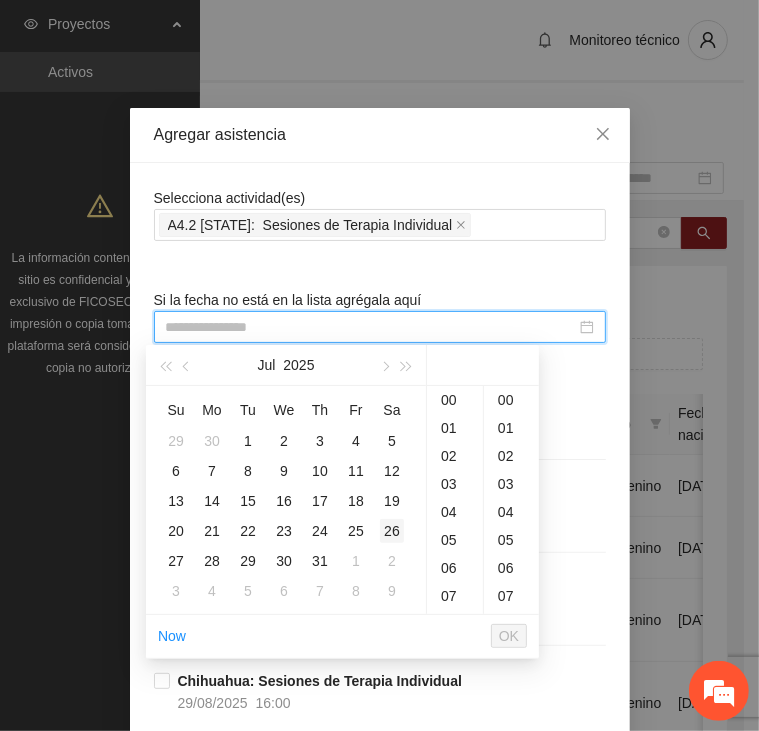 scroll, scrollTop: 308, scrollLeft: 0, axis: vertical 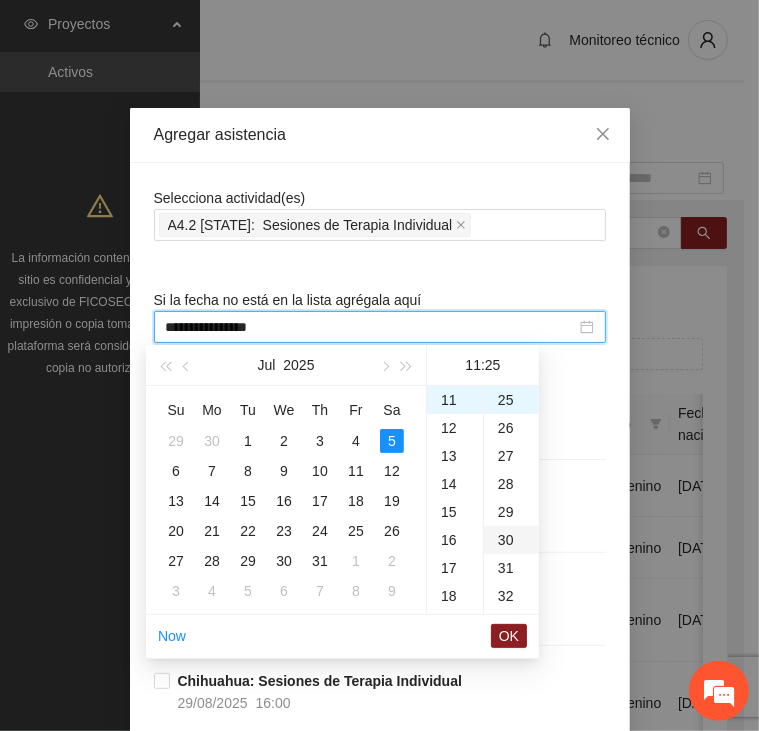 click on "30" at bounding box center (511, 540) 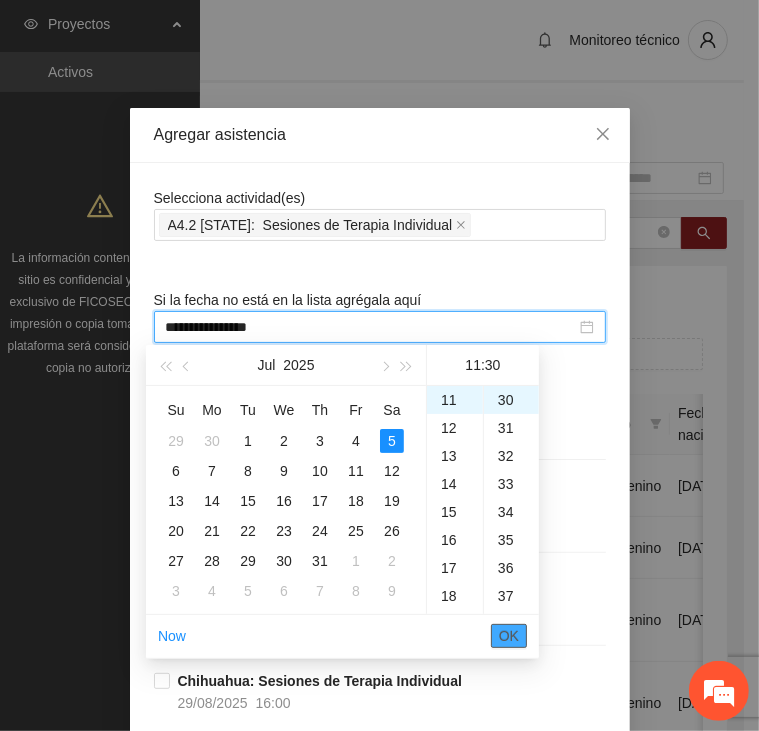 scroll, scrollTop: 840, scrollLeft: 0, axis: vertical 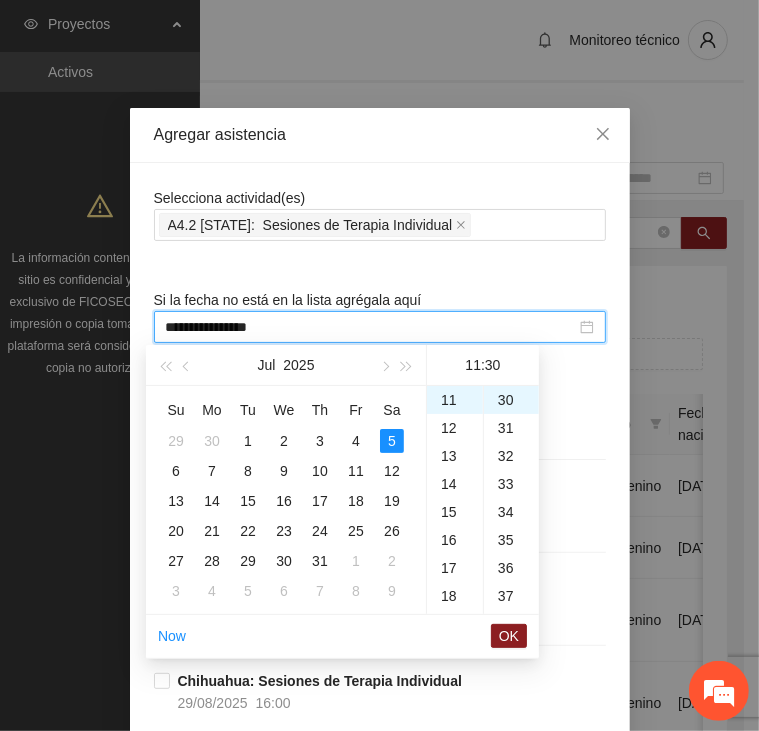 drag, startPoint x: 512, startPoint y: 639, endPoint x: 504, endPoint y: 621, distance: 19.697716 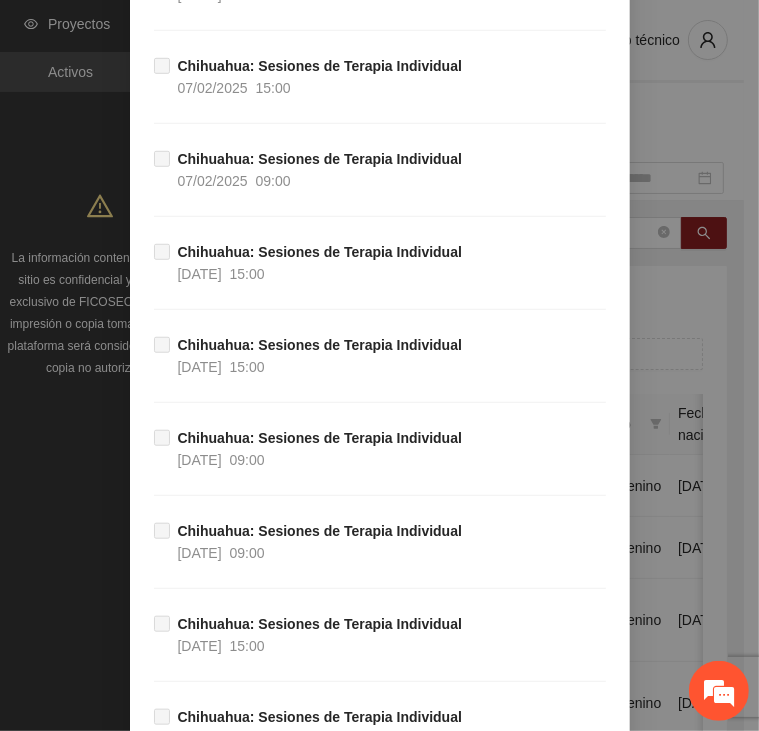 scroll, scrollTop: 39620, scrollLeft: 0, axis: vertical 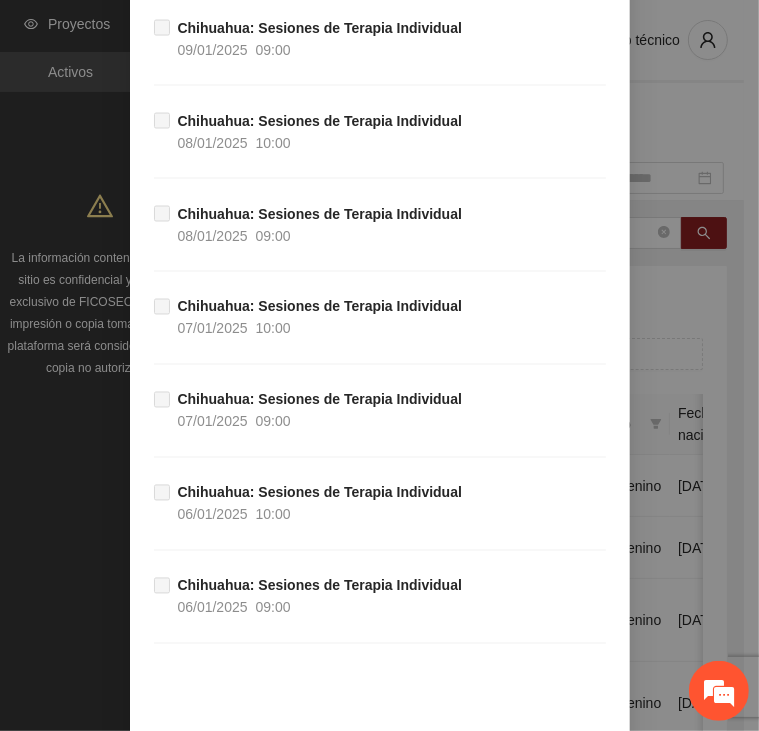 click on "Guardar" at bounding box center (571, 768) 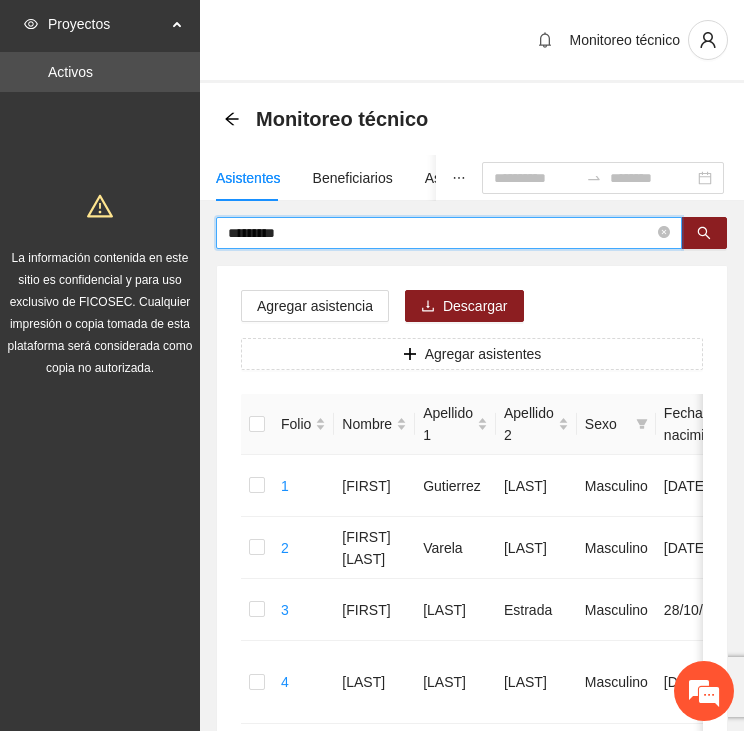 drag, startPoint x: 304, startPoint y: 231, endPoint x: 186, endPoint y: 224, distance: 118.20744 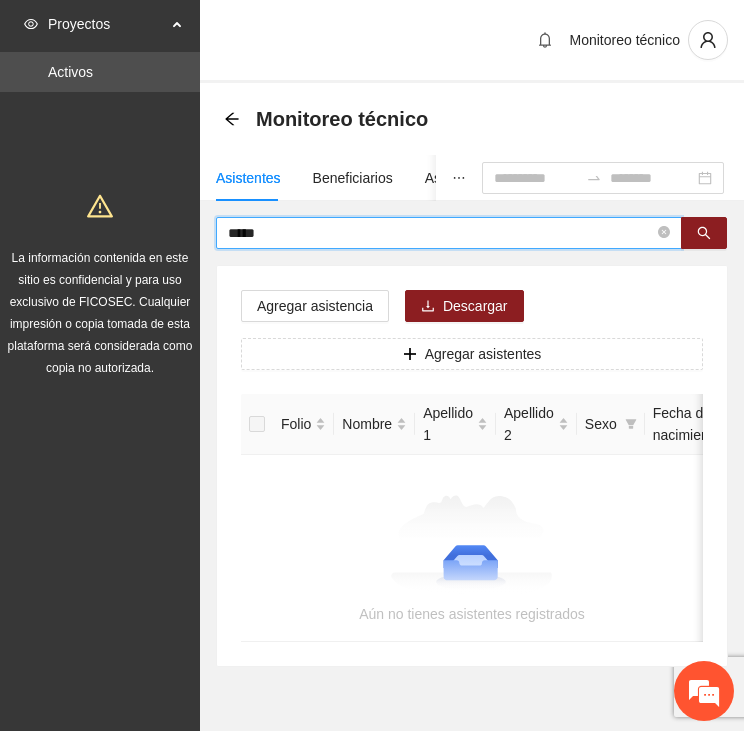 click on "*****" at bounding box center [441, 233] 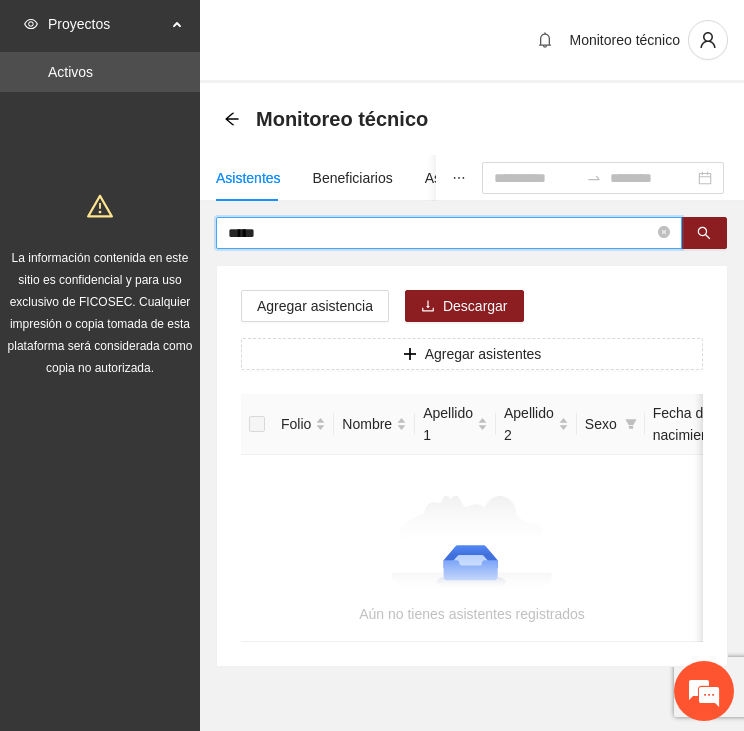 drag, startPoint x: 308, startPoint y: 227, endPoint x: 205, endPoint y: 227, distance: 103 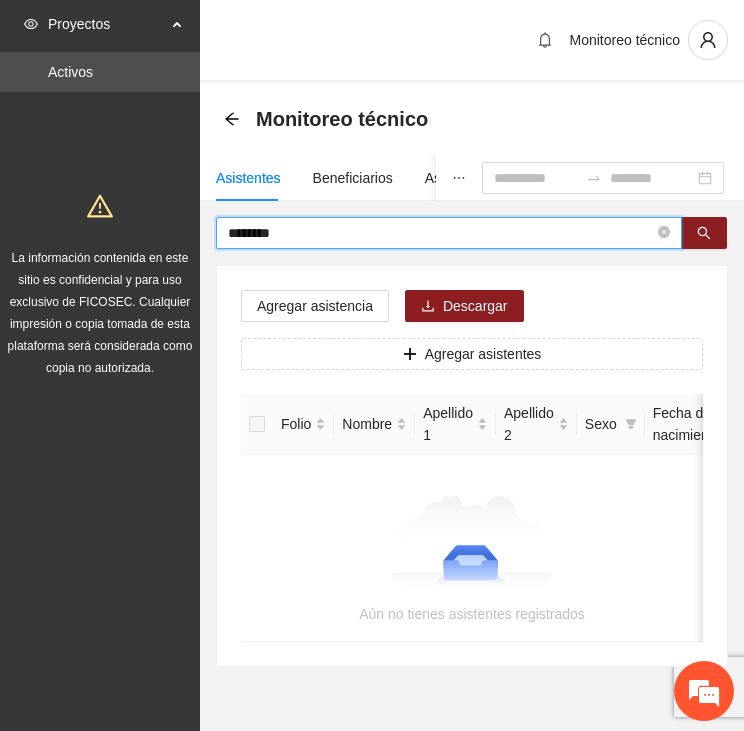 type on "********" 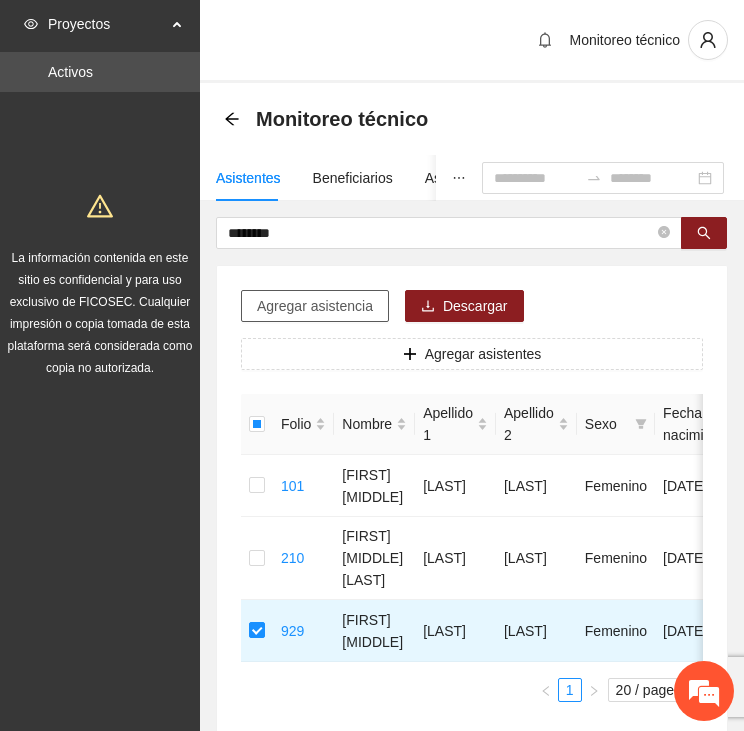 click on "Agregar asistencia" at bounding box center (315, 306) 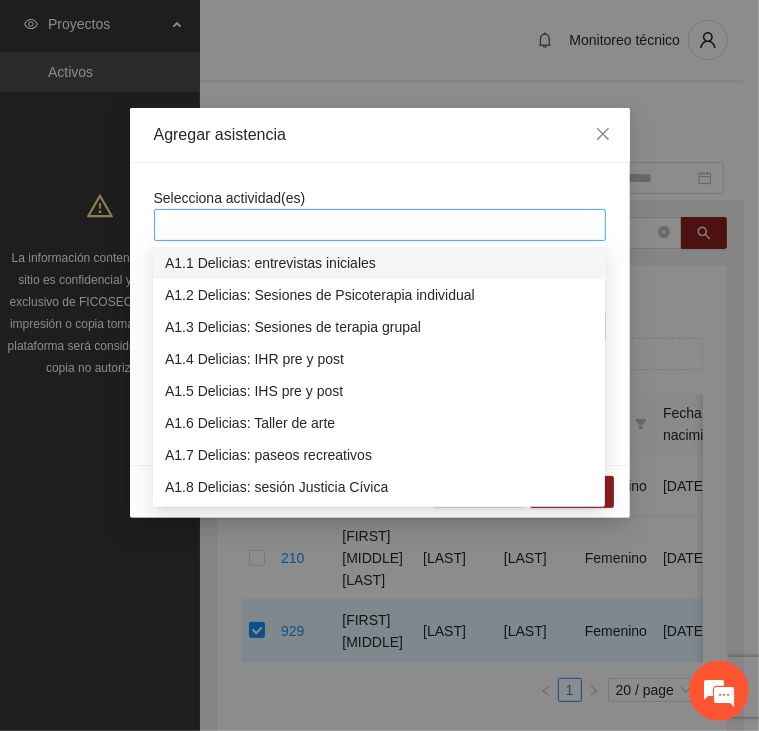 click at bounding box center (380, 225) 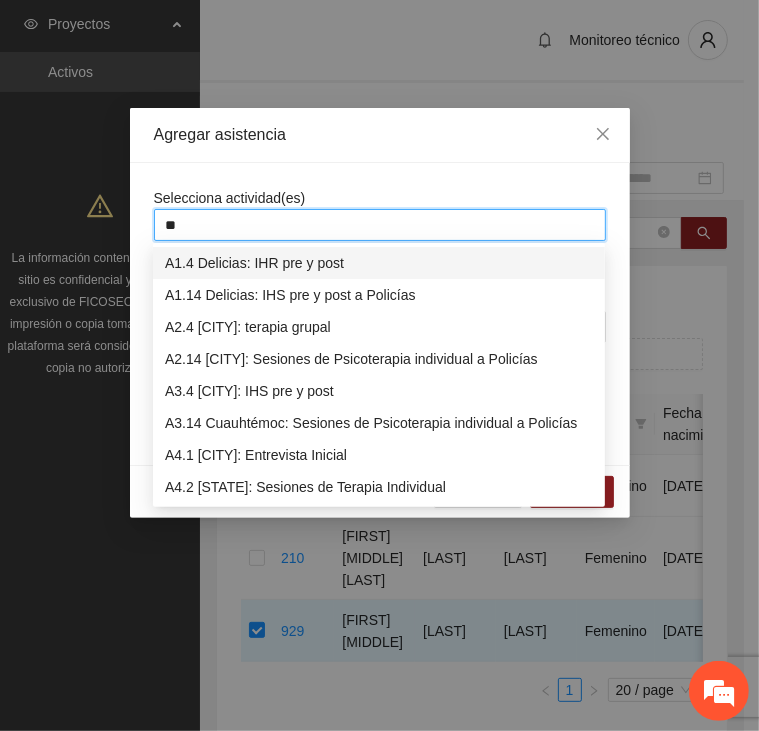 type on "***" 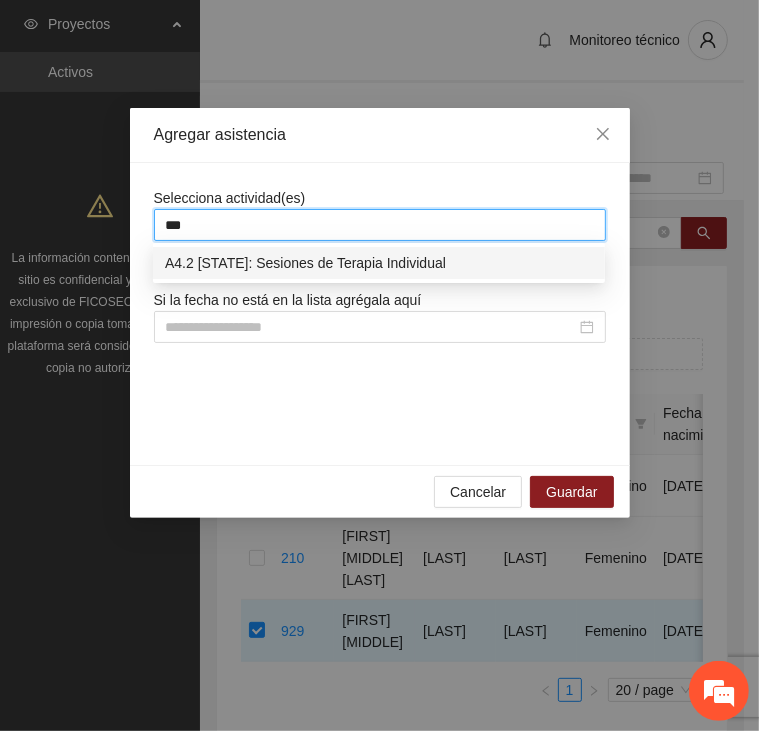 type 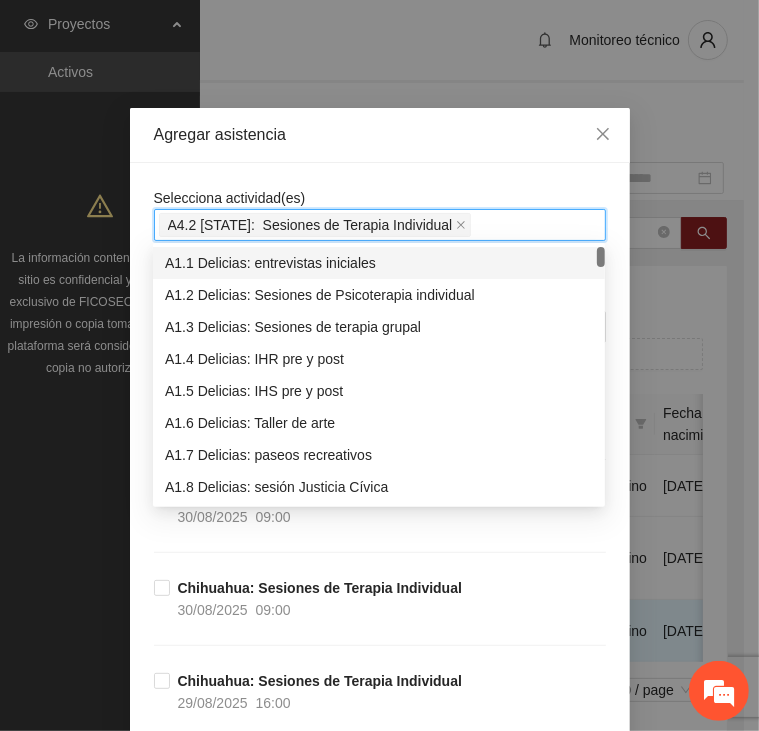 click on "Selecciona actividad(es) A4.2 [CITY]:  Sesiones de Terapia Individual    Si la fecha no está en la lista agrégala aquí [CITY]:  Sesiones de Terapia Individual  30/08/2025 09:00 [CITY]:  Sesiones de Terapia Individual  30/08/2025 09:00 [CITY]:  Sesiones de Terapia Individual  29/08/2025 16:00 [CITY]:  Sesiones de Terapia Individual  29/08/2025 10:00 [CITY]:  Sesiones de Terapia Individual  29/08/2025 10:00 [CITY]:  Sesiones de Terapia Individual  28/08/2025 16:00 [CITY]:  Sesiones de Terapia Individual  28/08/2025 10:00 [CITY]:  Sesiones de Terapia Individual  28/08/2025 09:00 [CITY]:  Sesiones de Terapia Individual  27/08/2025 16:00 [CITY]:  Sesiones de Terapia Individual  27/08/2025 10:00 [CITY]:  Sesiones de Terapia Individual  27/08/2025 10:00 [CITY]:  Sesiones de Terapia Individual  26/08/2025 16:00 [CITY]:  Sesiones de Terapia Individual  26/08/2025 10:00 [CITY]:  Sesiones de Terapia Individual" at bounding box center (380, 20262) 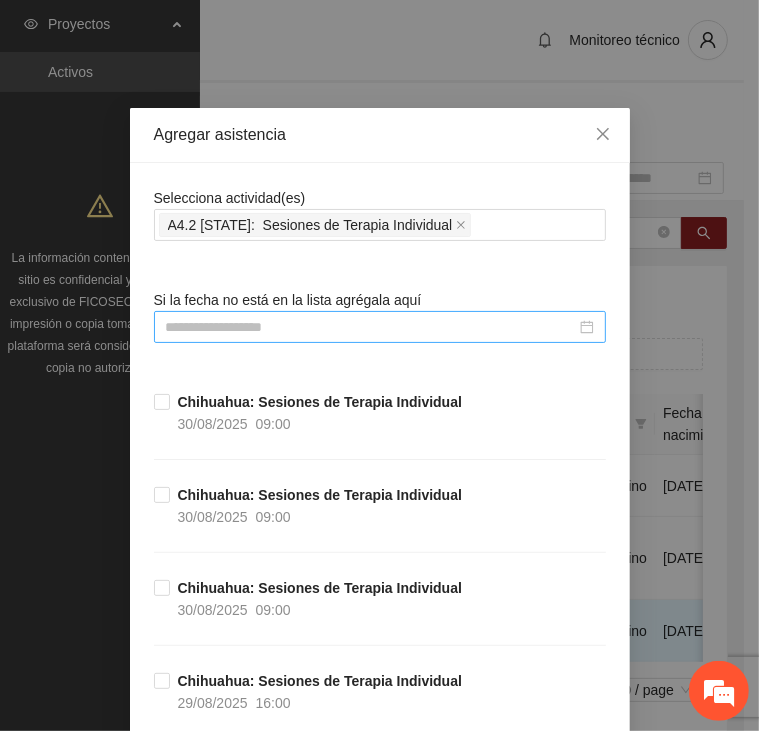 click at bounding box center (371, 327) 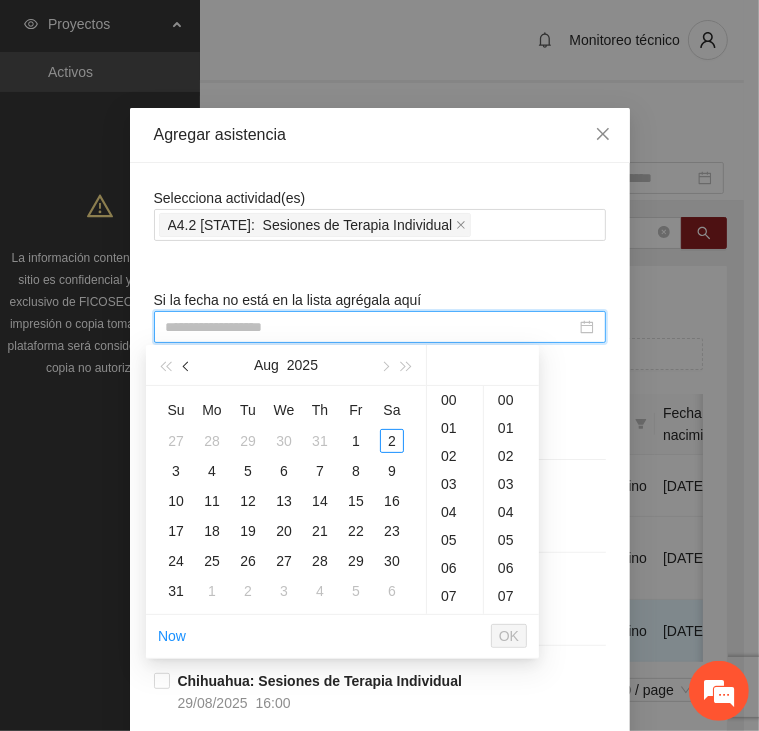 click at bounding box center (187, 365) 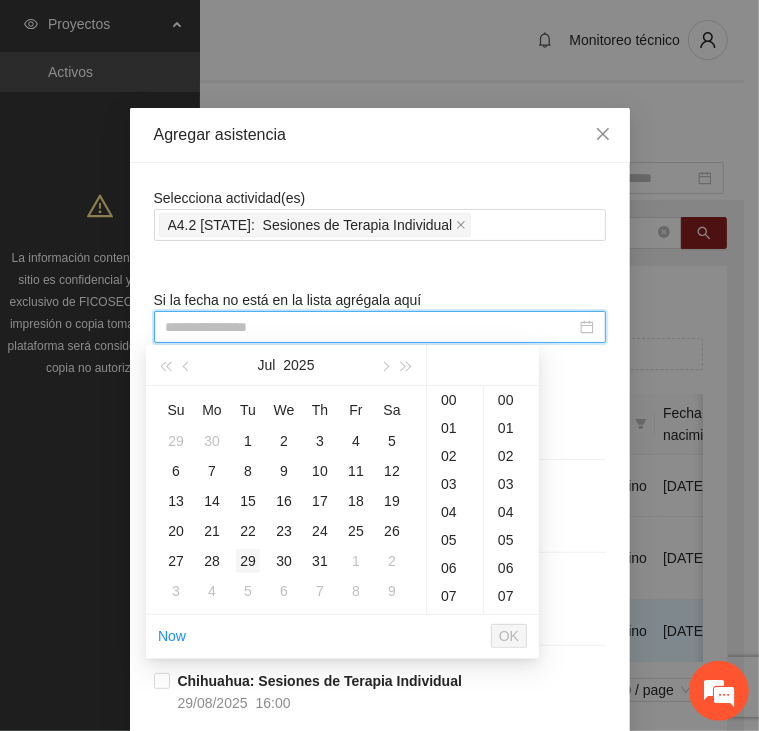 click on "29" at bounding box center [248, 561] 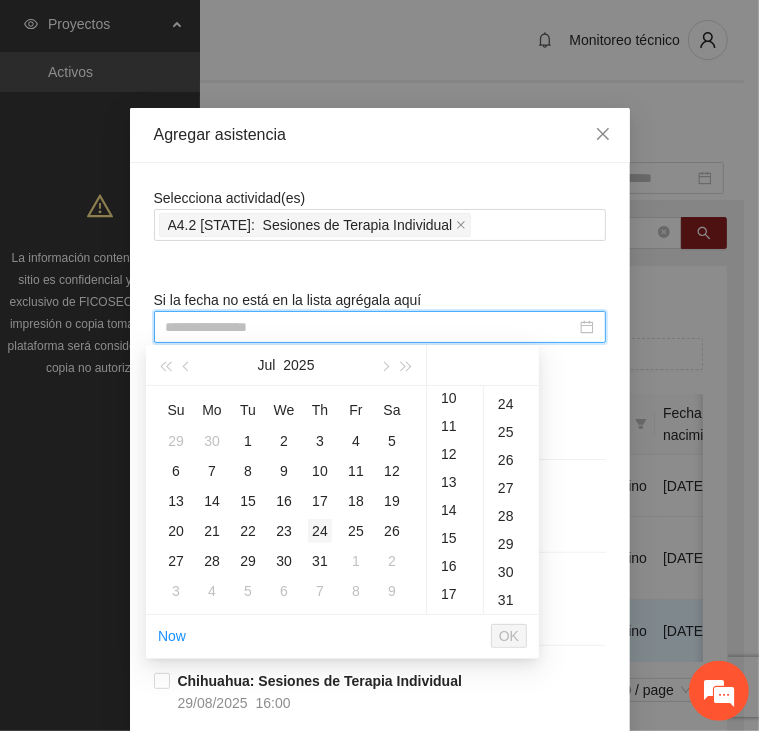 scroll, scrollTop: 308, scrollLeft: 0, axis: vertical 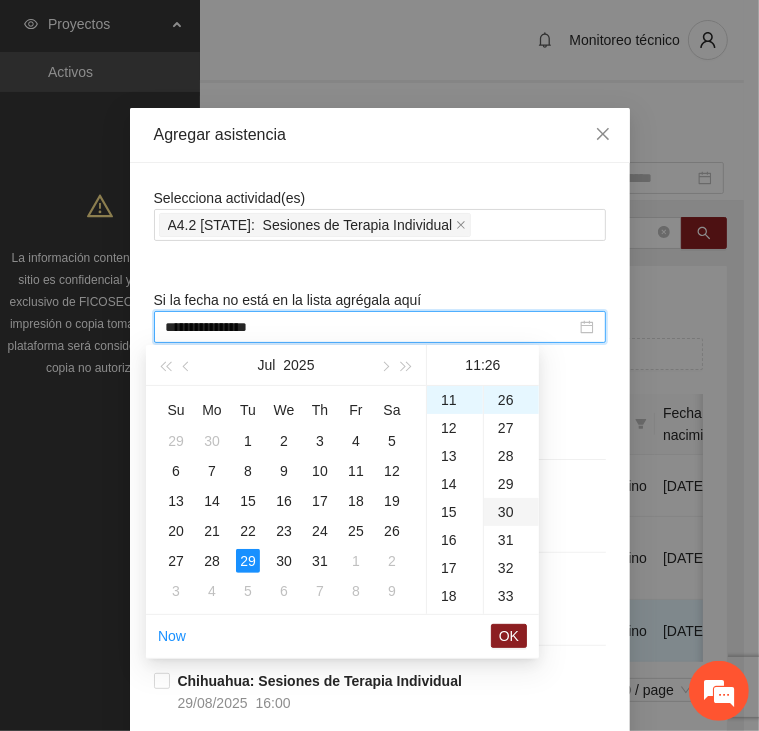 click on "30" at bounding box center (511, 512) 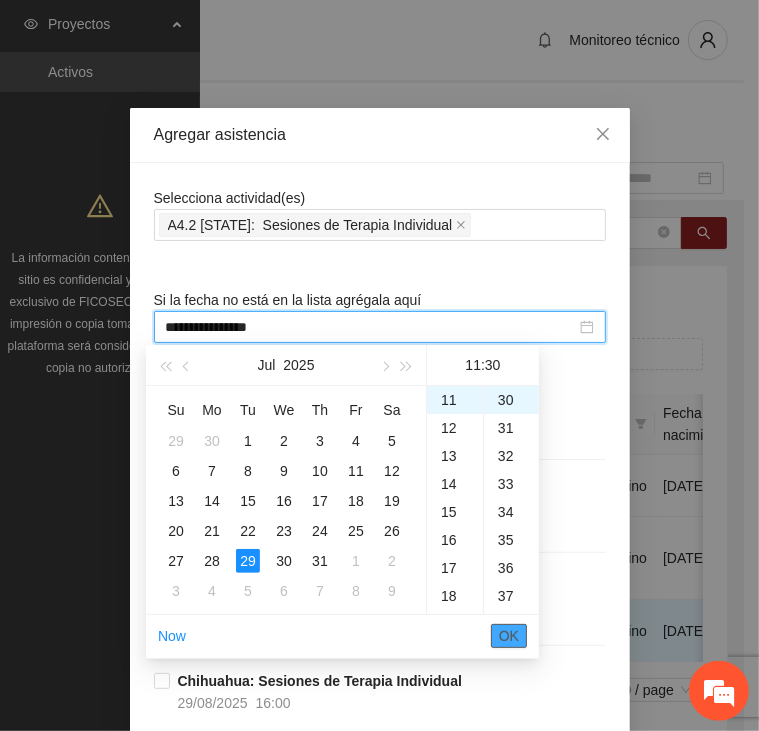 click on "OK" at bounding box center [509, 636] 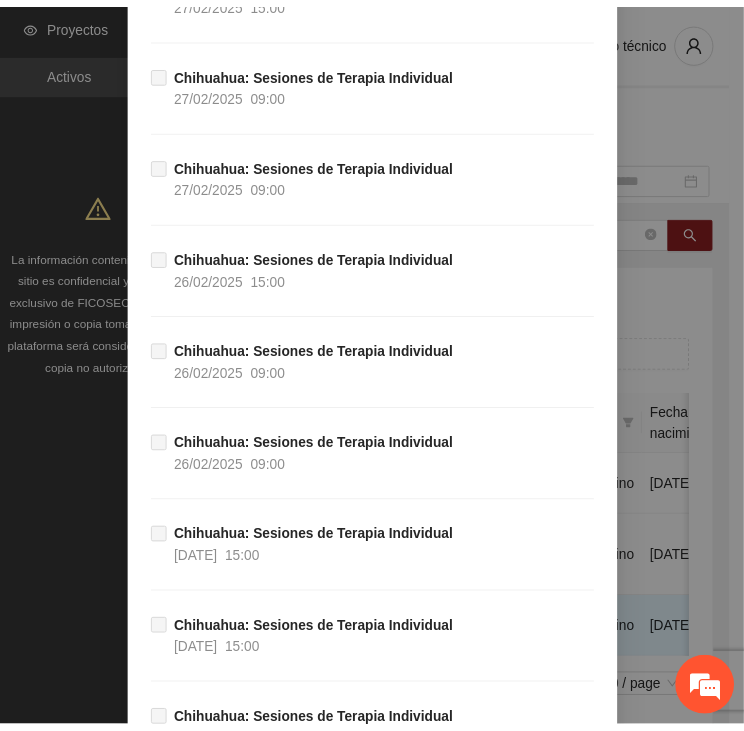 scroll, scrollTop: 39620, scrollLeft: 0, axis: vertical 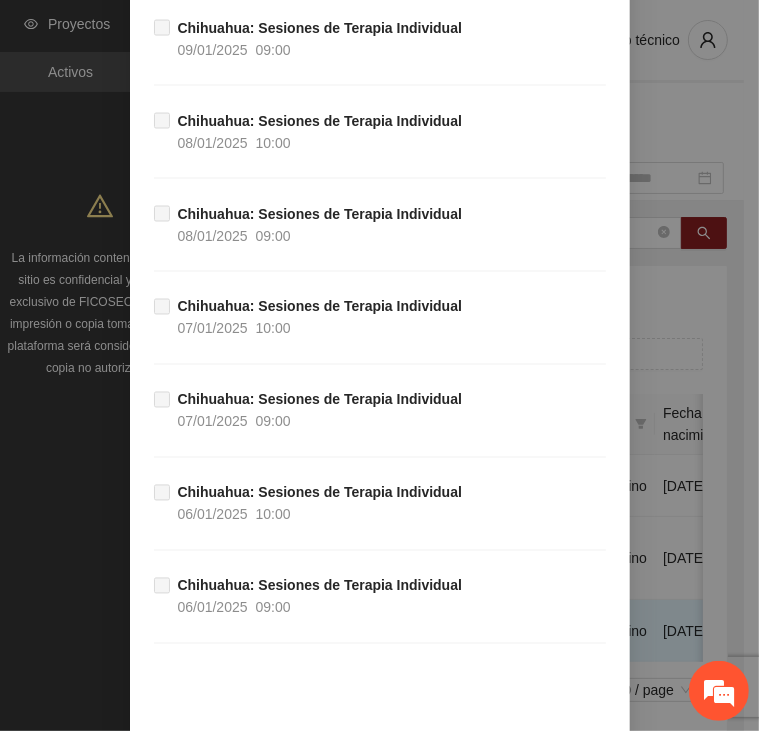 click on "Guardar" at bounding box center (571, 768) 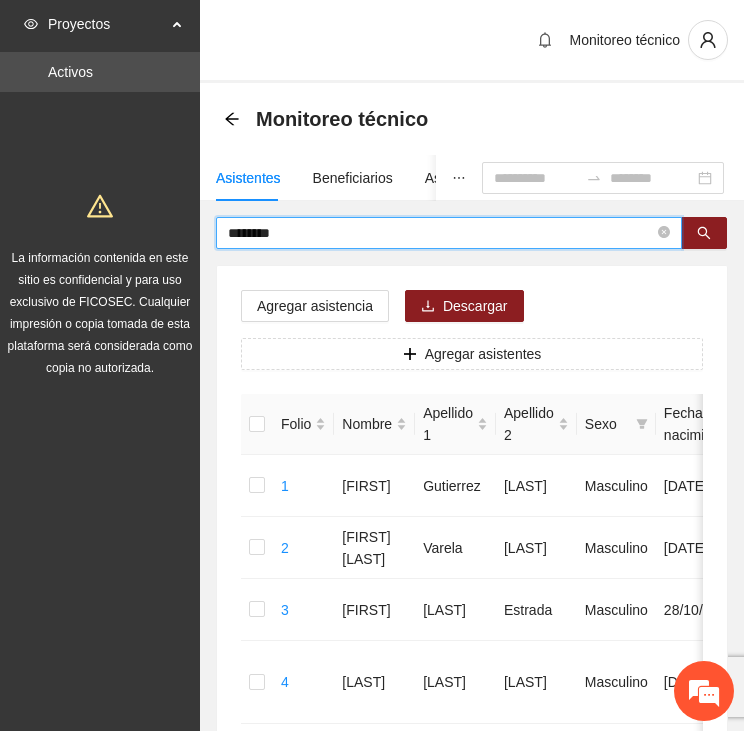 drag, startPoint x: 308, startPoint y: 236, endPoint x: 185, endPoint y: 238, distance: 123.01626 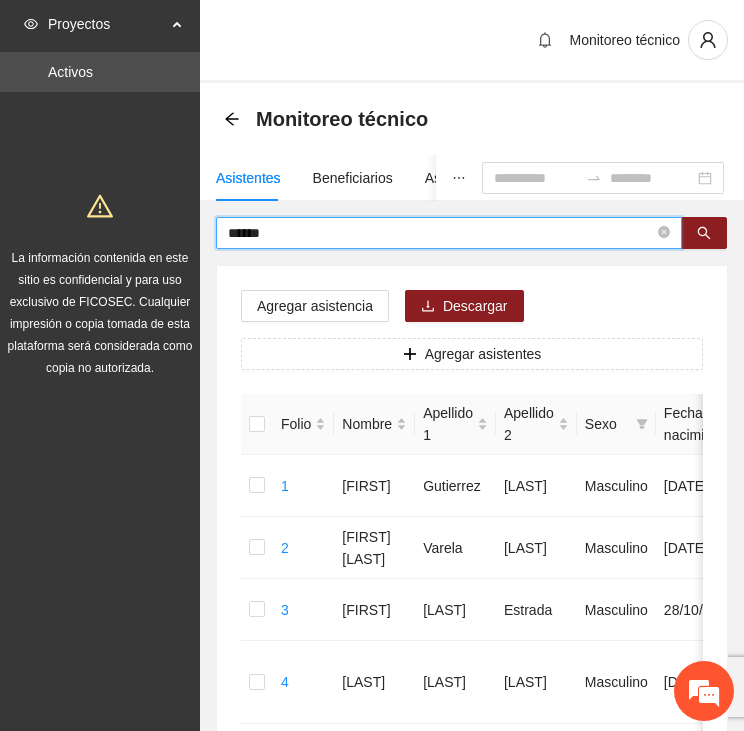 type on "******" 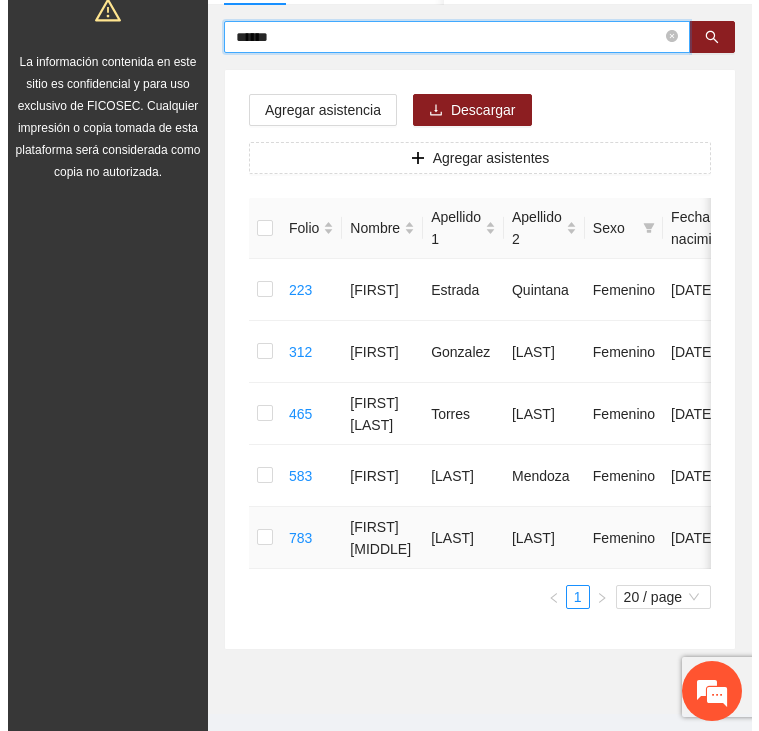 scroll, scrollTop: 200, scrollLeft: 0, axis: vertical 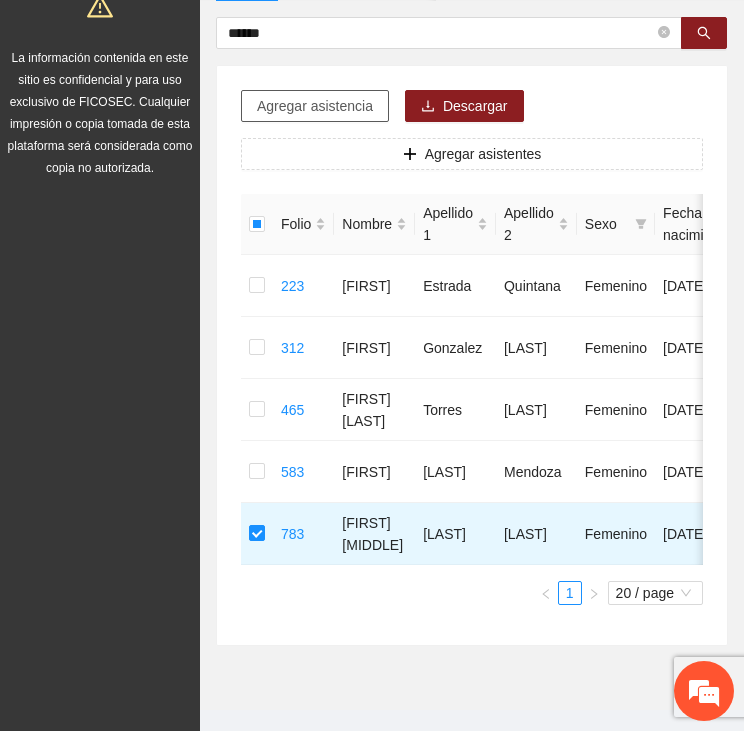 click on "Agregar asistencia" at bounding box center (315, 106) 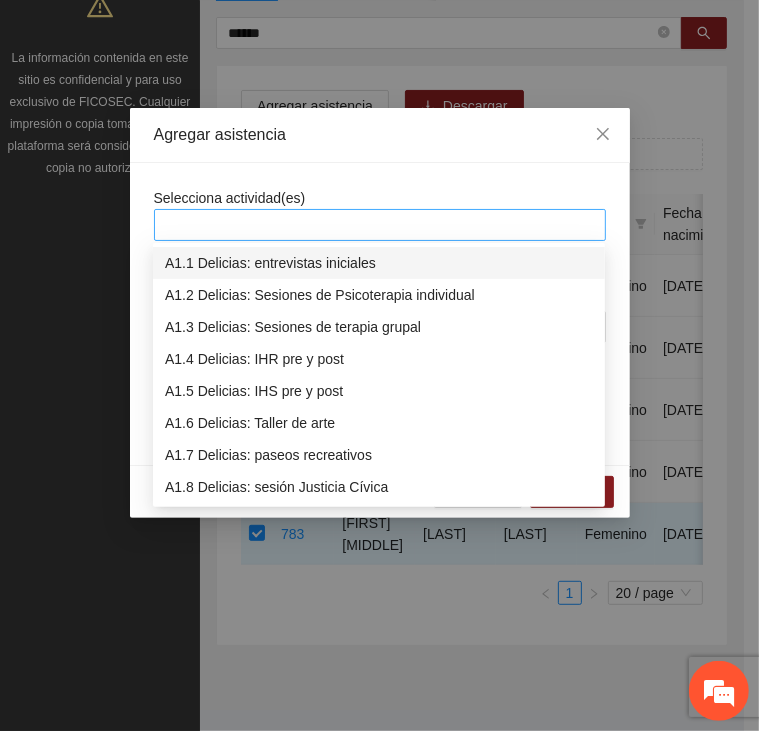 click at bounding box center (380, 225) 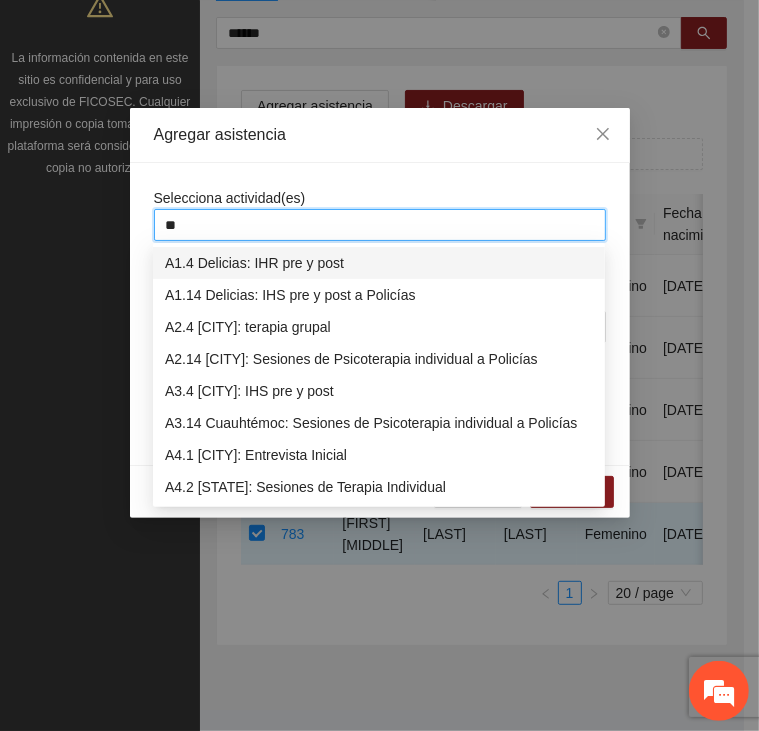 type on "***" 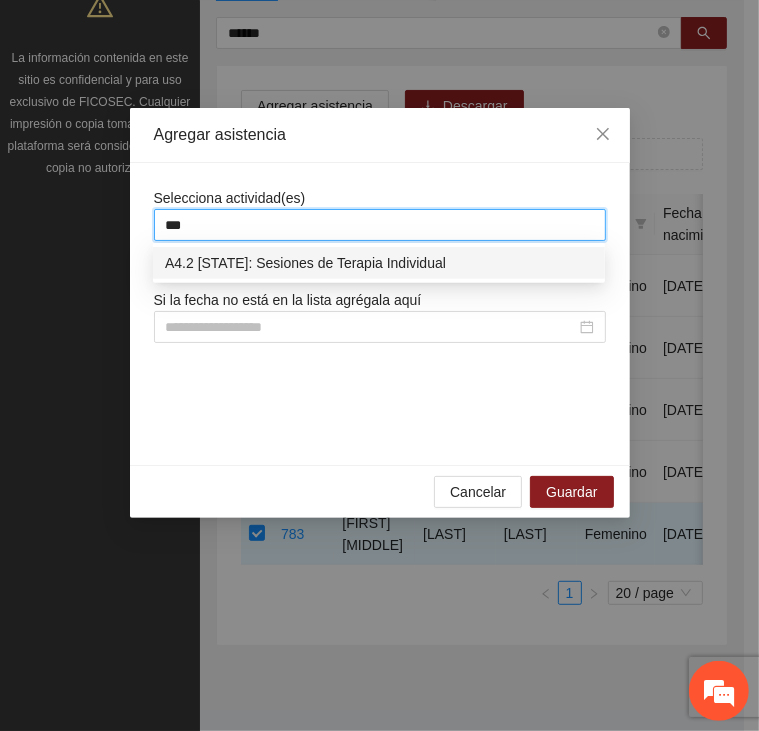 type 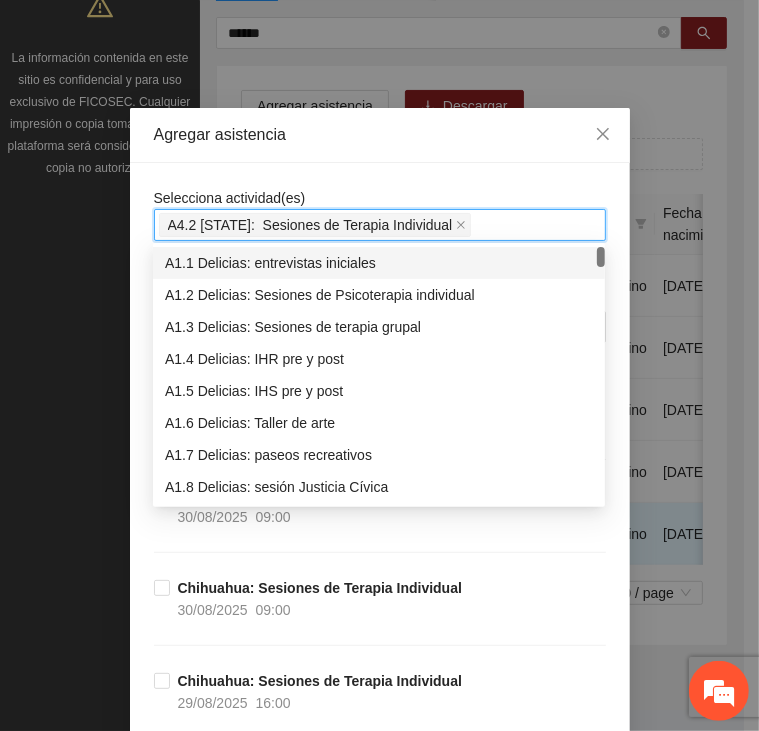 click on "Selecciona actividad(es) A4.2 [CITY]:  Sesiones de Terapia Individual    Si la fecha no está en la lista agrégala aquí [CITY]:  Sesiones de Terapia Individual  30/08/2025 09:00 [CITY]:  Sesiones de Terapia Individual  30/08/2025 09:00 [CITY]:  Sesiones de Terapia Individual  29/08/2025 16:00 [CITY]:  Sesiones de Terapia Individual  29/08/2025 10:00 [CITY]:  Sesiones de Terapia Individual  29/08/2025 10:00 [CITY]:  Sesiones de Terapia Individual  28/08/2025 16:00 [CITY]:  Sesiones de Terapia Individual  28/08/2025 10:00 [CITY]:  Sesiones de Terapia Individual  28/08/2025 09:00 [CITY]:  Sesiones de Terapia Individual  27/08/2025 16:00 [CITY]:  Sesiones de Terapia Individual  27/08/2025 10:00 [CITY]:  Sesiones de Terapia Individual  27/08/2025 10:00 [CITY]:  Sesiones de Terapia Individual  26/08/2025 16:00 [CITY]:  Sesiones de Terapia Individual  26/08/2025 10:00 [CITY]:  Sesiones de Terapia Individual" at bounding box center (380, 20262) 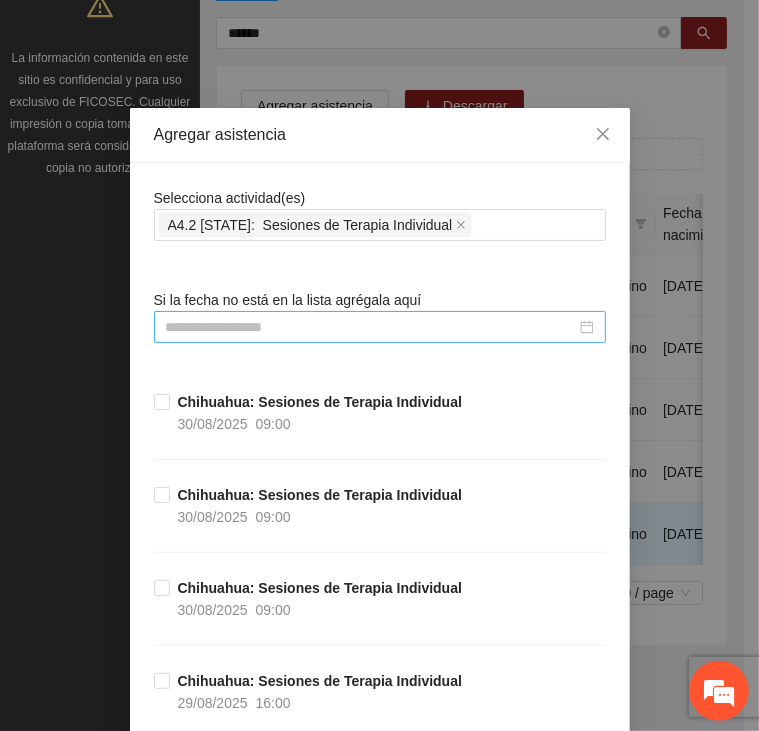 click at bounding box center (371, 327) 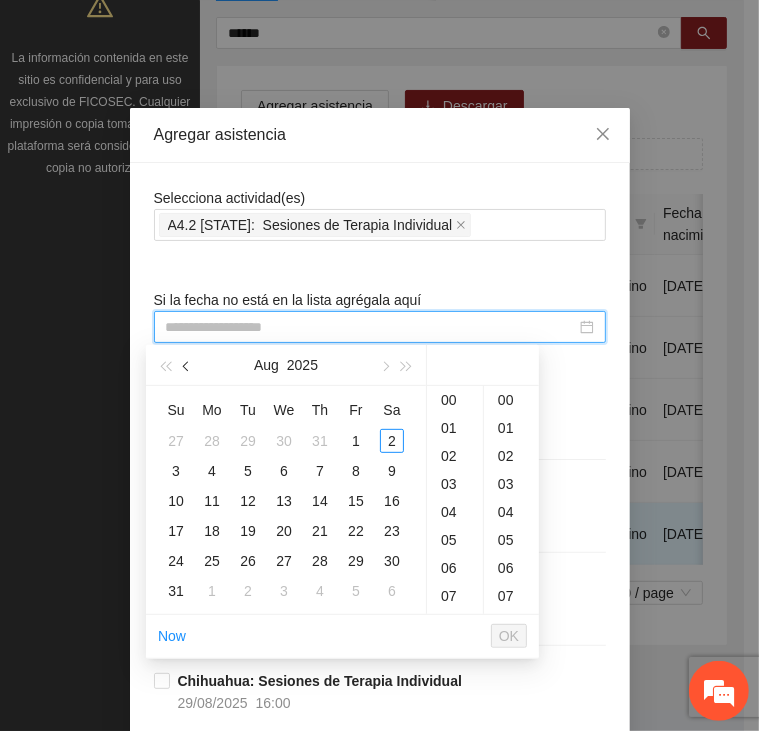 click at bounding box center [187, 365] 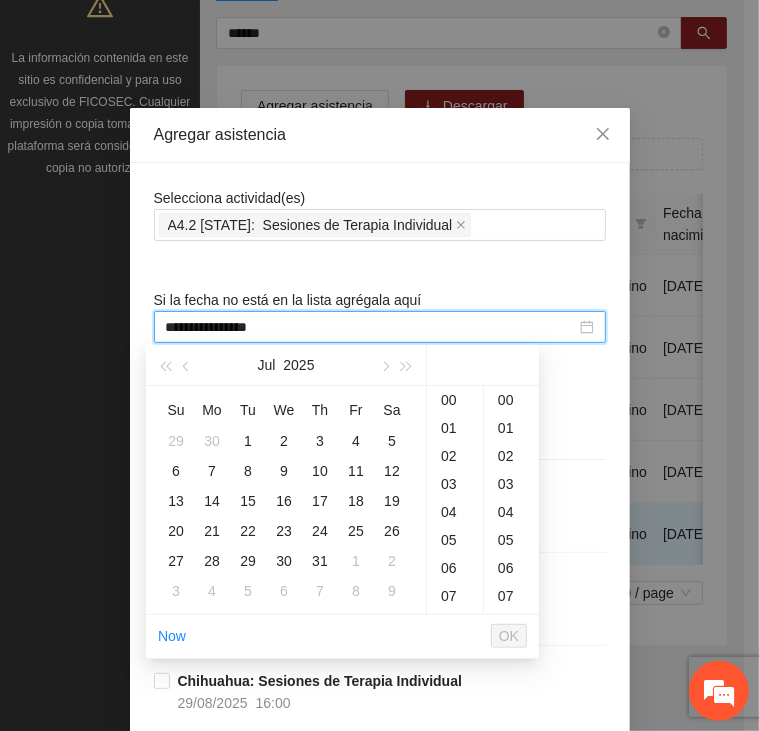 type on "**********" 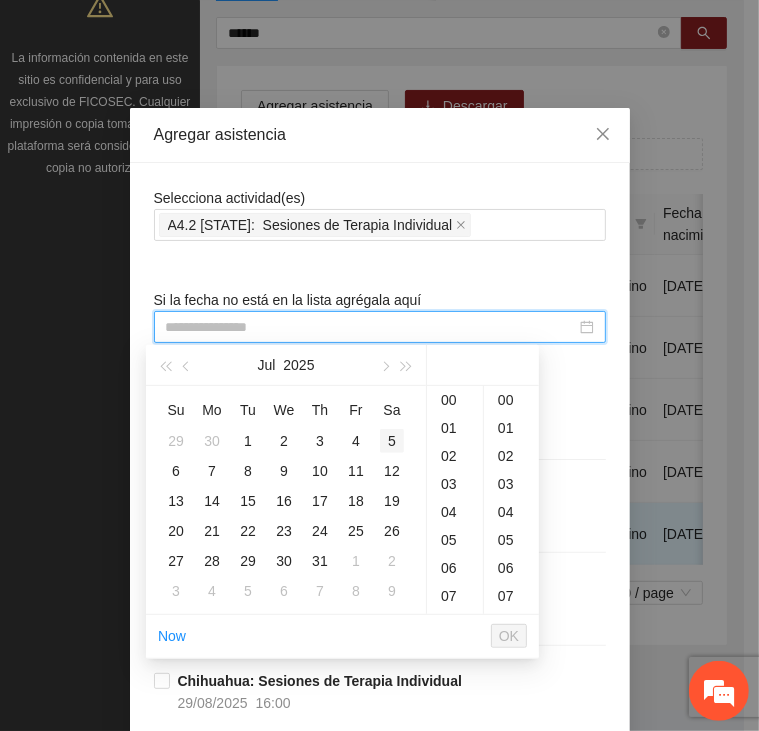 click on "5" at bounding box center (392, 441) 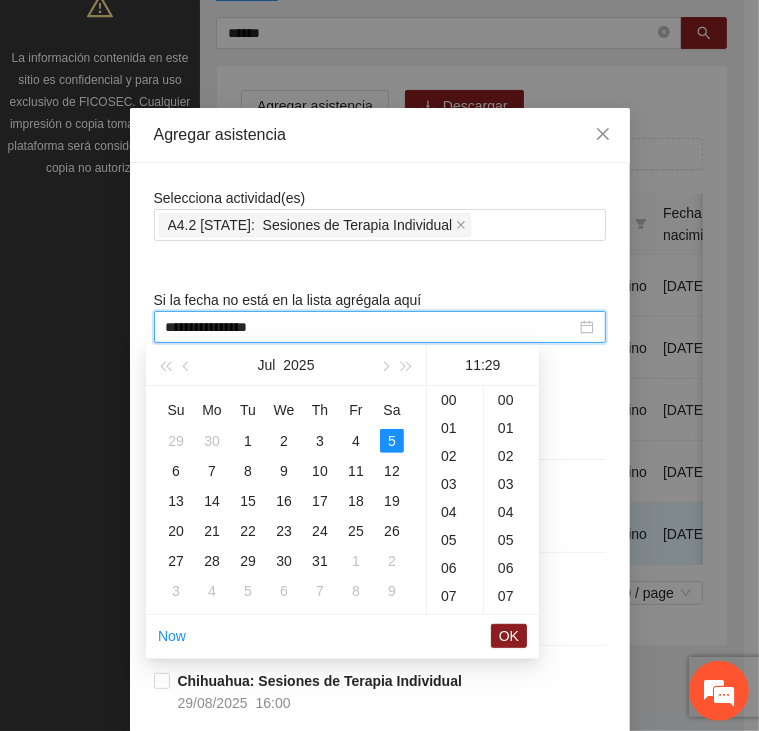 scroll, scrollTop: 308, scrollLeft: 0, axis: vertical 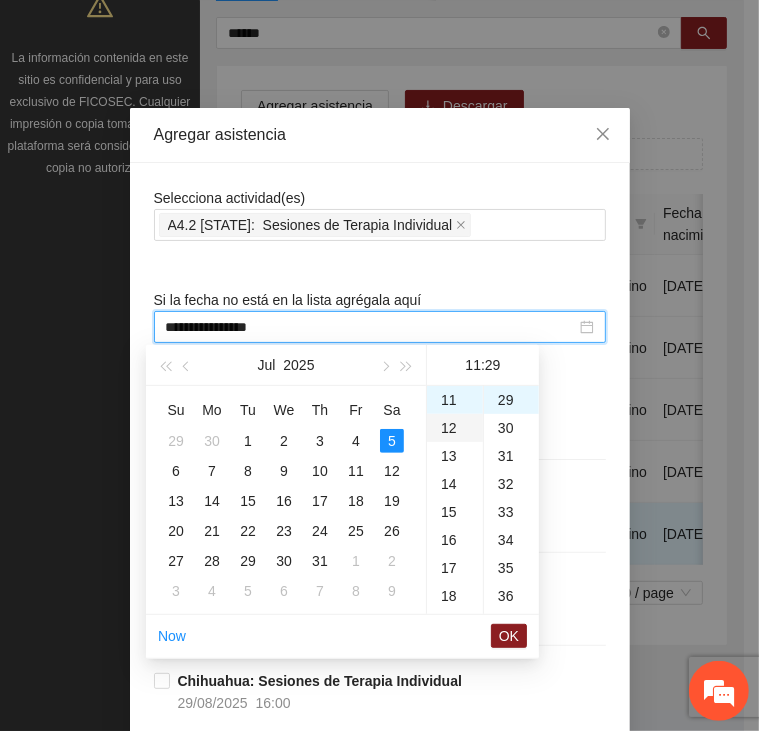 drag, startPoint x: 520, startPoint y: 634, endPoint x: 451, endPoint y: 427, distance: 218.19716 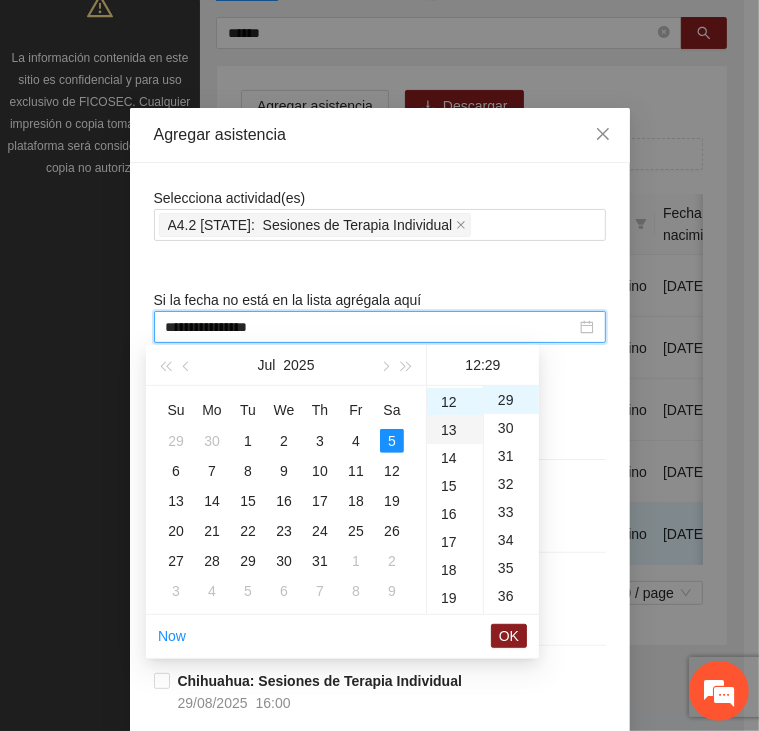 scroll, scrollTop: 336, scrollLeft: 0, axis: vertical 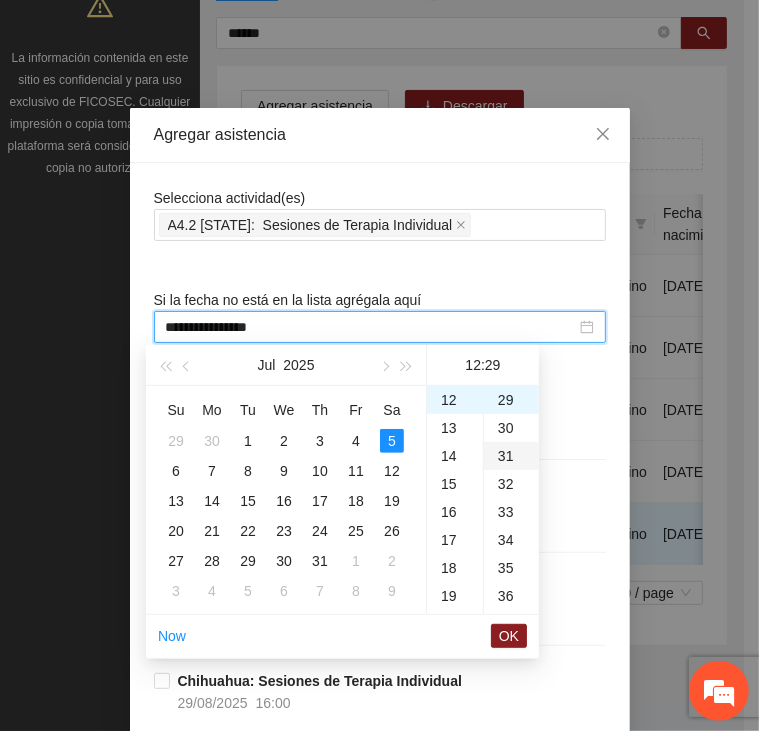 click on "30" at bounding box center (511, 428) 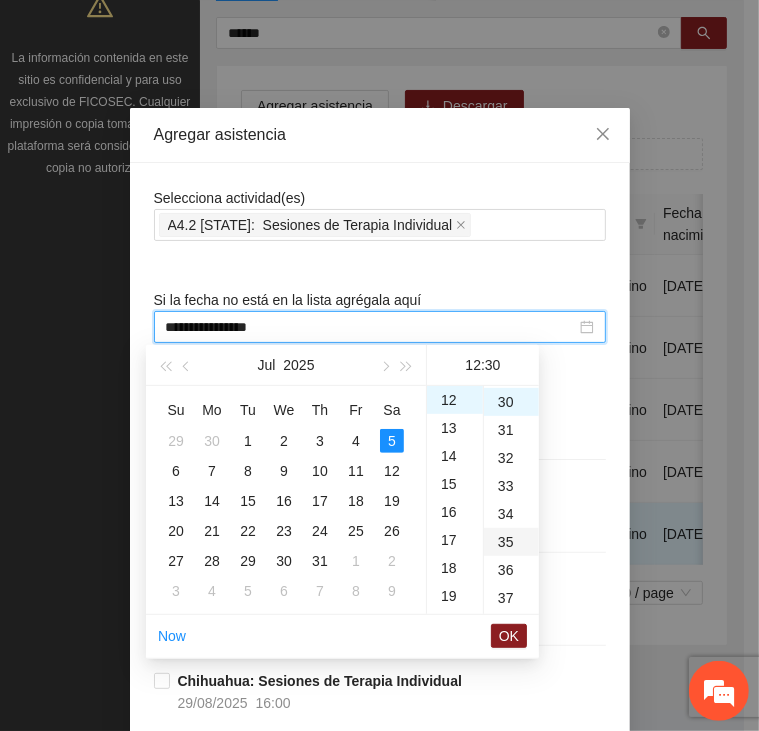 scroll, scrollTop: 840, scrollLeft: 0, axis: vertical 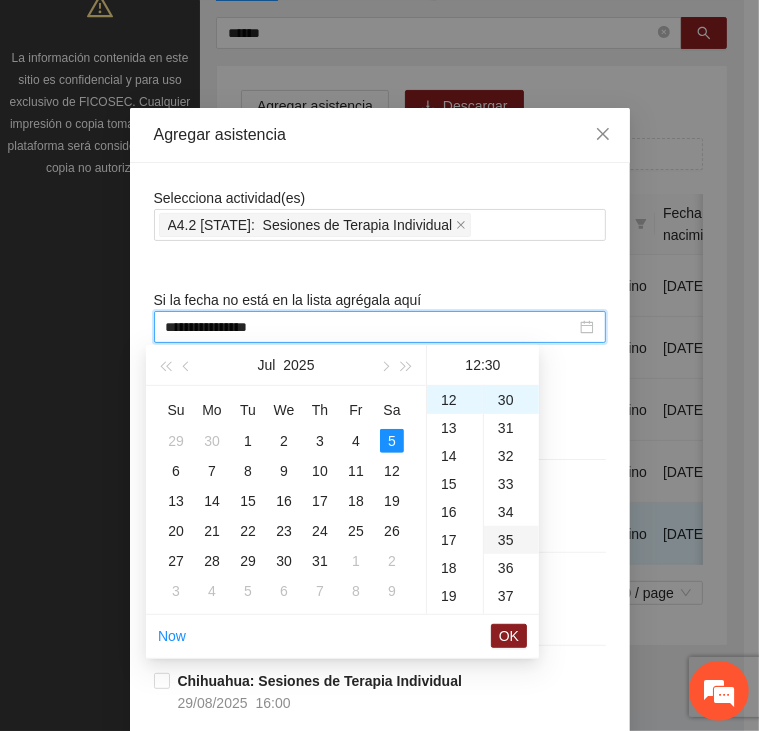 drag, startPoint x: 509, startPoint y: 631, endPoint x: 508, endPoint y: 547, distance: 84.00595 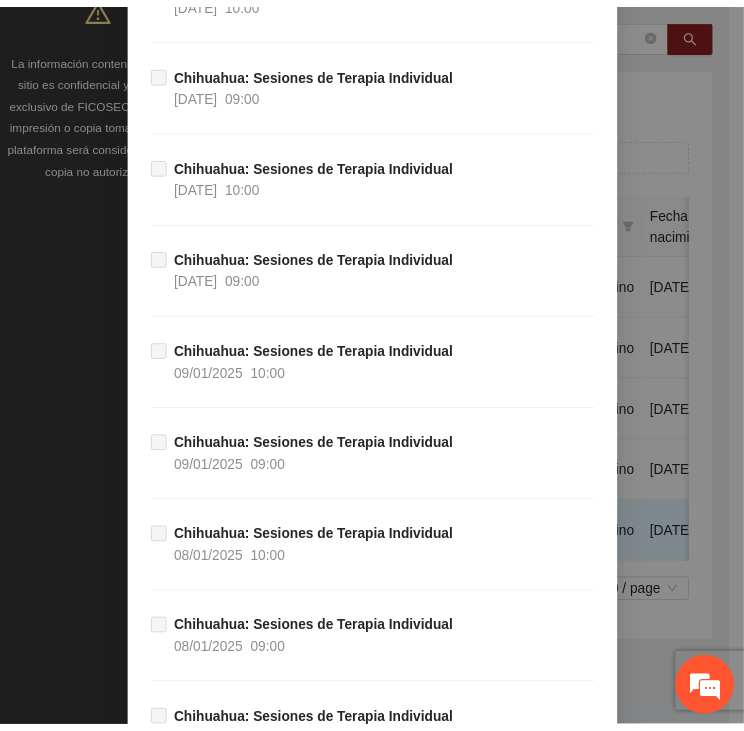scroll, scrollTop: 39620, scrollLeft: 0, axis: vertical 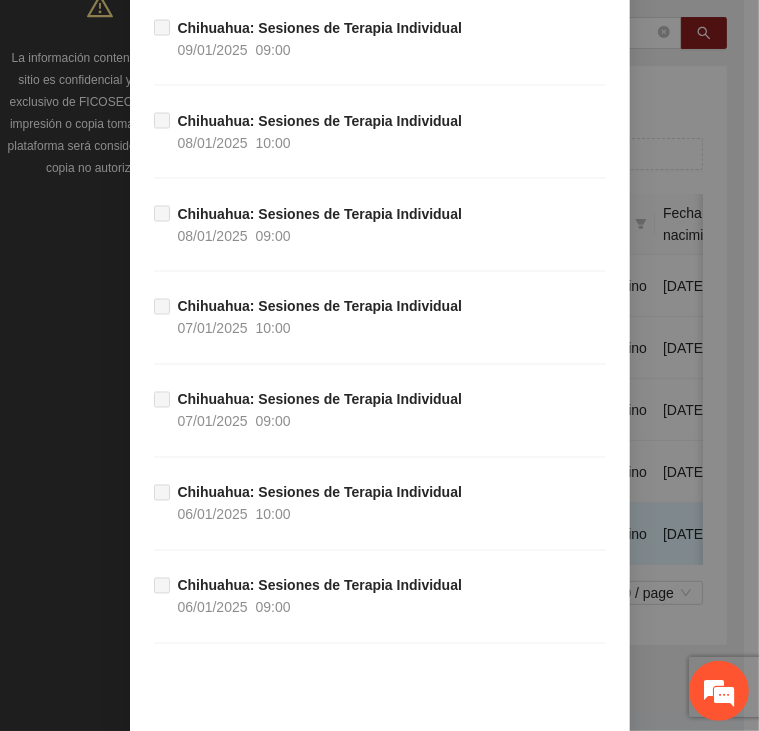 click on "Guardar" at bounding box center (571, 768) 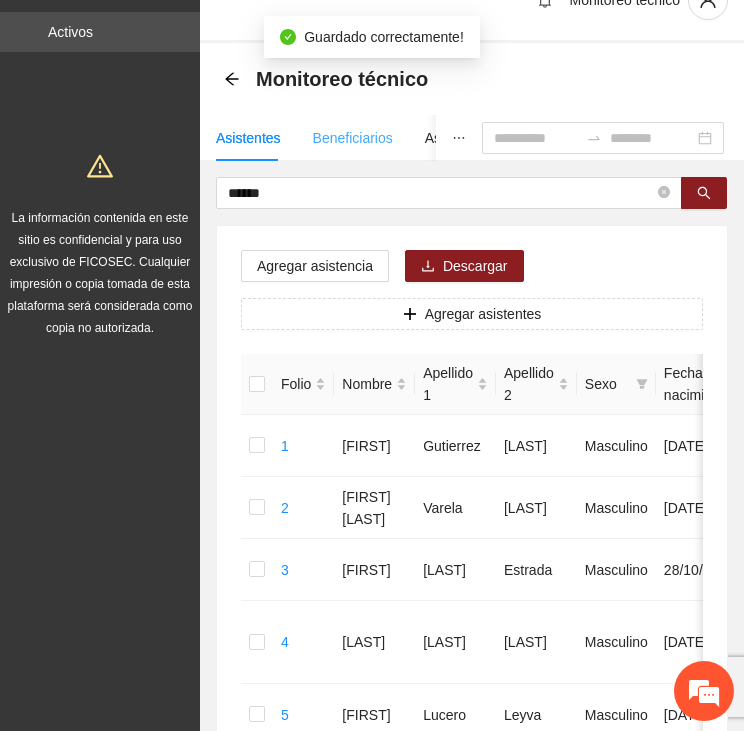 scroll, scrollTop: 0, scrollLeft: 0, axis: both 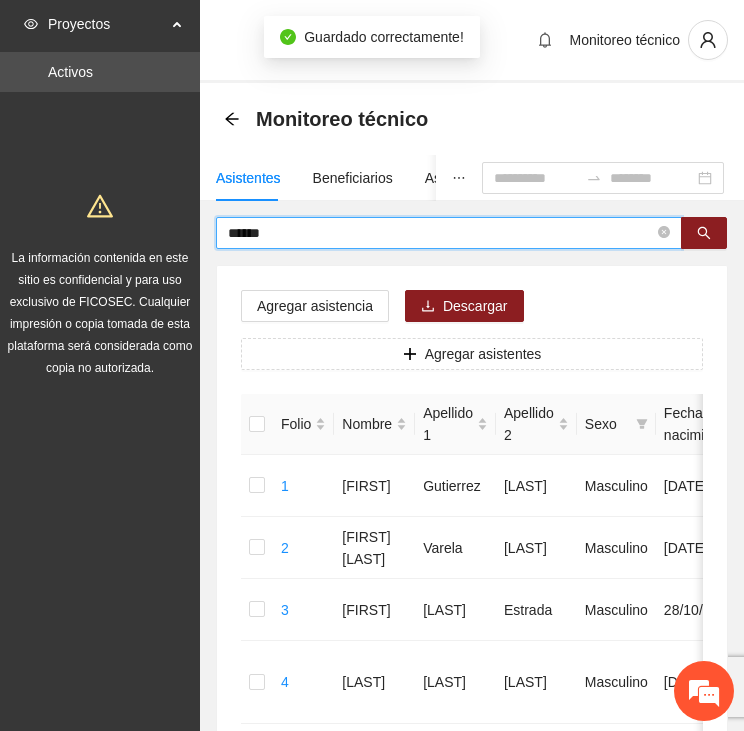 click on "******" at bounding box center [441, 233] 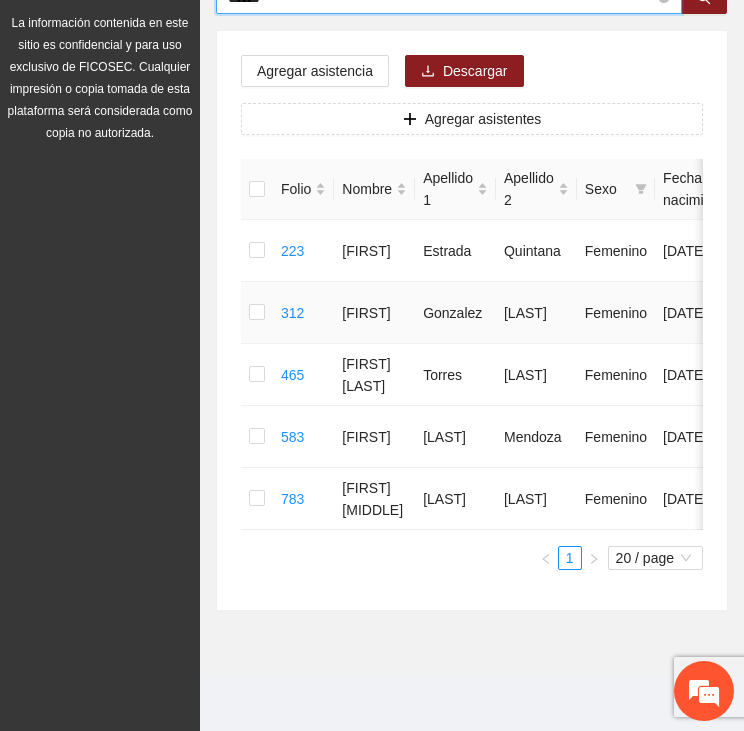scroll, scrollTop: 269, scrollLeft: 0, axis: vertical 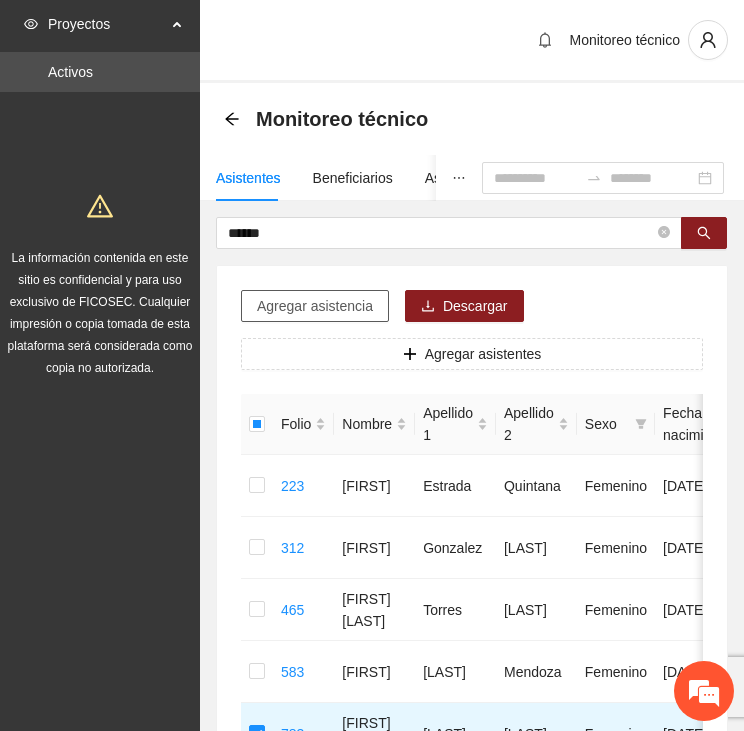 click on "Agregar asistencia" at bounding box center [315, 306] 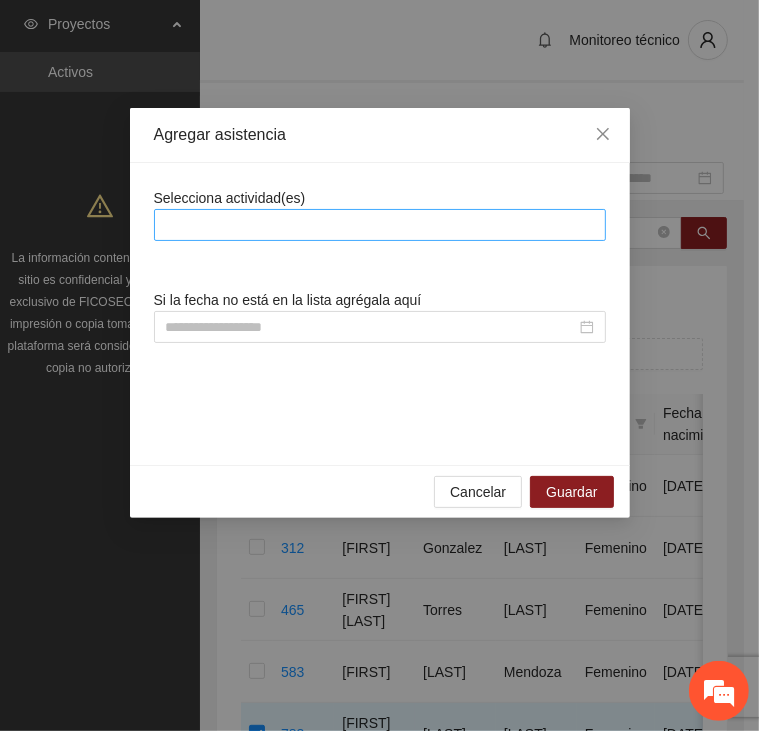 click at bounding box center (380, 225) 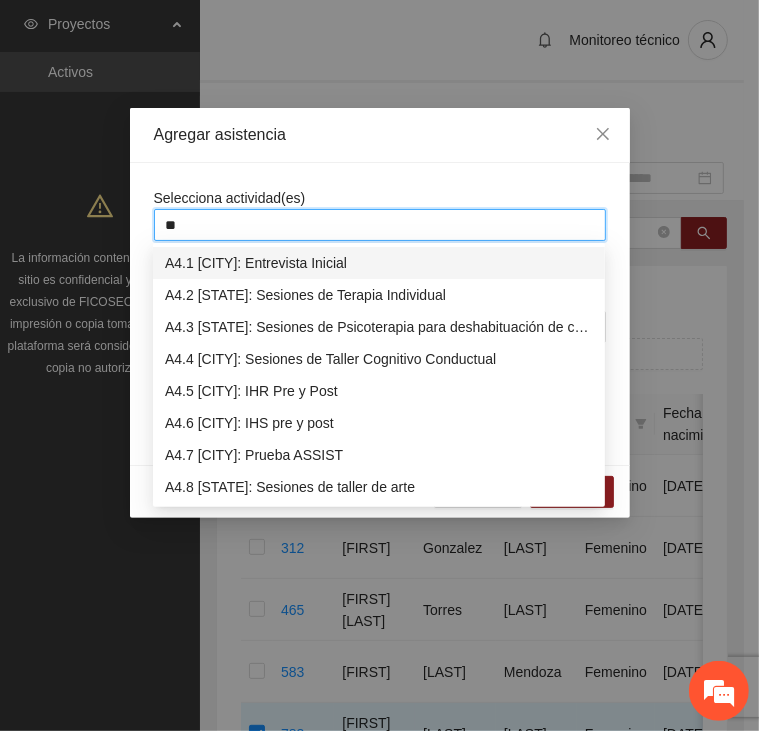 type on "***" 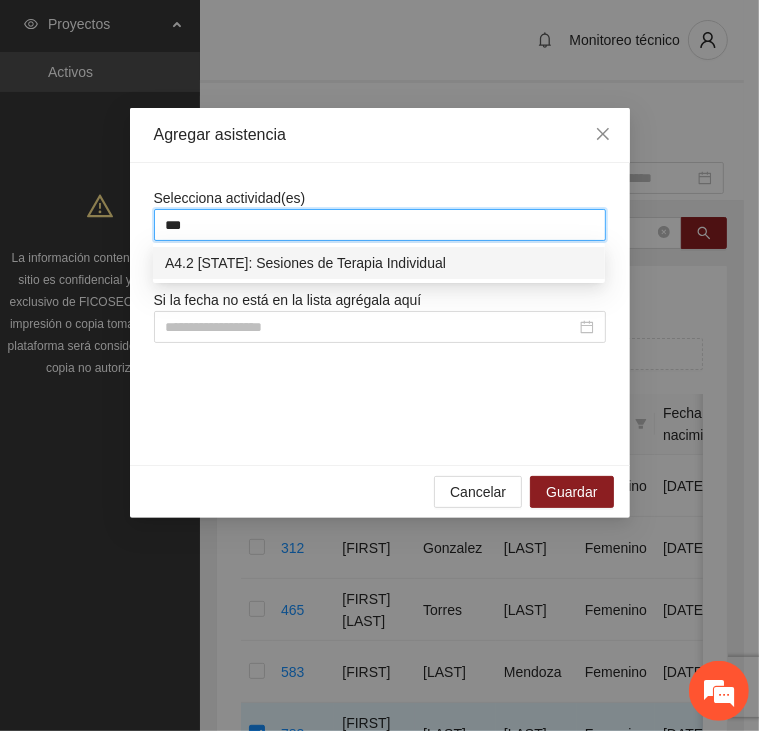 type 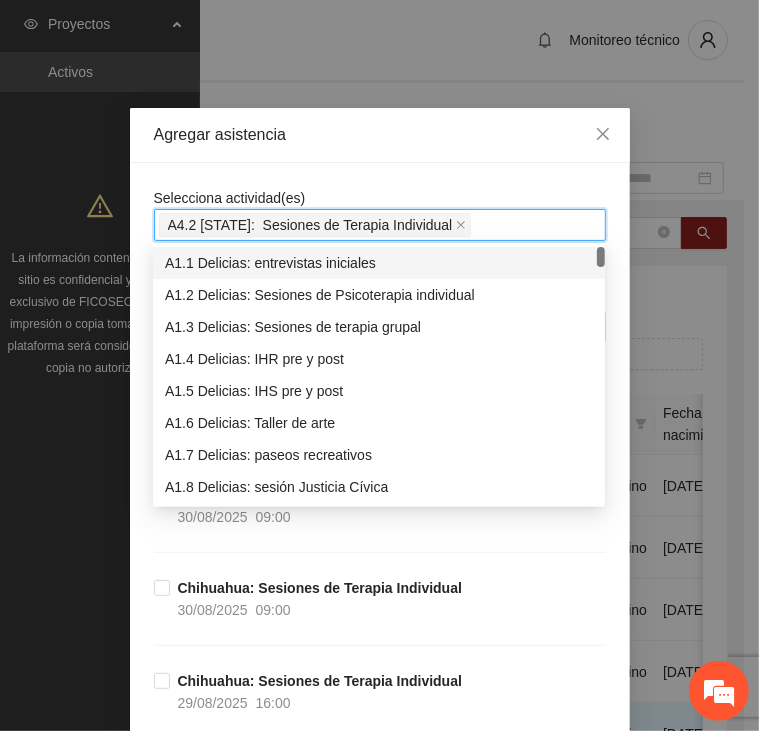 click on "Selecciona actividad(es) A4.2 [CITY]:  Sesiones de Terapia Individual    Si la fecha no está en la lista agrégala aquí [CITY]:  Sesiones de Terapia Individual  30/08/2025 09:00 [CITY]:  Sesiones de Terapia Individual  30/08/2025 09:00 [CITY]:  Sesiones de Terapia Individual  29/08/2025 16:00 [CITY]:  Sesiones de Terapia Individual  29/08/2025 10:00 [CITY]:  Sesiones de Terapia Individual  29/08/2025 10:00 [CITY]:  Sesiones de Terapia Individual  28/08/2025 16:00 [CITY]:  Sesiones de Terapia Individual  28/08/2025 10:00 [CITY]:  Sesiones de Terapia Individual  28/08/2025 09:00 [CITY]:  Sesiones de Terapia Individual  27/08/2025 16:00 [CITY]:  Sesiones de Terapia Individual  27/08/2025 10:00 [CITY]:  Sesiones de Terapia Individual  27/08/2025 10:00 [CITY]:  Sesiones de Terapia Individual  26/08/2025 16:00 [CITY]:  Sesiones de Terapia Individual  26/08/2025 10:00 [CITY]:  Sesiones de Terapia Individual" at bounding box center (380, 20262) 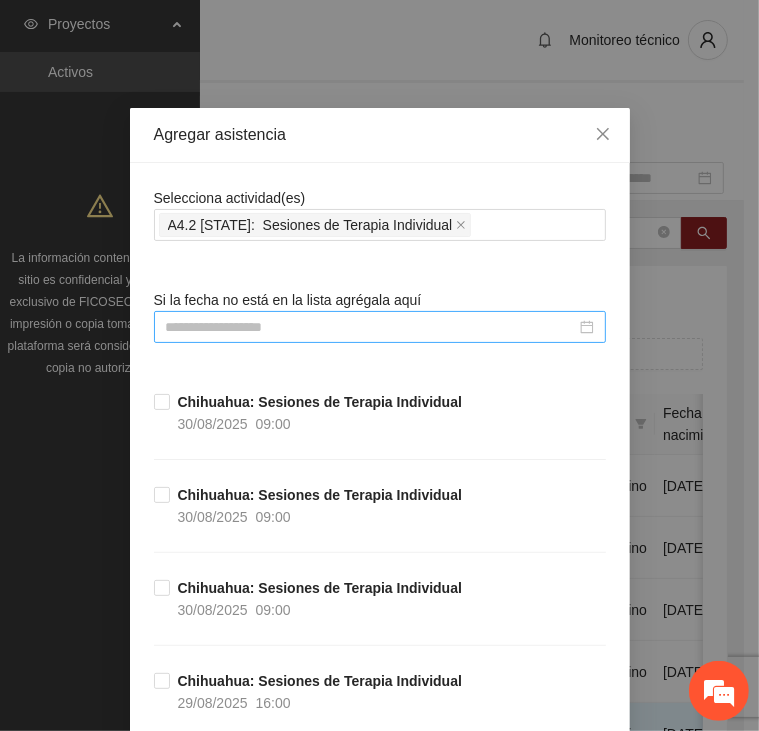 click at bounding box center [371, 327] 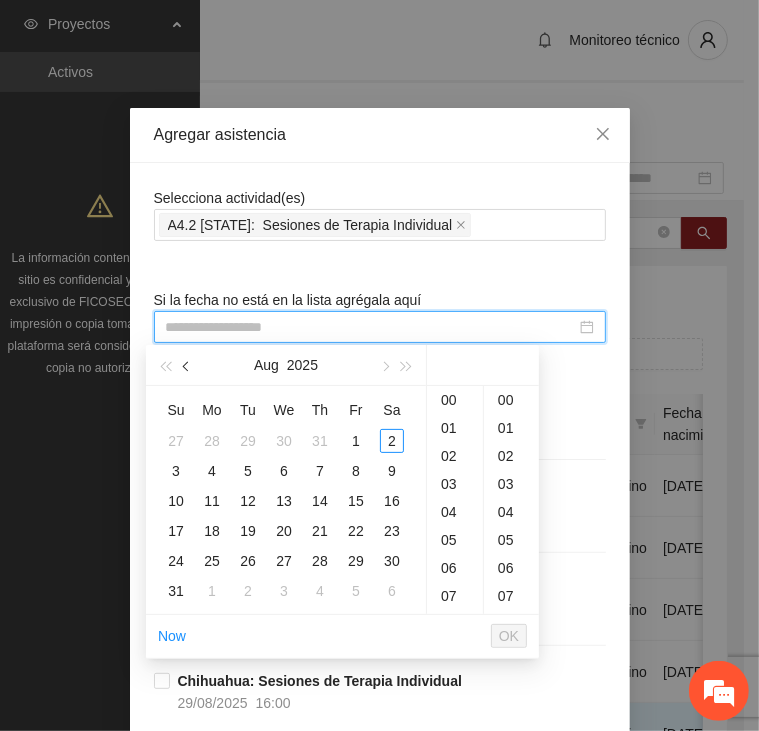 click at bounding box center (188, 367) 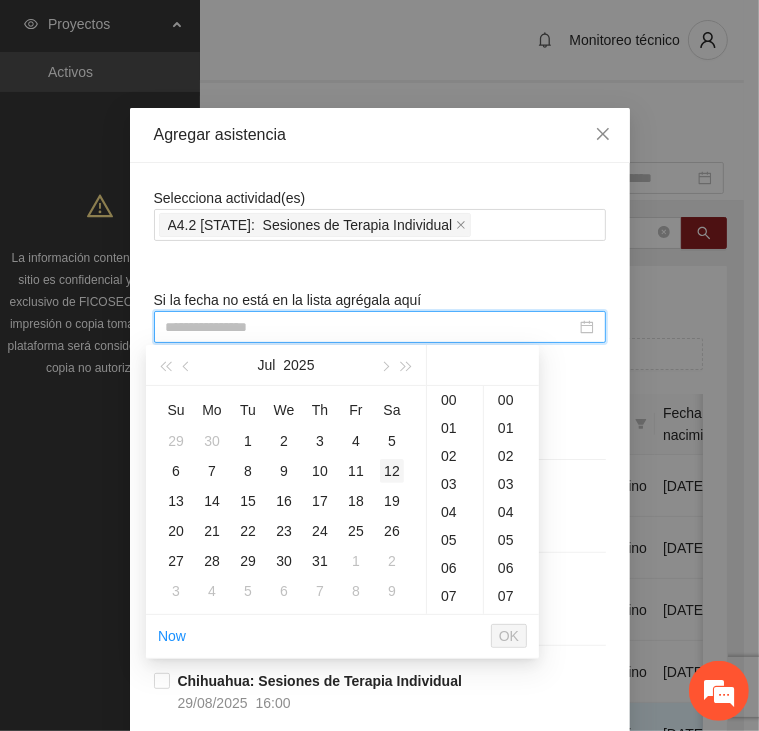 click on "12" at bounding box center [392, 471] 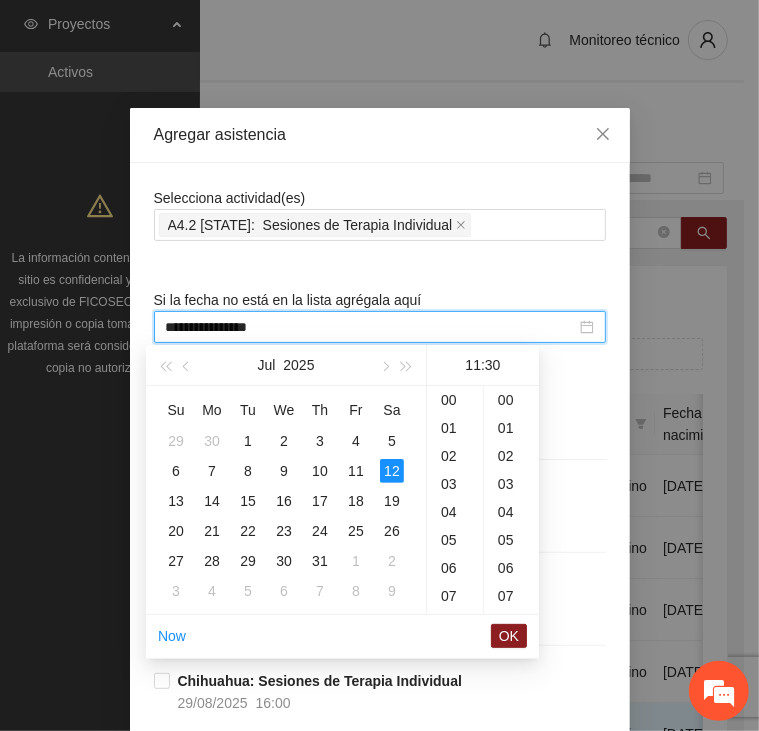 scroll, scrollTop: 308, scrollLeft: 0, axis: vertical 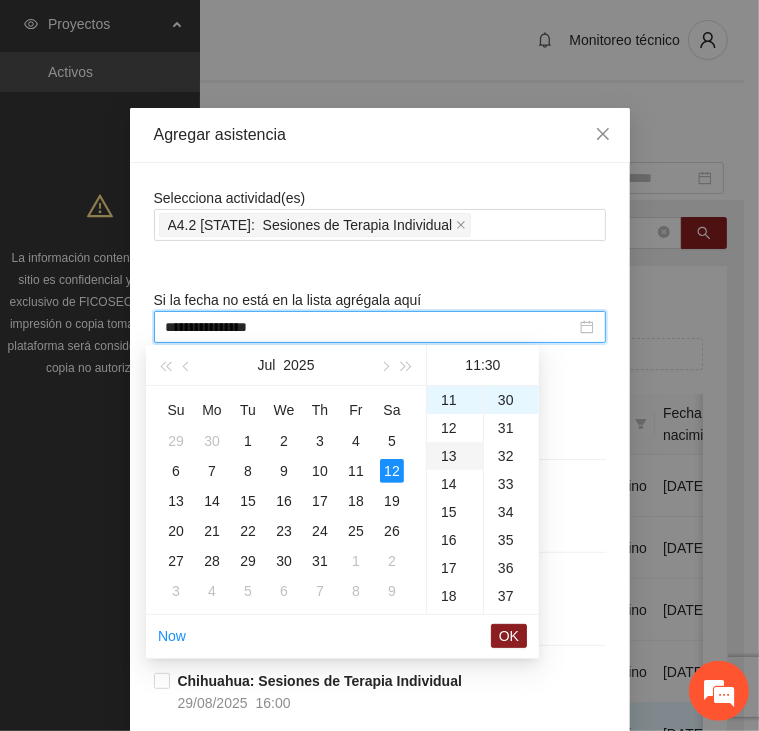 click on "13" at bounding box center [455, 456] 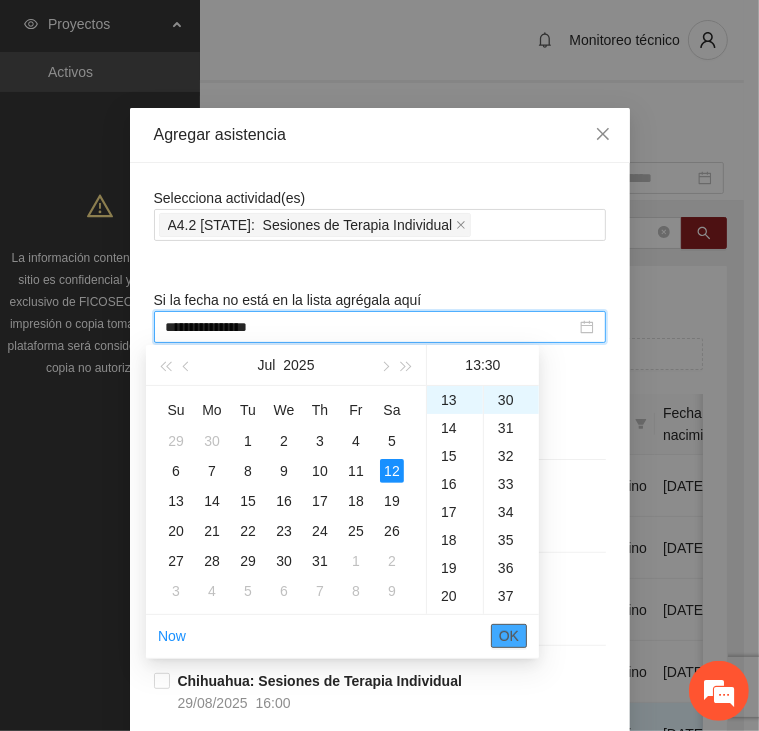 click on "OK" at bounding box center (509, 636) 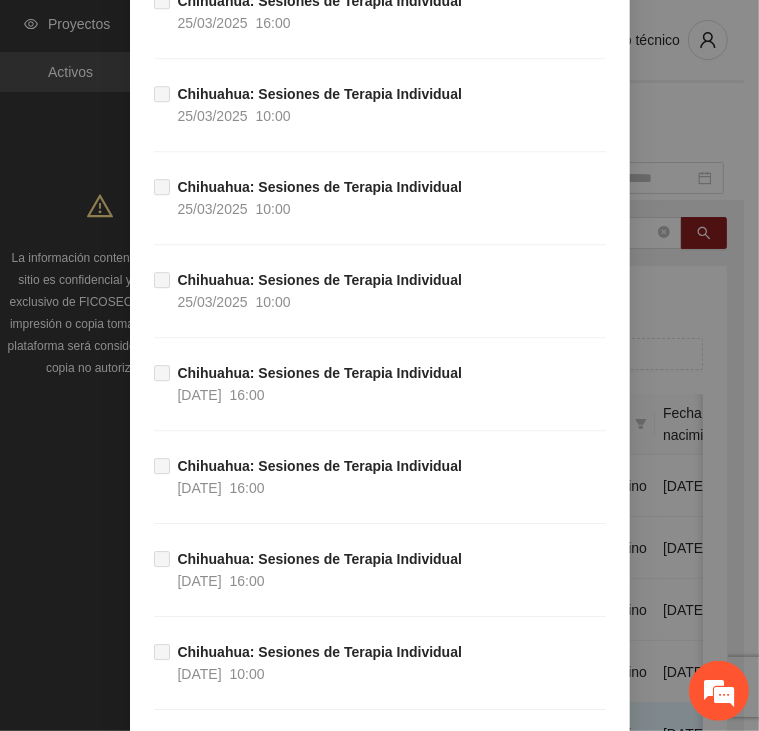 scroll, scrollTop: 39620, scrollLeft: 0, axis: vertical 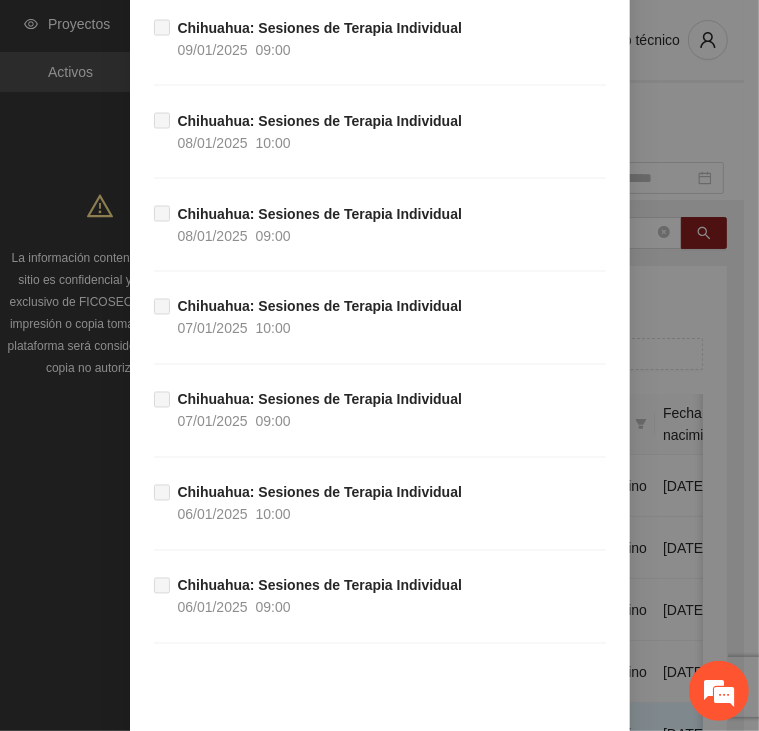 click on "Guardar" at bounding box center [571, 768] 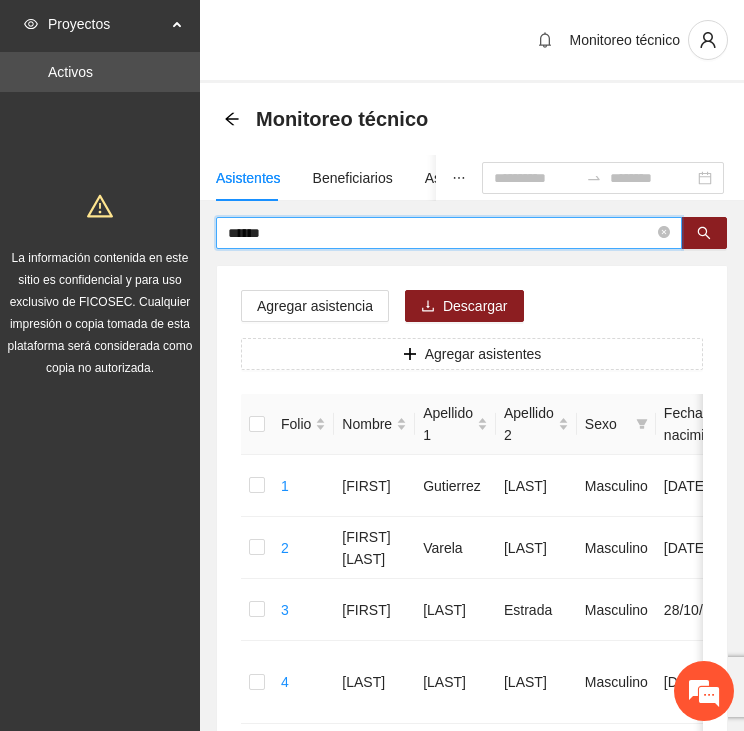 drag, startPoint x: 280, startPoint y: 228, endPoint x: 176, endPoint y: 217, distance: 104.58012 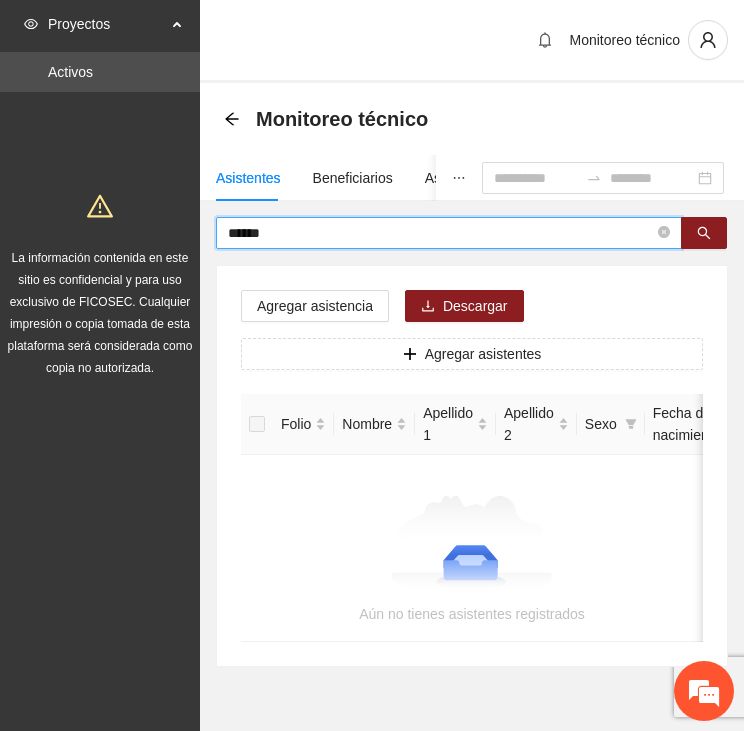 click on "******" at bounding box center [441, 233] 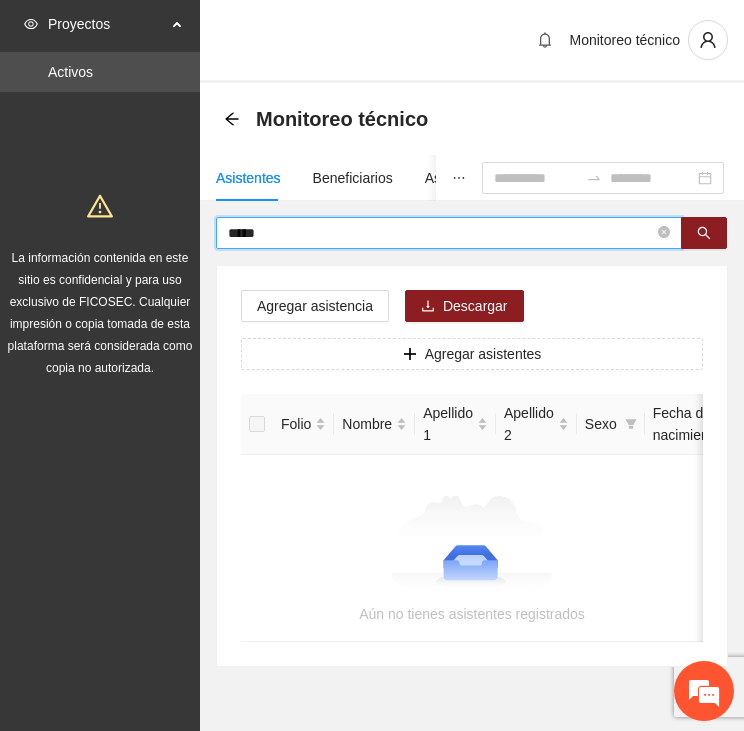 type on "*****" 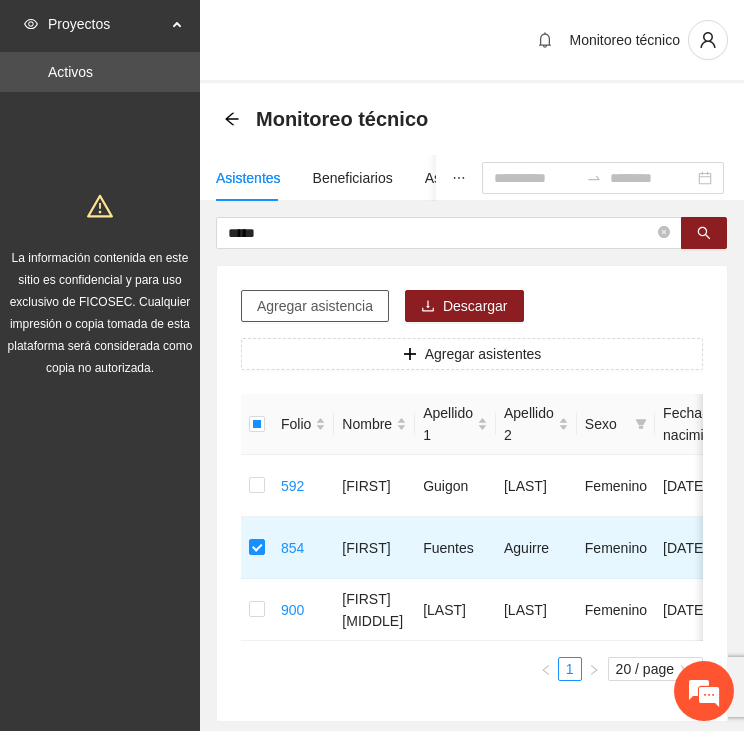 click on "Agregar asistencia" at bounding box center (315, 306) 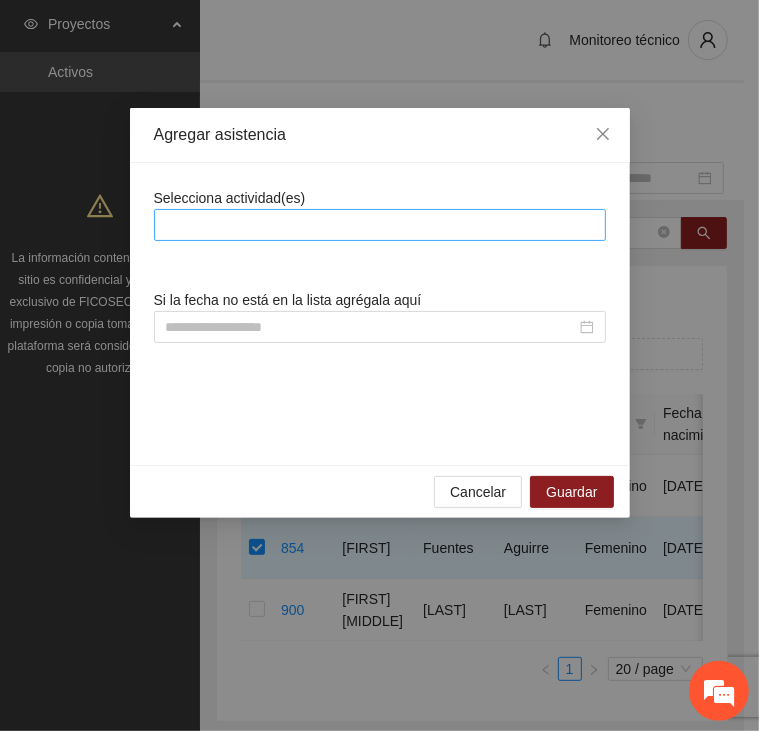 click at bounding box center [380, 225] 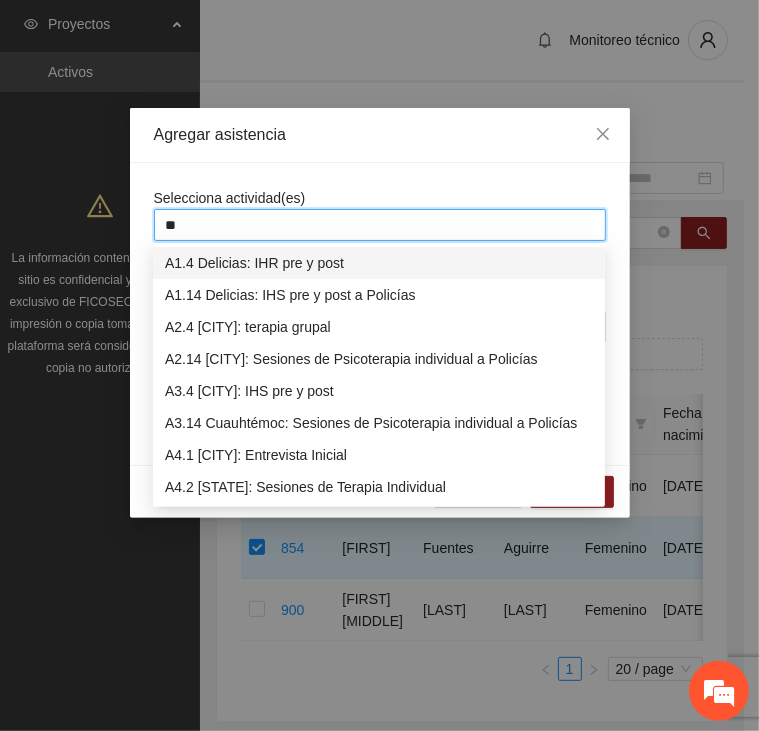 type on "***" 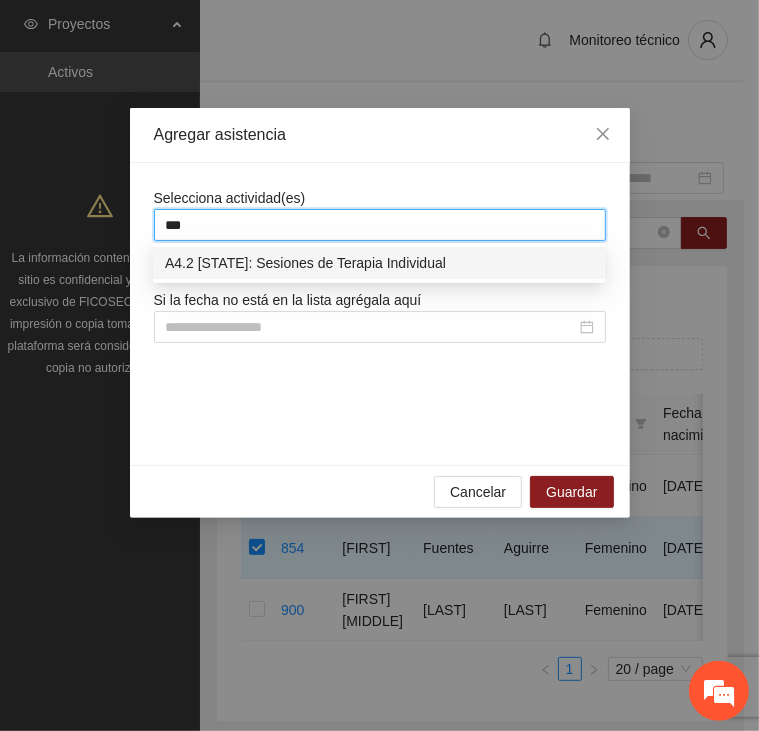 type 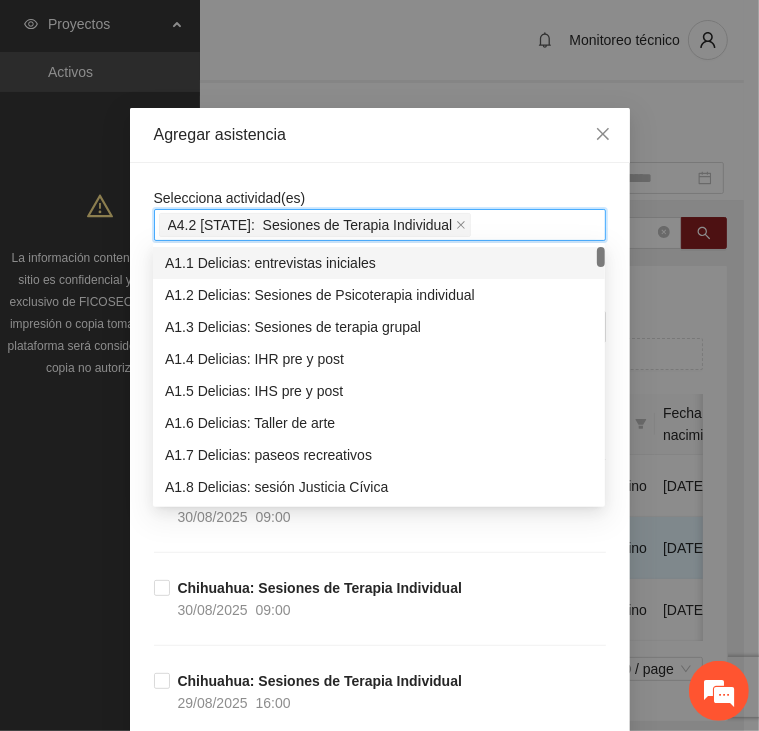 click on "Selecciona actividad(es) A4.2 [CITY]:  Sesiones de Terapia Individual  A4.2 [CITY]:  Sesiones de Terapia Individual    Si la fecha no está en la lista agrégala aquí [CITY]:  Sesiones de Terapia Individual  [DATE] [TIME] [CITY]:  Sesiones de Terapia Individual  [DATE] [TIME] [CITY]:  Sesiones de Terapia Individual  [DATE] [TIME] [CITY]:  Sesiones de Terapia Individual  [DATE] [TIME] [CITY]:  Sesiones de Terapia Individual  [DATE] [TIME] [CITY]:  Sesiones de Terapia Individual  [DATE] [TIME] [CITY]:  Sesiones de Terapia Individual  [DATE] [TIME] [CITY]:  Sesiones de Terapia Individual  [DATE] [TIME] [CITY]:  Sesiones de Terapia Individual  [DATE] [TIME] [CITY]:  Sesiones de Terapia Individual  [DATE] [TIME] [CITY]:  Sesiones de Terapia Individual  [DATE] [TIME] [CITY]:  Sesiones de Terapia Individual  [DATE] [TIME] [CITY]:  Sesiones de Terapia Individual  [DATE] [TIME] [CITY]:  Sesiones de Terapia Individual  [DATE] [TIME] [CITY]:  Sesiones de Terapia Individual  [DATE] [TIME] [CITY]:  Sesiones de Terapia Individual  [DATE] [TIME]" at bounding box center [380, 20262] 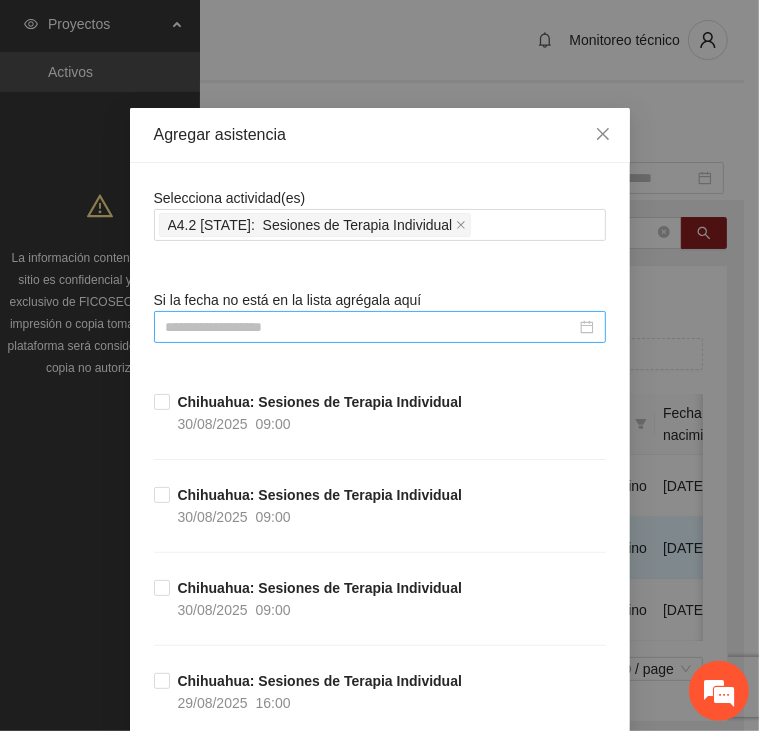click at bounding box center [380, 327] 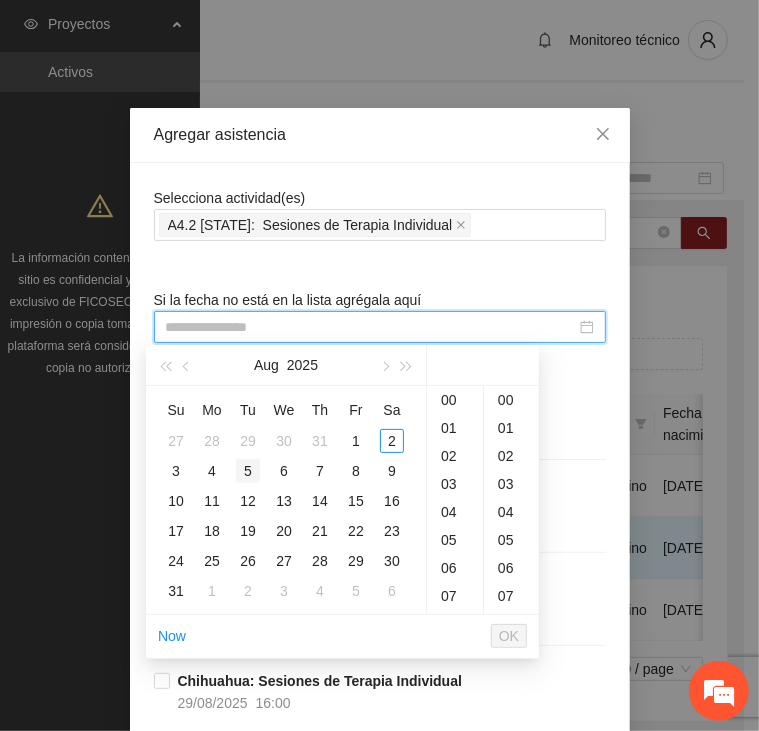 click on "5" at bounding box center [248, 471] 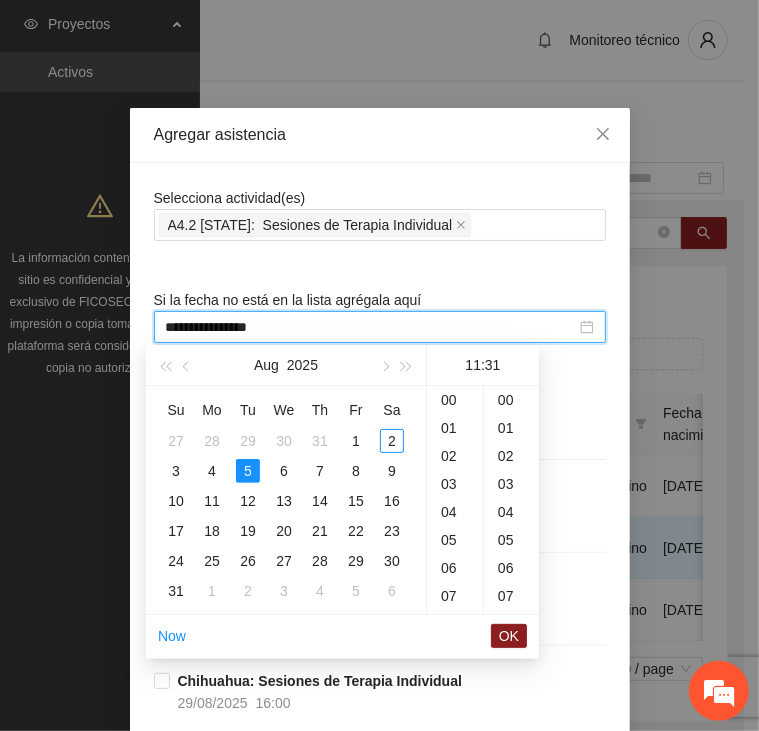 scroll, scrollTop: 308, scrollLeft: 0, axis: vertical 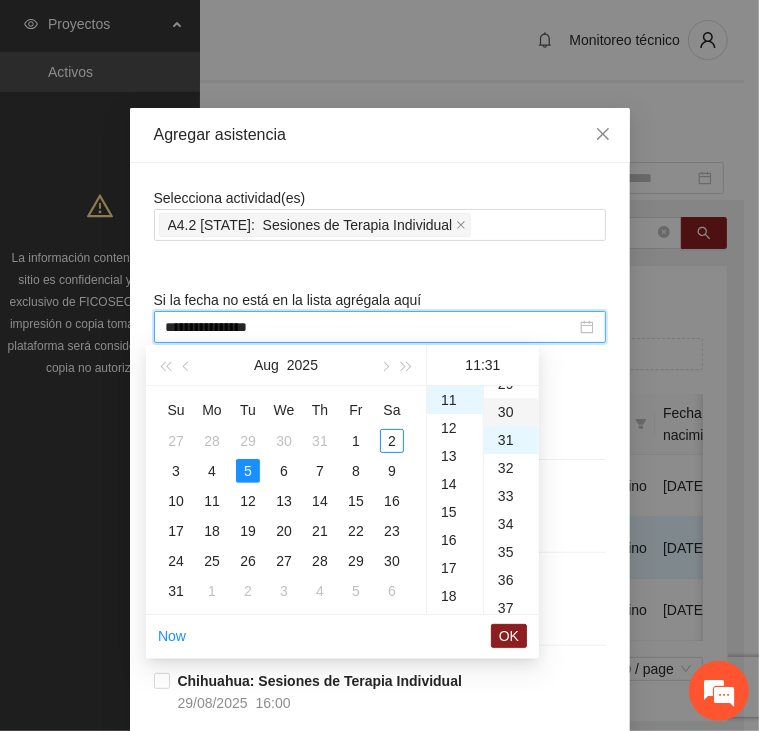 click on "30" at bounding box center (511, 412) 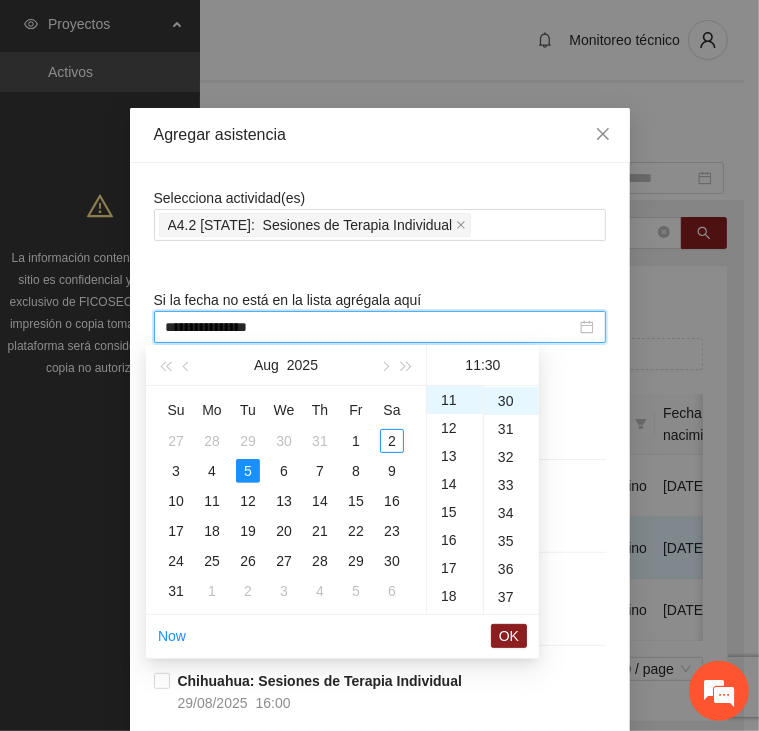scroll, scrollTop: 840, scrollLeft: 0, axis: vertical 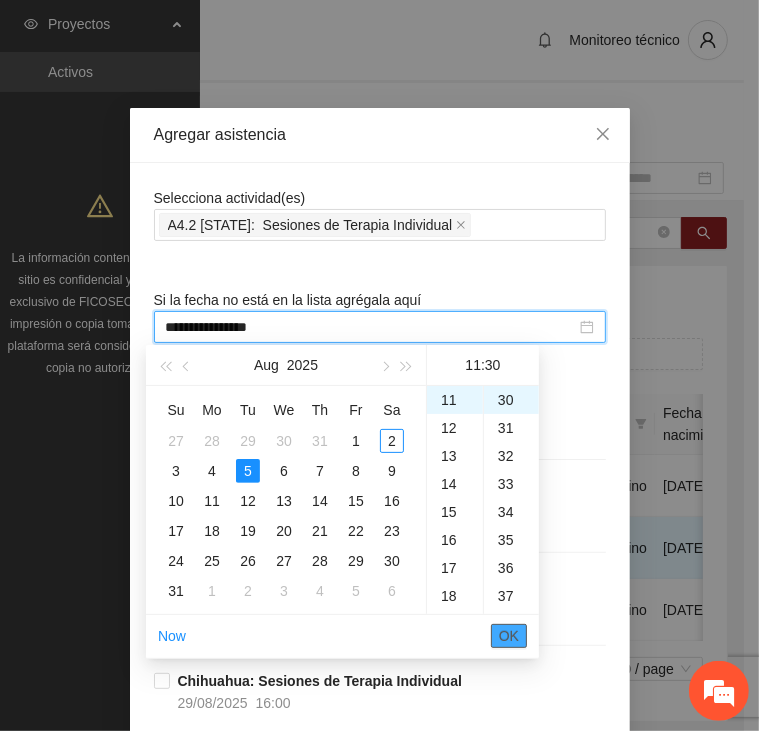 click on "OK" at bounding box center [509, 636] 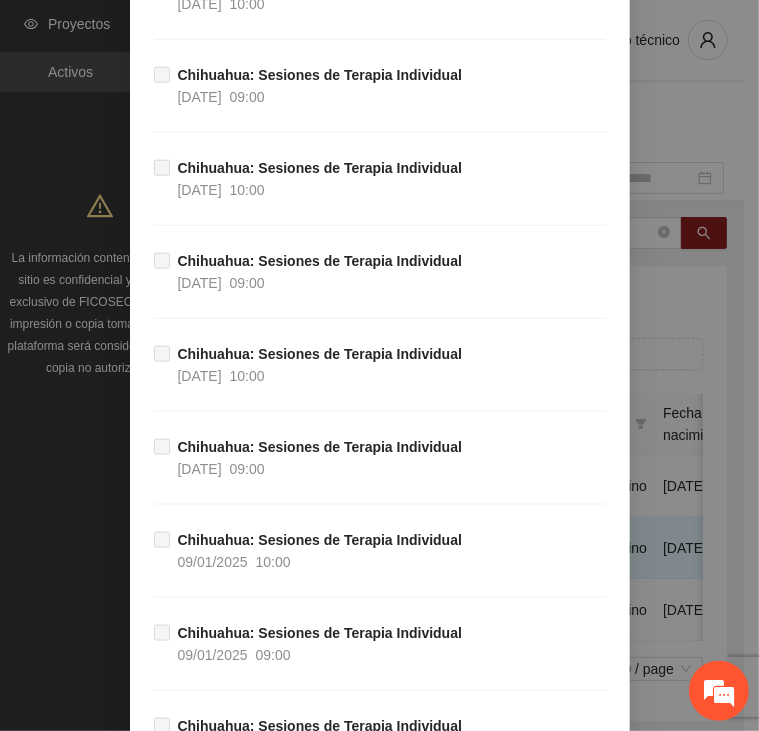 scroll, scrollTop: 39620, scrollLeft: 0, axis: vertical 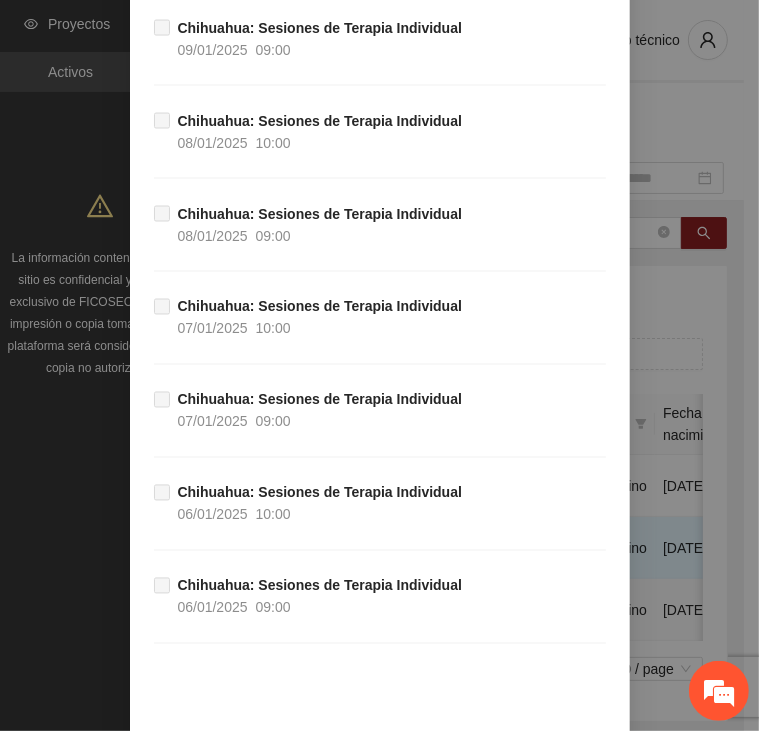 drag, startPoint x: 556, startPoint y: 673, endPoint x: 551, endPoint y: 636, distance: 37.336308 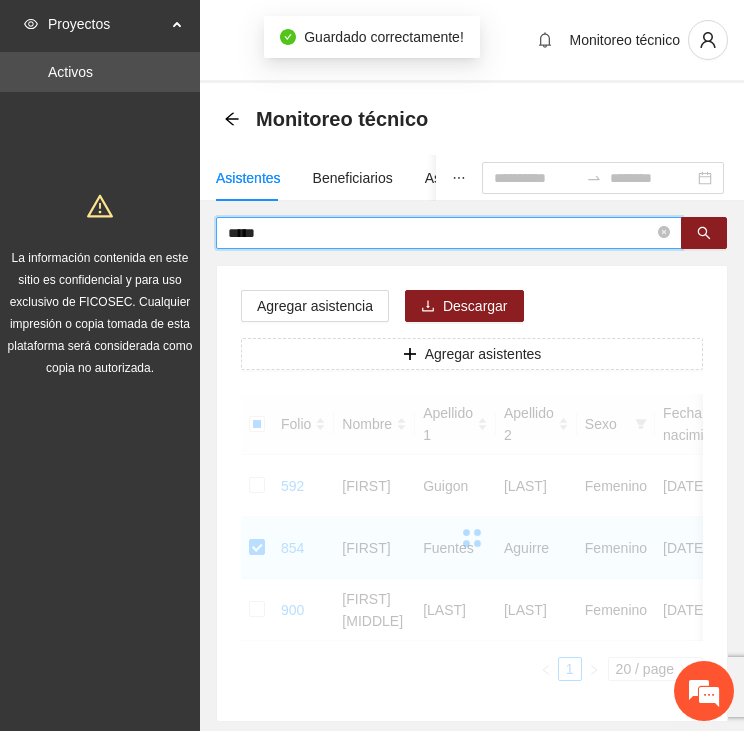 click on "*****" at bounding box center [441, 233] 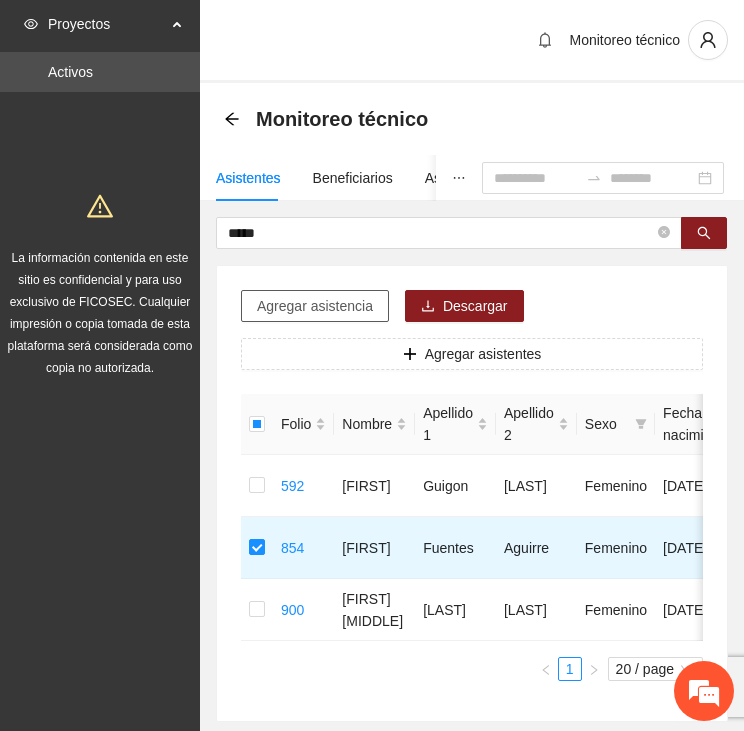 click on "Agregar asistencia" at bounding box center [315, 306] 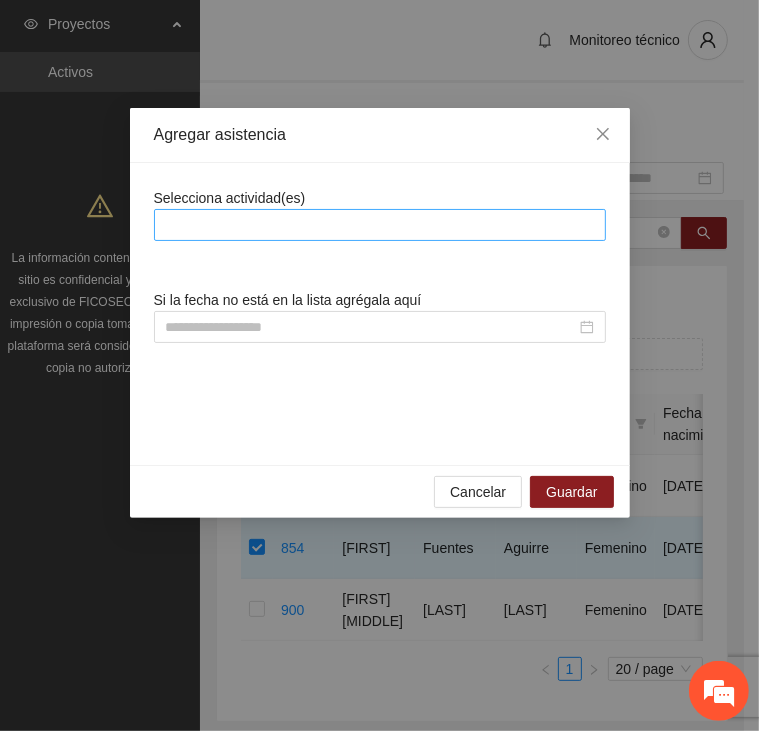 click at bounding box center (380, 225) 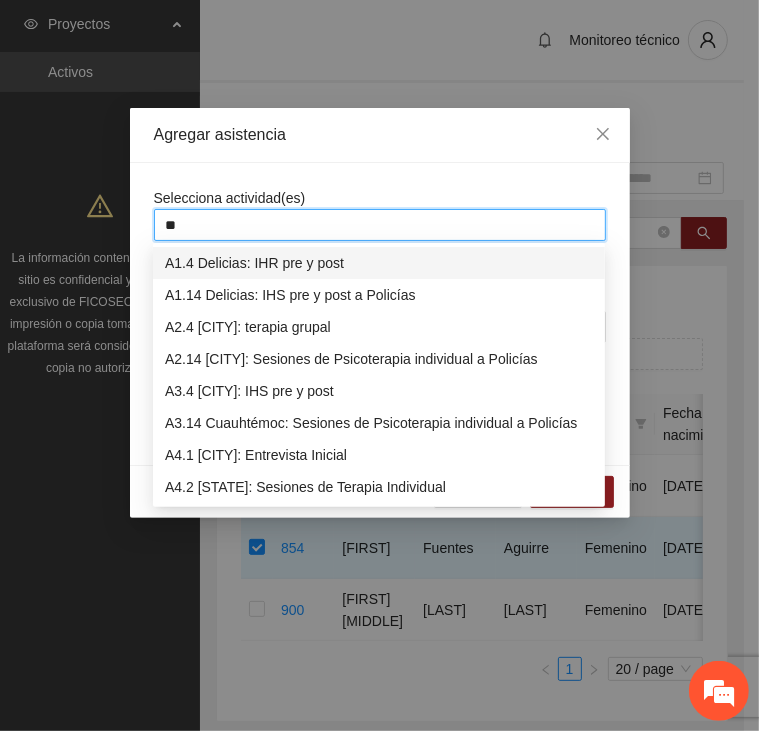 type on "***" 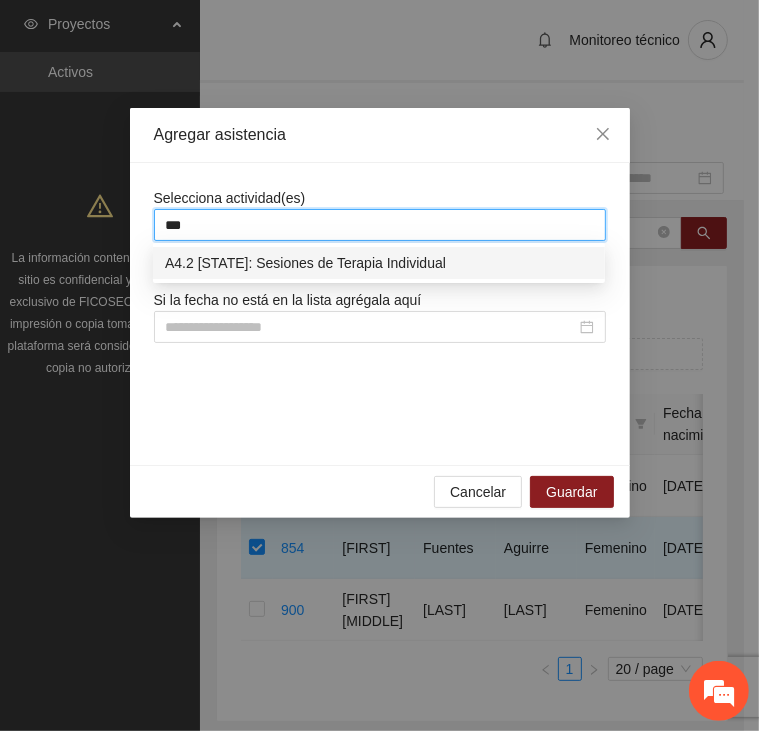 type 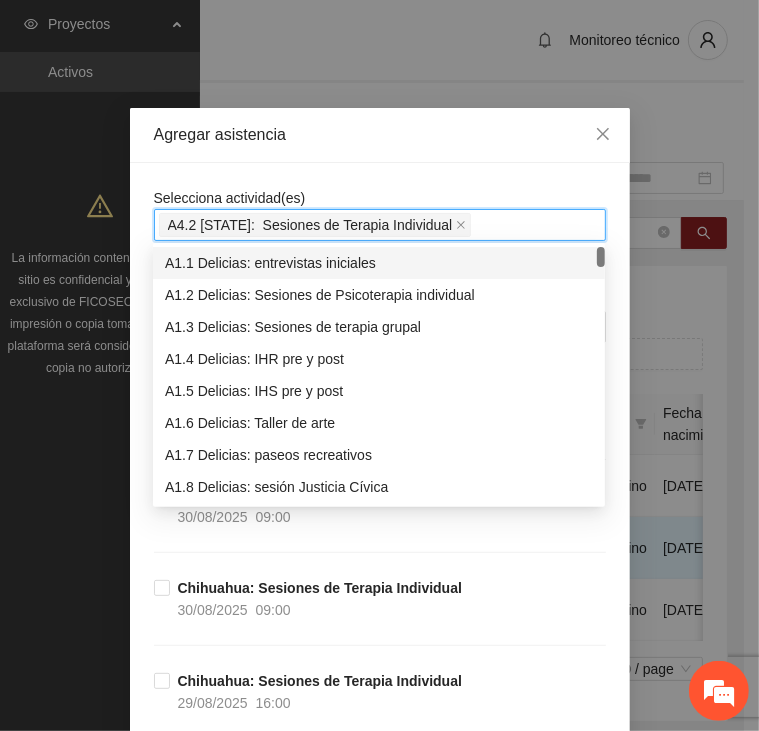 click on "Selecciona actividad(es) A4.2 [CITY]:  Sesiones de Terapia Individual    Si la fecha no está en la lista agrégala aquí [CITY]:  Sesiones de Terapia Individual  30/08/2025 09:00 [CITY]:  Sesiones de Terapia Individual  30/08/2025 09:00 [CITY]:  Sesiones de Terapia Individual  29/08/2025 16:00 [CITY]:  Sesiones de Terapia Individual  29/08/2025 10:00 [CITY]:  Sesiones de Terapia Individual  29/08/2025 10:00 [CITY]:  Sesiones de Terapia Individual  28/08/2025 16:00 [CITY]:  Sesiones de Terapia Individual  28/08/2025 10:00 [CITY]:  Sesiones de Terapia Individual  28/08/2025 09:00 [CITY]:  Sesiones de Terapia Individual  27/08/2025 16:00 [CITY]:  Sesiones de Terapia Individual  27/08/2025 10:00 [CITY]:  Sesiones de Terapia Individual  27/08/2025 10:00 [CITY]:  Sesiones de Terapia Individual  26/08/2025 16:00 [CITY]:  Sesiones de Terapia Individual  26/08/2025 10:00 [CITY]:  Sesiones de Terapia Individual" at bounding box center (380, 20262) 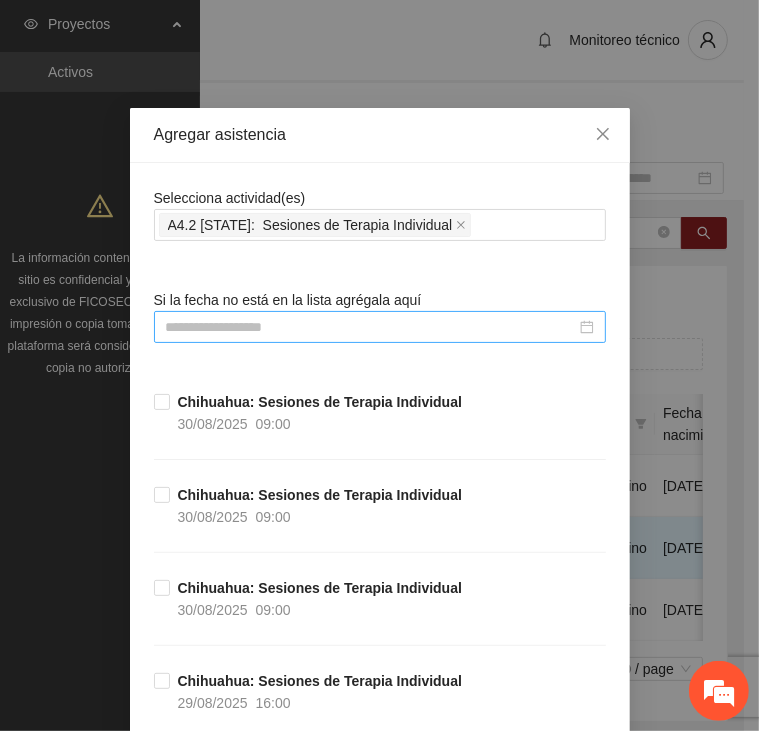 click at bounding box center [371, 327] 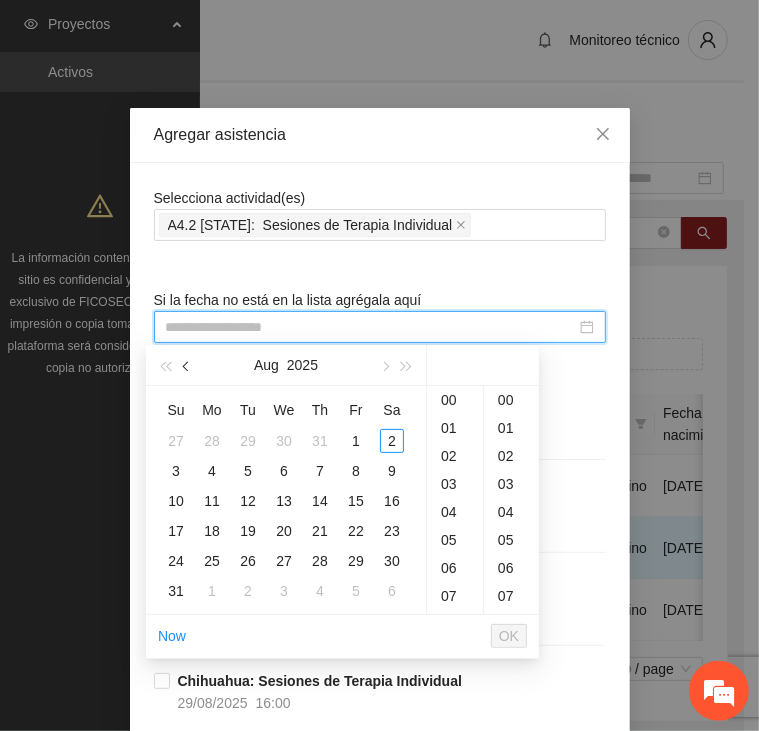 click at bounding box center (187, 365) 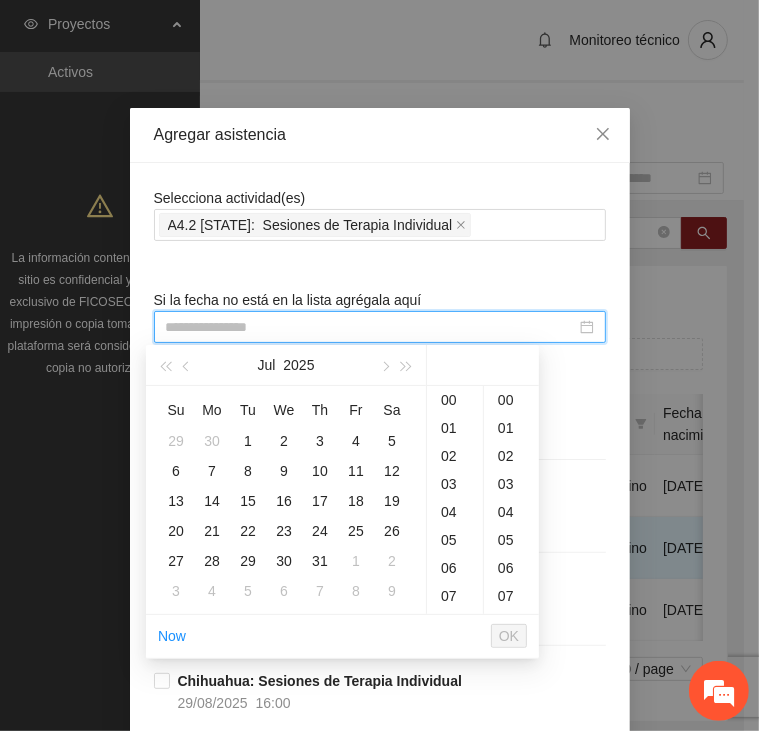 type on "**********" 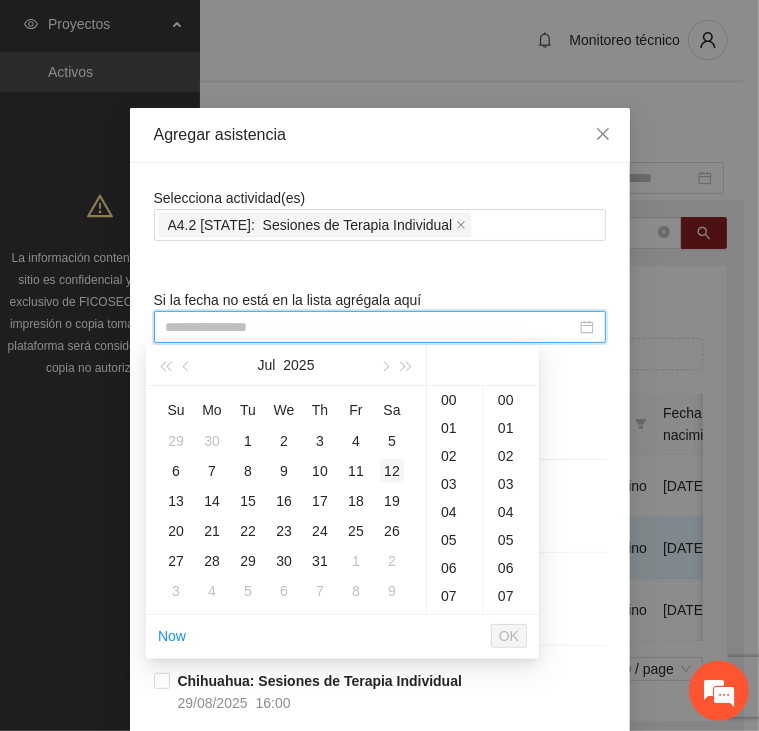 click on "12" at bounding box center (392, 471) 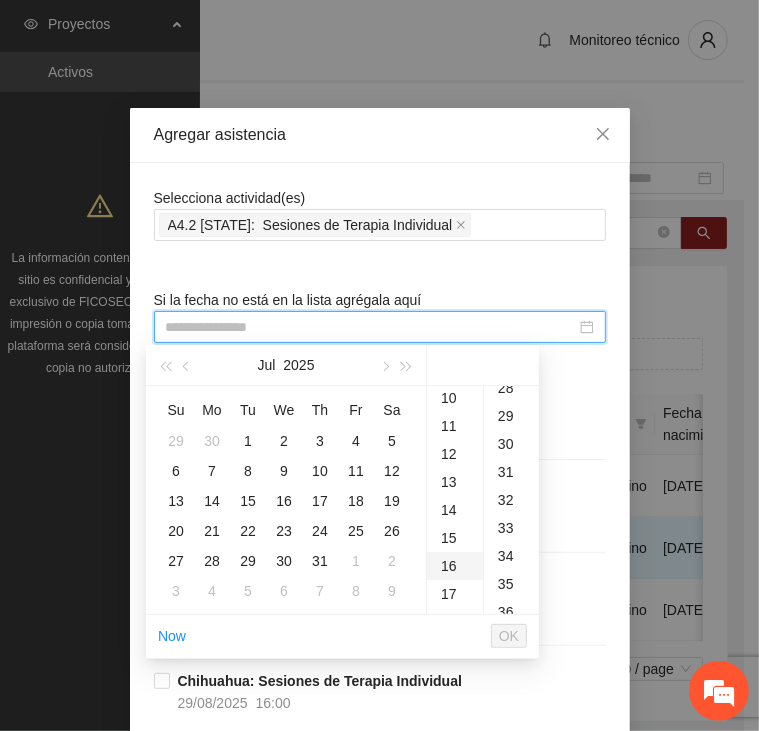 scroll, scrollTop: 308, scrollLeft: 0, axis: vertical 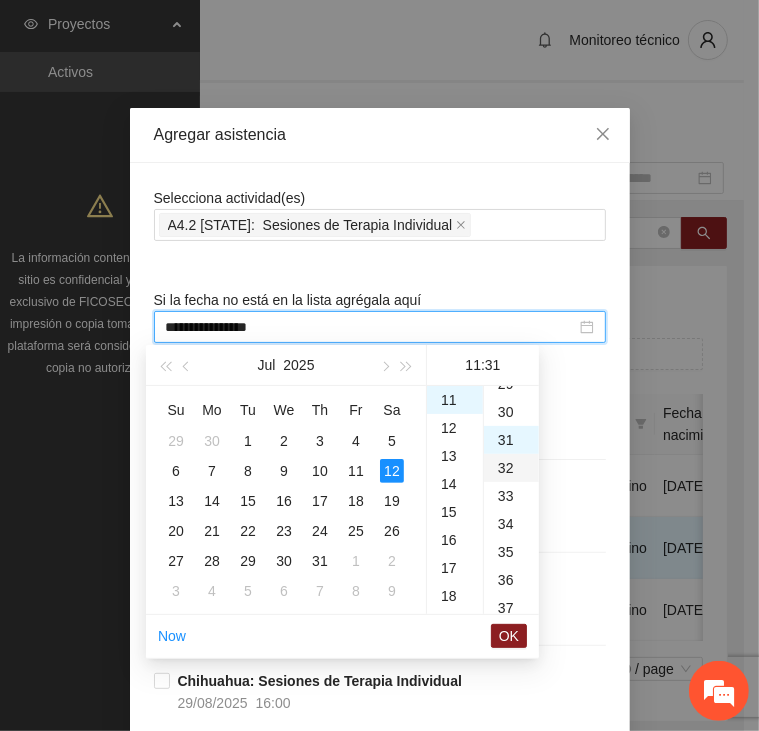drag, startPoint x: 498, startPoint y: 411, endPoint x: 502, endPoint y: 449, distance: 38.209946 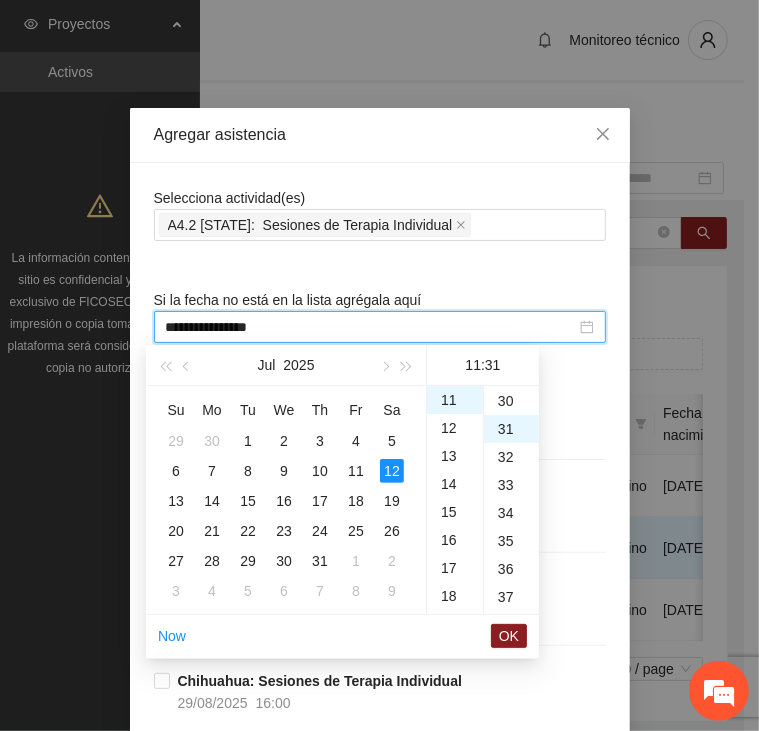 scroll, scrollTop: 840, scrollLeft: 0, axis: vertical 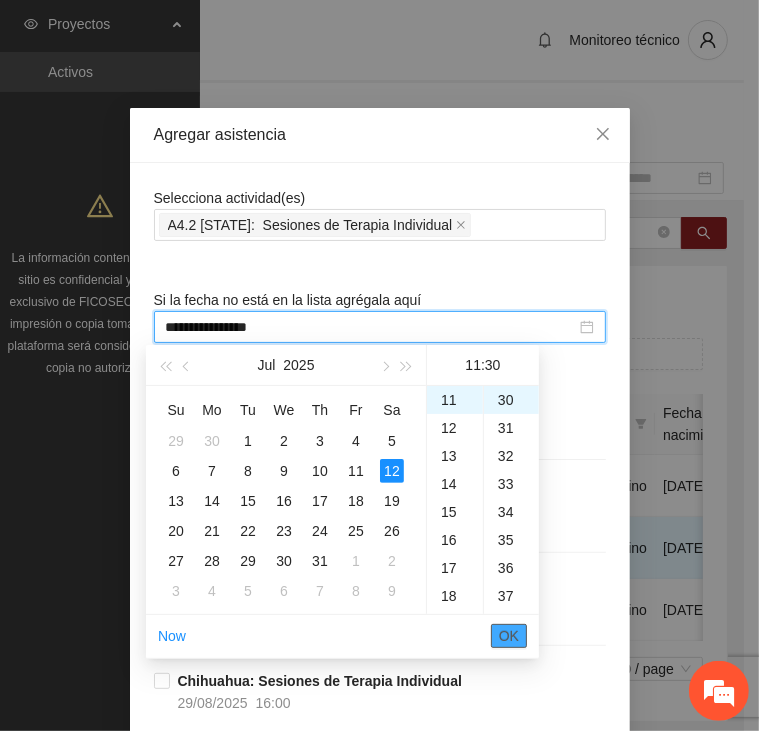 click on "OK" at bounding box center (509, 636) 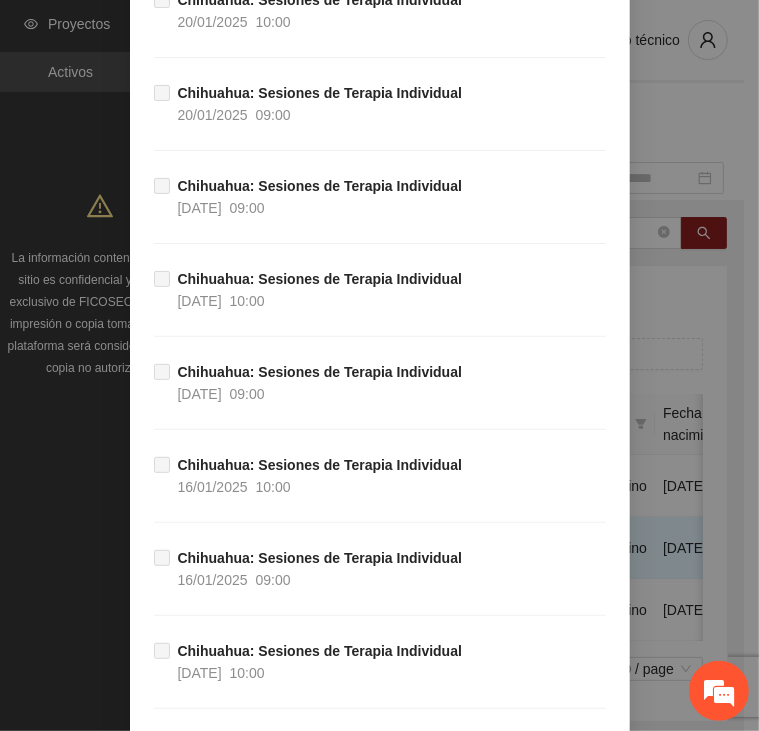 scroll, scrollTop: 39620, scrollLeft: 0, axis: vertical 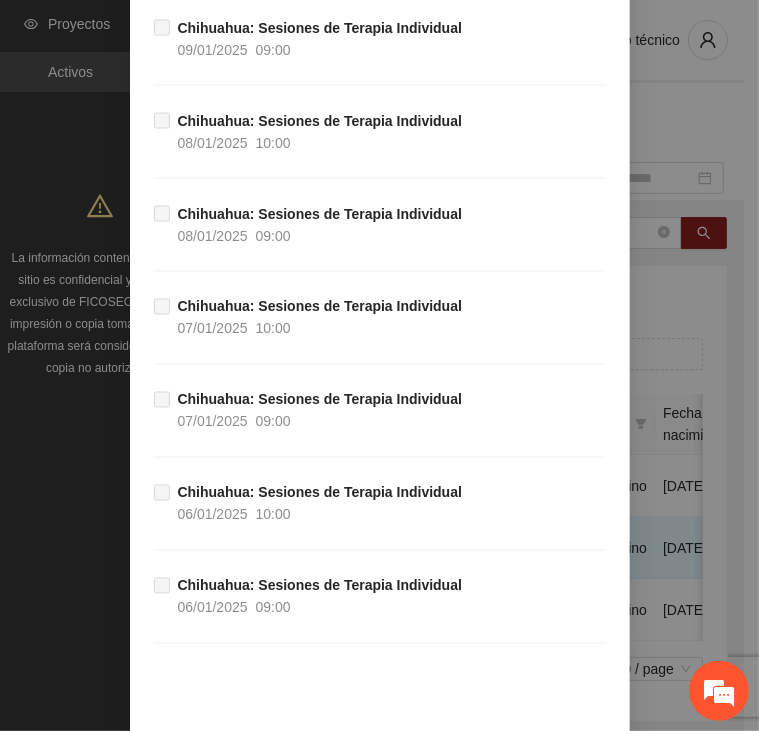 click on "Guardar" at bounding box center [571, 768] 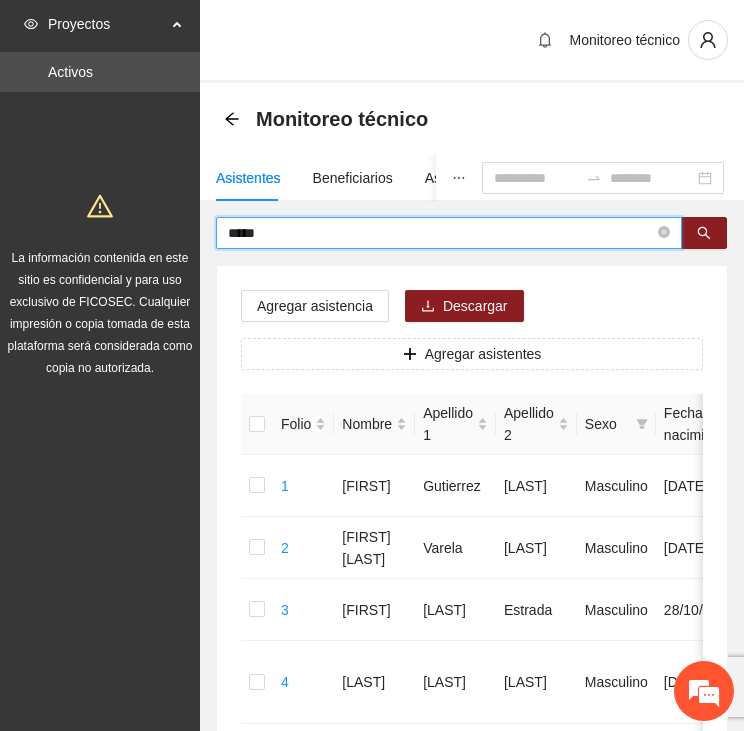 drag, startPoint x: 279, startPoint y: 239, endPoint x: 204, endPoint y: 234, distance: 75.16648 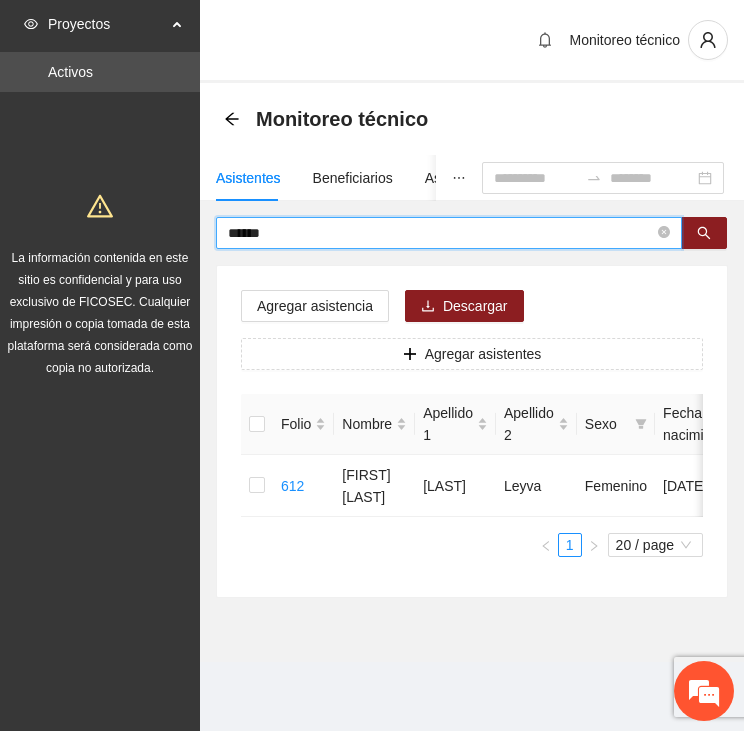 drag, startPoint x: 313, startPoint y: 231, endPoint x: 187, endPoint y: 216, distance: 126.88972 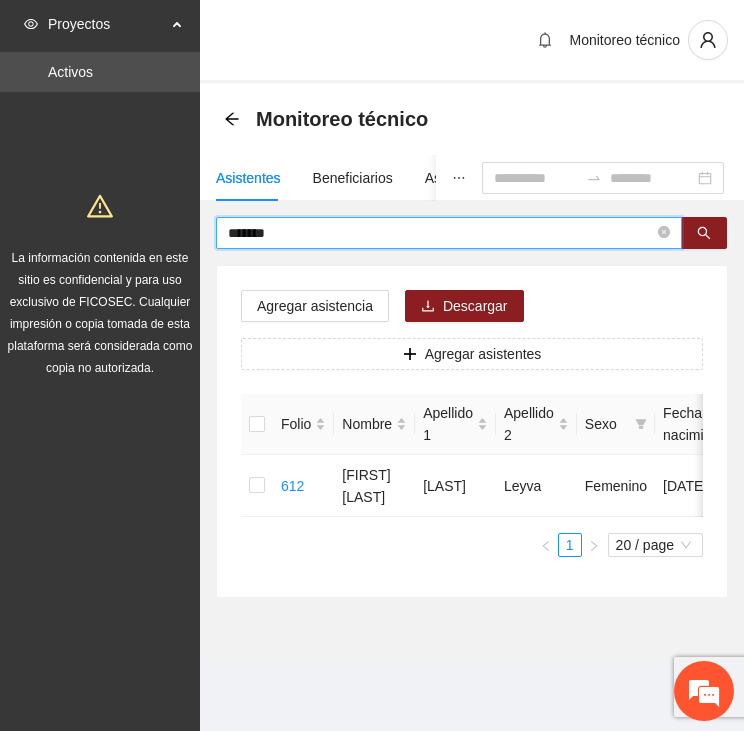 type on "*******" 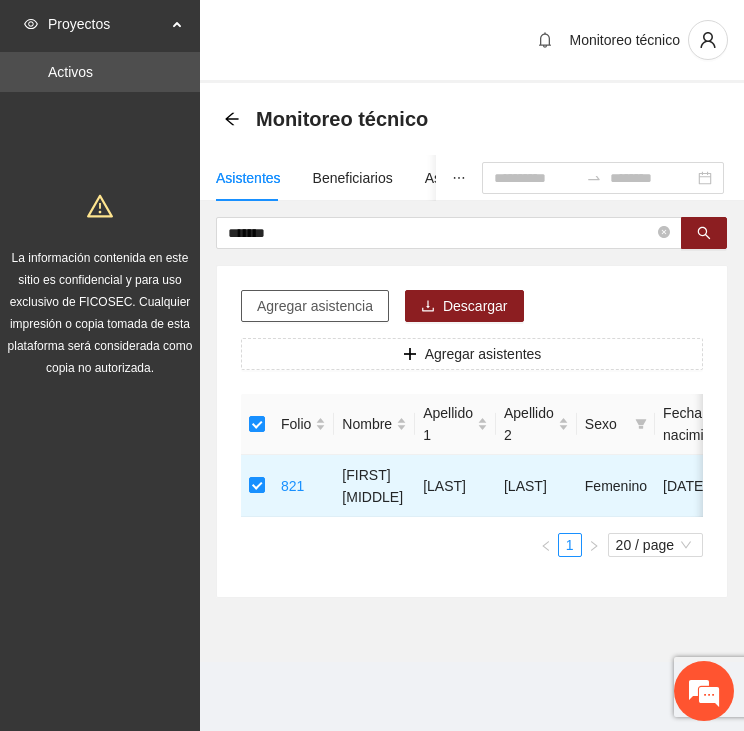 click on "Agregar asistencia" at bounding box center (315, 306) 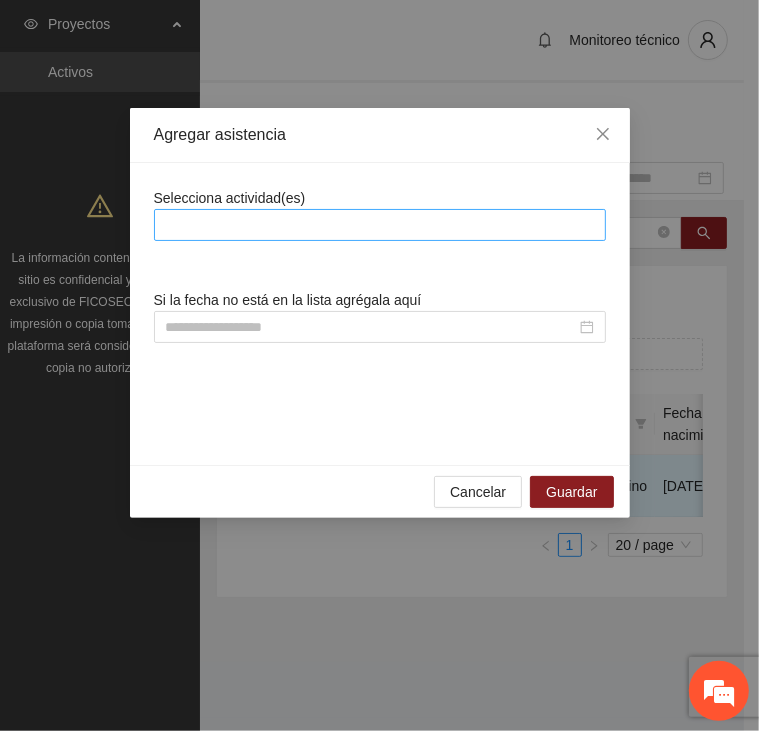 click at bounding box center (380, 225) 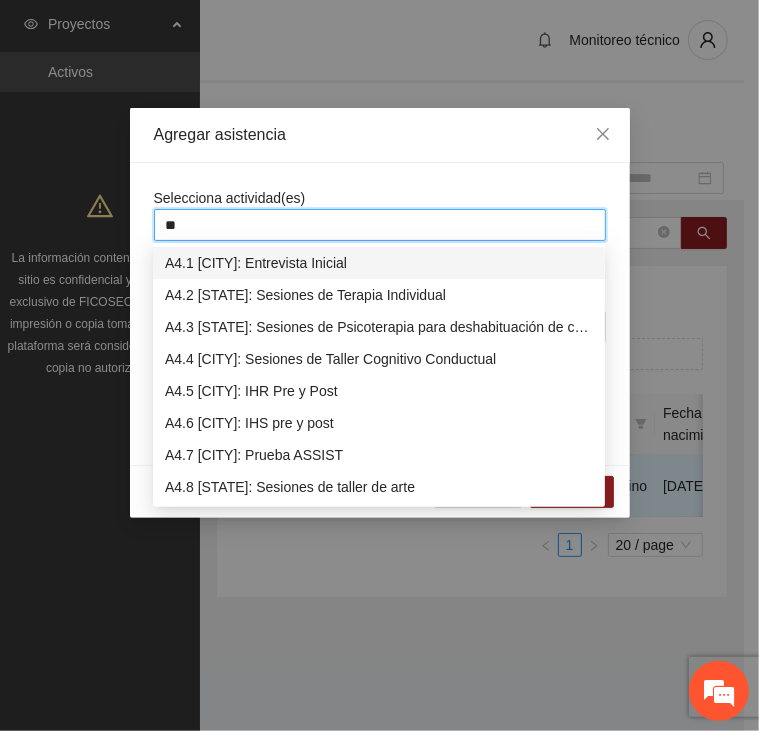 type on "***" 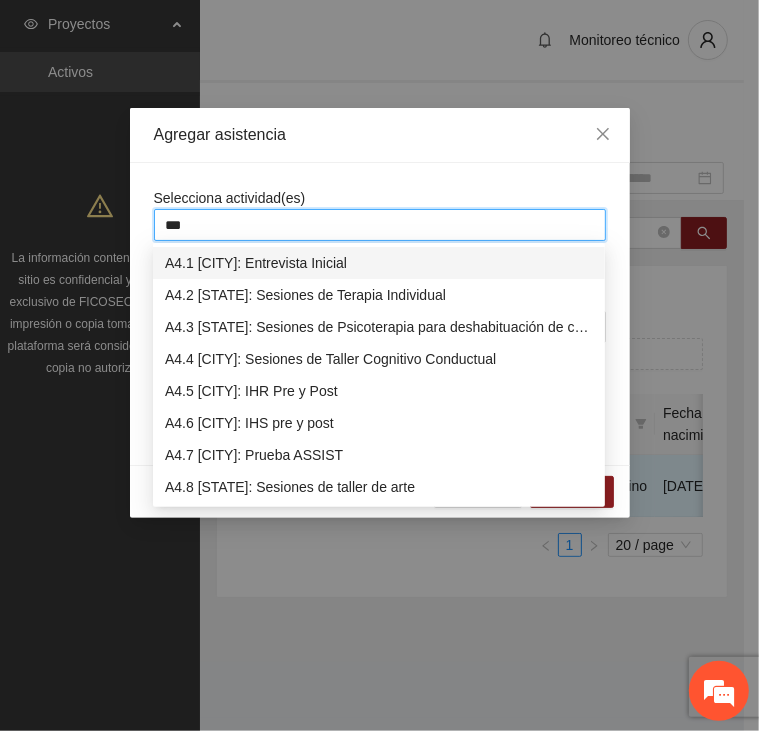 type 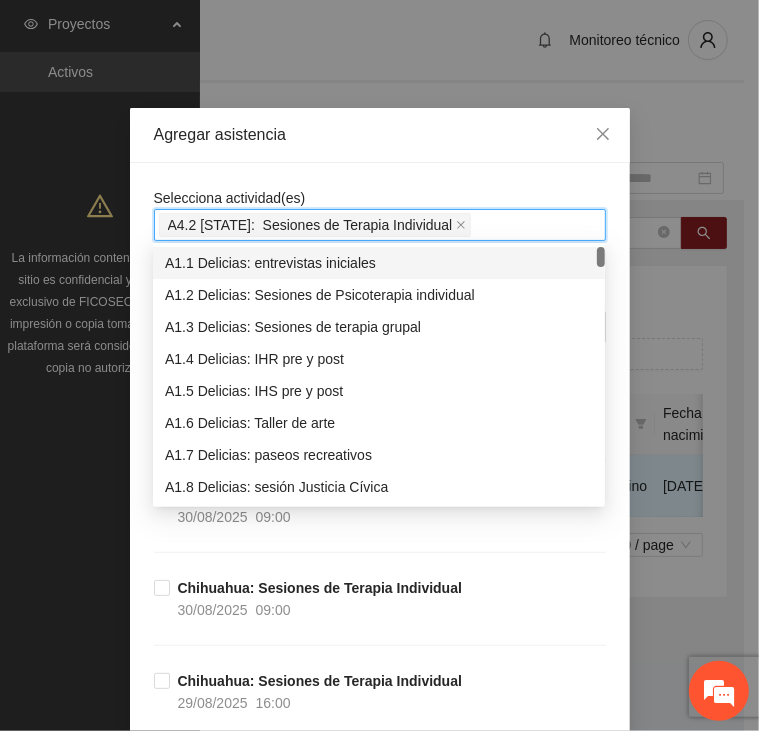 click on "Selecciona actividad(es) A4.2 [CITY]:  Sesiones de Terapia Individual    Si la fecha no está en la lista agrégala aquí [CITY]:  Sesiones de Terapia Individual  30/08/2025 09:00 [CITY]:  Sesiones de Terapia Individual  30/08/2025 09:00 [CITY]:  Sesiones de Terapia Individual  29/08/2025 16:00 [CITY]:  Sesiones de Terapia Individual  29/08/2025 10:00 [CITY]:  Sesiones de Terapia Individual  29/08/2025 10:00 [CITY]:  Sesiones de Terapia Individual  28/08/2025 16:00 [CITY]:  Sesiones de Terapia Individual  28/08/2025 10:00 [CITY]:  Sesiones de Terapia Individual  28/08/2025 09:00 [CITY]:  Sesiones de Terapia Individual  27/08/2025 16:00 [CITY]:  Sesiones de Terapia Individual  27/08/2025 10:00 [CITY]:  Sesiones de Terapia Individual  27/08/2025 10:00 [CITY]:  Sesiones de Terapia Individual  26/08/2025 16:00 [CITY]:  Sesiones de Terapia Individual  26/08/2025 10:00 [CITY]:  Sesiones de Terapia Individual" at bounding box center [380, 20262] 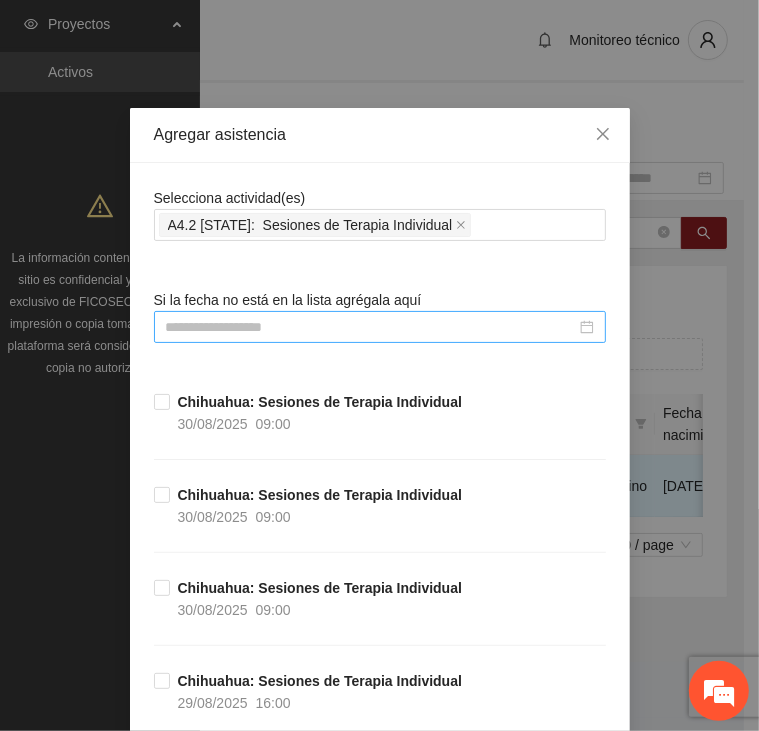 click at bounding box center [371, 327] 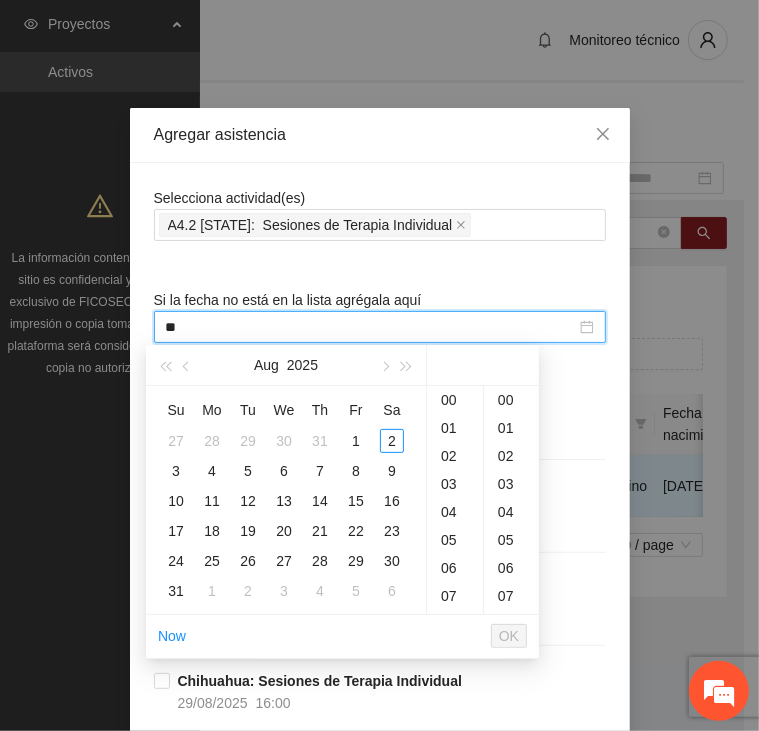 type on "*" 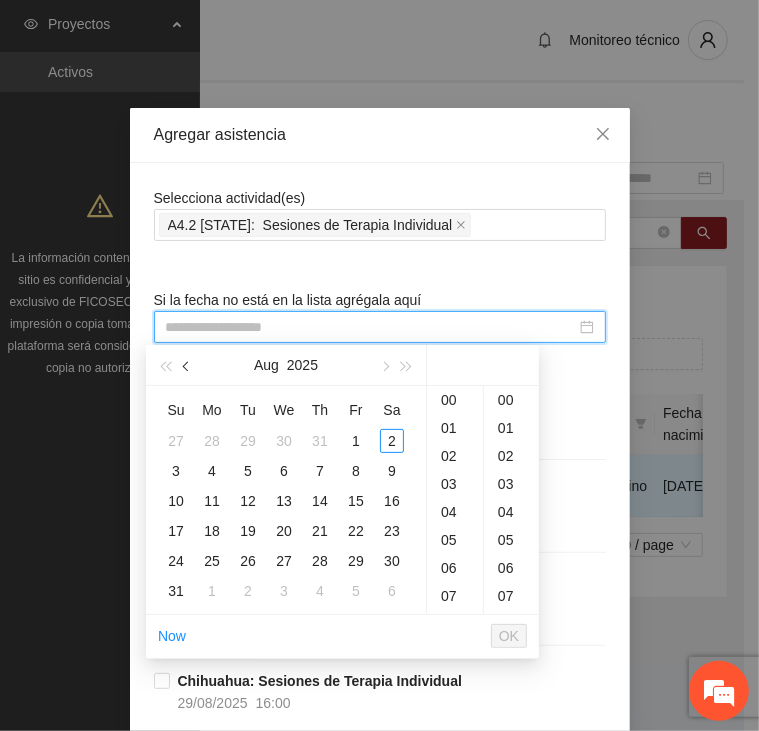 click at bounding box center [188, 367] 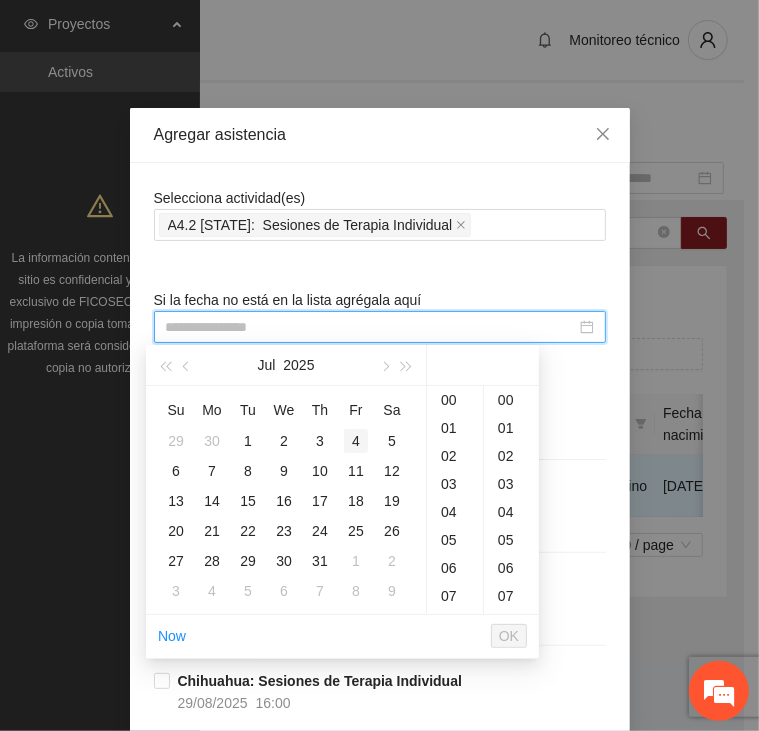 click on "4" at bounding box center (356, 441) 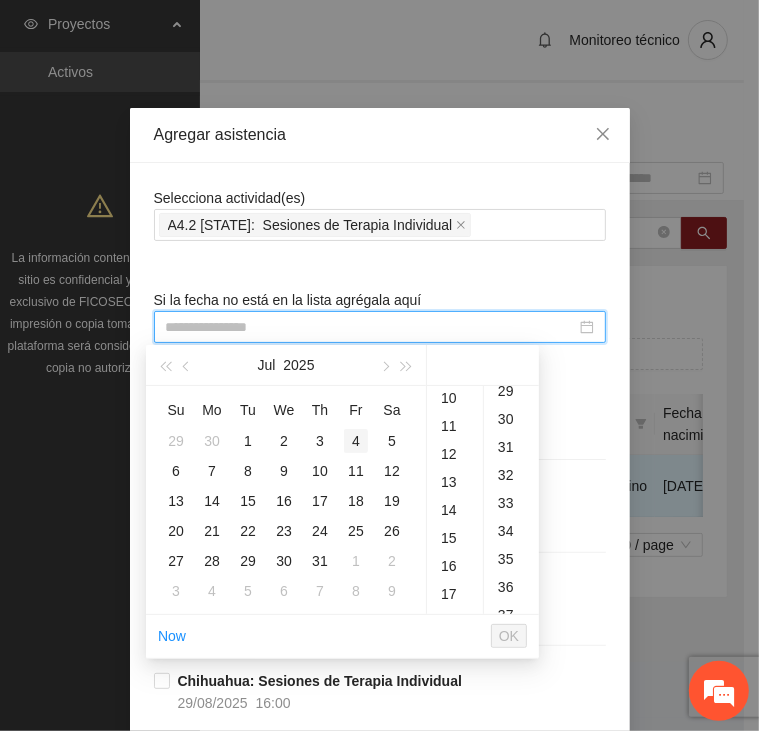 scroll, scrollTop: 308, scrollLeft: 0, axis: vertical 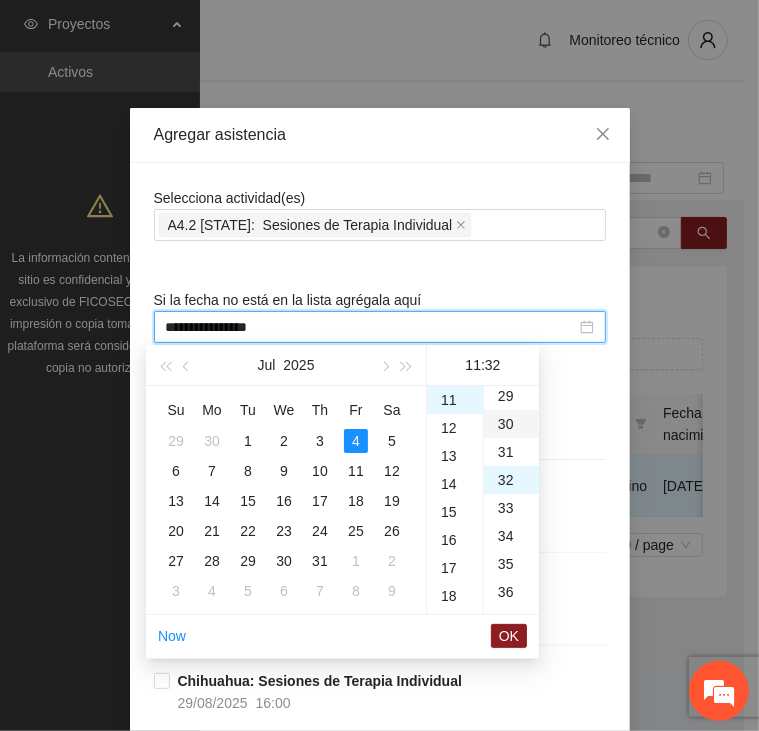 click on "30" at bounding box center (511, 424) 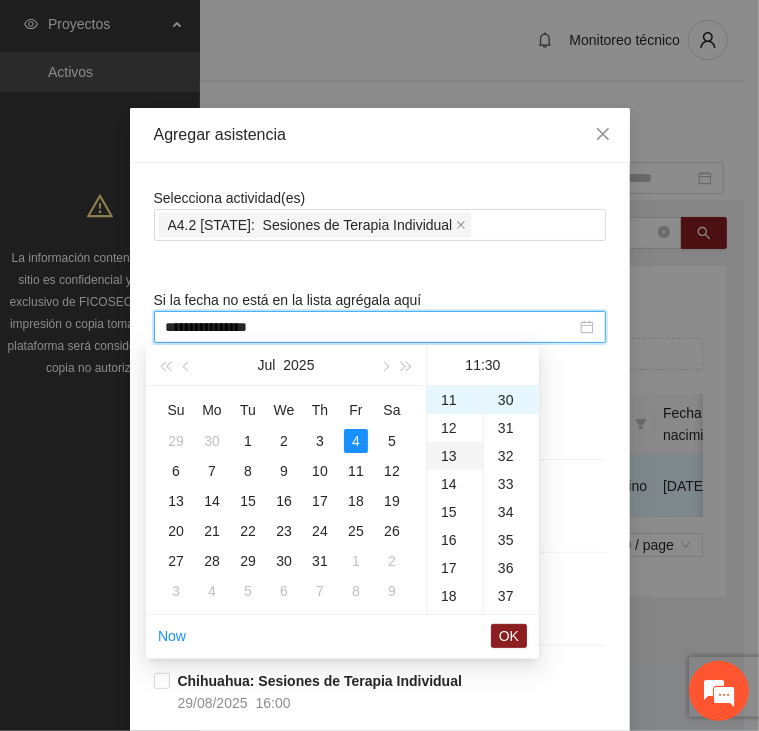 click on "13" at bounding box center [455, 456] 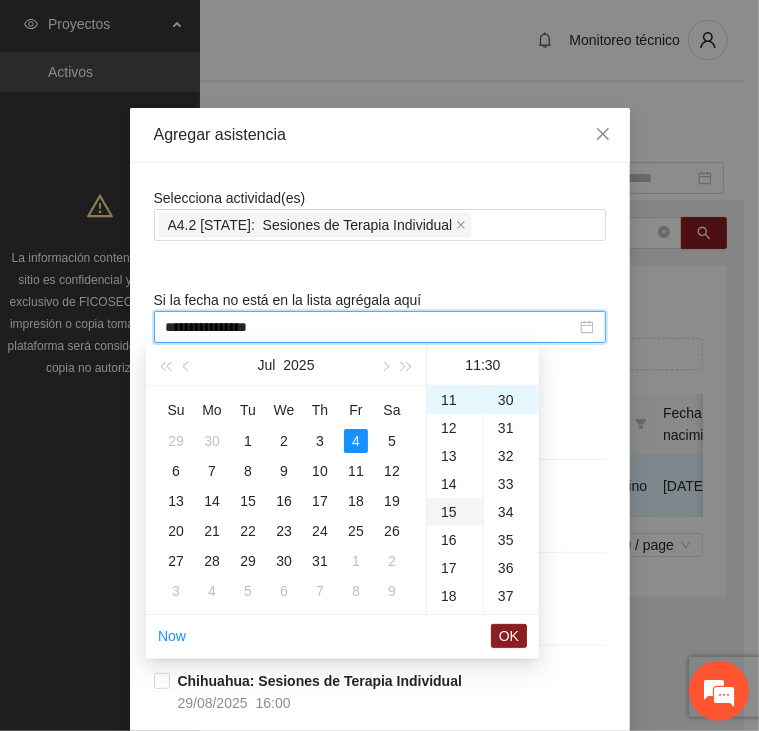 scroll, scrollTop: 364, scrollLeft: 0, axis: vertical 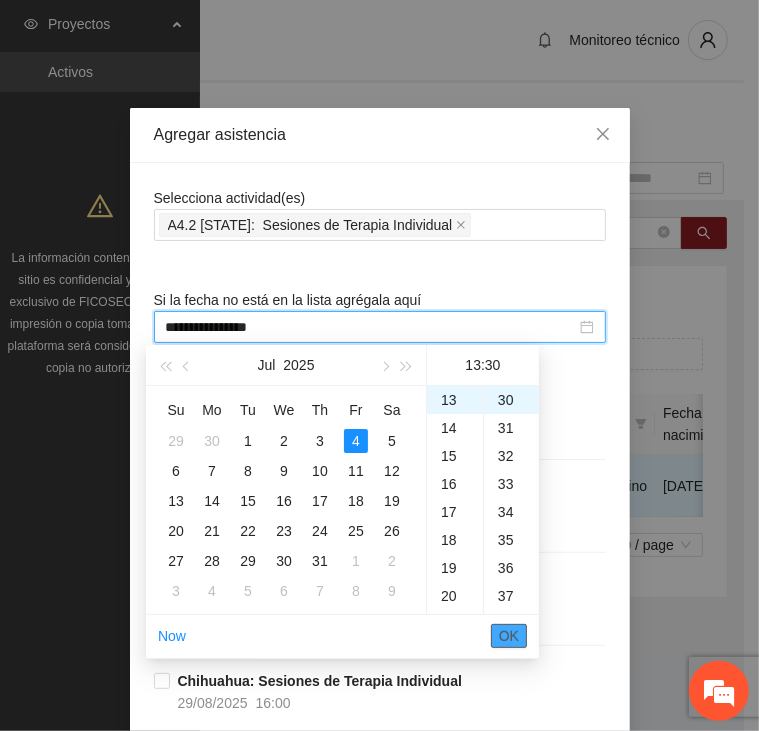 click on "OK" at bounding box center [509, 636] 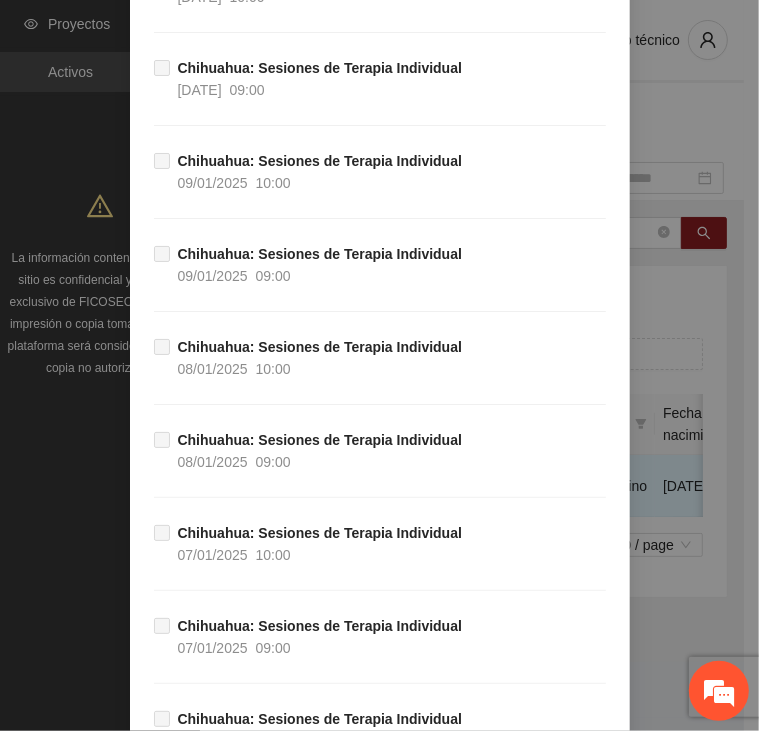 scroll, scrollTop: 39620, scrollLeft: 0, axis: vertical 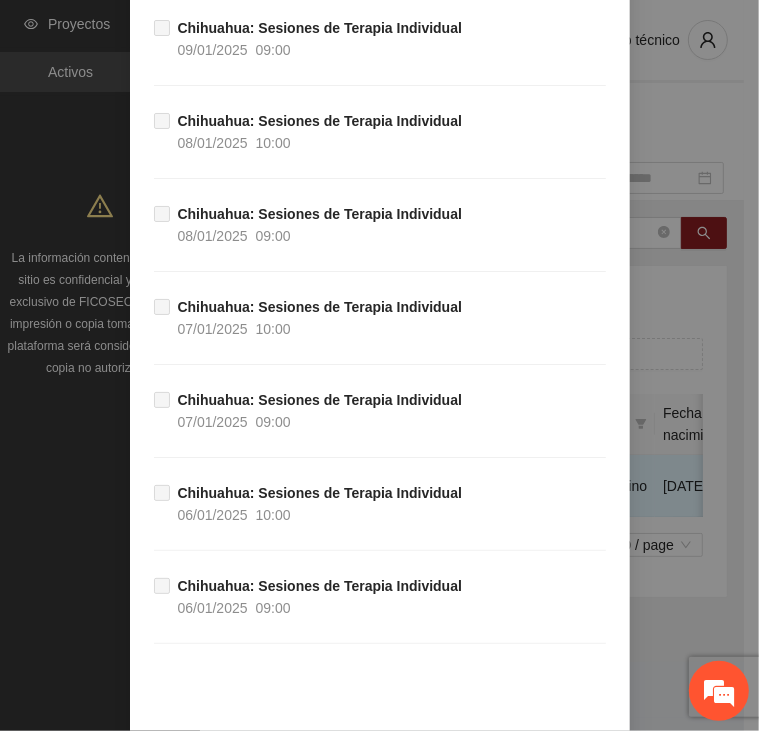 click on "Guardar" at bounding box center [571, 768] 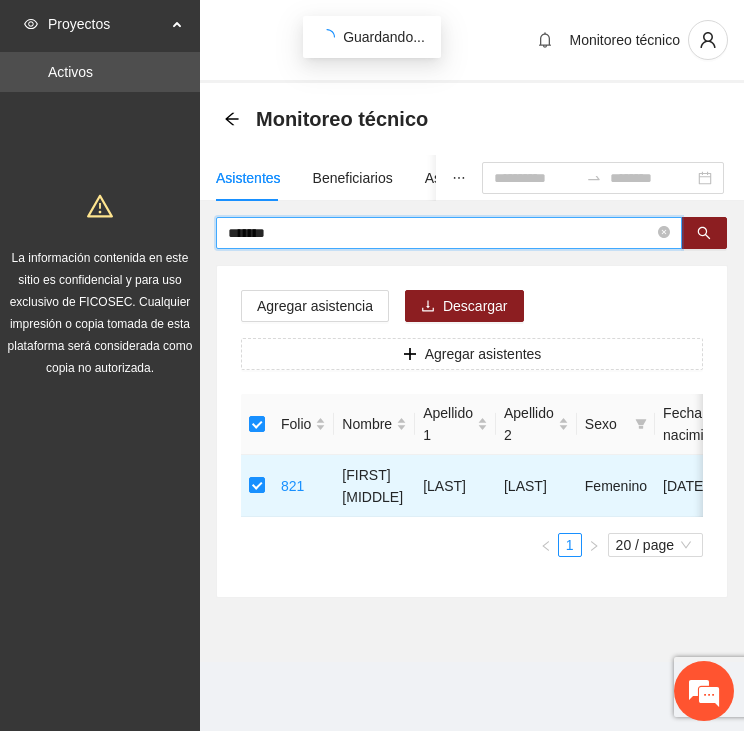 drag, startPoint x: 347, startPoint y: 232, endPoint x: 197, endPoint y: 229, distance: 150.03 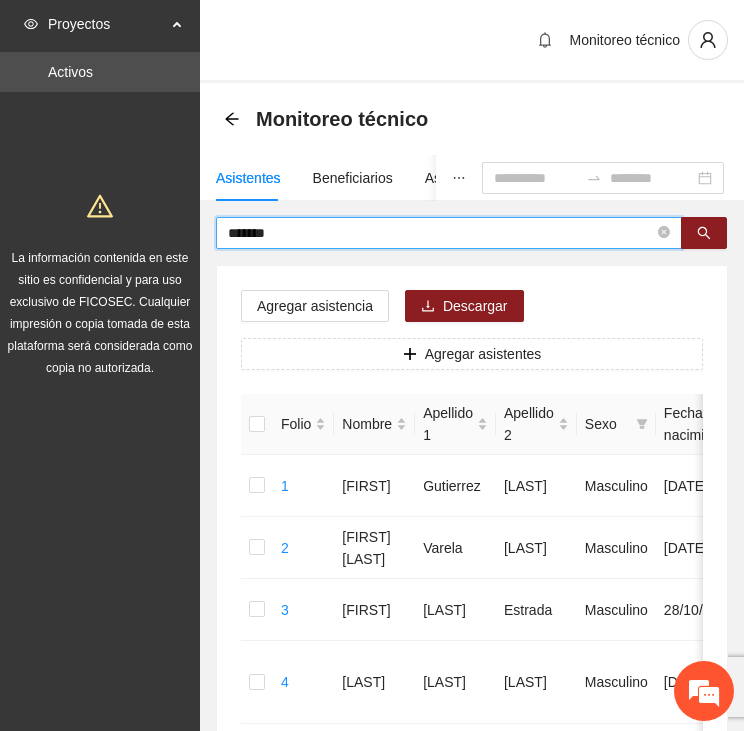 click on "*******" at bounding box center (441, 233) 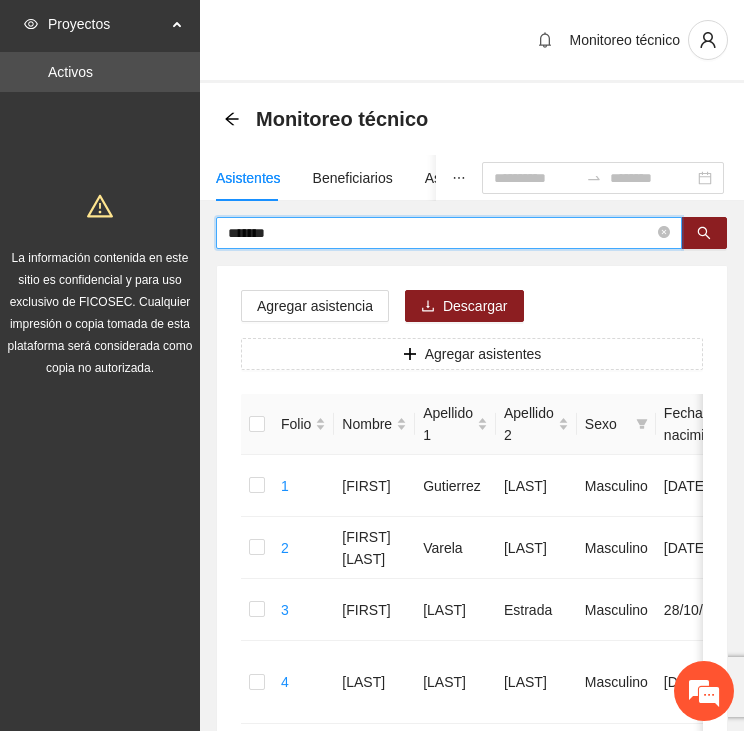drag, startPoint x: 281, startPoint y: 223, endPoint x: 195, endPoint y: 229, distance: 86.209045 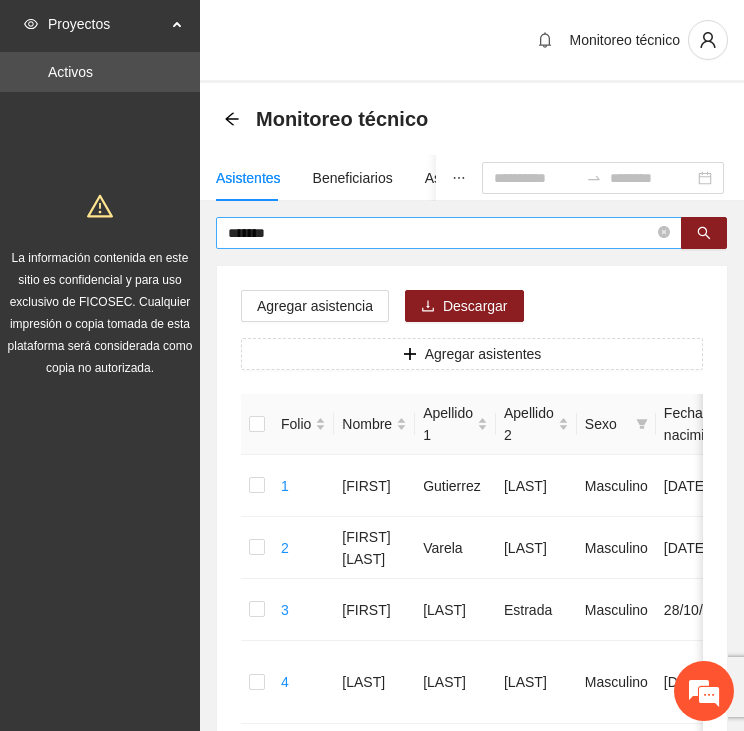 click on "*******" at bounding box center [441, 233] 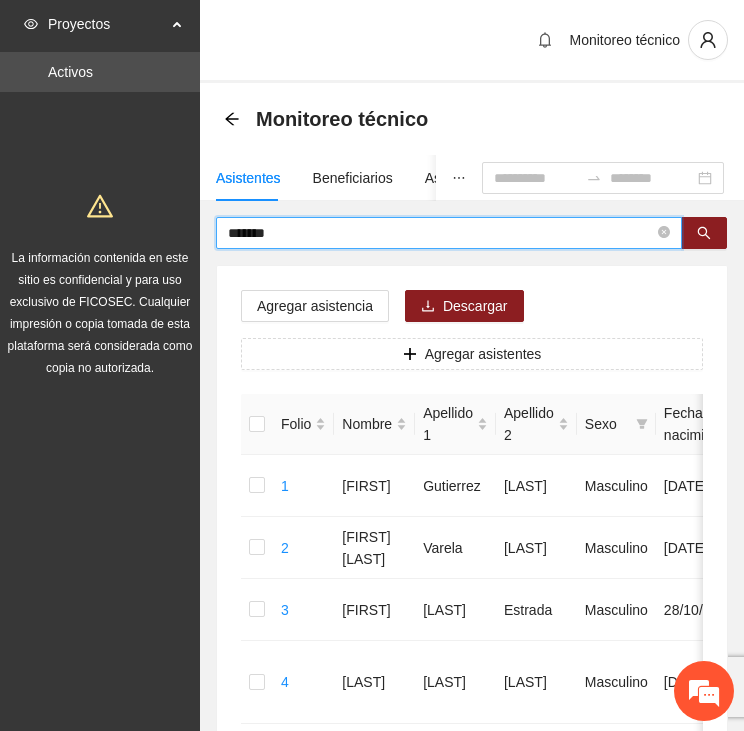 drag, startPoint x: 299, startPoint y: 224, endPoint x: 68, endPoint y: 219, distance: 231.05411 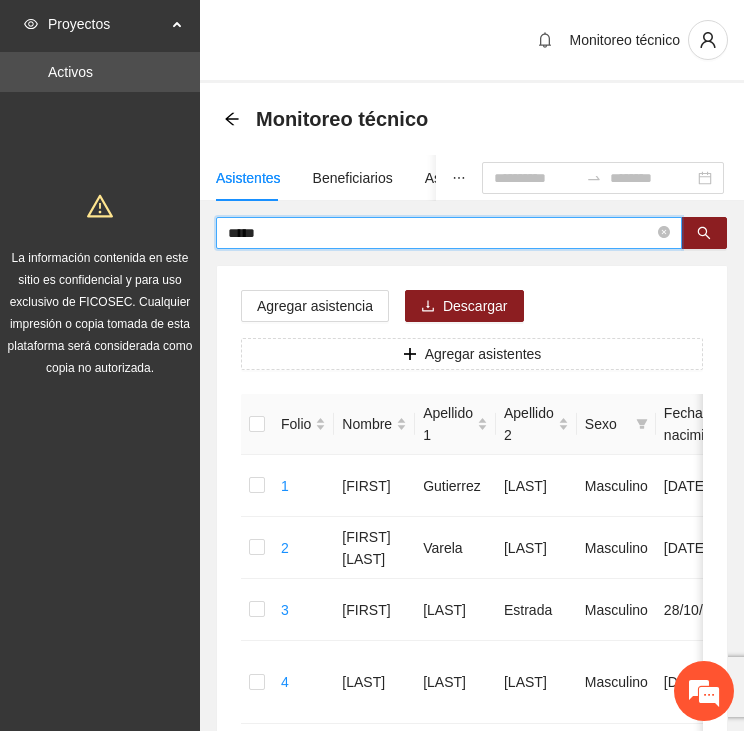 type on "*****" 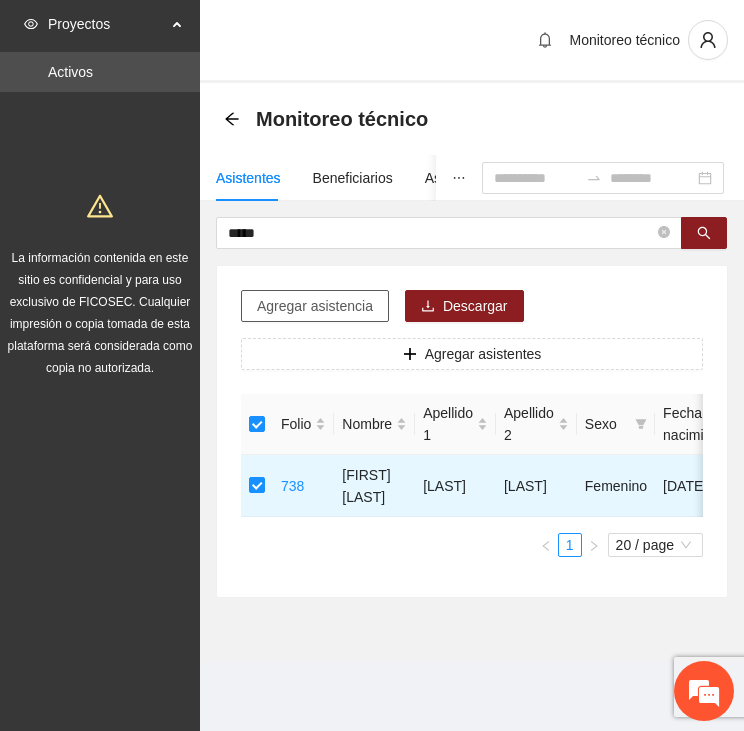 click on "Agregar asistencia" at bounding box center (315, 306) 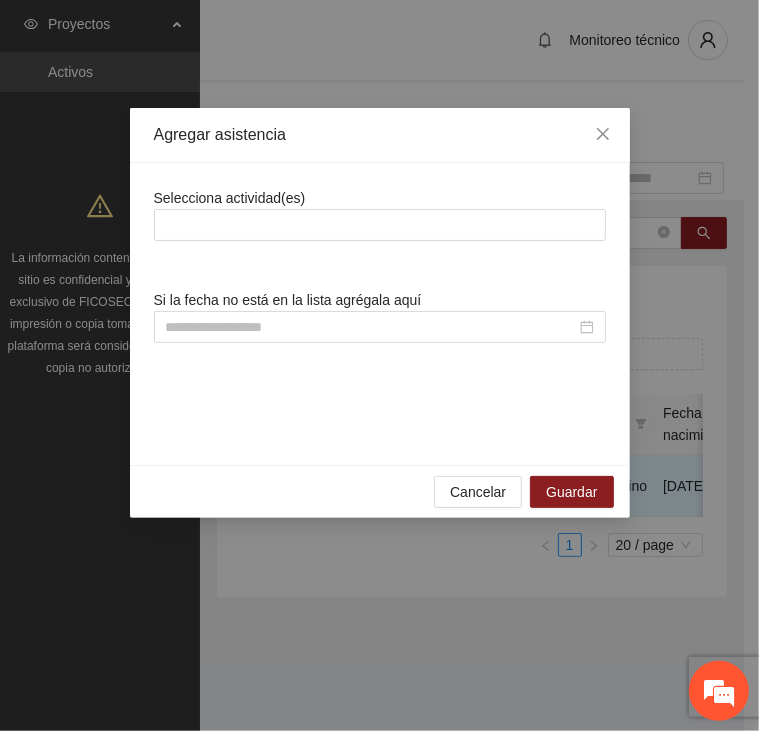 click on "Selecciona actividad(es)" at bounding box center [230, 198] 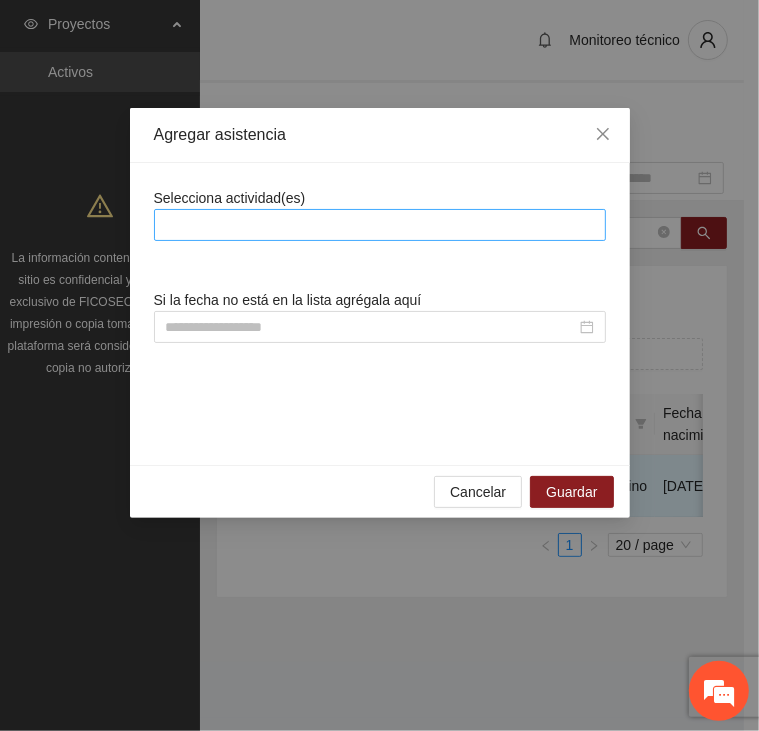click at bounding box center (380, 225) 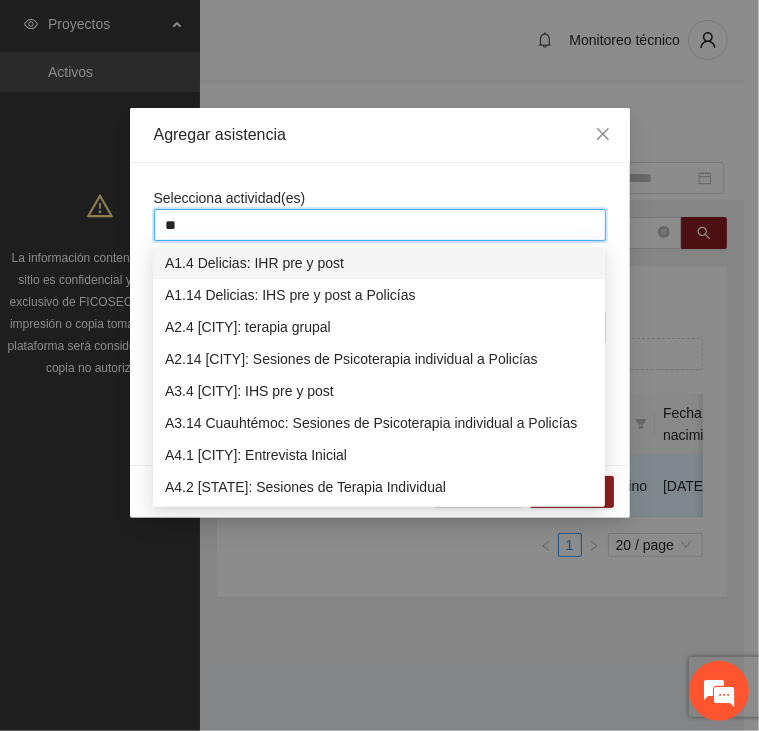 type on "***" 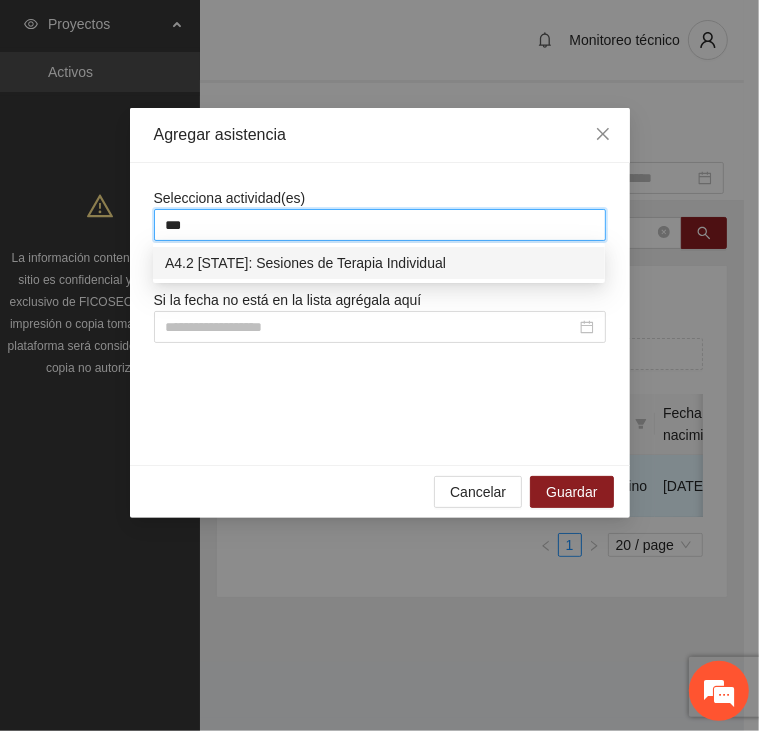 type 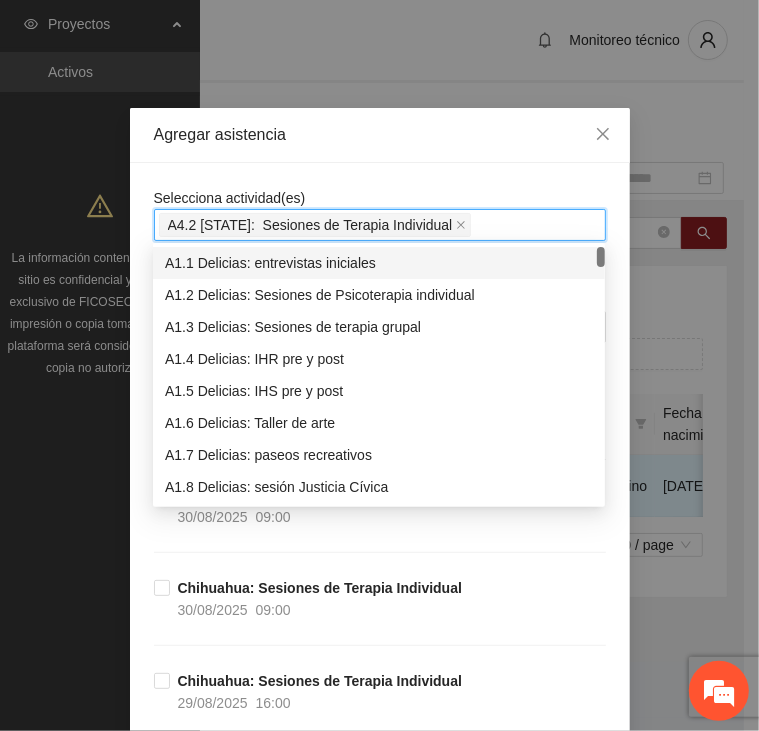 click on "Selecciona actividad(es) A4.2 [CITY]:  Sesiones de Terapia Individual    Si la fecha no está en la lista agrégala aquí [CITY]:  Sesiones de Terapia Individual  30/08/2025 09:00 [CITY]:  Sesiones de Terapia Individual  30/08/2025 09:00 [CITY]:  Sesiones de Terapia Individual  29/08/2025 16:00 [CITY]:  Sesiones de Terapia Individual  29/08/2025 10:00 [CITY]:  Sesiones de Terapia Individual  29/08/2025 10:00 [CITY]:  Sesiones de Terapia Individual  28/08/2025 16:00 [CITY]:  Sesiones de Terapia Individual  28/08/2025 10:00 [CITY]:  Sesiones de Terapia Individual  28/08/2025 09:00 [CITY]:  Sesiones de Terapia Individual  27/08/2025 16:00 [CITY]:  Sesiones de Terapia Individual  27/08/2025 10:00 [CITY]:  Sesiones de Terapia Individual  27/08/2025 10:00 [CITY]:  Sesiones de Terapia Individual  26/08/2025 16:00 [CITY]:  Sesiones de Terapia Individual  26/08/2025 10:00 [CITY]:  Sesiones de Terapia Individual" at bounding box center (380, 20262) 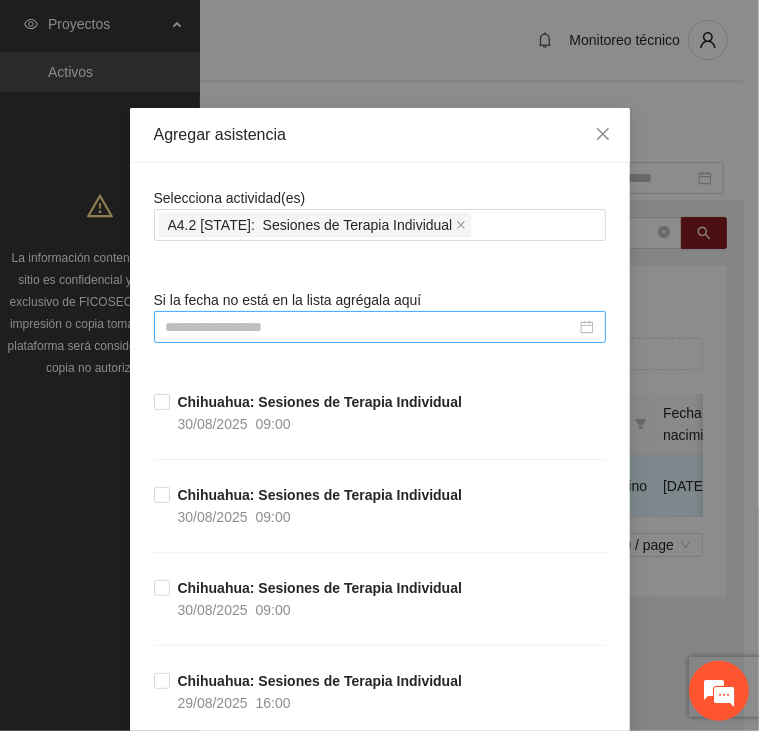 click at bounding box center (371, 327) 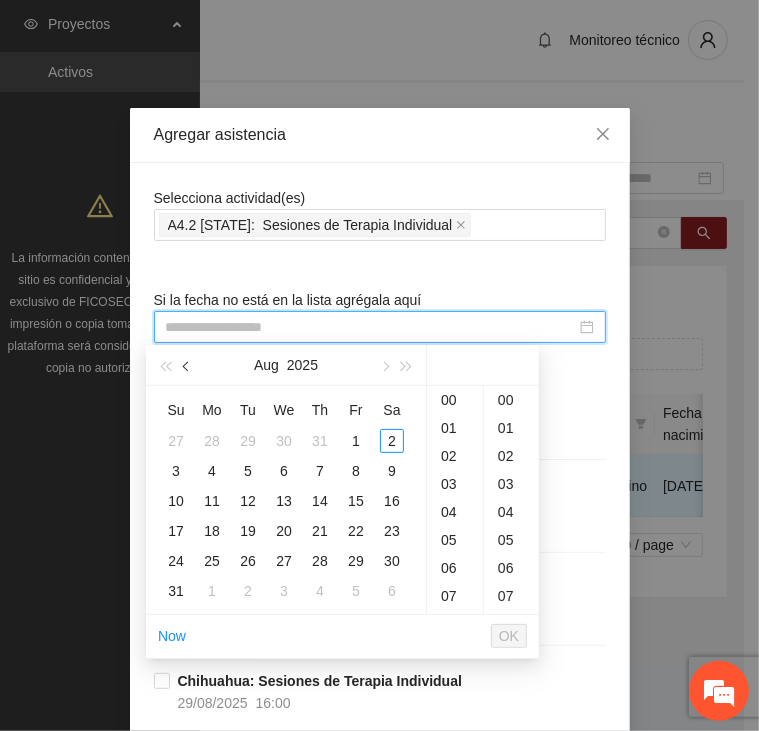 click at bounding box center [188, 367] 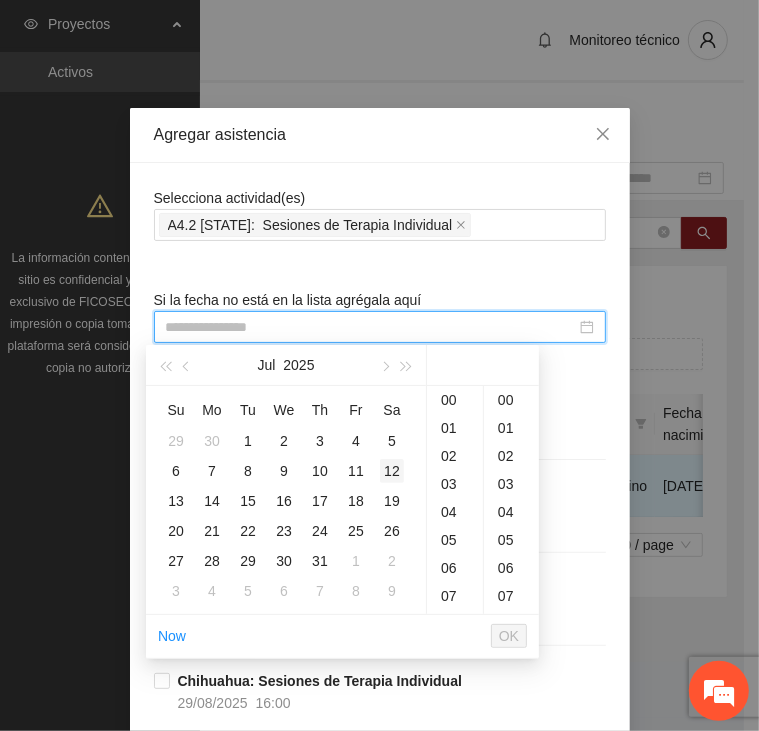 click on "12" at bounding box center (392, 471) 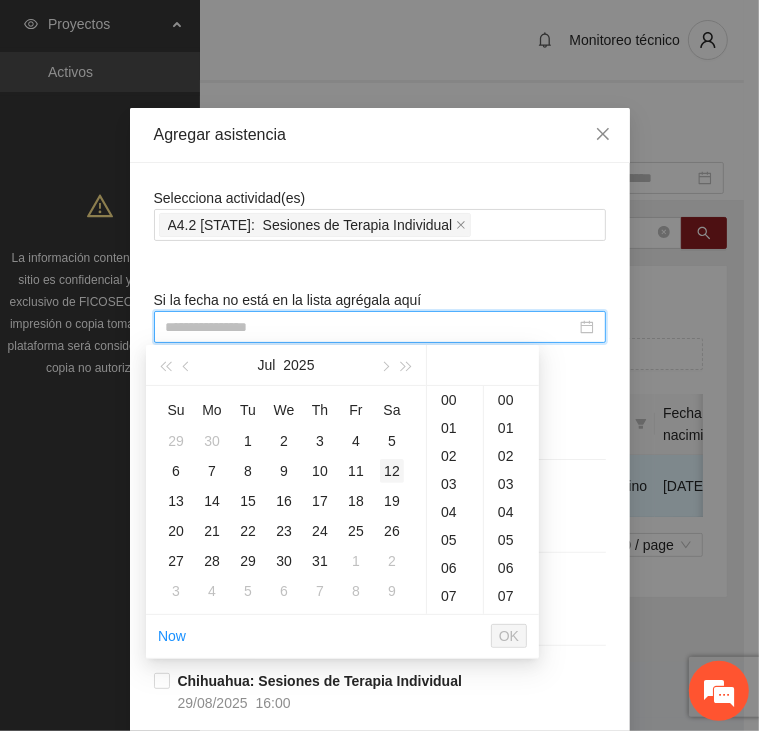 scroll, scrollTop: 282, scrollLeft: 0, axis: vertical 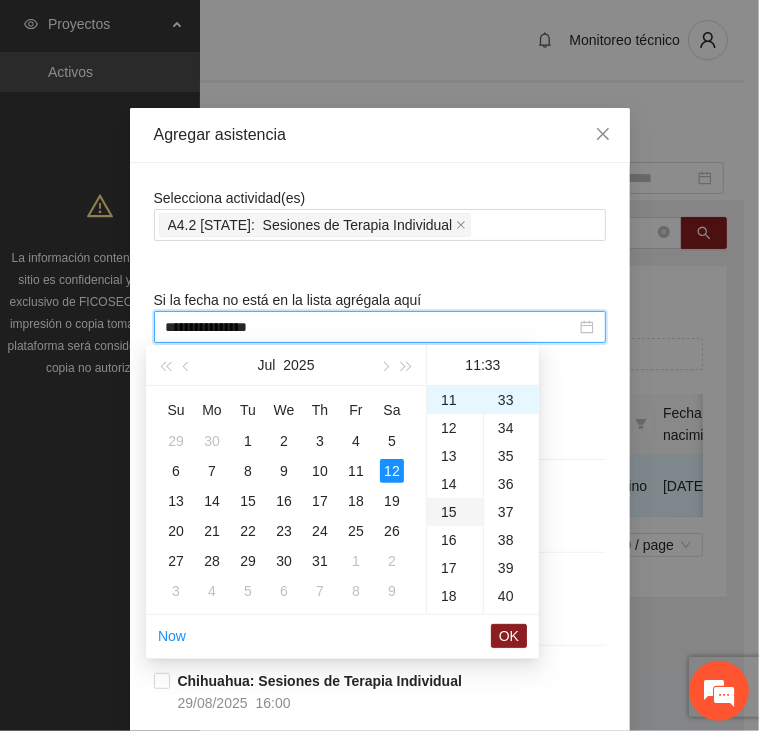 click on "15" at bounding box center (455, 512) 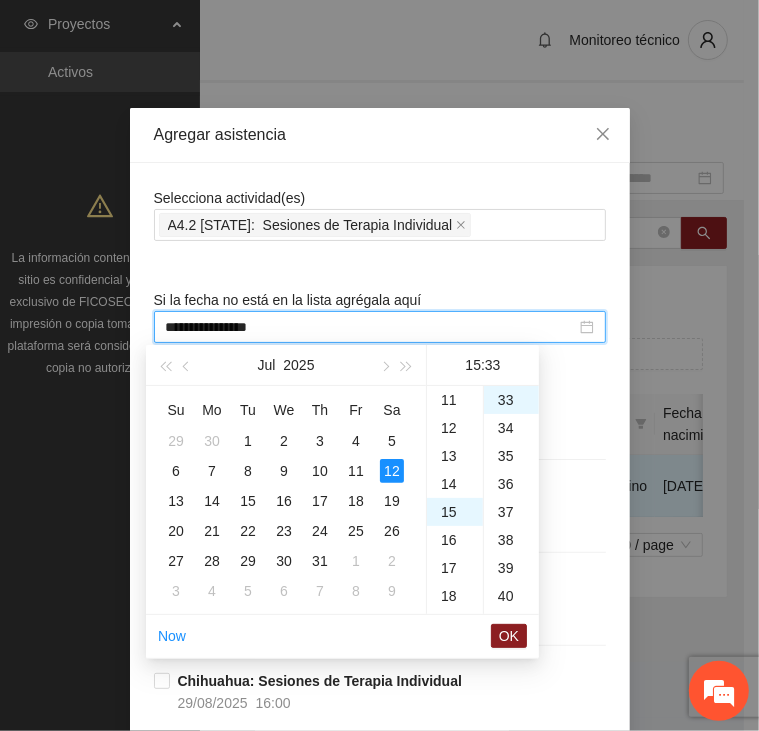 scroll, scrollTop: 420, scrollLeft: 0, axis: vertical 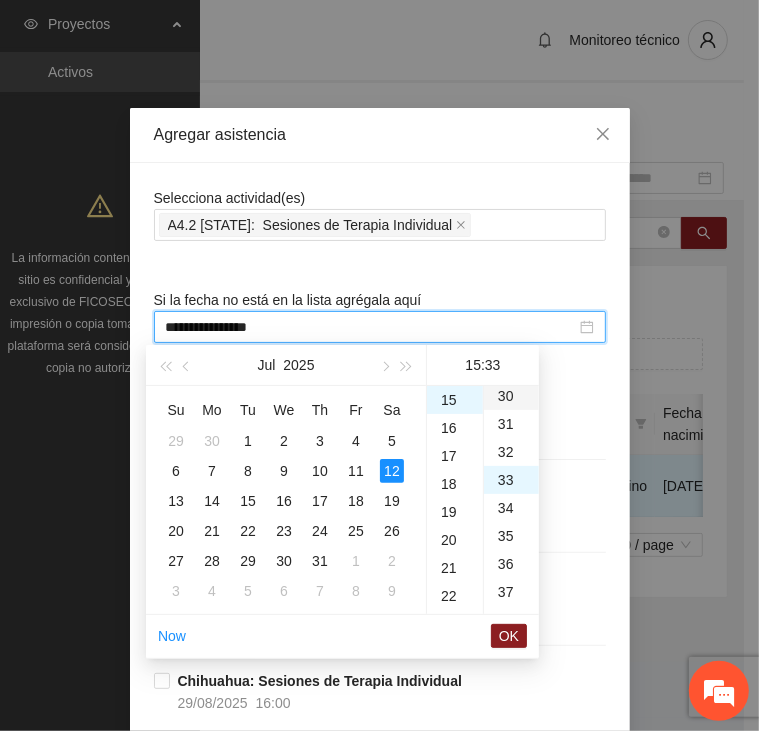 click on "30" at bounding box center (511, 396) 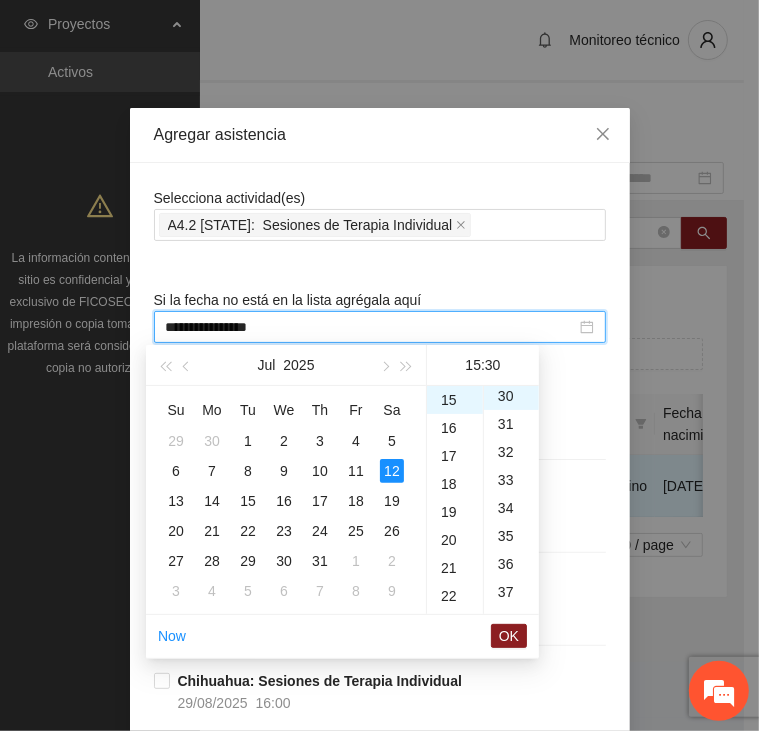 scroll, scrollTop: 840, scrollLeft: 0, axis: vertical 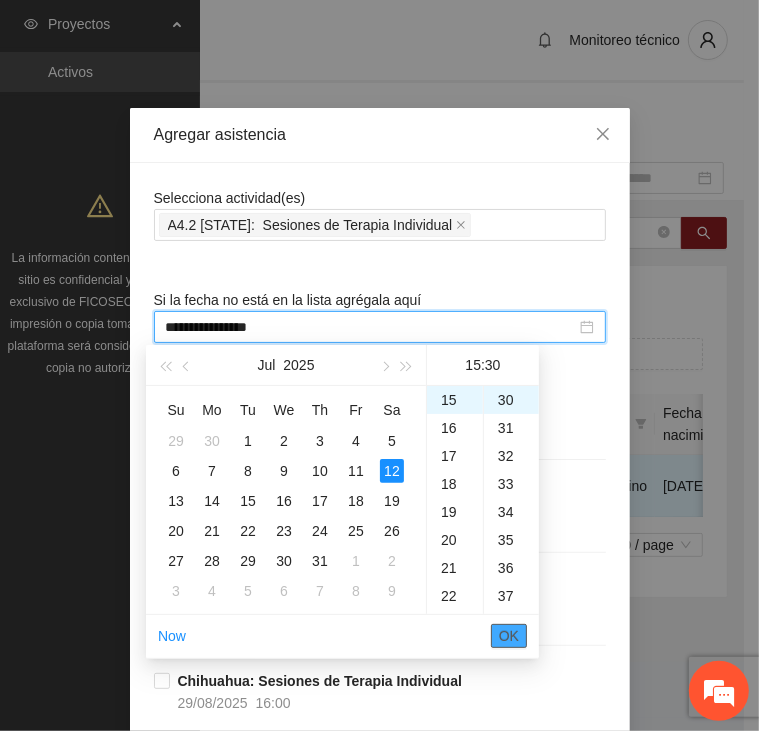 click on "OK" at bounding box center [509, 636] 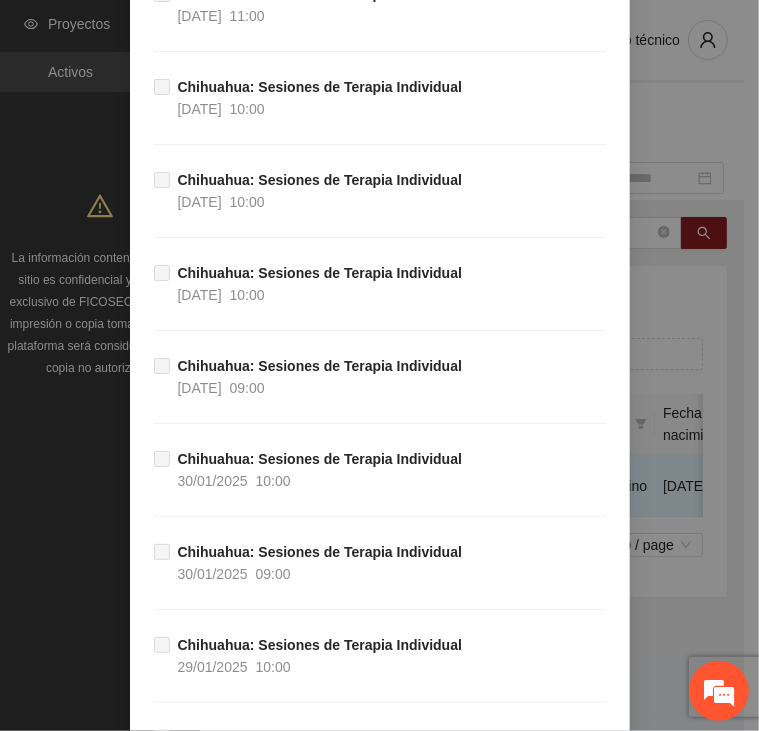 scroll, scrollTop: 39620, scrollLeft: 0, axis: vertical 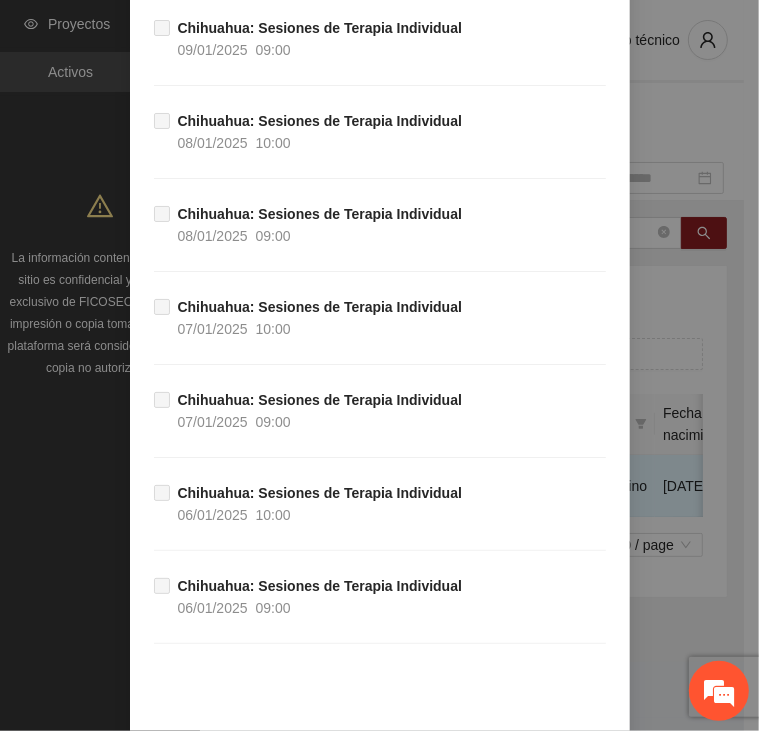 click on "Cancelar Guardar" at bounding box center (380, 767) 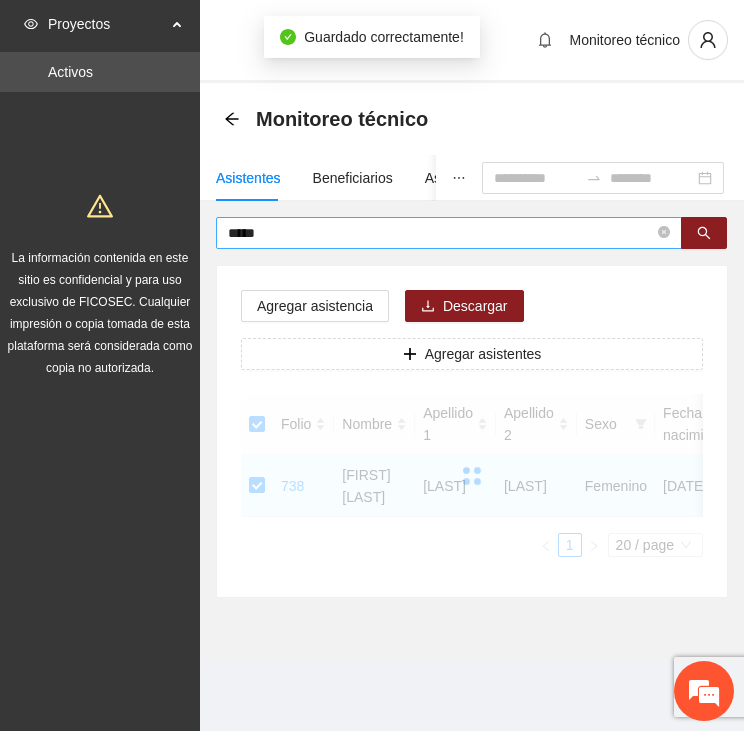 click on "*****" at bounding box center (441, 233) 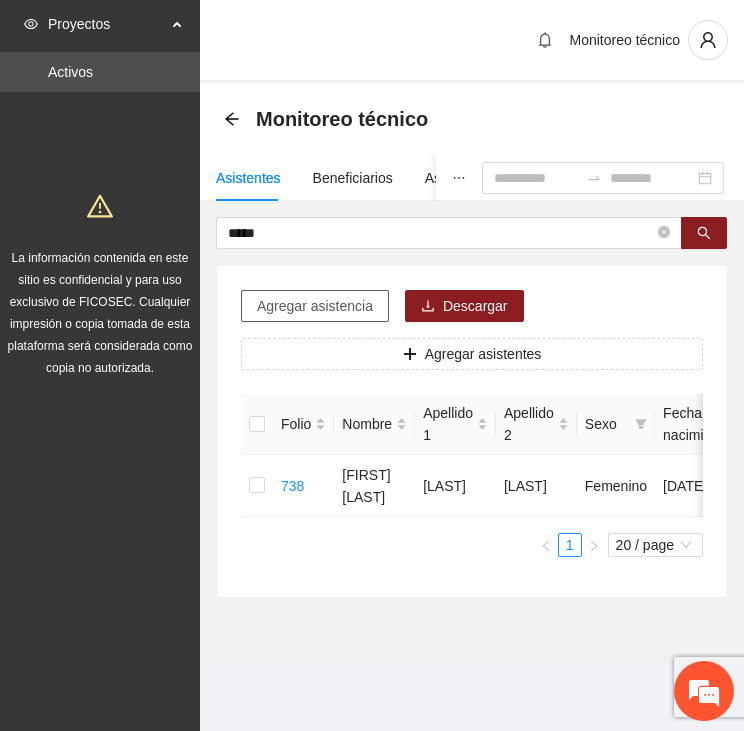 click on "Agregar asistencia" at bounding box center [315, 306] 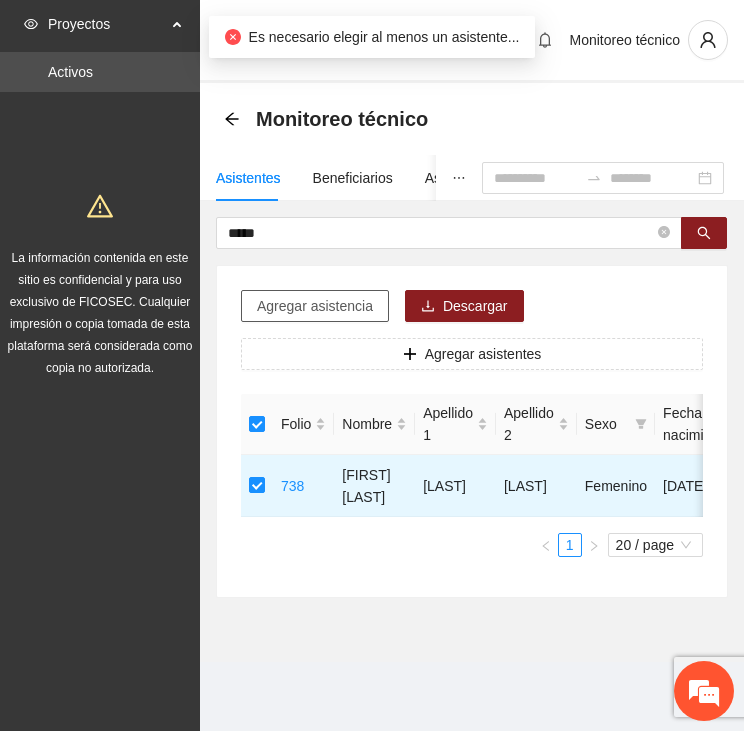 click on "Agregar asistencia" at bounding box center (315, 306) 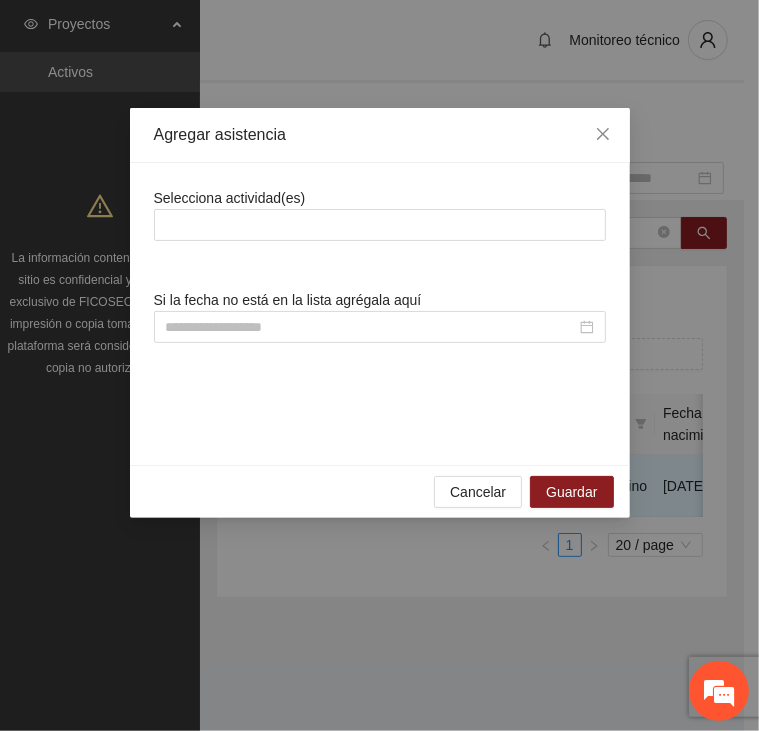 click on "Agregar asistencia Selecciona actividad(es)   Si la fecha no está en la lista agrégala aquí Cancelar Guardar" at bounding box center (379, 365) 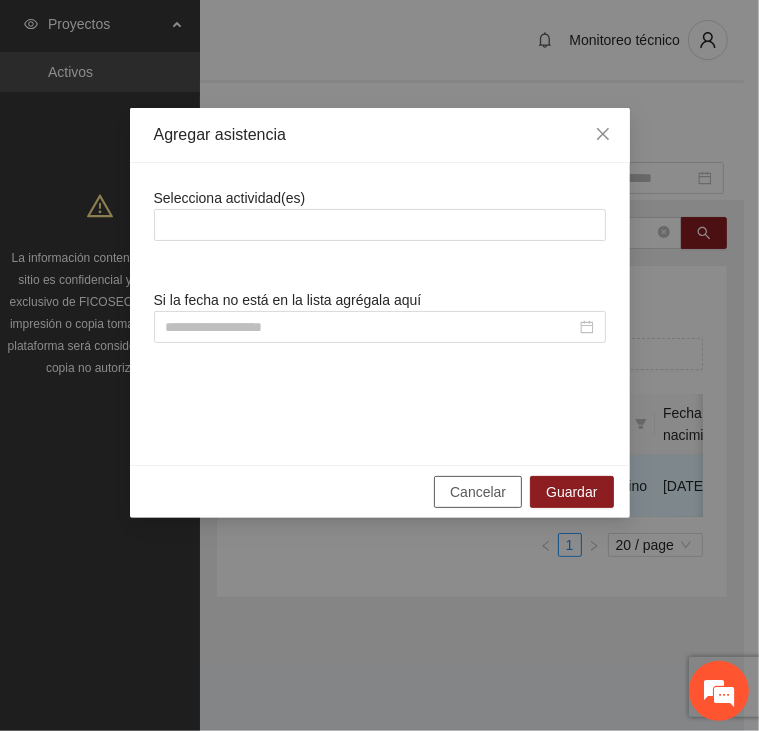 click on "Cancelar" at bounding box center (478, 492) 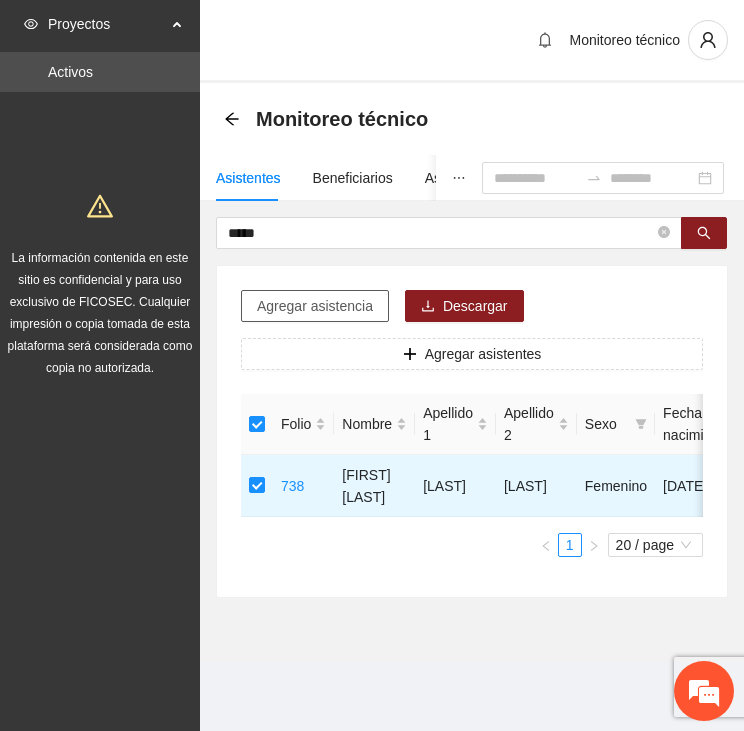 click on "Agregar asistencia" at bounding box center [315, 306] 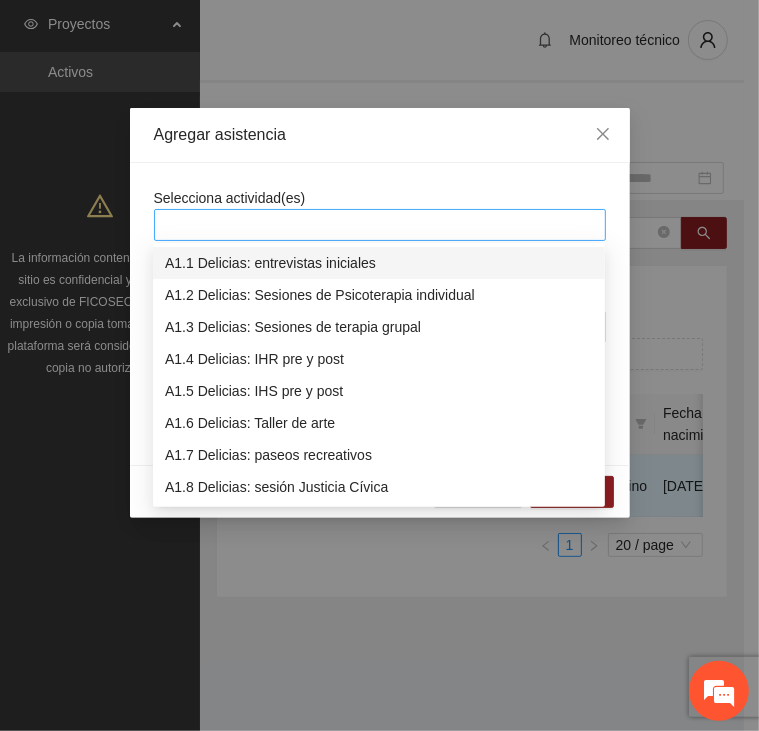 click at bounding box center [380, 225] 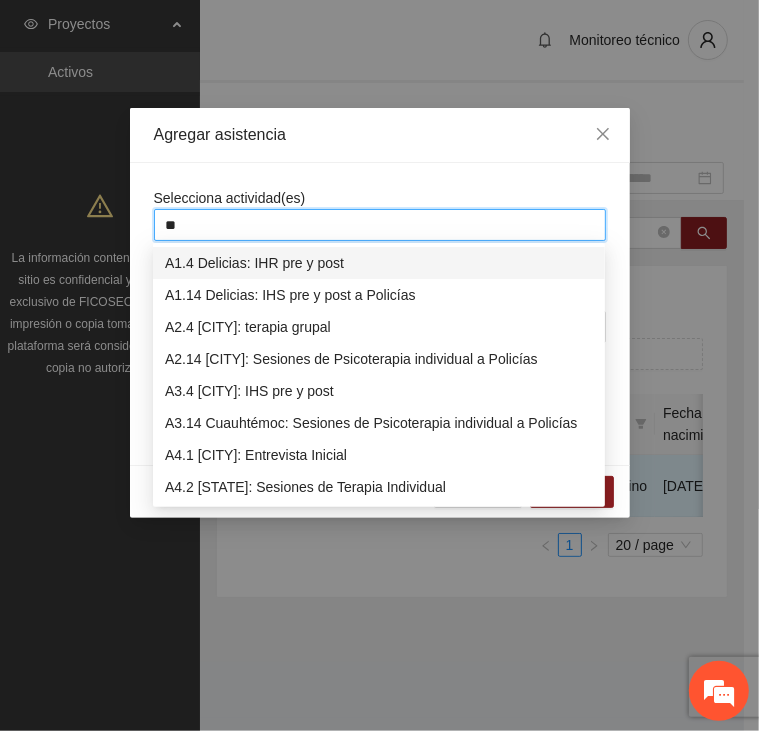type on "***" 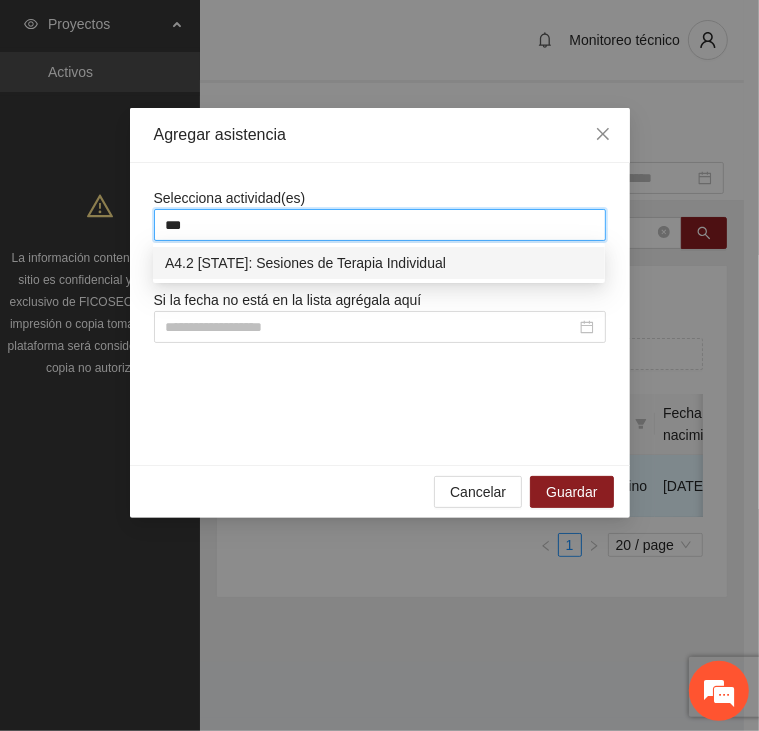 type 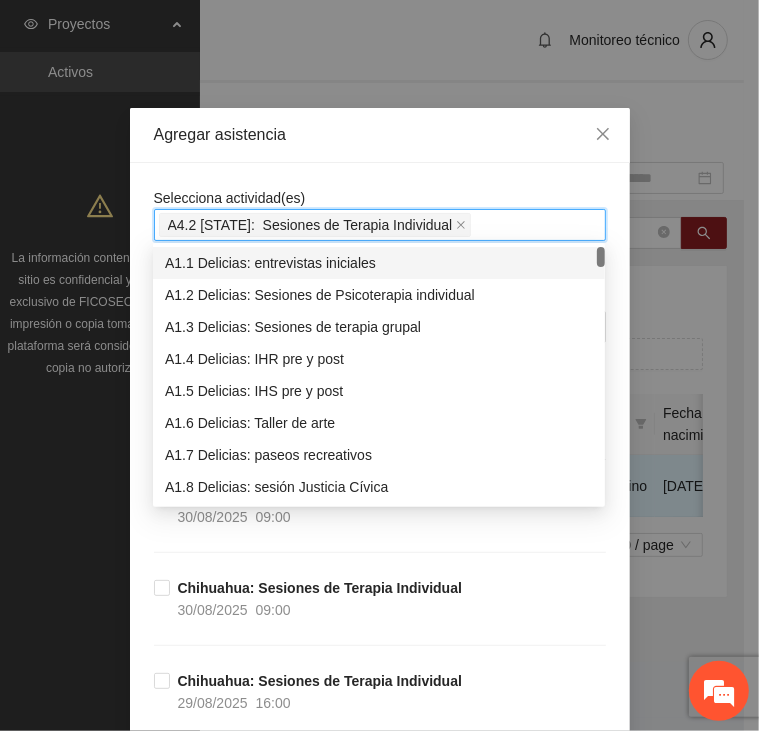 click on "Selecciona actividad(es) A4.2 [CITY]:  Sesiones de Terapia Individual    Si la fecha no está en la lista agrégala aquí [CITY]:  Sesiones de Terapia Individual  30/08/2025 09:00 [CITY]:  Sesiones de Terapia Individual  30/08/2025 09:00 [CITY]:  Sesiones de Terapia Individual  29/08/2025 16:00 [CITY]:  Sesiones de Terapia Individual  29/08/2025 10:00 [CITY]:  Sesiones de Terapia Individual  29/08/2025 10:00 [CITY]:  Sesiones de Terapia Individual  28/08/2025 16:00 [CITY]:  Sesiones de Terapia Individual  28/08/2025 10:00 [CITY]:  Sesiones de Terapia Individual  28/08/2025 09:00 [CITY]:  Sesiones de Terapia Individual  27/08/2025 16:00 [CITY]:  Sesiones de Terapia Individual  27/08/2025 10:00 [CITY]:  Sesiones de Terapia Individual  27/08/2025 10:00 [CITY]:  Sesiones de Terapia Individual  26/08/2025 16:00 [CITY]:  Sesiones de Terapia Individual  26/08/2025 10:00 [CITY]:  Sesiones de Terapia Individual" at bounding box center (380, 20262) 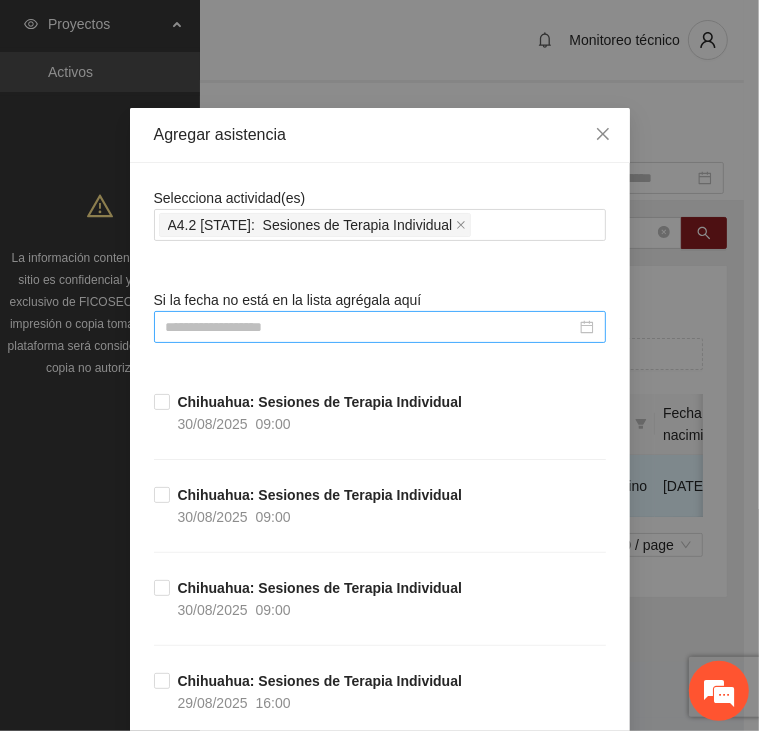 click at bounding box center [371, 327] 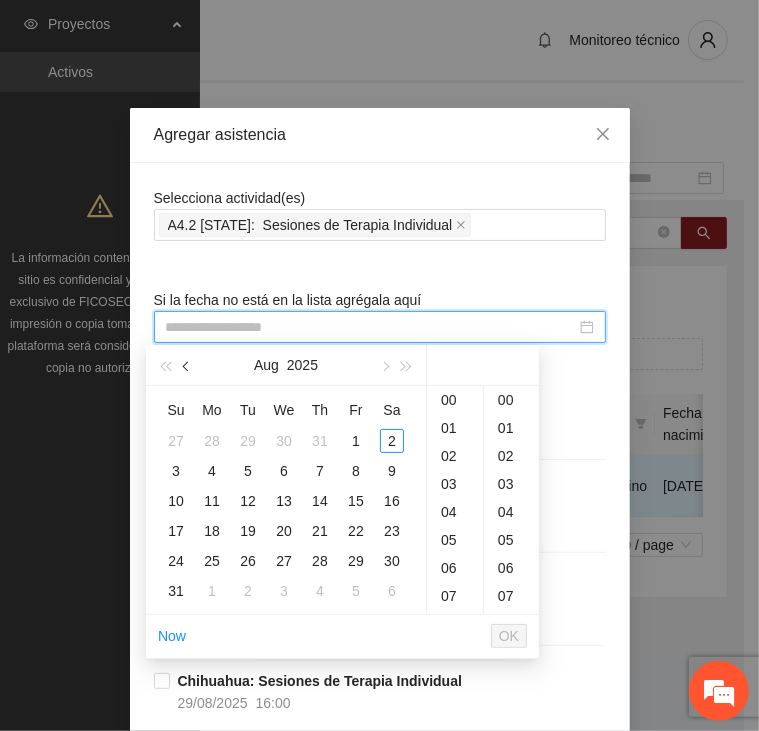 click at bounding box center (187, 365) 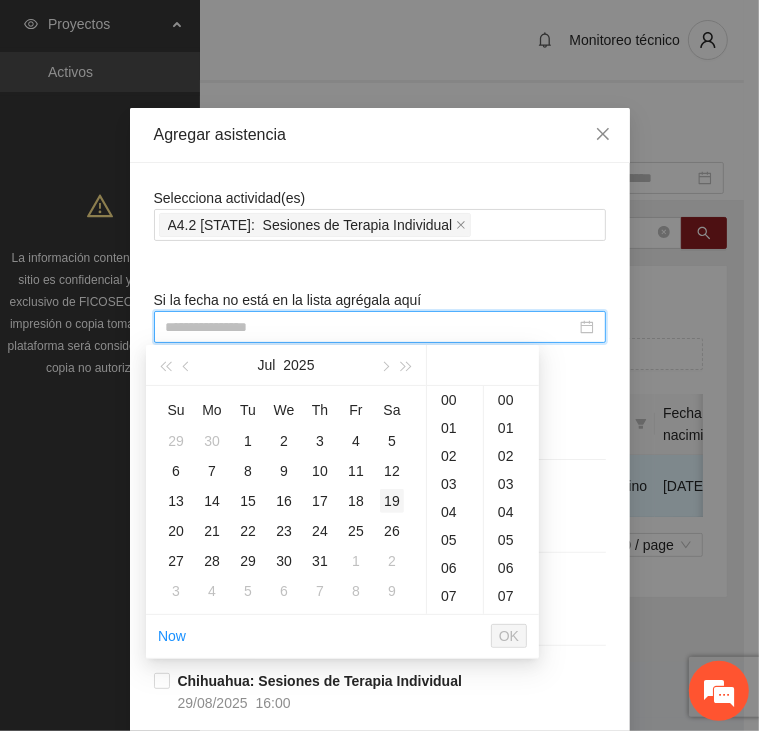 click on "19" at bounding box center [392, 501] 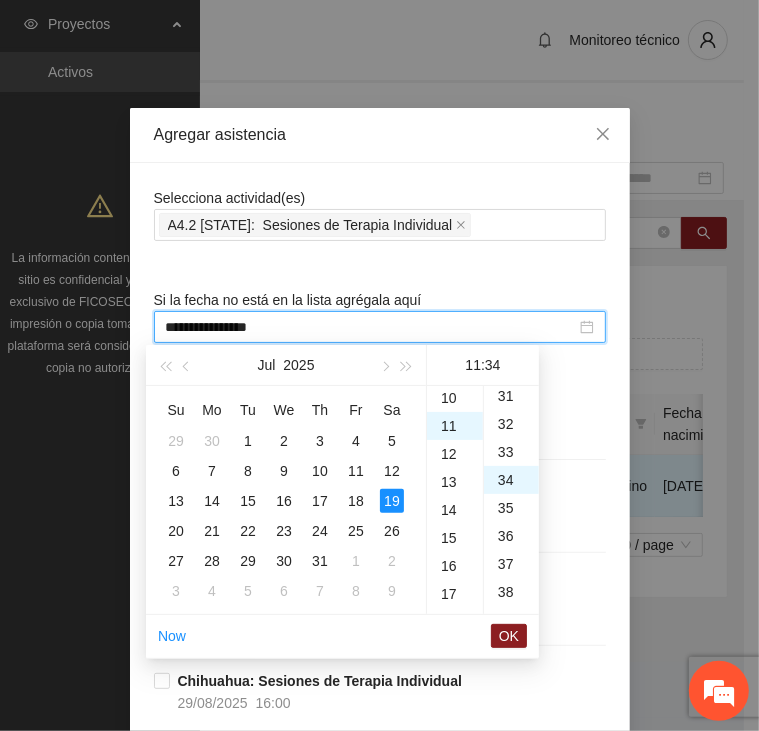 scroll, scrollTop: 308, scrollLeft: 0, axis: vertical 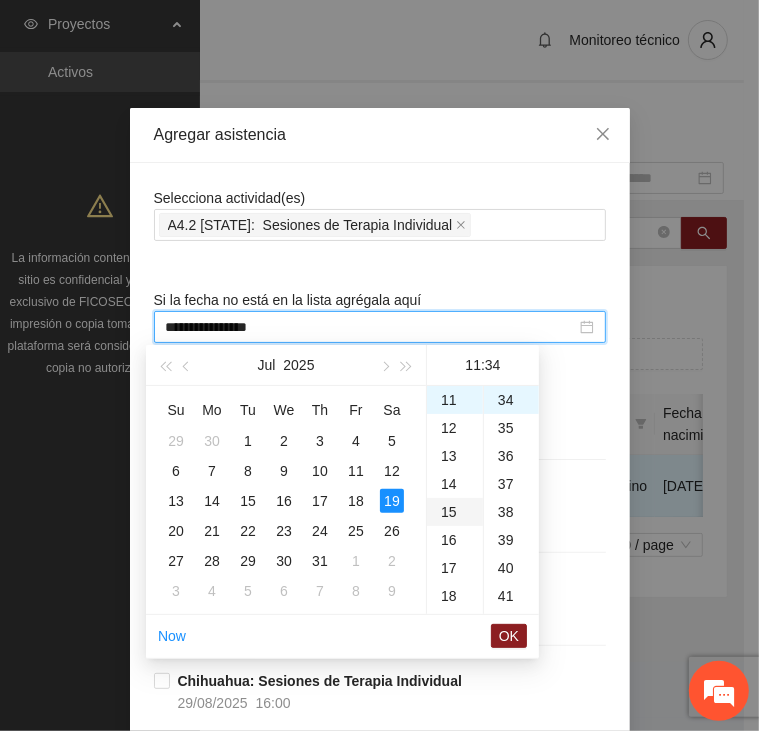 click on "15" at bounding box center [455, 512] 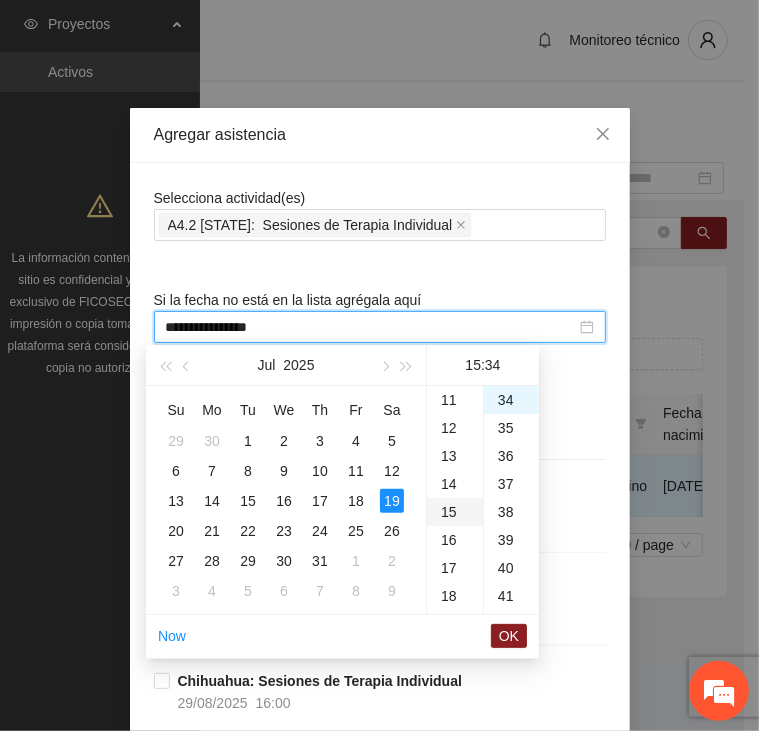 scroll, scrollTop: 420, scrollLeft: 0, axis: vertical 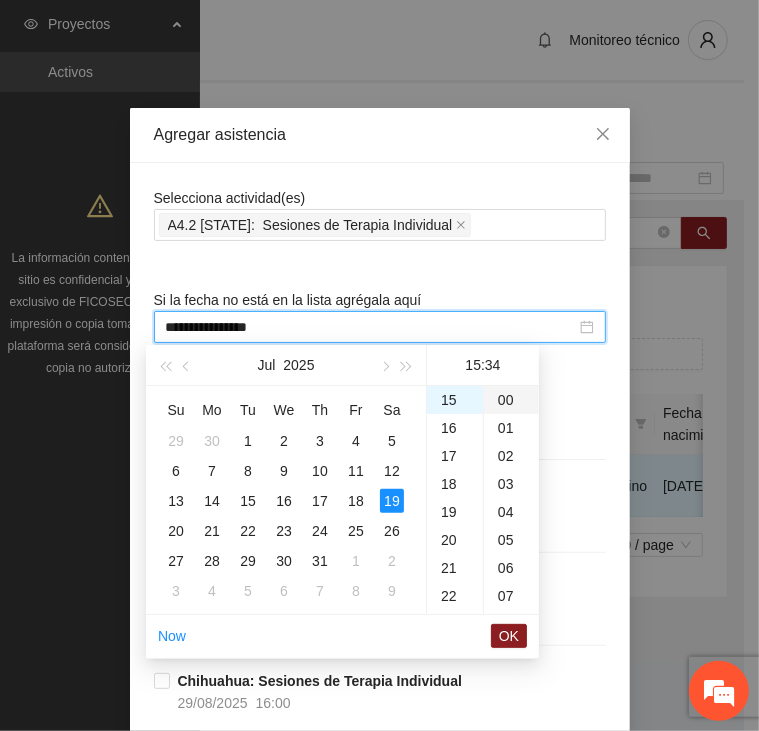 click on "00" at bounding box center [511, 400] 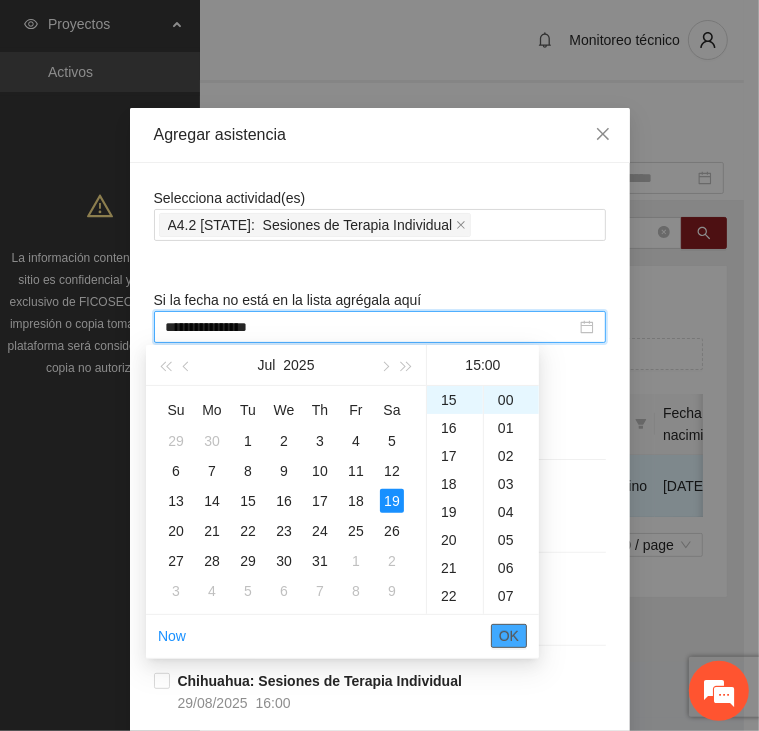 click on "OK" at bounding box center [509, 636] 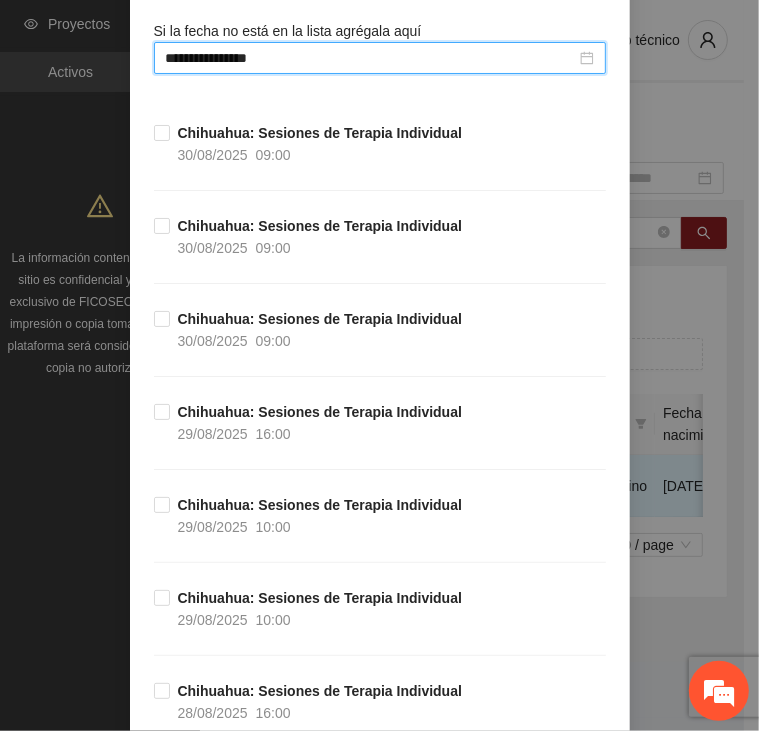 scroll, scrollTop: 300, scrollLeft: 0, axis: vertical 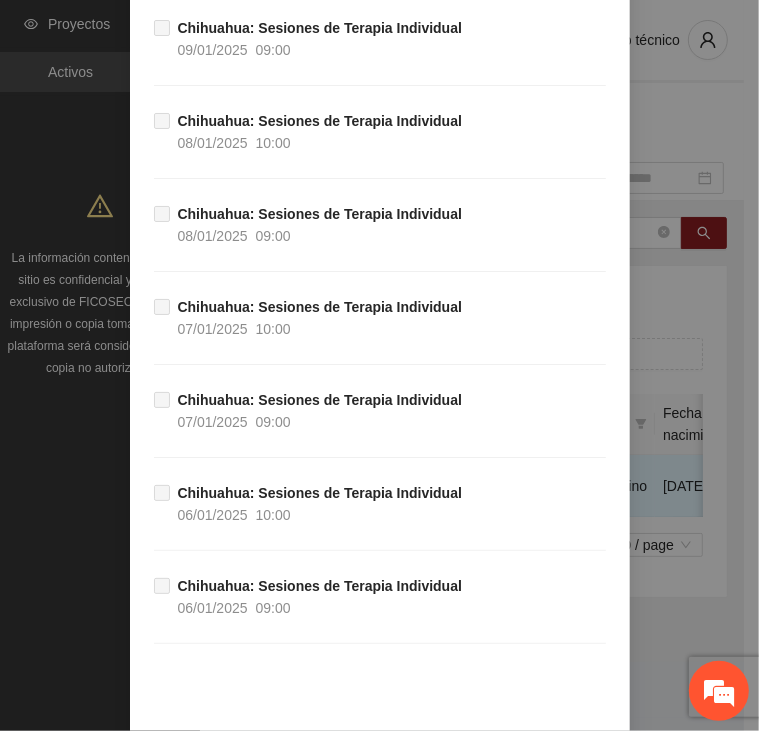 click on "Guardar" at bounding box center [571, 768] 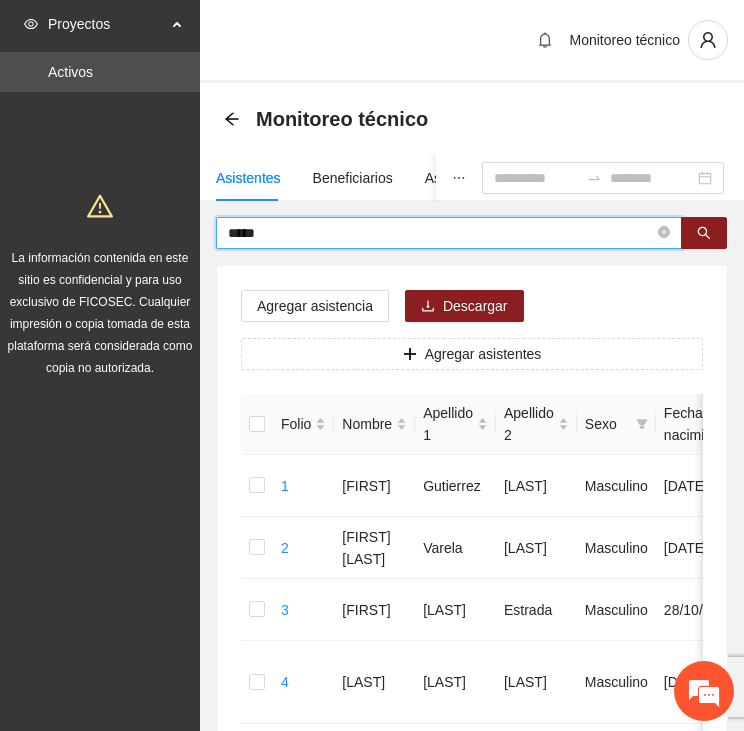 drag, startPoint x: 288, startPoint y: 232, endPoint x: 216, endPoint y: 231, distance: 72.00694 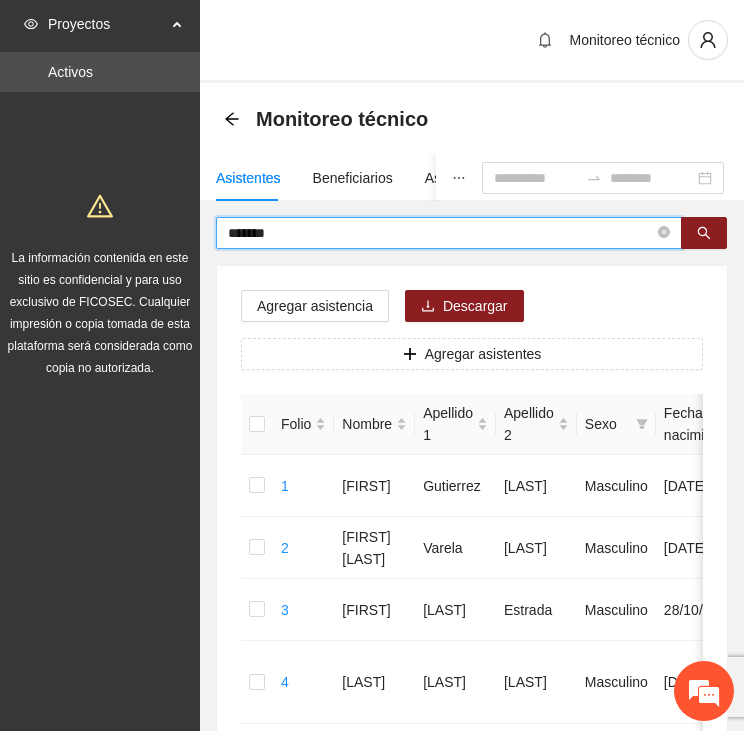 type on "*******" 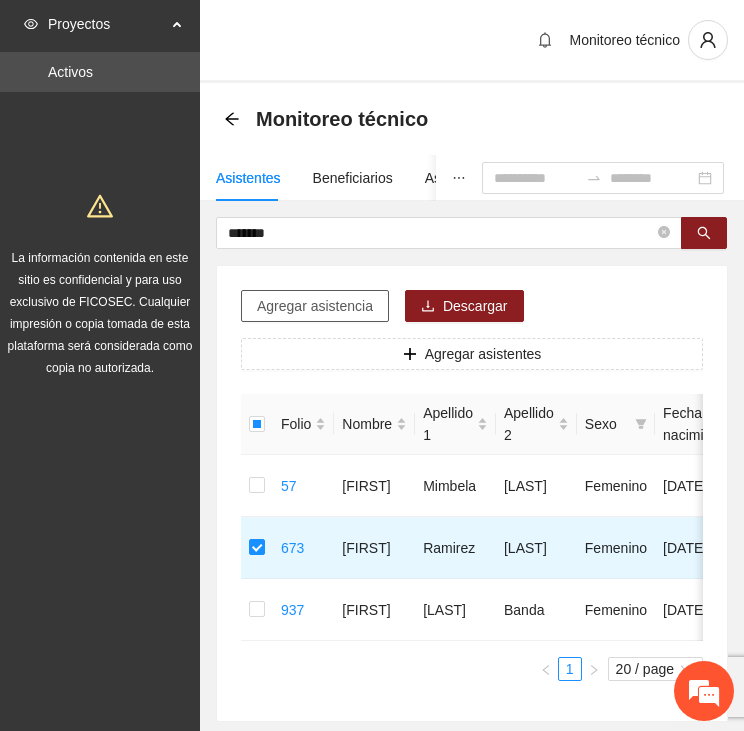 click on "Agregar asistencia" at bounding box center [315, 306] 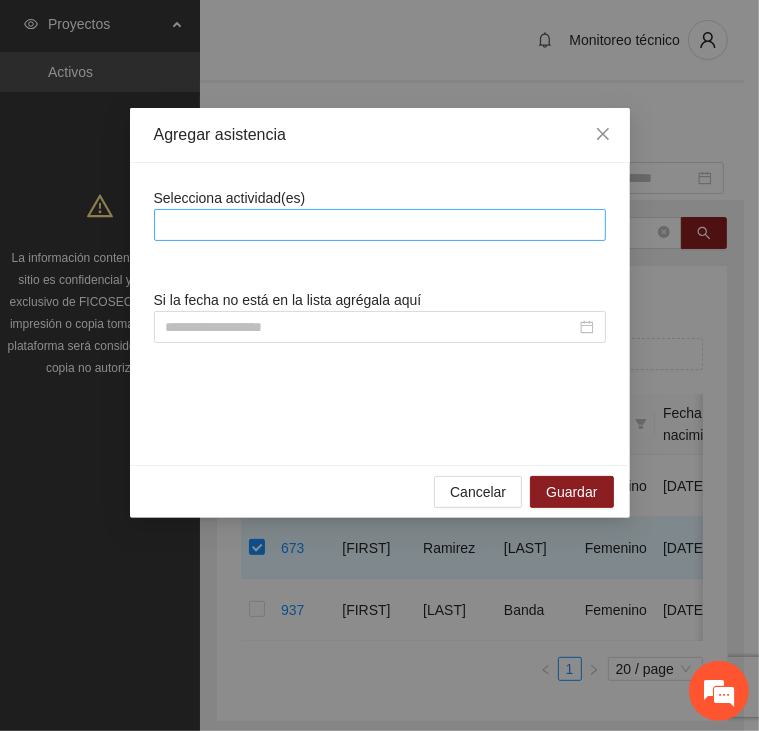 click at bounding box center [380, 225] 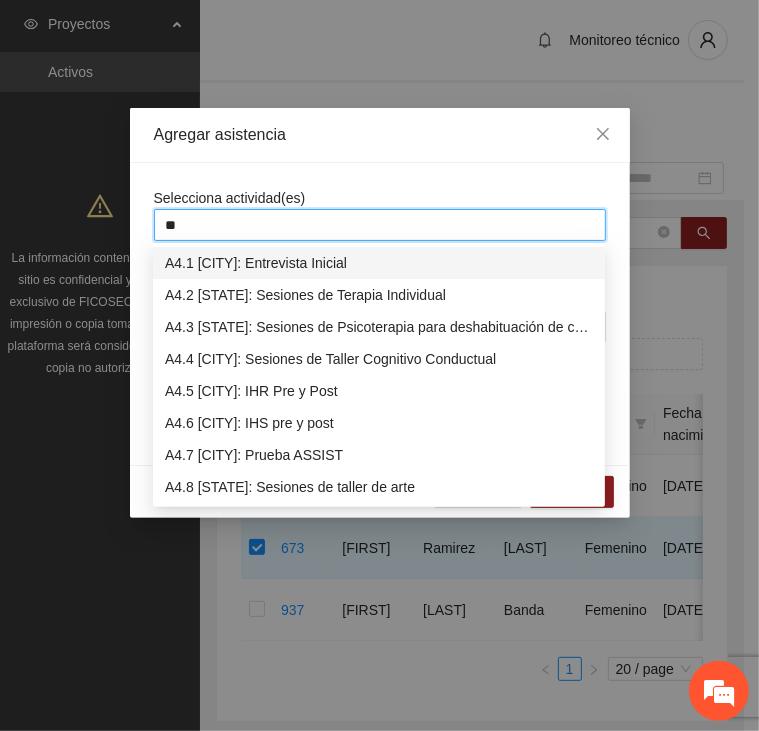 type on "***" 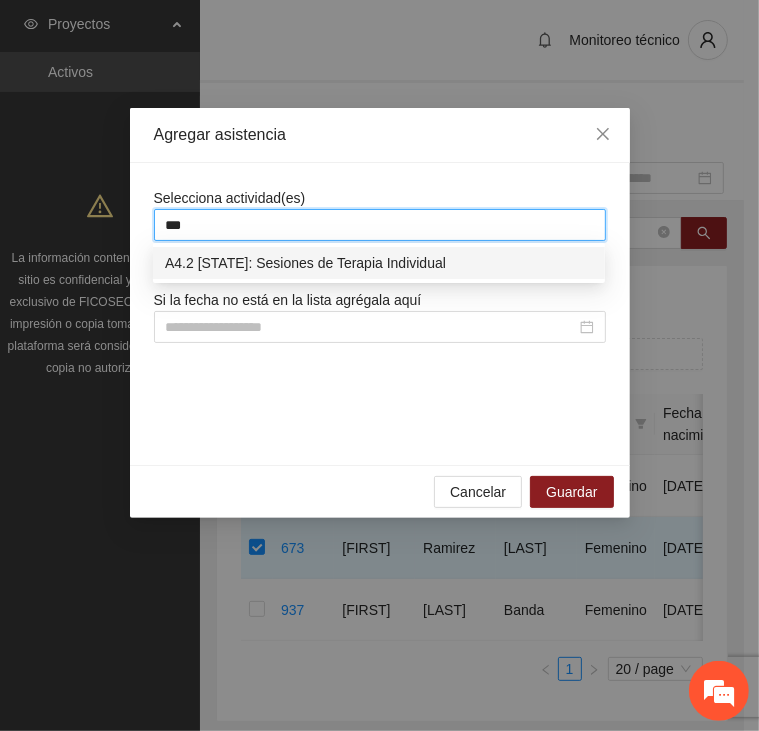 type 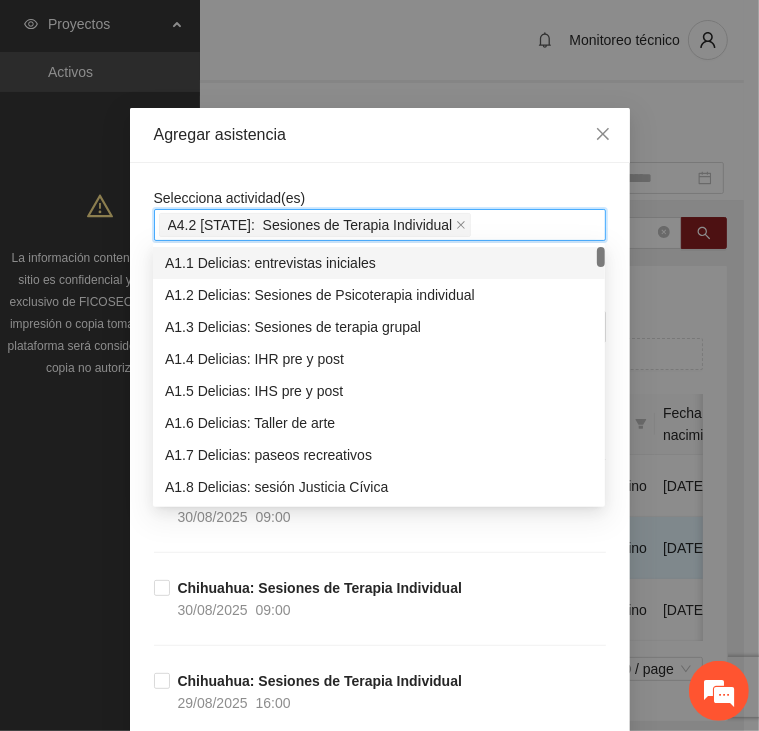 click on "Selecciona actividad(es) A4.2 [CITY]:  Sesiones de Terapia Individual    Si la fecha no está en la lista agrégala aquí [CITY]:  Sesiones de Terapia Individual  30/08/2025 09:00 [CITY]:  Sesiones de Terapia Individual  30/08/2025 09:00 [CITY]:  Sesiones de Terapia Individual  29/08/2025 16:00 [CITY]:  Sesiones de Terapia Individual  29/08/2025 10:00 [CITY]:  Sesiones de Terapia Individual  29/08/2025 10:00 [CITY]:  Sesiones de Terapia Individual  28/08/2025 16:00 [CITY]:  Sesiones de Terapia Individual  28/08/2025 10:00 [CITY]:  Sesiones de Terapia Individual  28/08/2025 09:00 [CITY]:  Sesiones de Terapia Individual  27/08/2025 16:00 [CITY]:  Sesiones de Terapia Individual  27/08/2025 10:00 [CITY]:  Sesiones de Terapia Individual  27/08/2025 10:00 [CITY]:  Sesiones de Terapia Individual  26/08/2025 16:00 [CITY]:  Sesiones de Terapia Individual  26/08/2025 10:00 [CITY]:  Sesiones de Terapia Individual" at bounding box center (380, 20262) 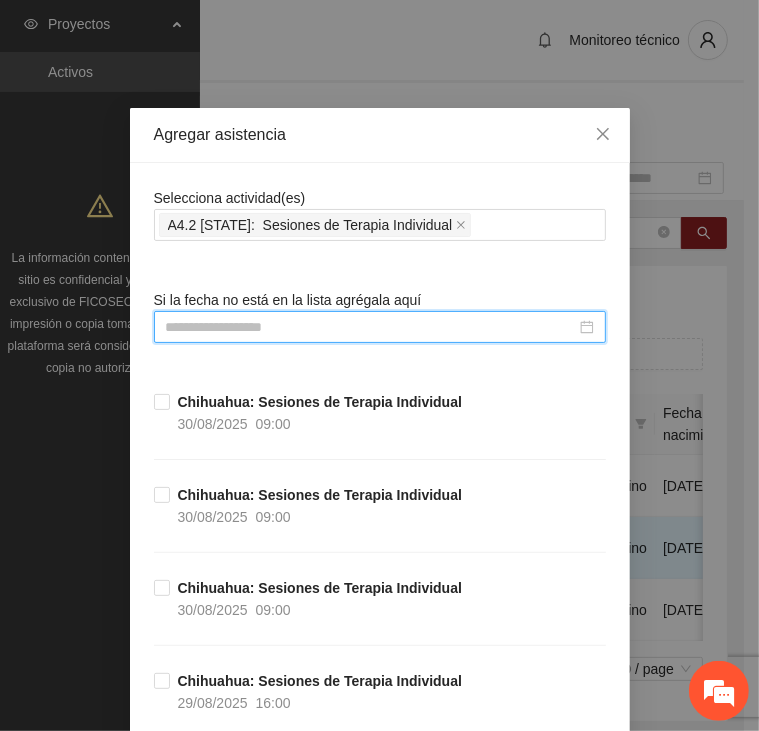 click at bounding box center (371, 327) 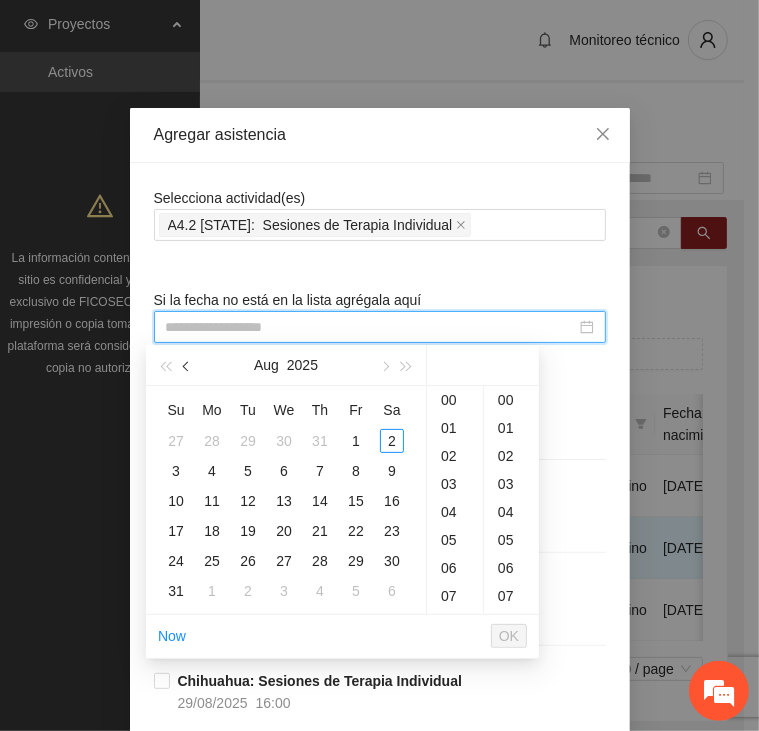 click at bounding box center (188, 367) 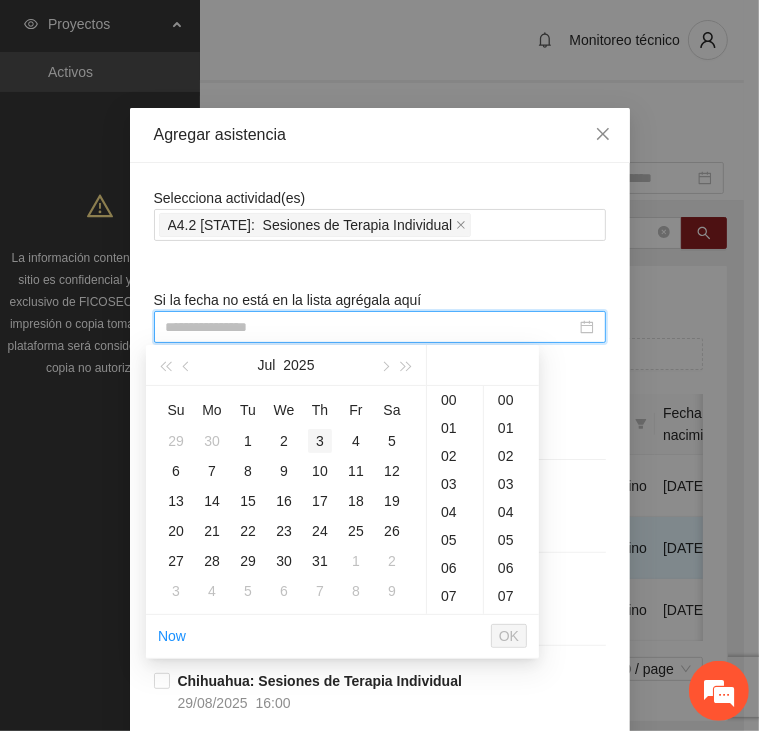 type on "**********" 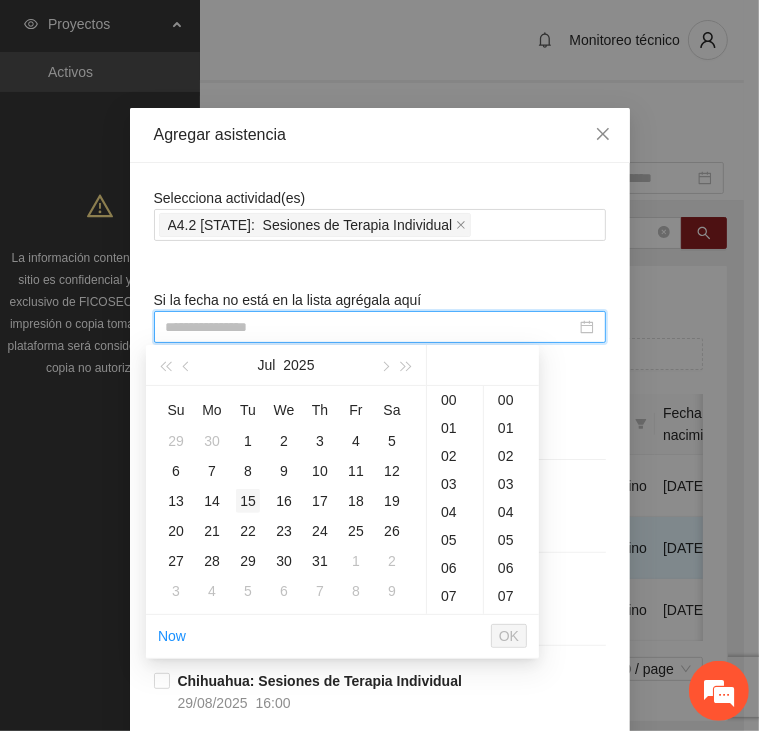 click on "15" at bounding box center [248, 501] 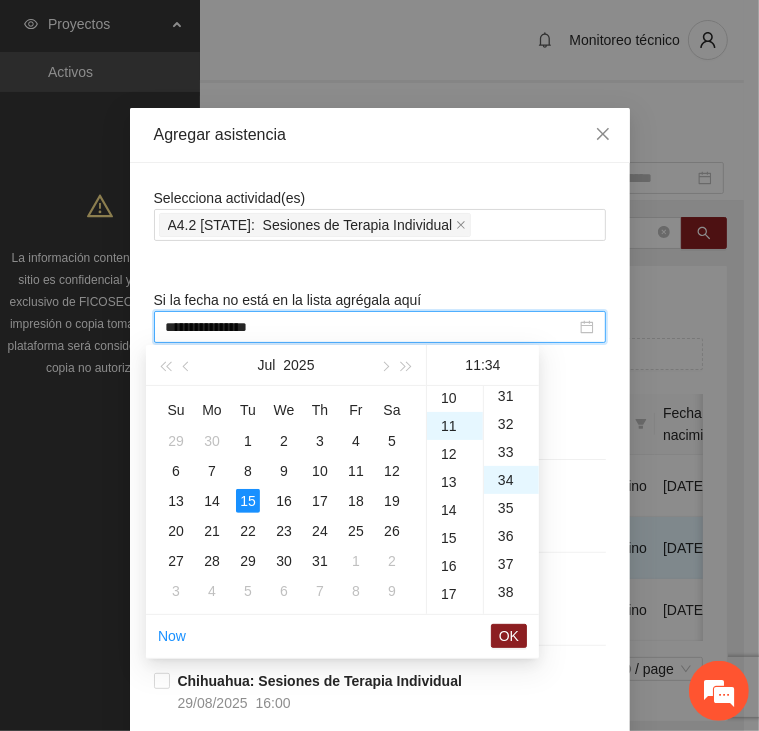 scroll, scrollTop: 308, scrollLeft: 0, axis: vertical 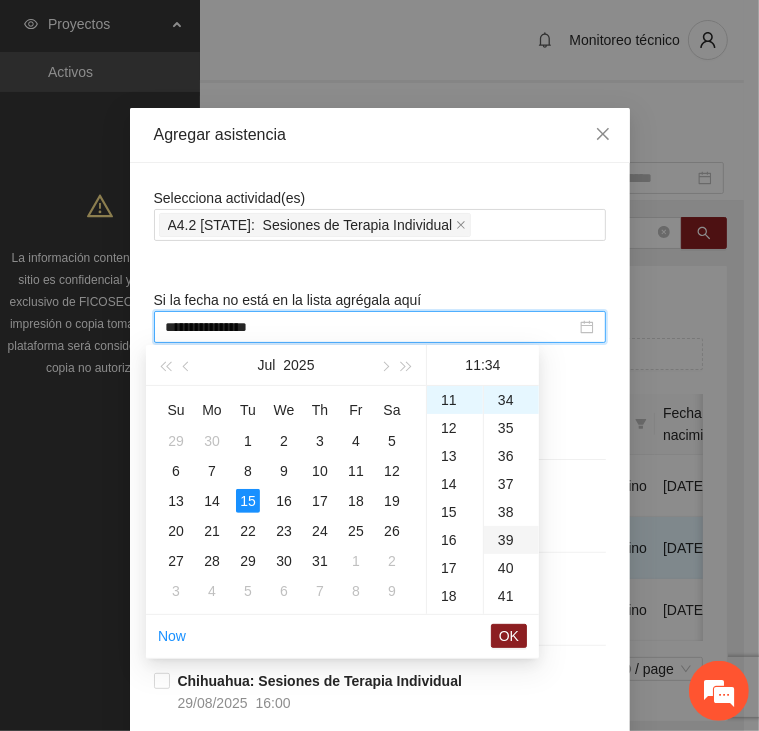 click on "39" at bounding box center (511, 540) 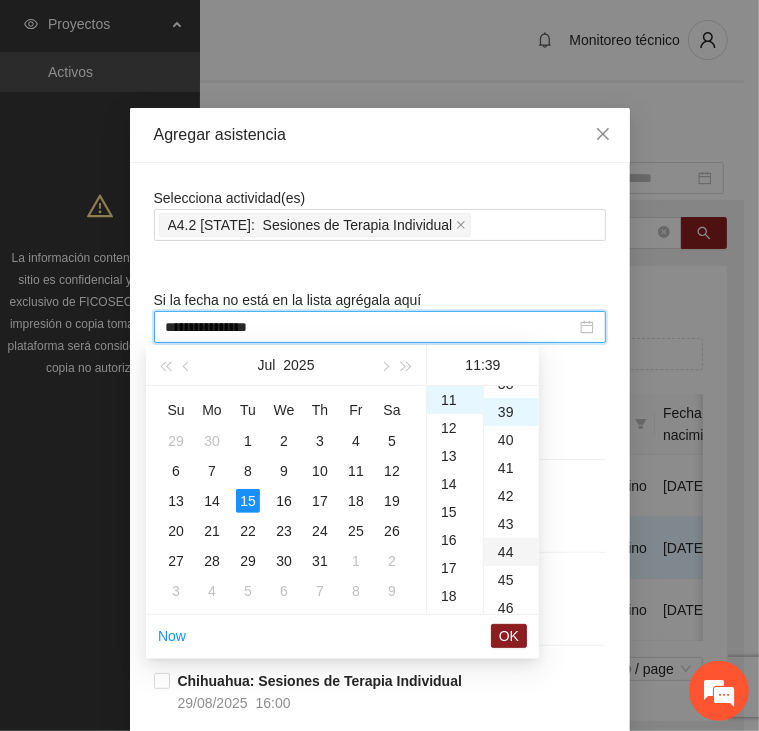 scroll, scrollTop: 1092, scrollLeft: 0, axis: vertical 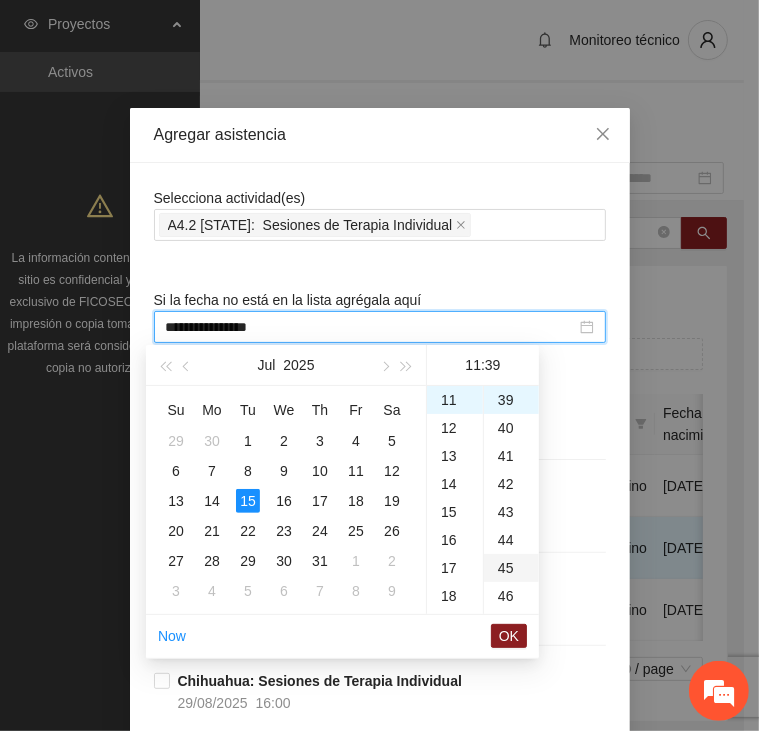 click on "45" at bounding box center [511, 568] 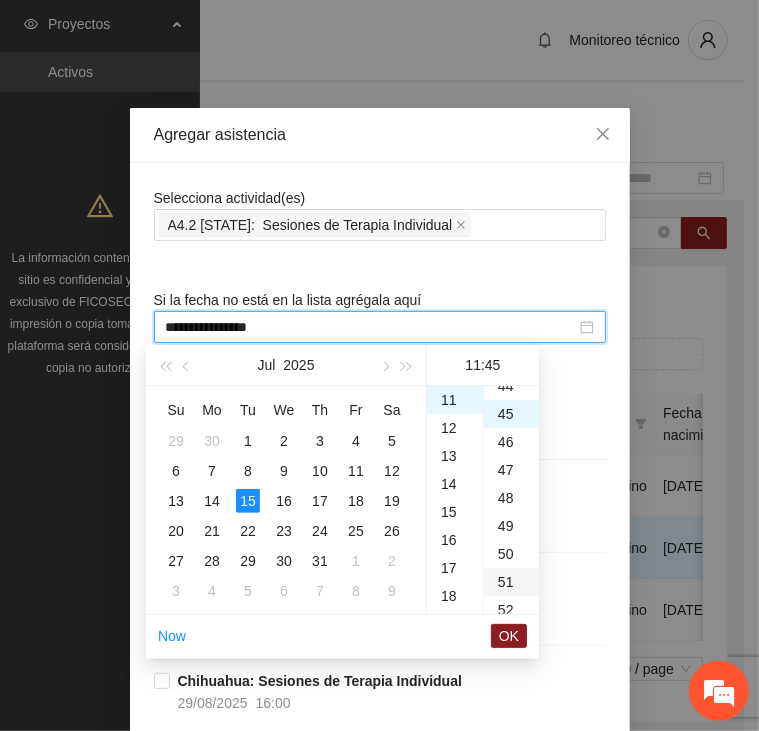 scroll, scrollTop: 1260, scrollLeft: 0, axis: vertical 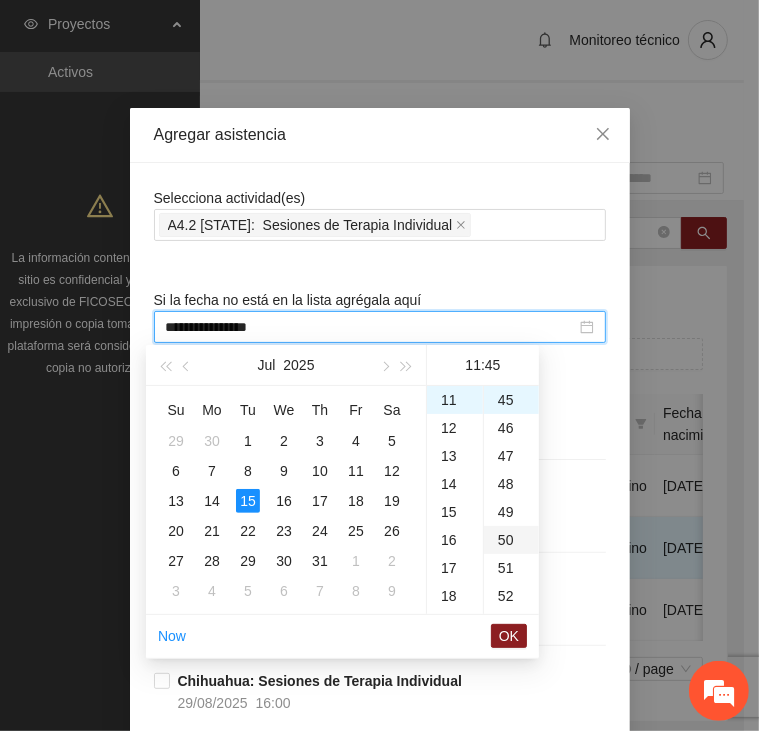 click on "50" at bounding box center (511, 540) 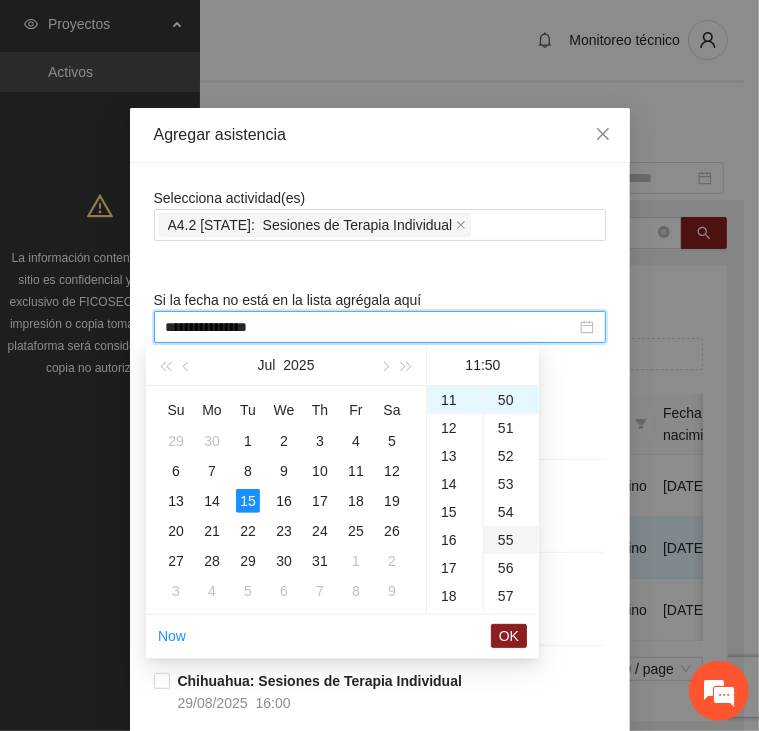 click on "55" at bounding box center (511, 540) 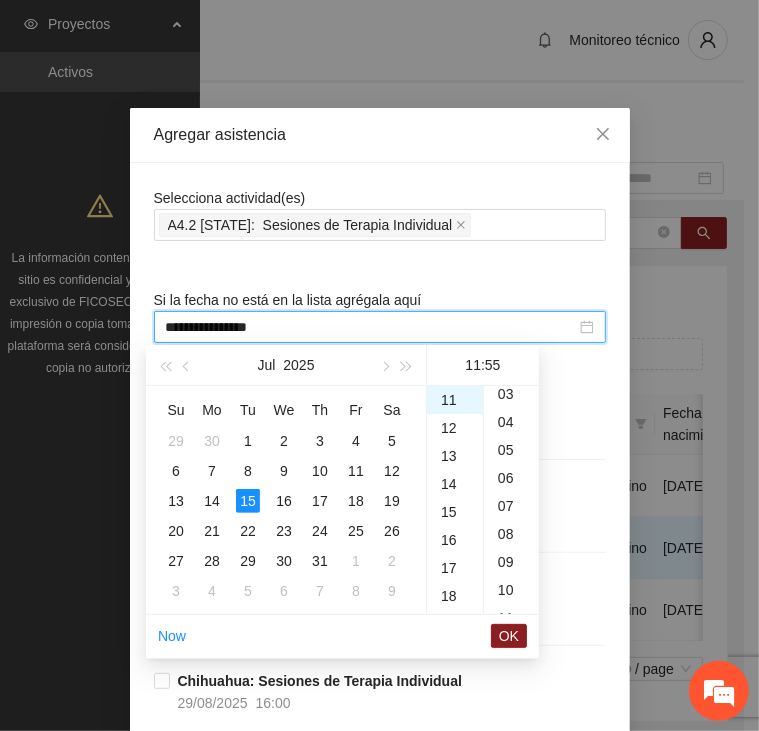 scroll, scrollTop: 0, scrollLeft: 0, axis: both 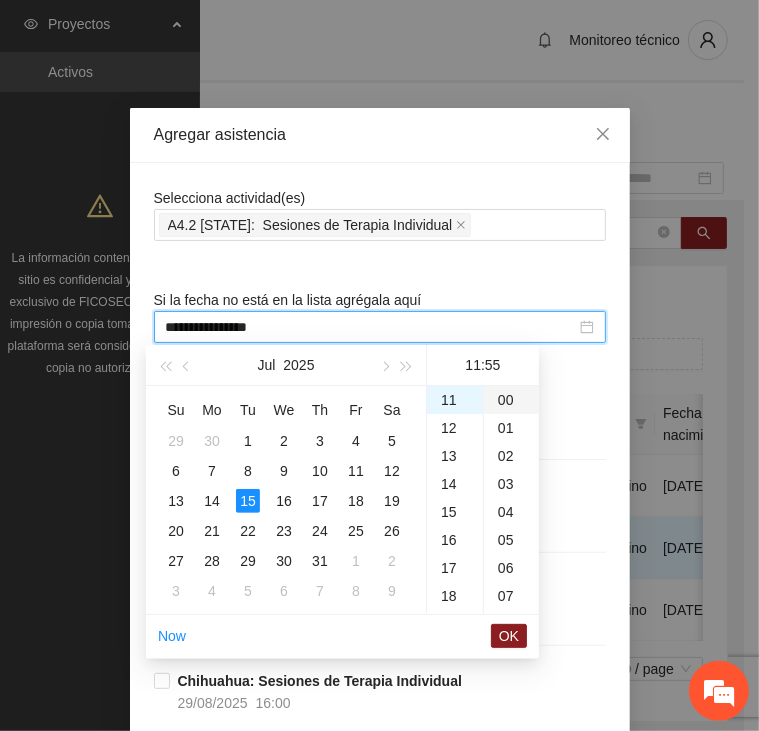 click on "00" at bounding box center [511, 400] 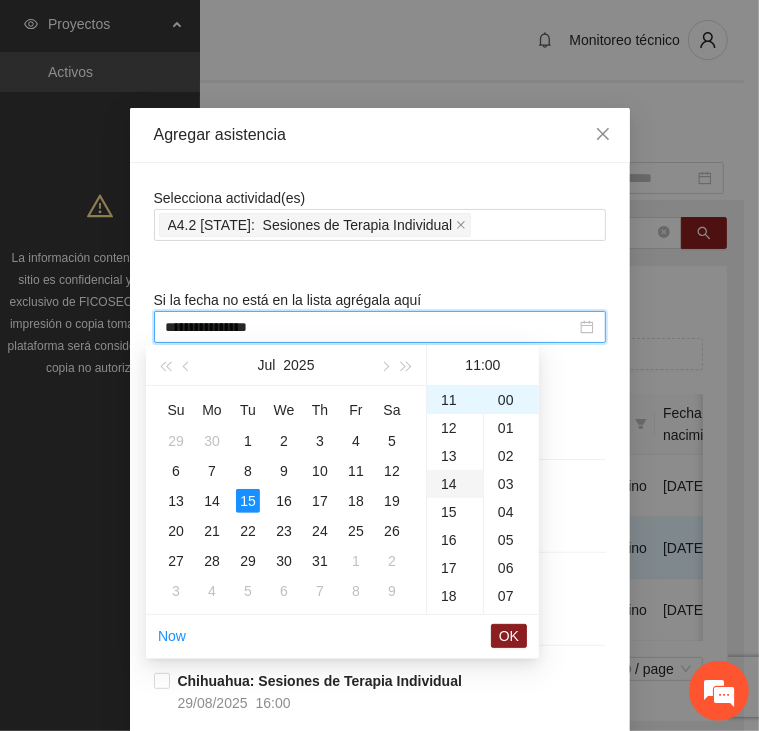 click on "14" at bounding box center (455, 484) 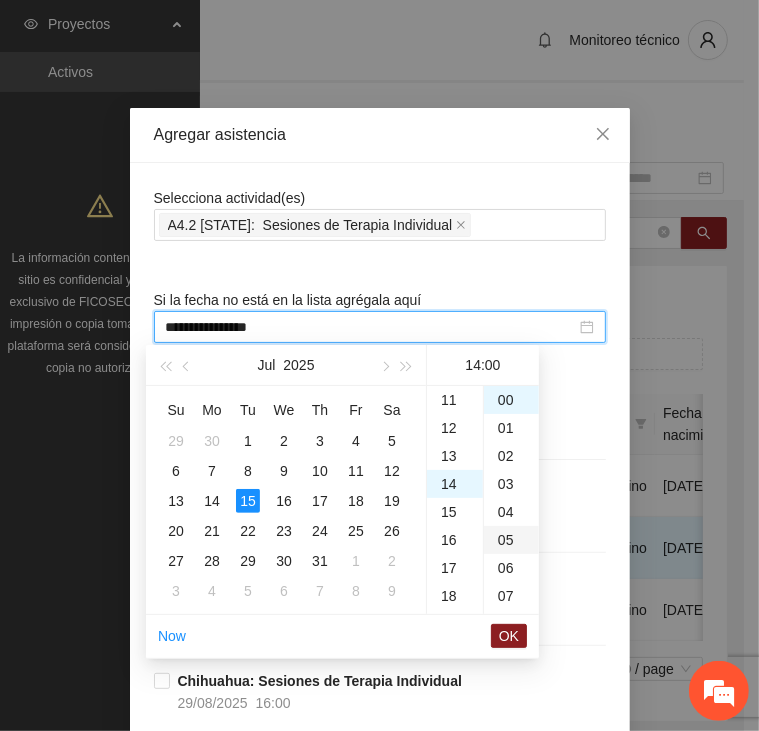 scroll, scrollTop: 392, scrollLeft: 0, axis: vertical 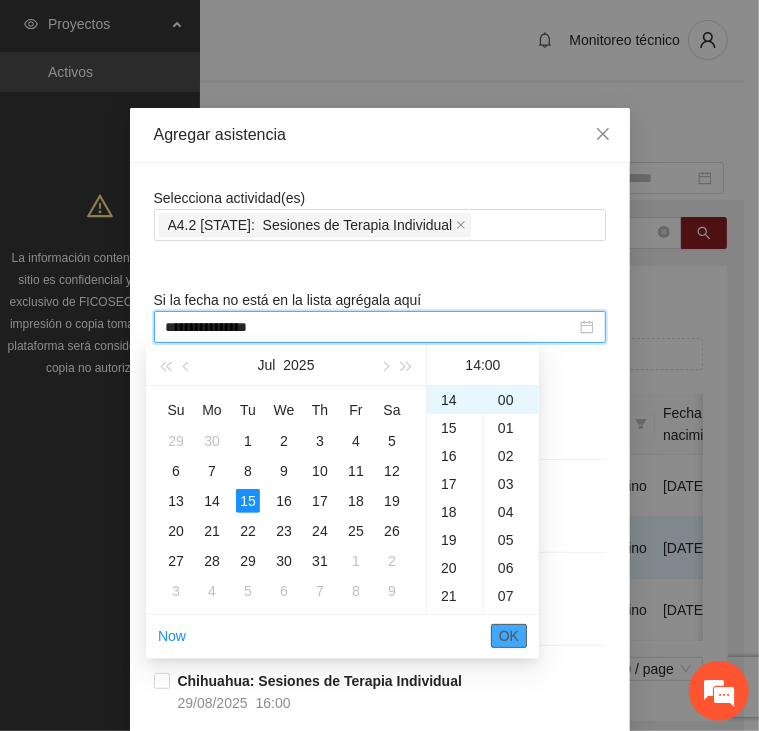 click on "OK" at bounding box center (509, 636) 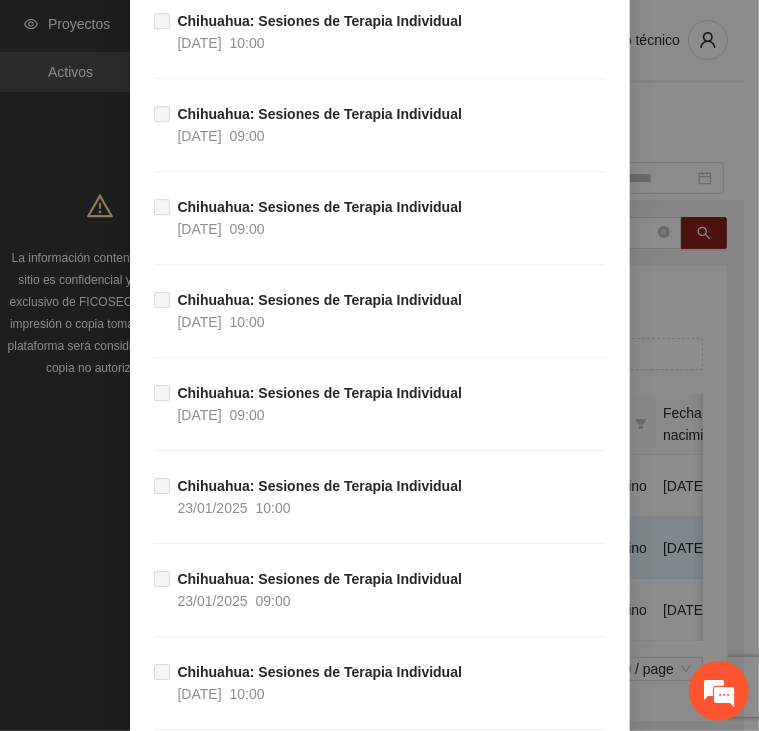 scroll, scrollTop: 39620, scrollLeft: 0, axis: vertical 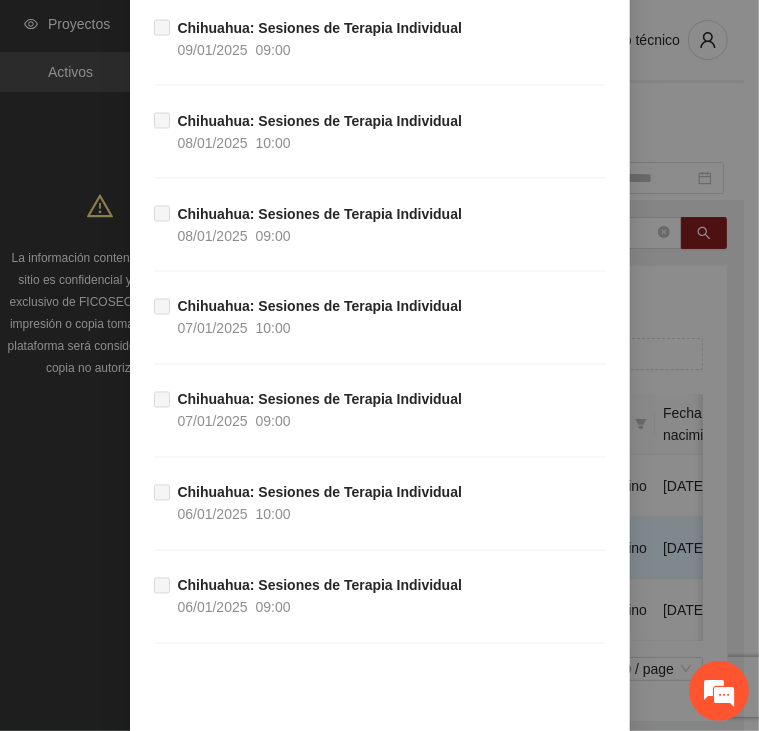 click on "Guardar" at bounding box center [571, 768] 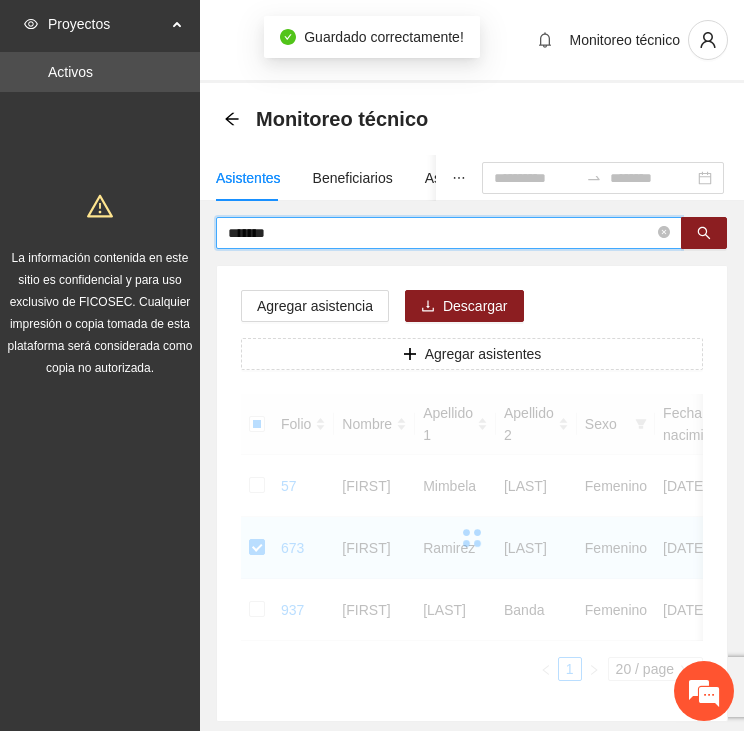 click on "*******" at bounding box center (441, 233) 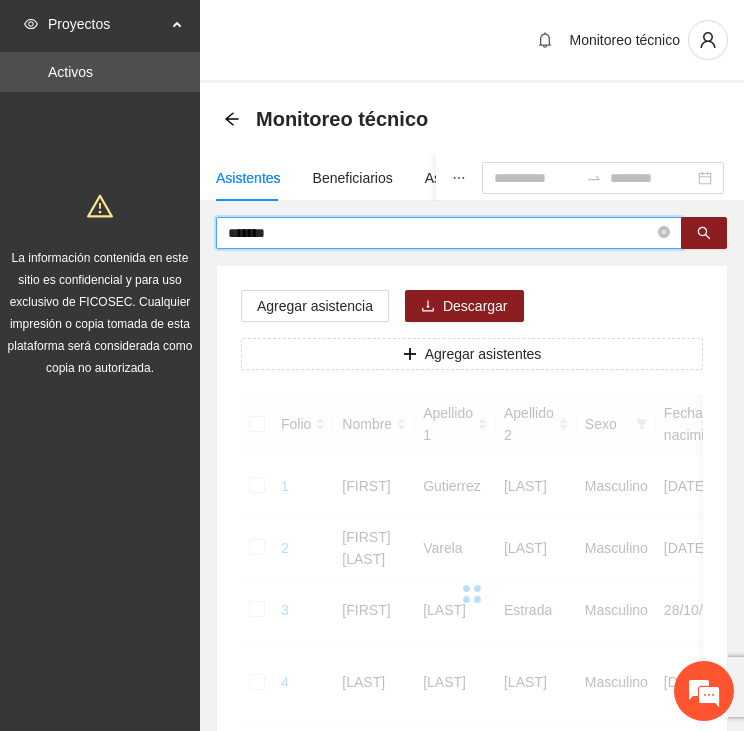 click on "*******" at bounding box center [441, 233] 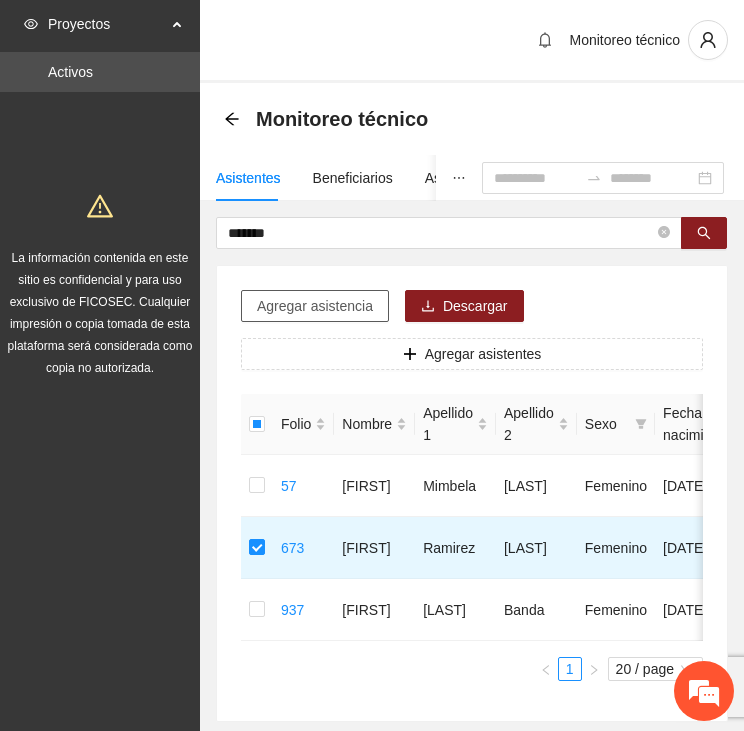 click on "Agregar asistencia" at bounding box center [315, 306] 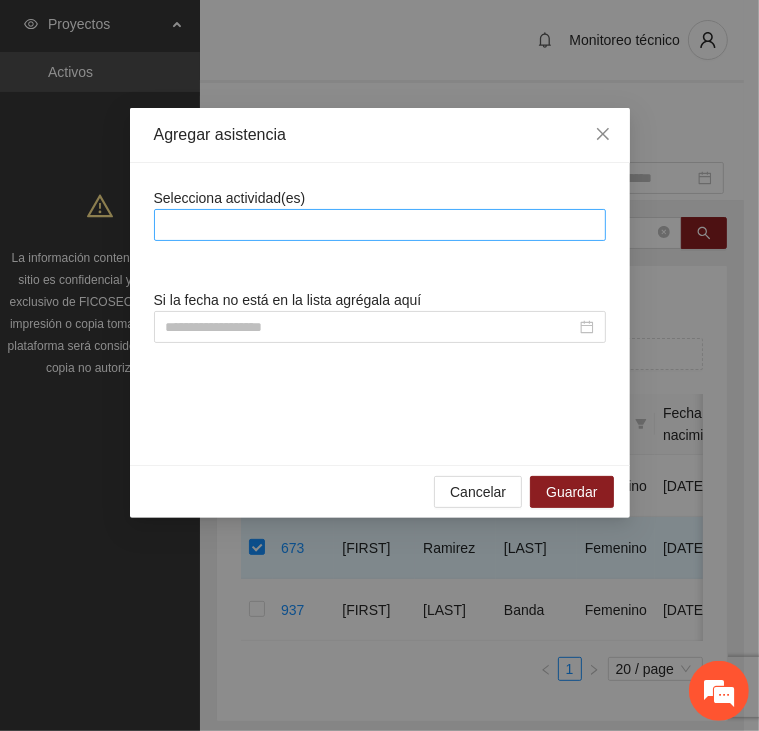 click at bounding box center [380, 225] 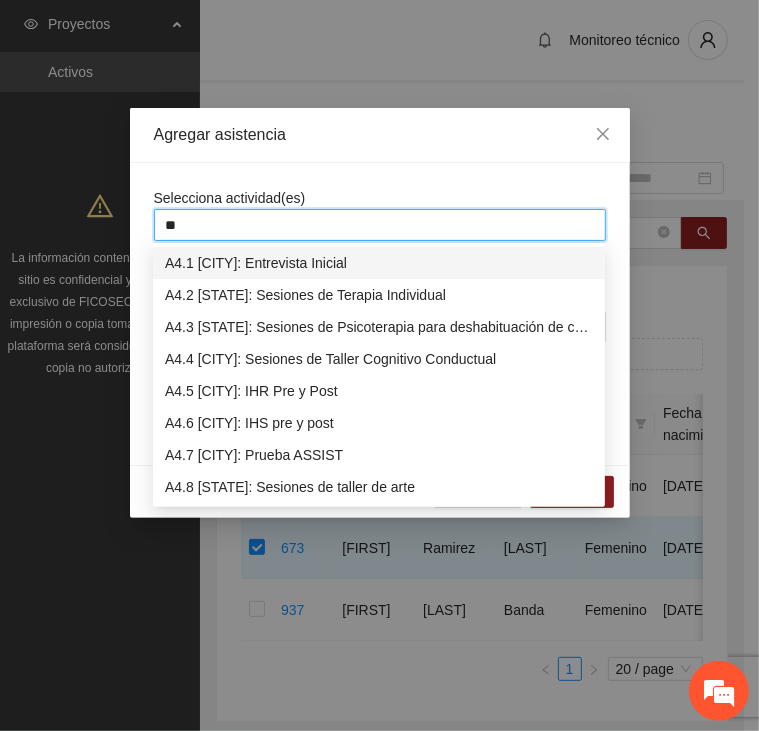 type on "***" 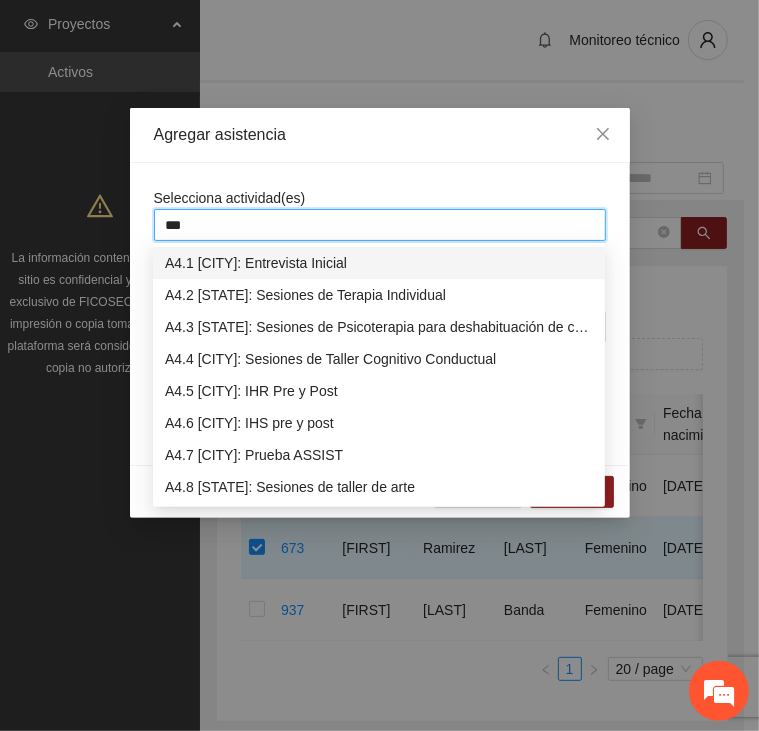 type 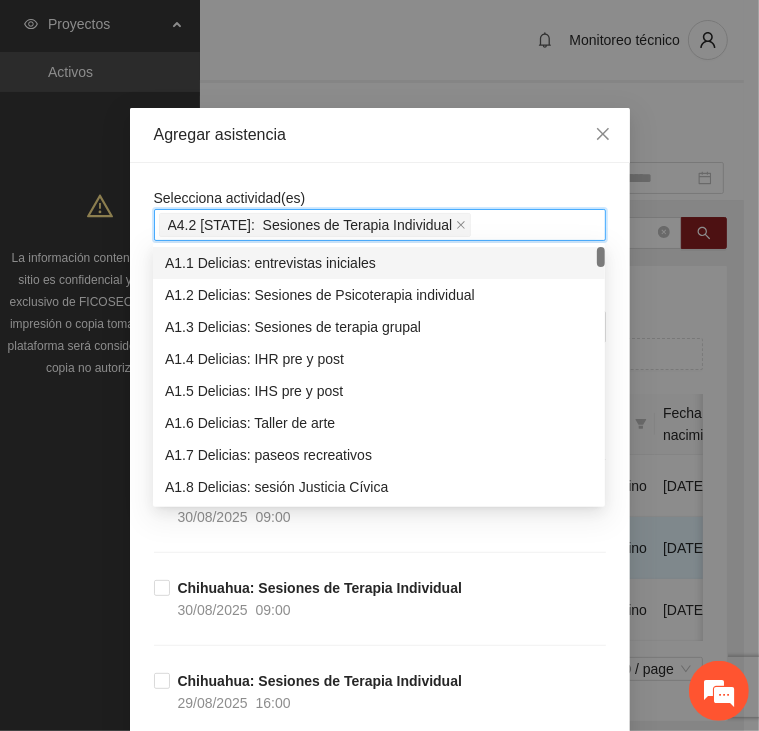 click on "Selecciona actividad(es) A4.2 [CITY]:  Sesiones de Terapia Individual    Si la fecha no está en la lista agrégala aquí [CITY]:  Sesiones de Terapia Individual  30/08/2025 09:00 [CITY]:  Sesiones de Terapia Individual  30/08/2025 09:00 [CITY]:  Sesiones de Terapia Individual  29/08/2025 16:00 [CITY]:  Sesiones de Terapia Individual  29/08/2025 10:00 [CITY]:  Sesiones de Terapia Individual  29/08/2025 10:00 [CITY]:  Sesiones de Terapia Individual  28/08/2025 16:00 [CITY]:  Sesiones de Terapia Individual  28/08/2025 10:00 [CITY]:  Sesiones de Terapia Individual  28/08/2025 09:00 [CITY]:  Sesiones de Terapia Individual  27/08/2025 16:00 [CITY]:  Sesiones de Terapia Individual  27/08/2025 10:00 [CITY]:  Sesiones de Terapia Individual  27/08/2025 10:00 [CITY]:  Sesiones de Terapia Individual  26/08/2025 16:00 [CITY]:  Sesiones de Terapia Individual  26/08/2025 10:00 [CITY]:  Sesiones de Terapia Individual" at bounding box center [380, 20262] 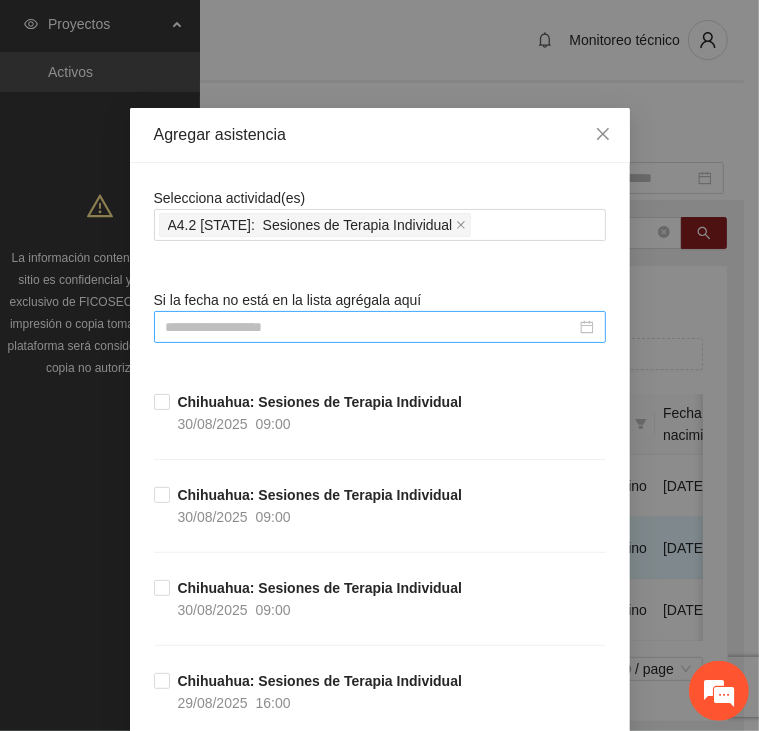 click at bounding box center (371, 327) 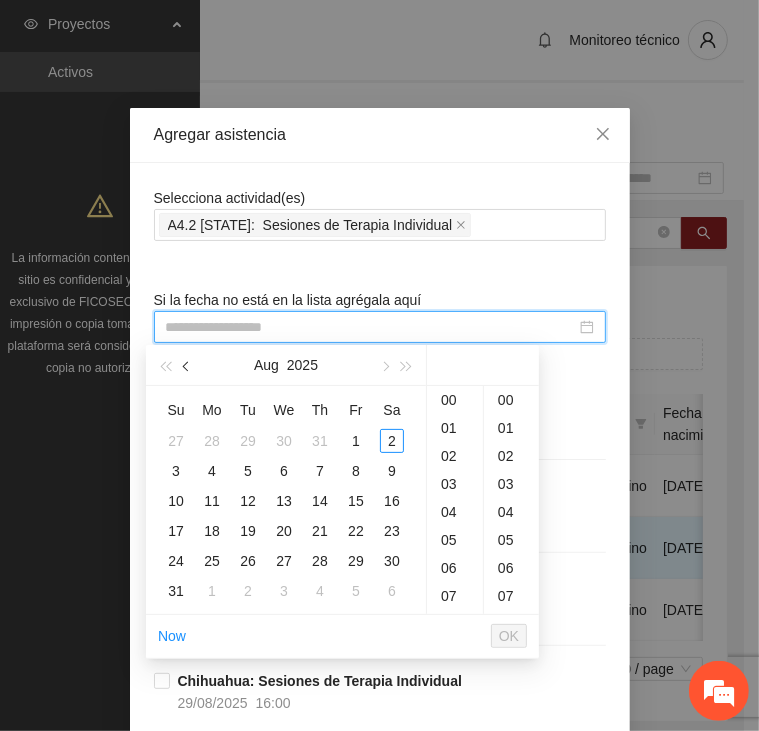 click at bounding box center [187, 365] 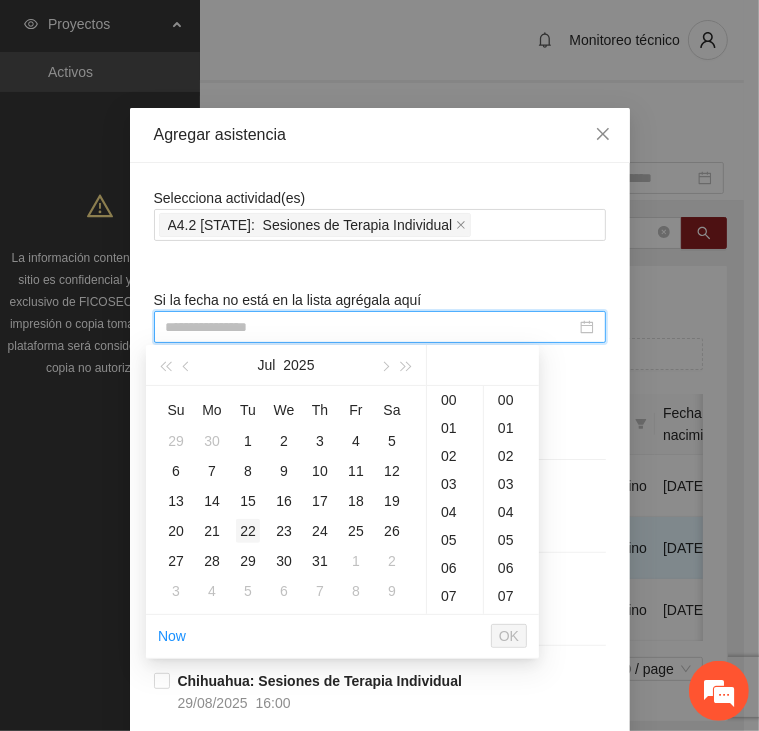 click on "22" at bounding box center [248, 531] 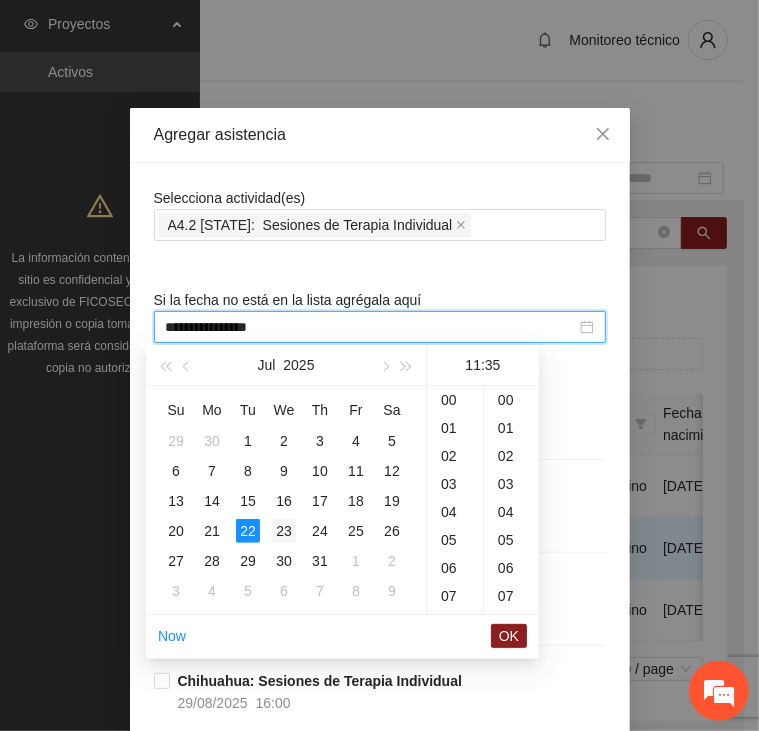 scroll, scrollTop: 308, scrollLeft: 0, axis: vertical 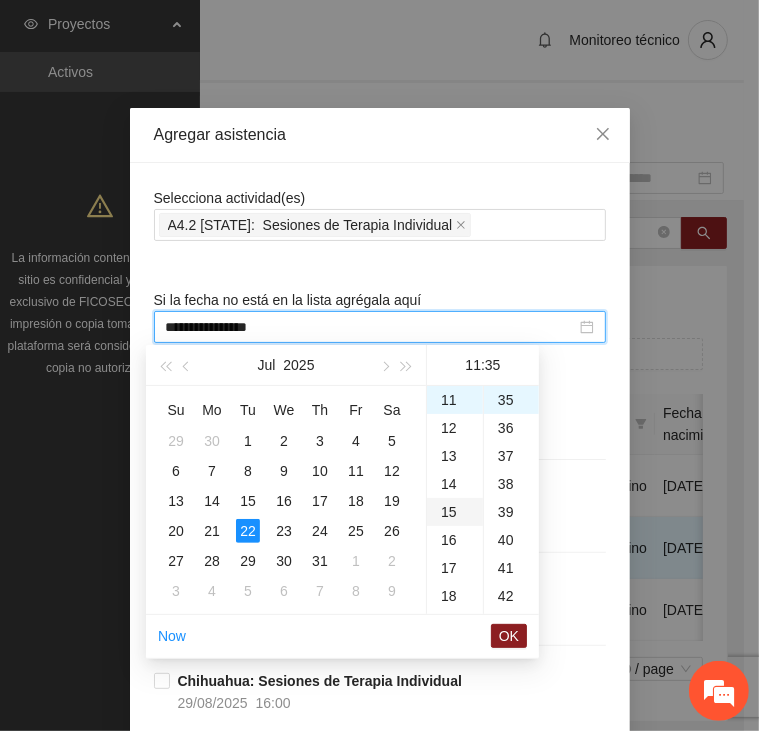 click on "15" at bounding box center [455, 512] 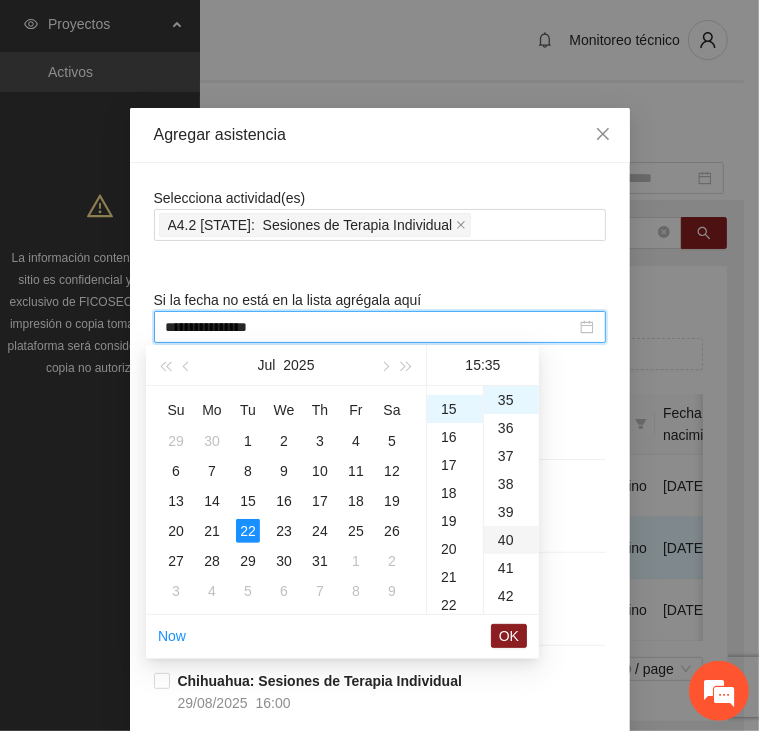 scroll, scrollTop: 420, scrollLeft: 0, axis: vertical 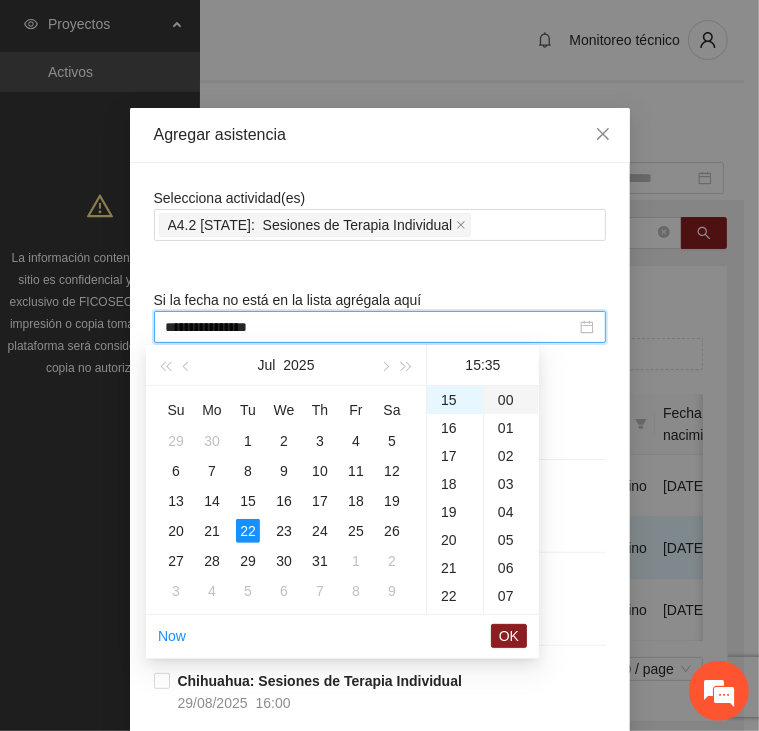 click on "00" at bounding box center (511, 400) 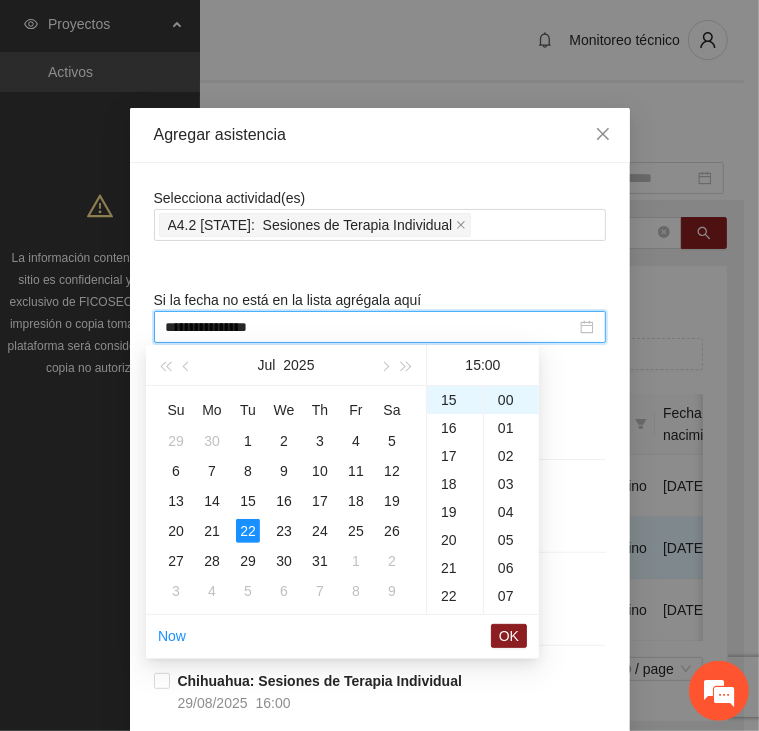 drag, startPoint x: 503, startPoint y: 635, endPoint x: 579, endPoint y: 434, distance: 214.88834 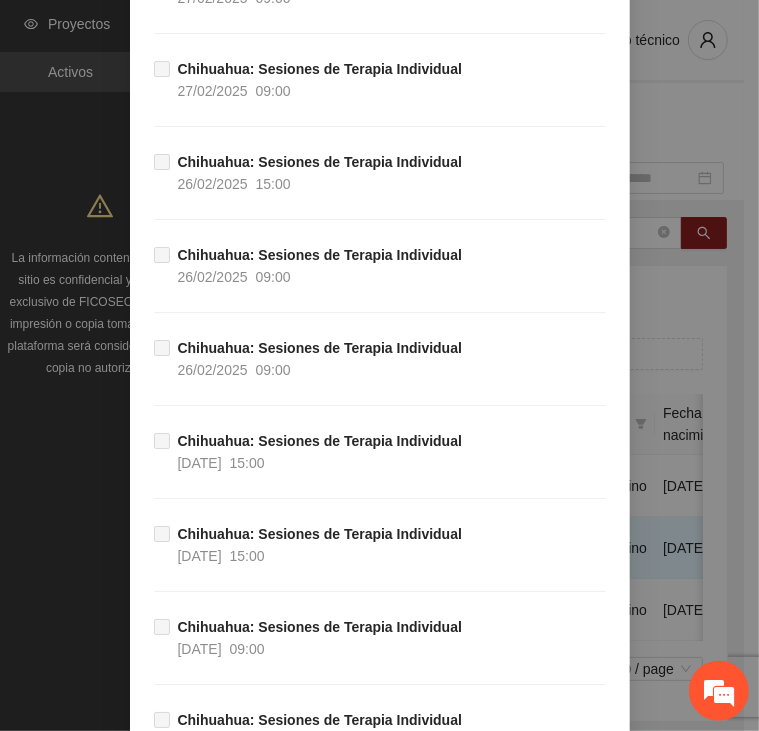scroll, scrollTop: 39620, scrollLeft: 0, axis: vertical 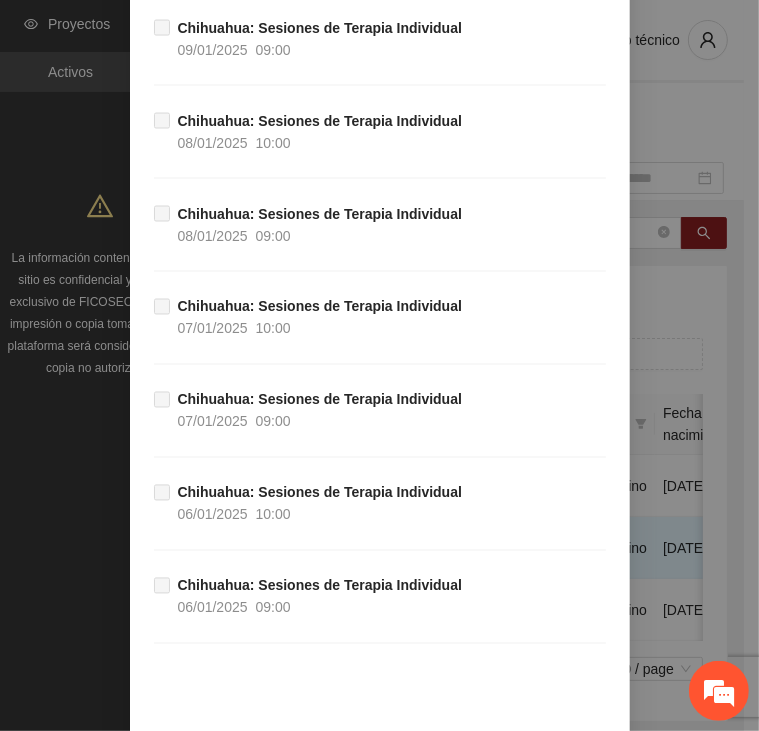 click on "Guardar" at bounding box center (571, 768) 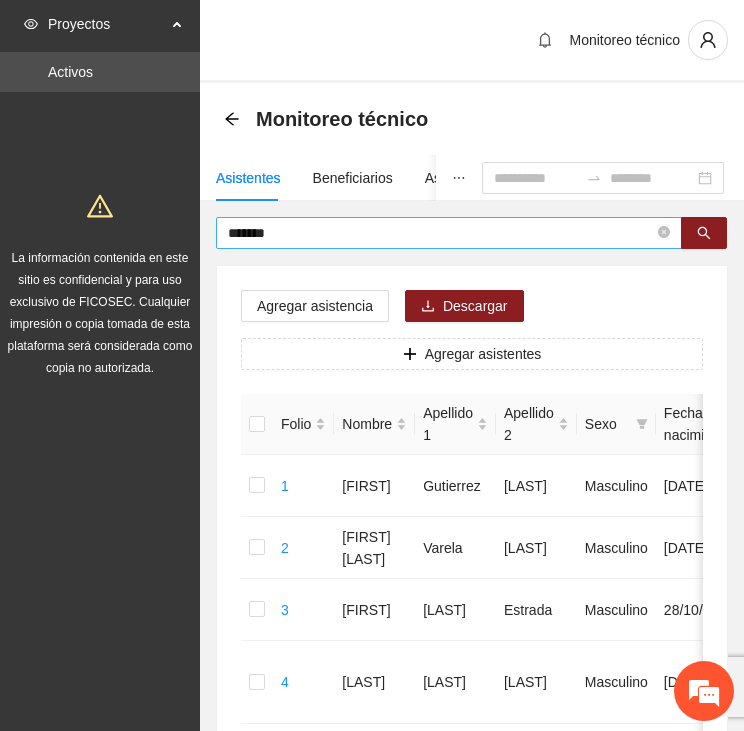 click on "*******" at bounding box center (441, 233) 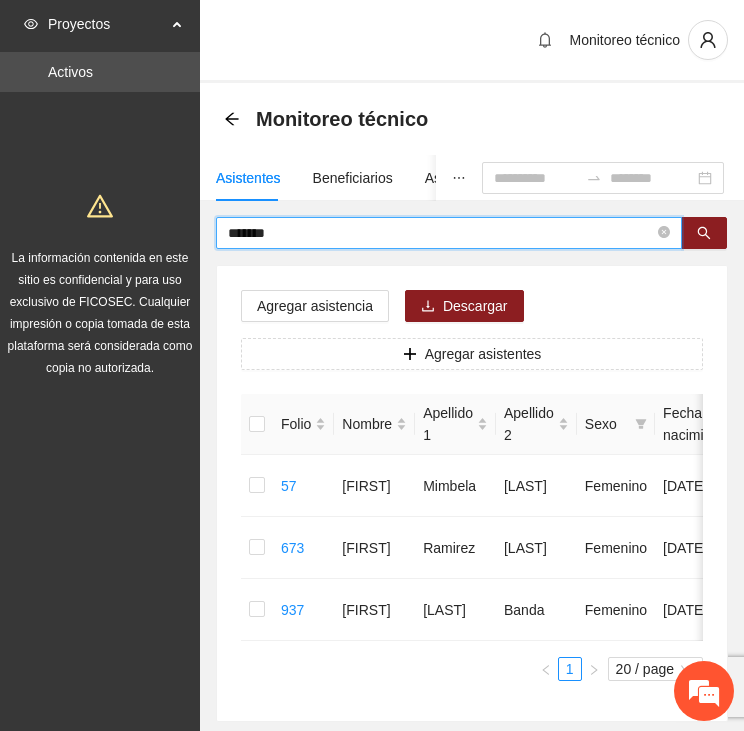 click on "Folio Nombre Apellido 1 Apellido 2 Sexo Fecha de nacimiento Edad Municipio Colonia Teléfono Actividad                           57 [FIRST] [LAST] Femenino [DATE] [AGE] [CITY] [COLONY] [PHONE] U P +5 673 [FIRST] [LAST] Femenino [DATE] [AGE] [CITY] [COLONY] [PHONE] U P +7 937 [FIRST] [LAST] Femenino [DATE] [AGE] [CITY] [COLONY] [PHONE] U P +1 1 20 / page" at bounding box center (472, 493) 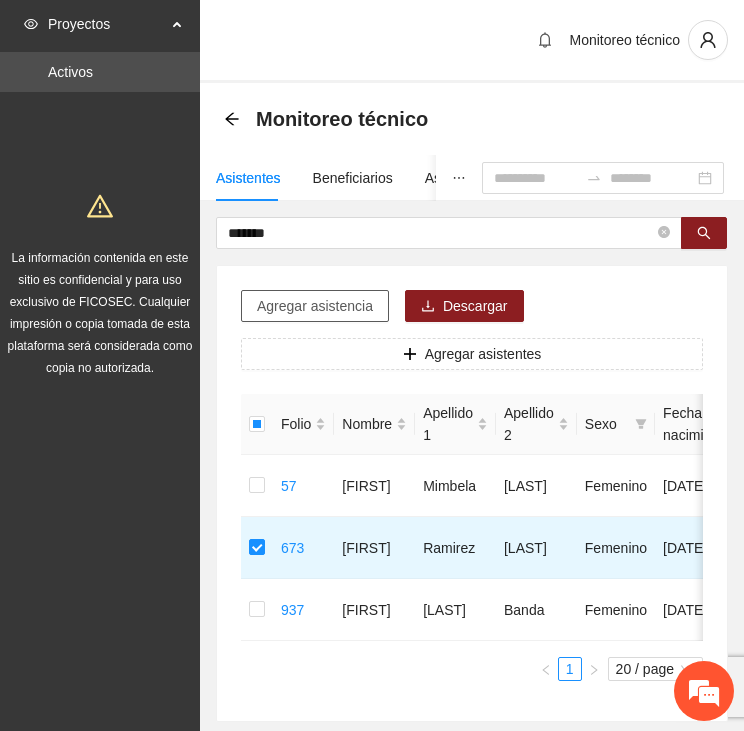 click on "Agregar asistencia" at bounding box center [315, 306] 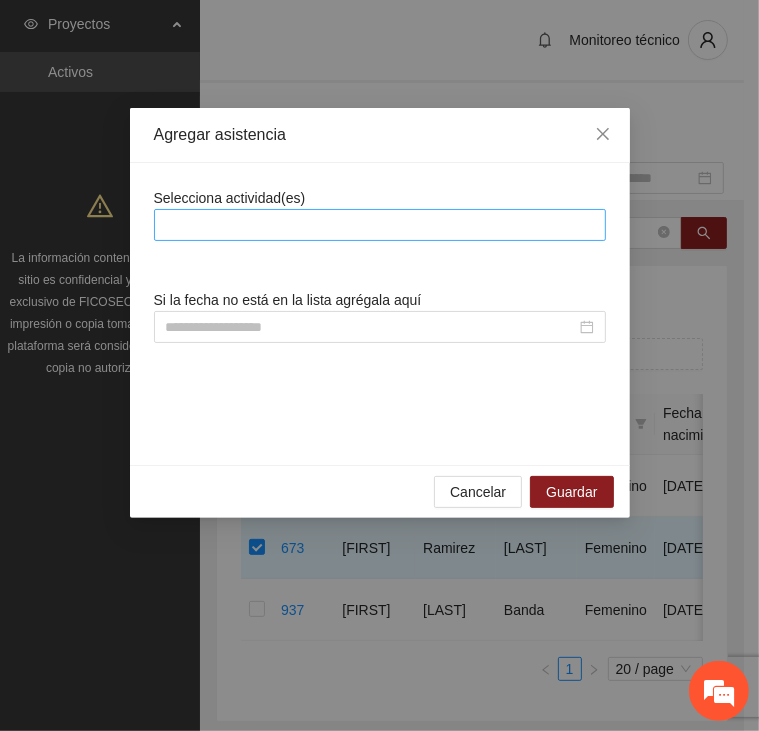 click at bounding box center (380, 225) 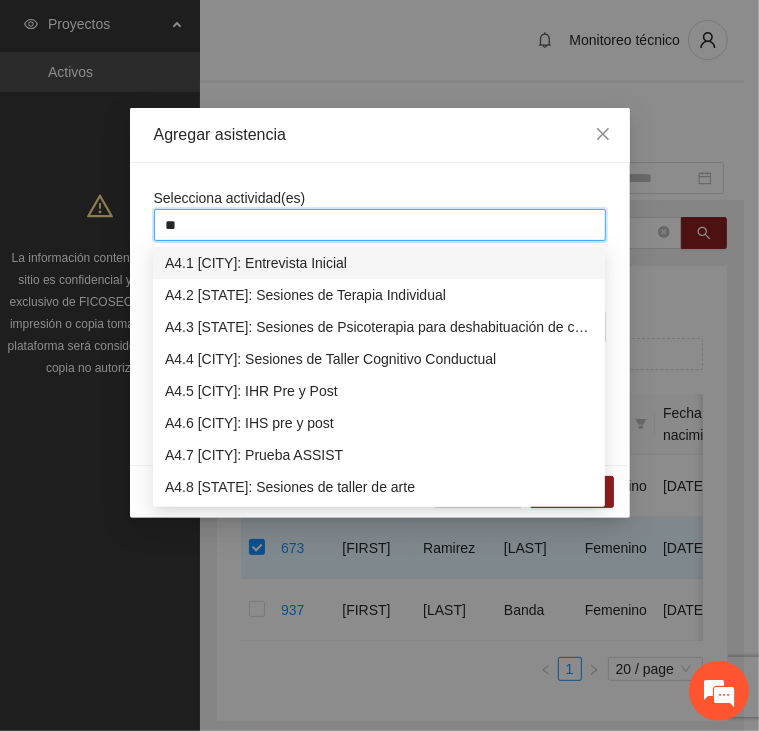 type on "***" 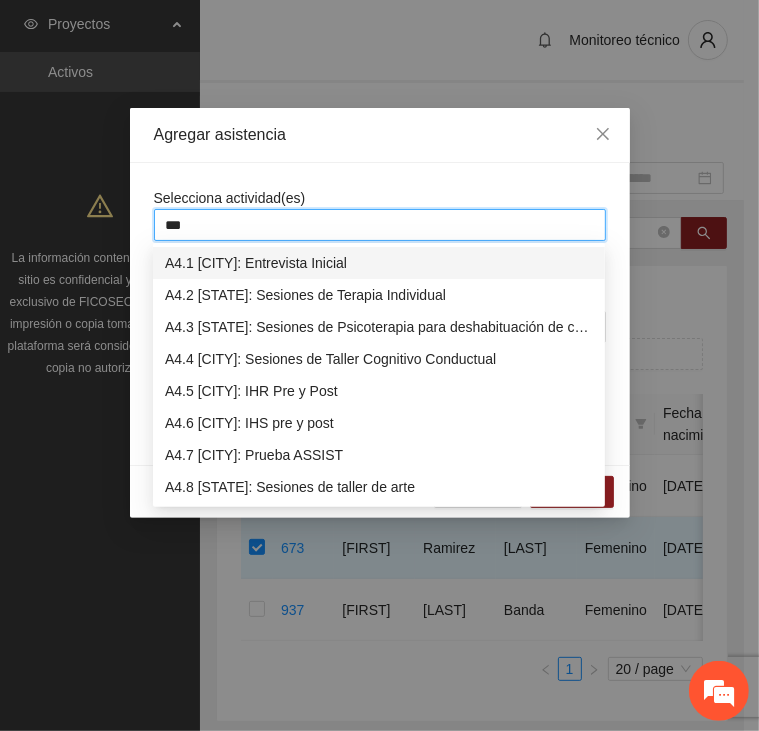 type 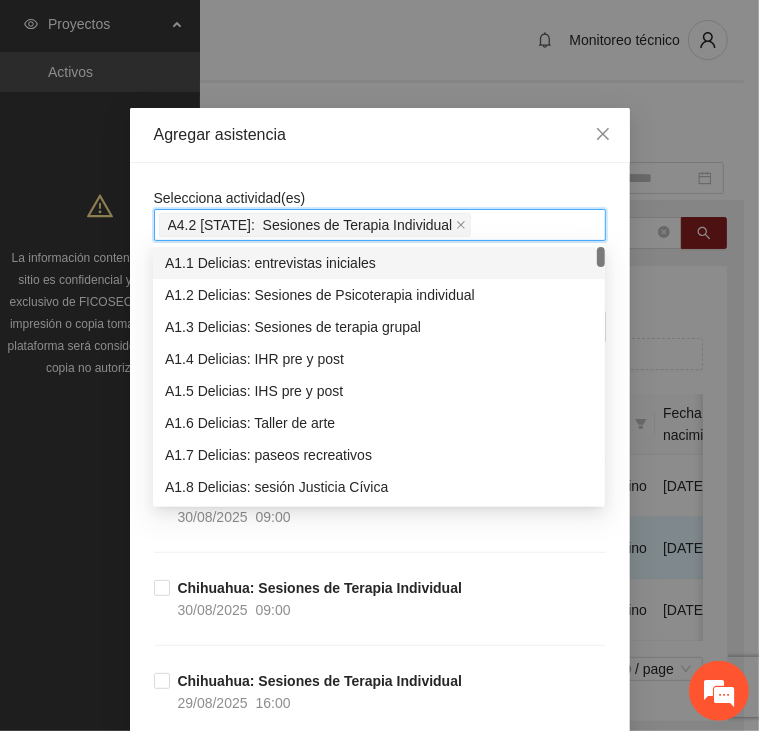 click on "Selecciona actividad(es) A4.2 [CITY]:  Sesiones de Terapia Individual    Si la fecha no está en la lista agrégala aquí [CITY]:  Sesiones de Terapia Individual  30/08/2025 09:00 [CITY]:  Sesiones de Terapia Individual  30/08/2025 09:00 [CITY]:  Sesiones de Terapia Individual  29/08/2025 16:00 [CITY]:  Sesiones de Terapia Individual  29/08/2025 10:00 [CITY]:  Sesiones de Terapia Individual  29/08/2025 10:00 [CITY]:  Sesiones de Terapia Individual  28/08/2025 16:00 [CITY]:  Sesiones de Terapia Individual  28/08/2025 10:00 [CITY]:  Sesiones de Terapia Individual  28/08/2025 09:00 [CITY]:  Sesiones de Terapia Individual  27/08/2025 16:00 [CITY]:  Sesiones de Terapia Individual  27/08/2025 10:00 [CITY]:  Sesiones de Terapia Individual  27/08/2025 10:00 [CITY]:  Sesiones de Terapia Individual  26/08/2025 16:00 [CITY]:  Sesiones de Terapia Individual  26/08/2025 10:00 [CITY]:  Sesiones de Terapia Individual" at bounding box center [380, 20262] 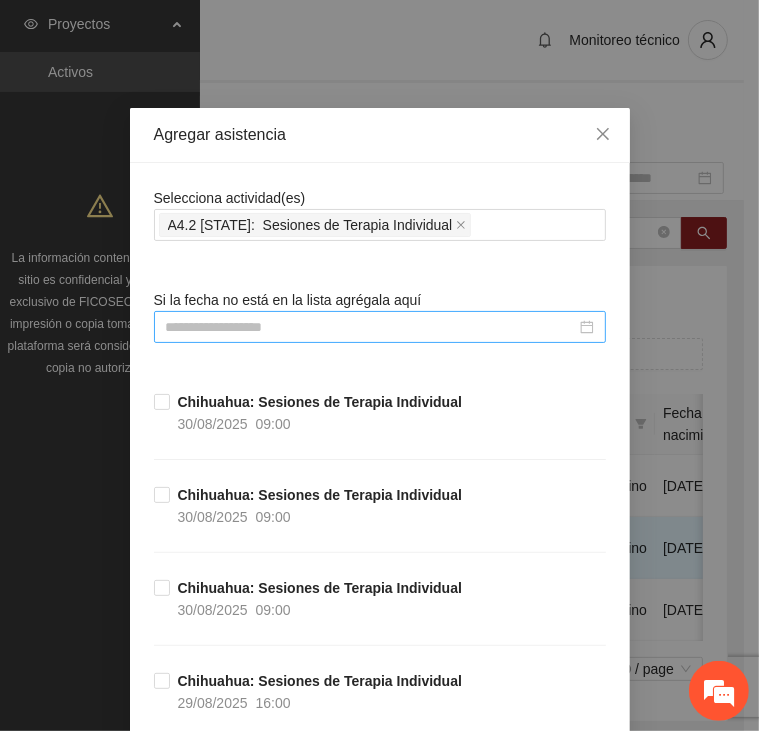 click at bounding box center [371, 327] 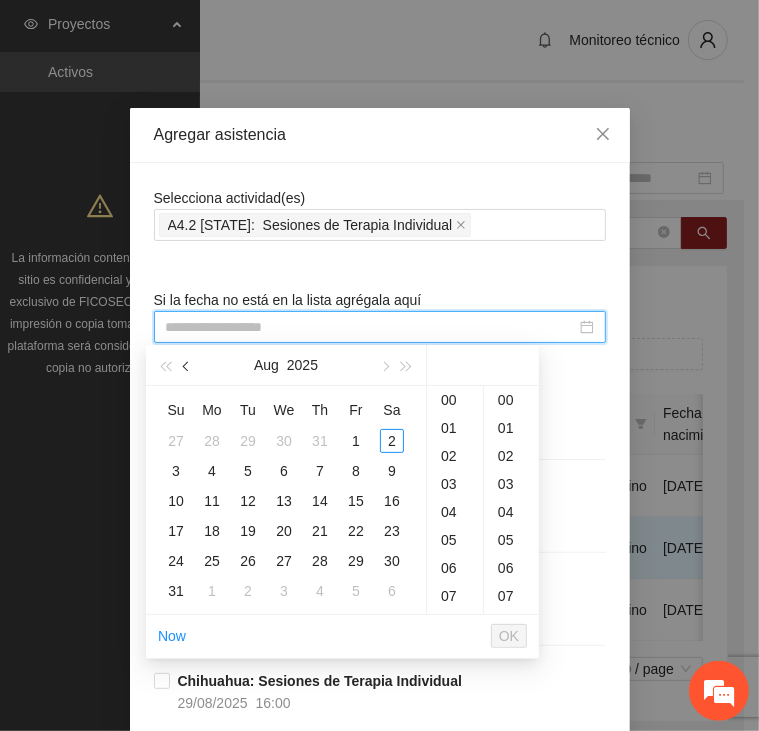 click at bounding box center [187, 365] 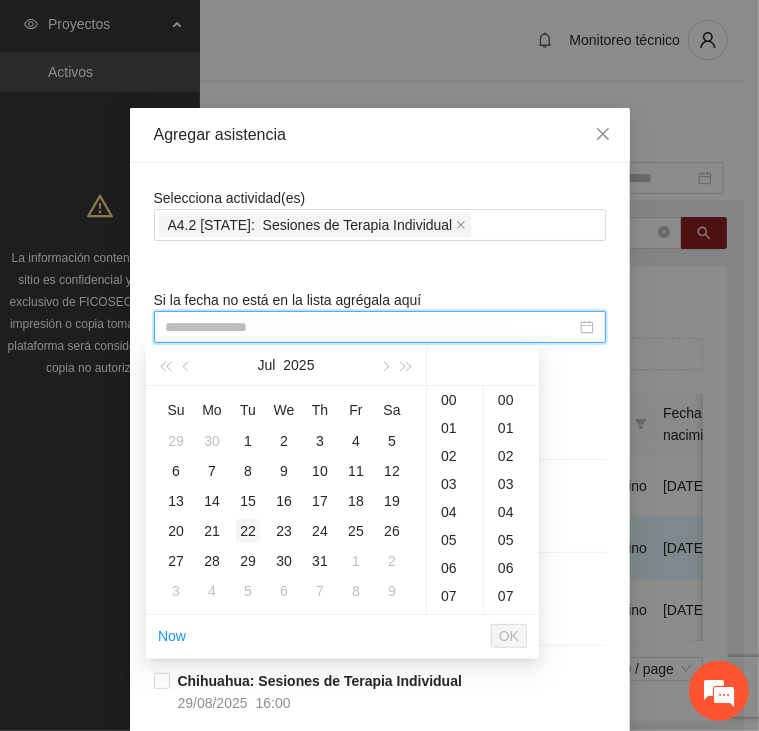 click on "22" at bounding box center (248, 531) 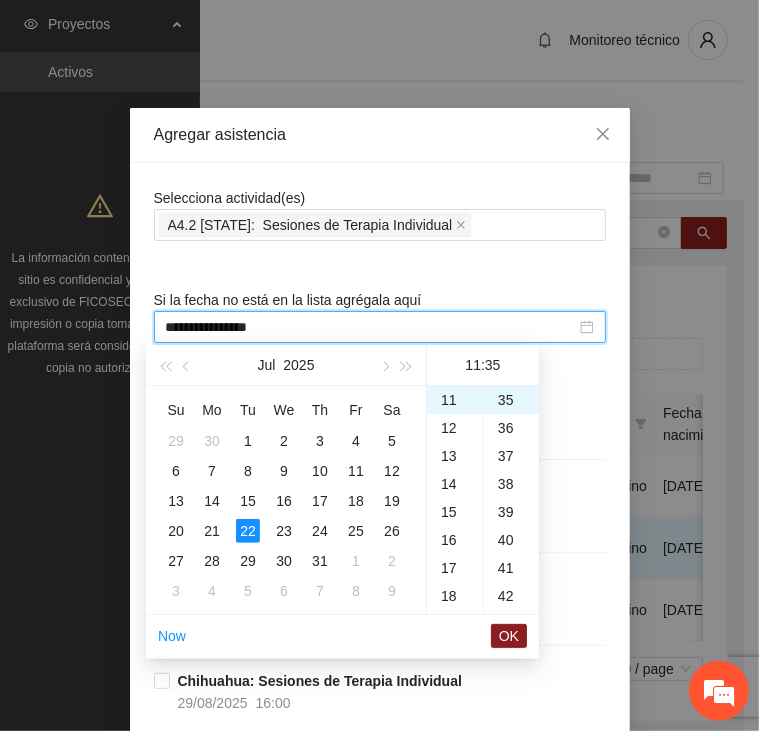 scroll, scrollTop: 308, scrollLeft: 0, axis: vertical 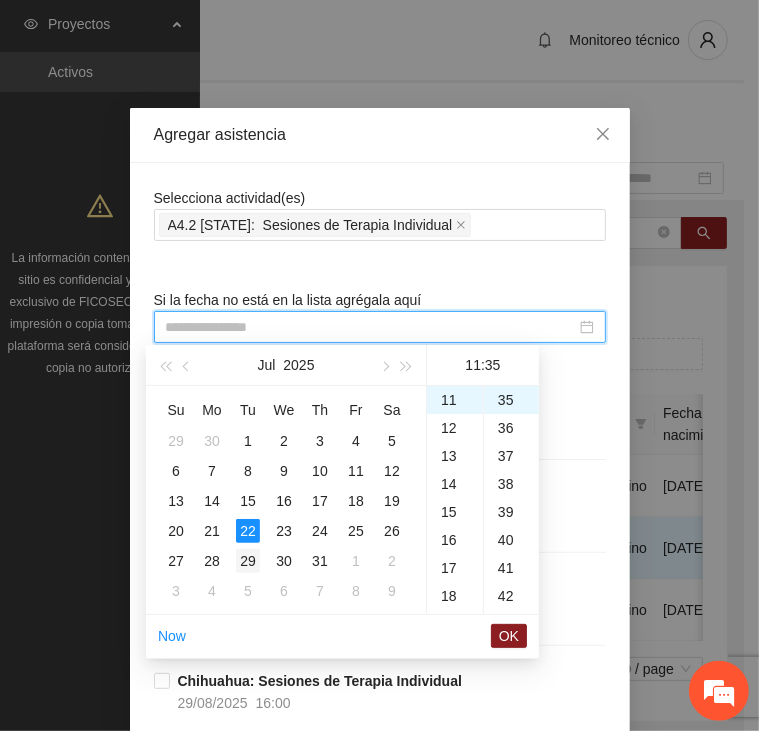 click on "29" at bounding box center [248, 561] 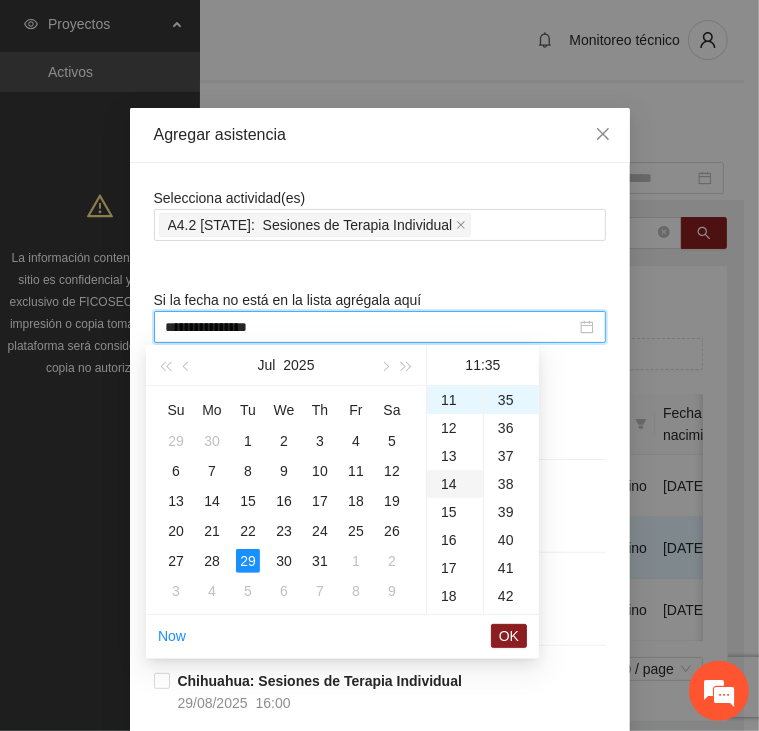 click on "14" at bounding box center [455, 484] 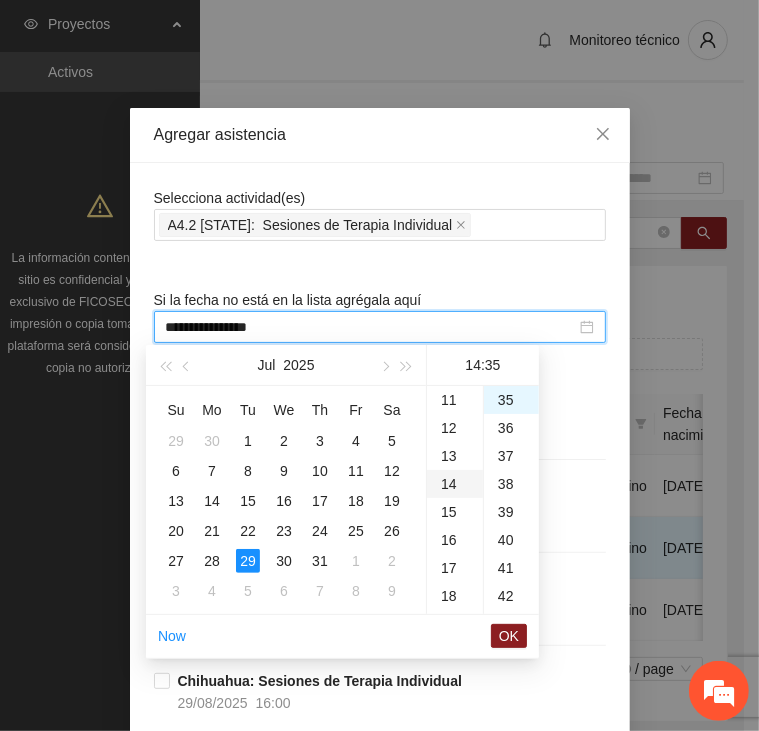 scroll, scrollTop: 392, scrollLeft: 0, axis: vertical 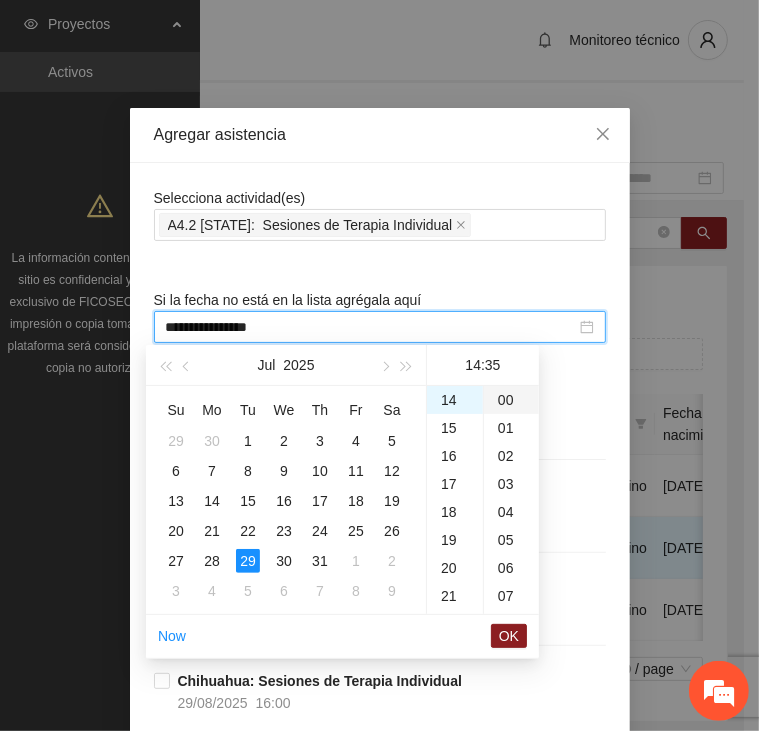 click on "00" at bounding box center (511, 400) 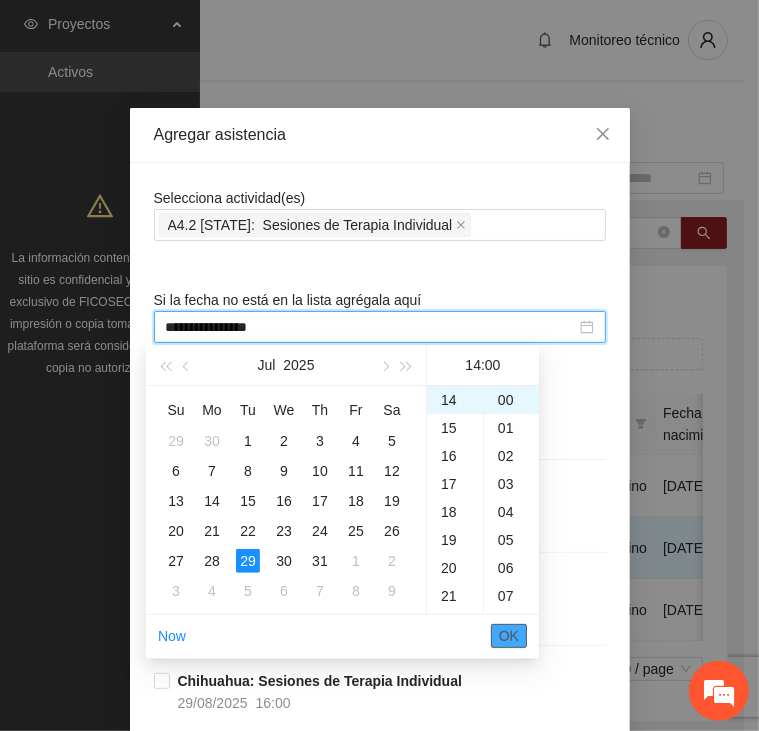 click on "OK" at bounding box center [509, 636] 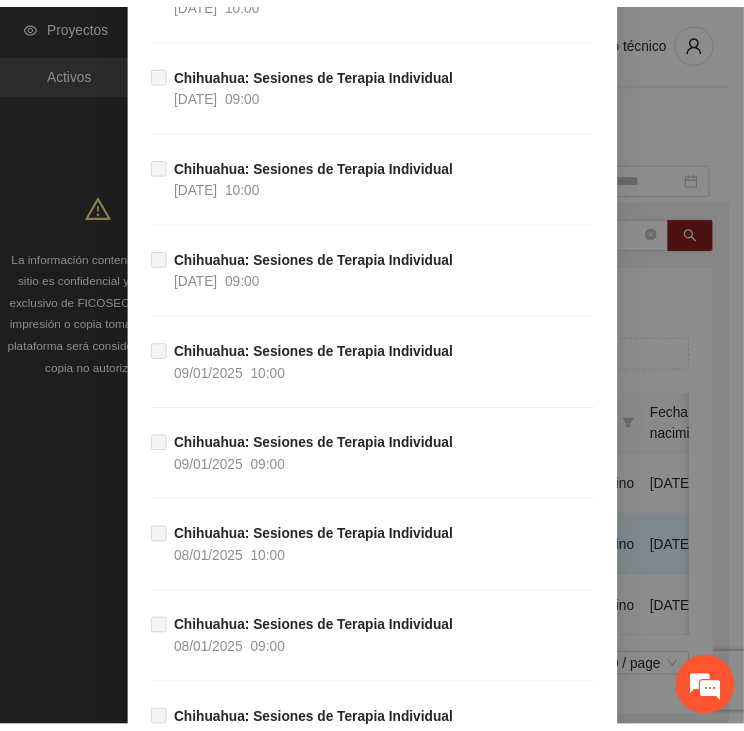 scroll, scrollTop: 39620, scrollLeft: 0, axis: vertical 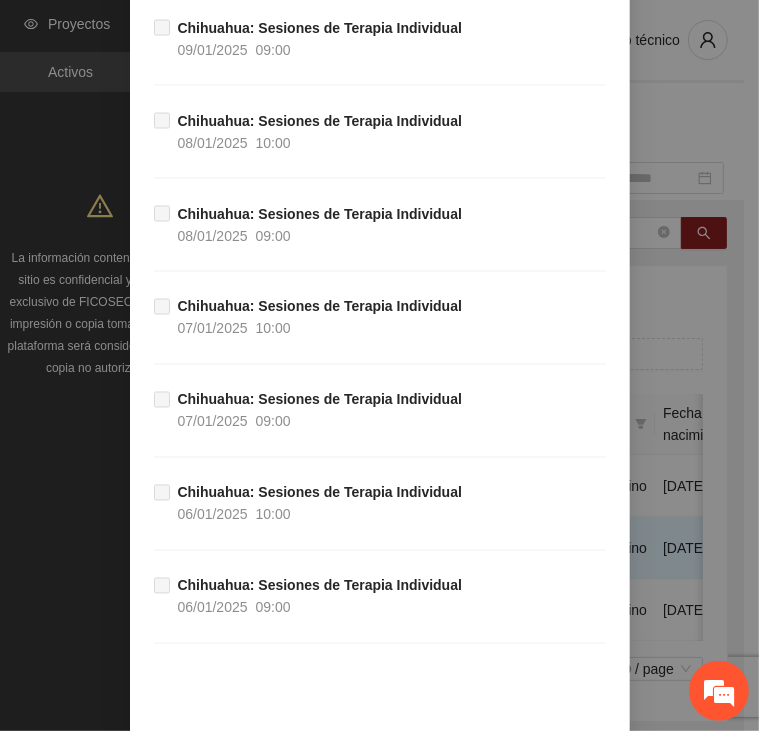 click on "Guardar" at bounding box center [571, 768] 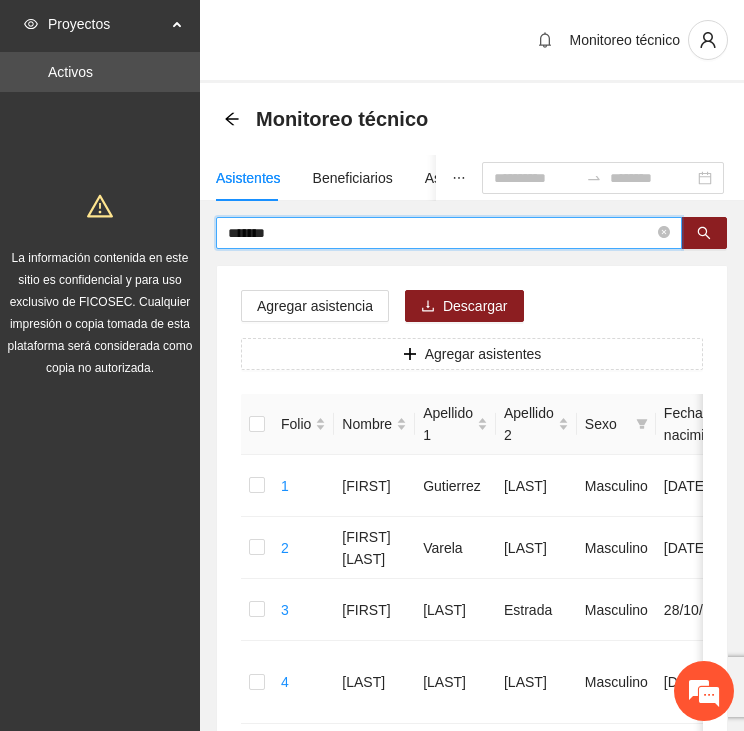 drag, startPoint x: 328, startPoint y: 230, endPoint x: 184, endPoint y: 231, distance: 144.00348 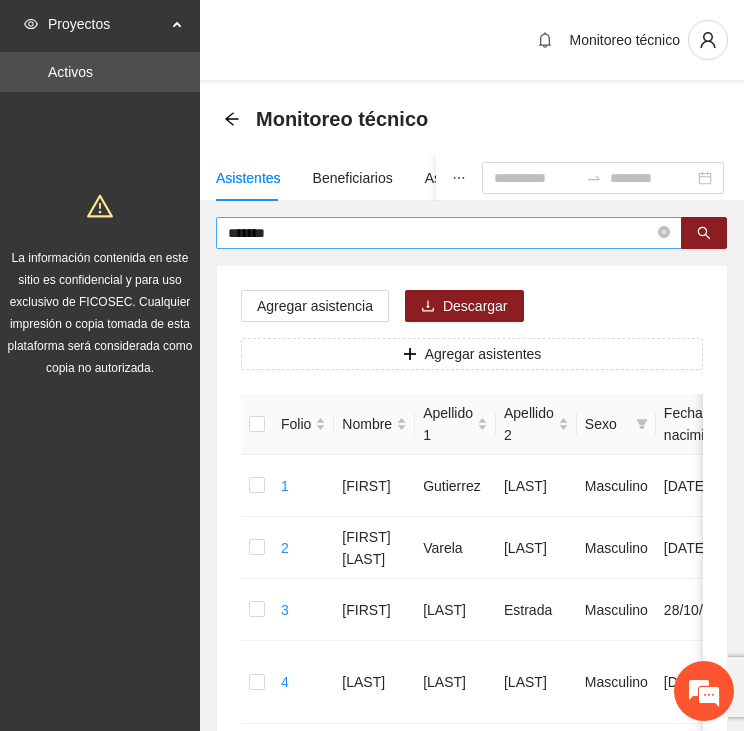 click on "*******" at bounding box center (441, 233) 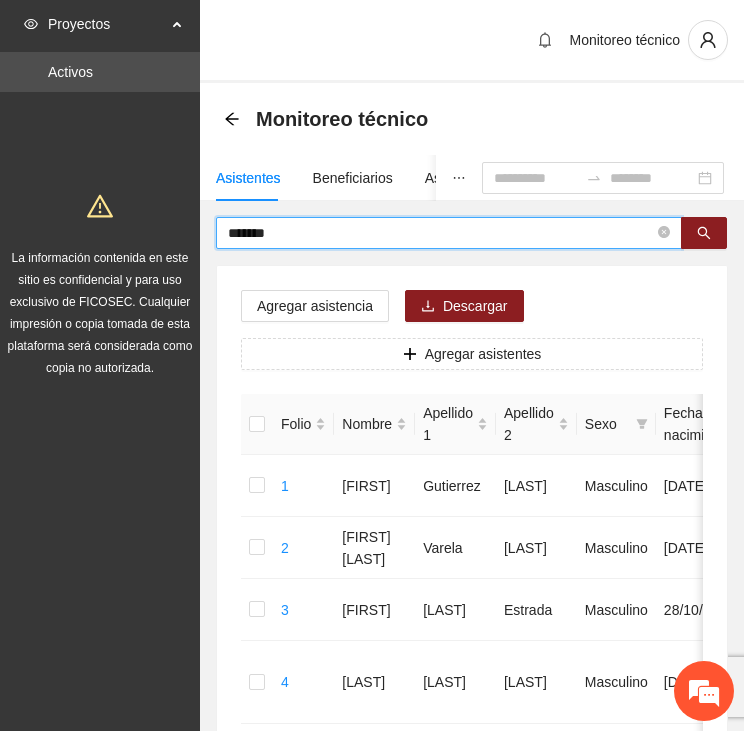click on "*******" at bounding box center [441, 233] 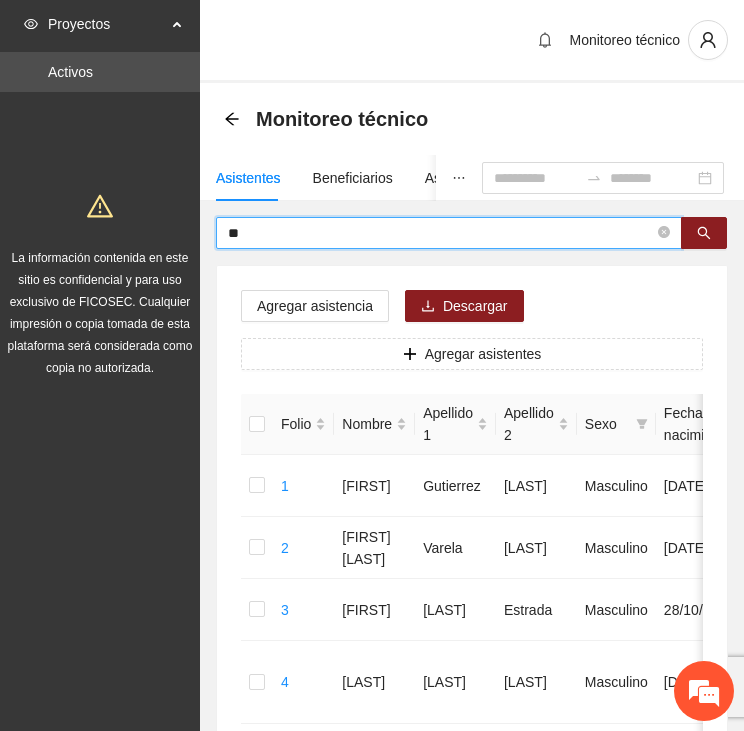 type on "*" 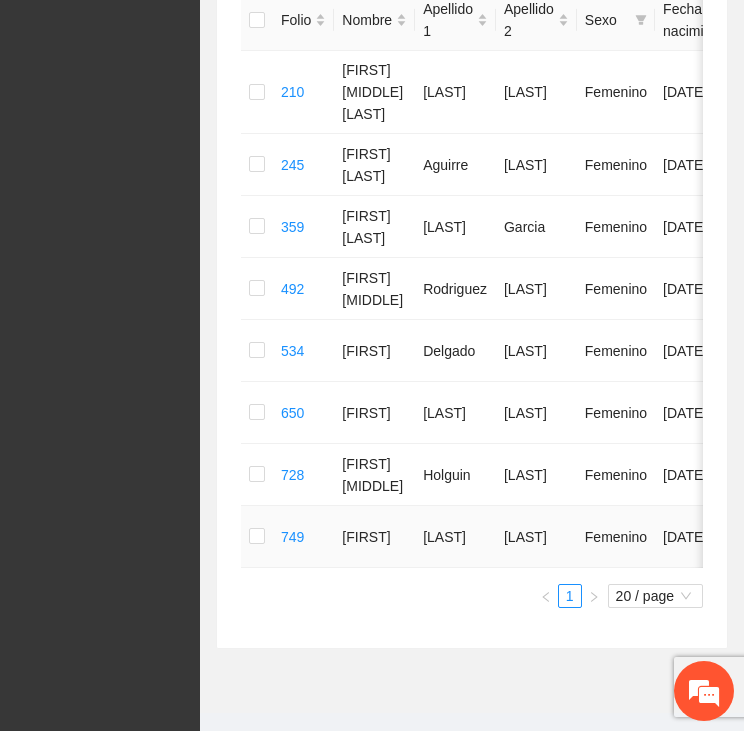 scroll, scrollTop: 135, scrollLeft: 0, axis: vertical 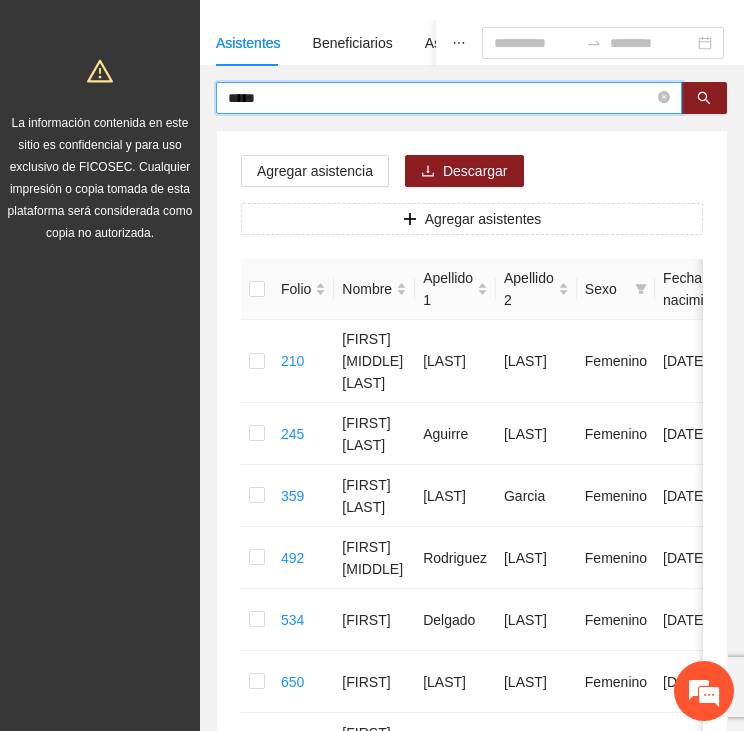 drag, startPoint x: 229, startPoint y: 96, endPoint x: 183, endPoint y: 94, distance: 46.043457 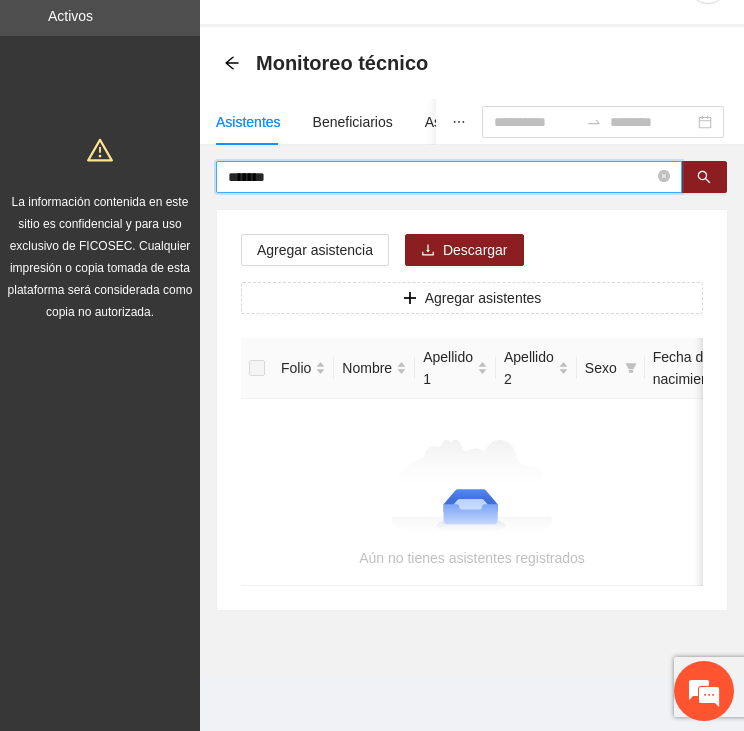 scroll, scrollTop: 69, scrollLeft: 0, axis: vertical 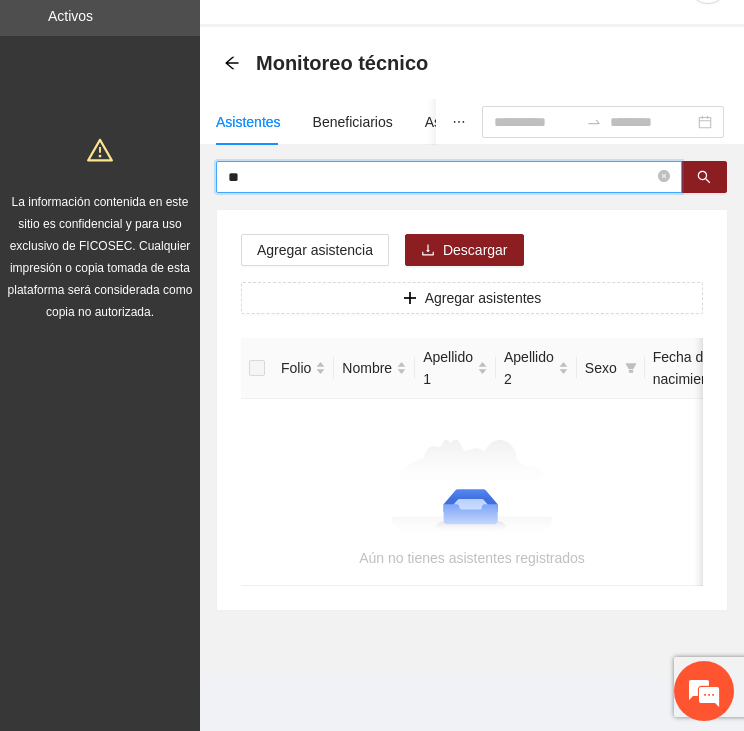 type on "*" 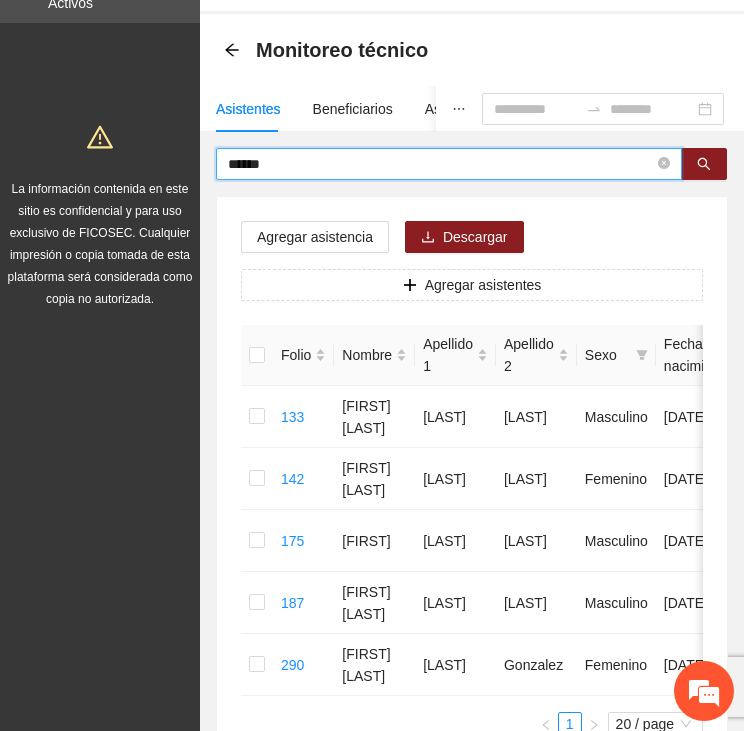 scroll, scrollTop: 135, scrollLeft: 0, axis: vertical 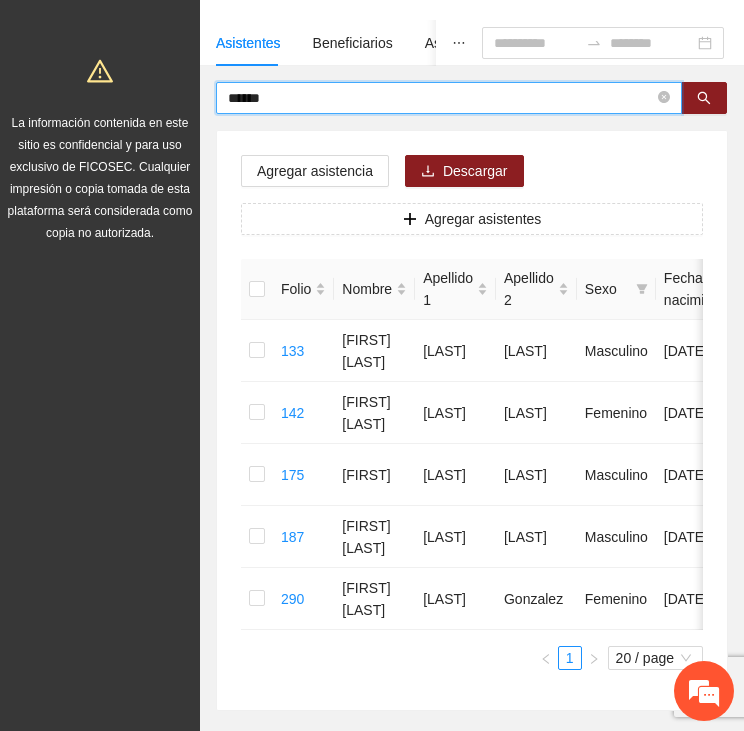 drag, startPoint x: 307, startPoint y: 92, endPoint x: 199, endPoint y: 91, distance: 108.00463 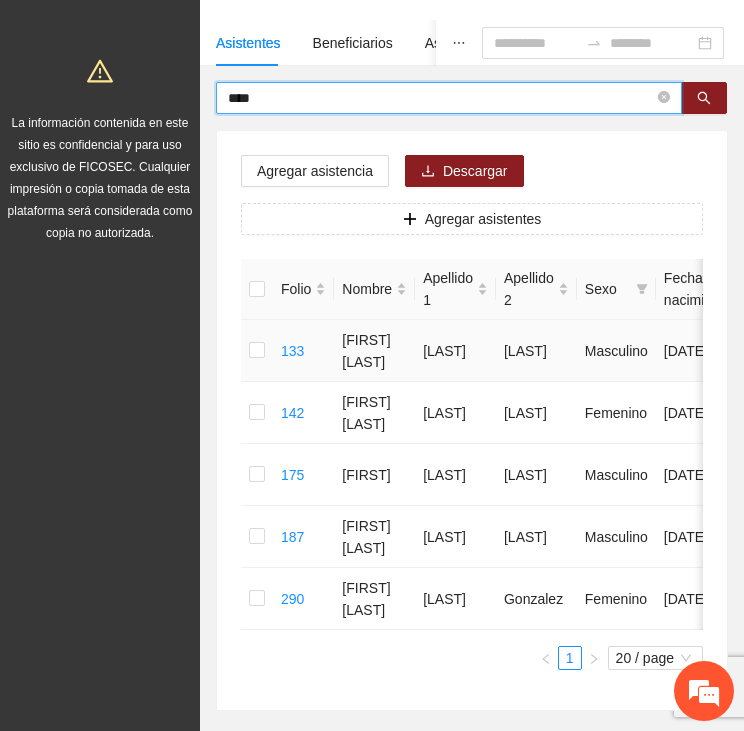 type on "****" 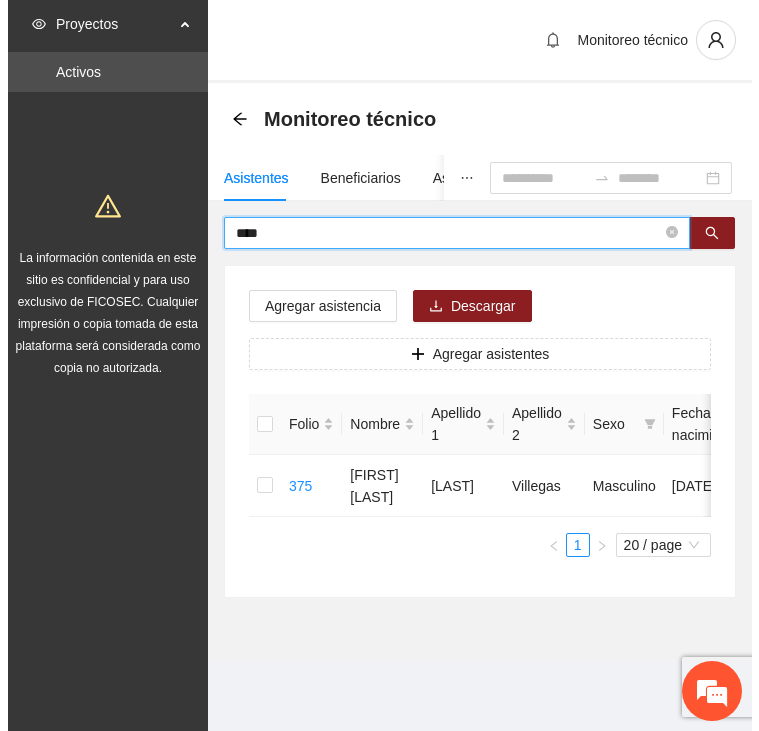 scroll, scrollTop: 0, scrollLeft: 0, axis: both 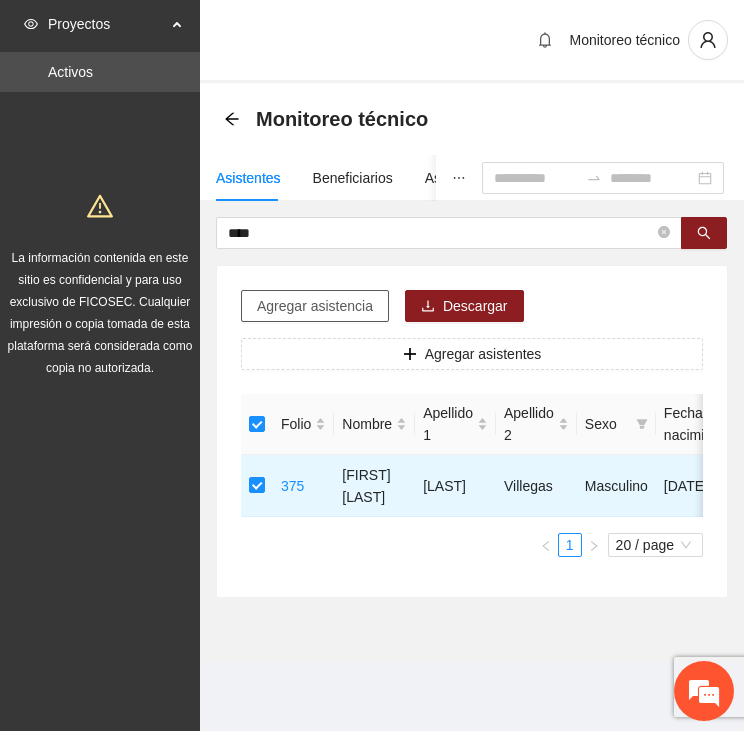 click on "Agregar asistencia" at bounding box center (315, 306) 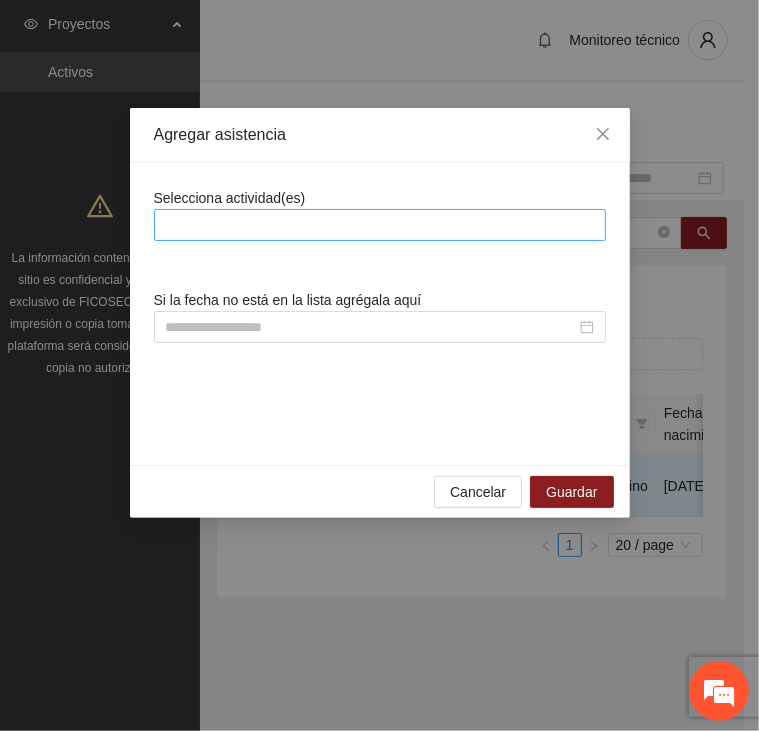 click at bounding box center [380, 225] 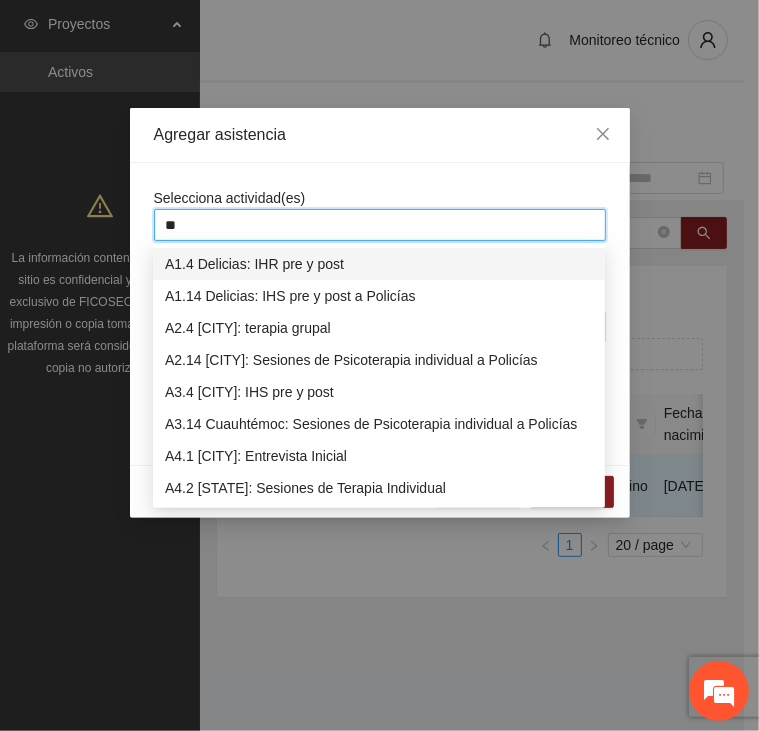 type on "***" 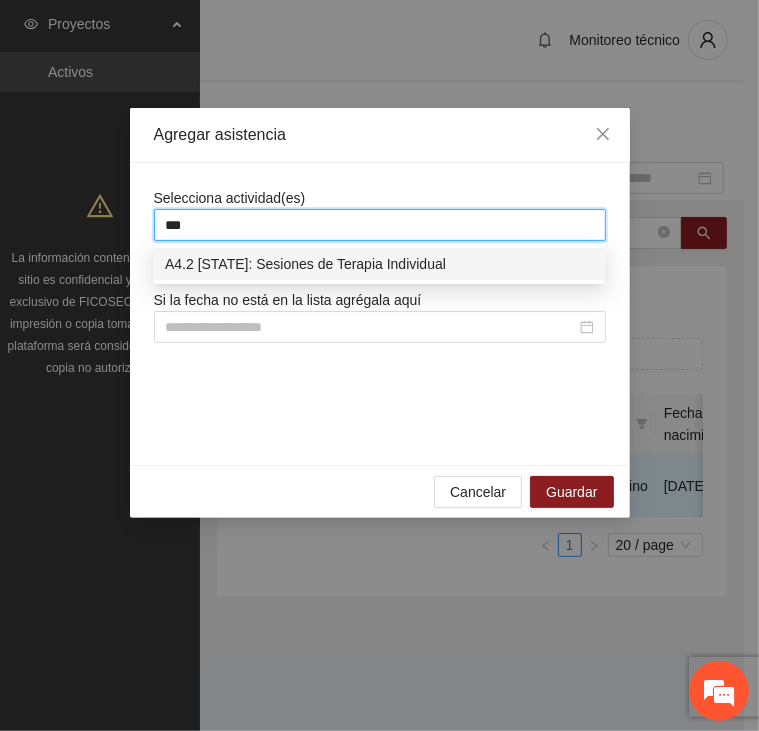 type 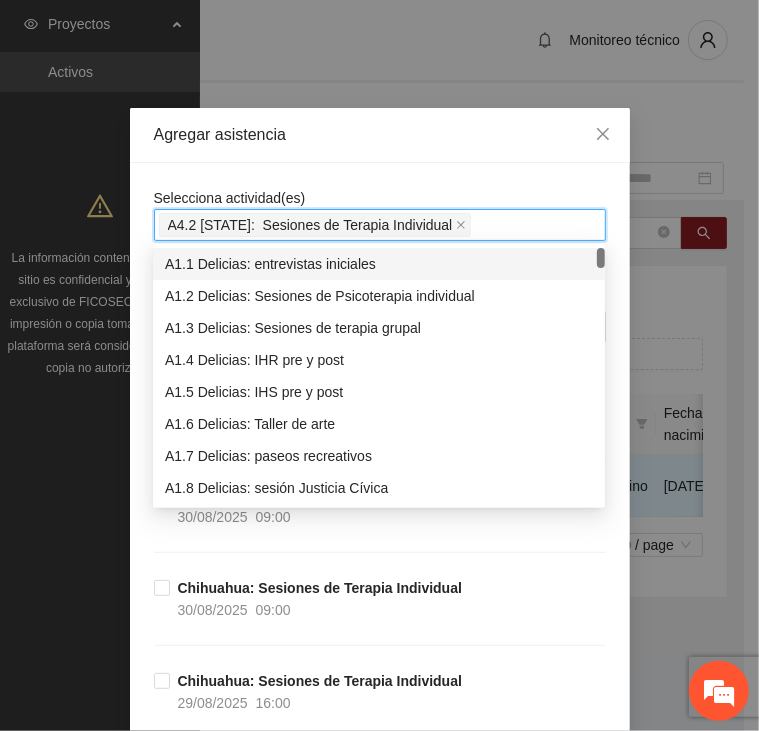 click on "Selecciona actividad(es) A4.2 [CITY]:  Sesiones de Terapia Individual    Si la fecha no está en la lista agrégala aquí [CITY]:  Sesiones de Terapia Individual  30/08/2025 09:00 [CITY]:  Sesiones de Terapia Individual  30/08/2025 09:00 [CITY]:  Sesiones de Terapia Individual  29/08/2025 16:00 [CITY]:  Sesiones de Terapia Individual  29/08/2025 10:00 [CITY]:  Sesiones de Terapia Individual  29/08/2025 10:00 [CITY]:  Sesiones de Terapia Individual  28/08/2025 16:00 [CITY]:  Sesiones de Terapia Individual  28/08/2025 10:00 [CITY]:  Sesiones de Terapia Individual  28/08/2025 09:00 [CITY]:  Sesiones de Terapia Individual  27/08/2025 16:00 [CITY]:  Sesiones de Terapia Individual  27/08/2025 10:00 [CITY]:  Sesiones de Terapia Individual  27/08/2025 10:00 [CITY]:  Sesiones de Terapia Individual  26/08/2025 16:00 [CITY]:  Sesiones de Terapia Individual  26/08/2025 10:00 [CITY]:  Sesiones de Terapia Individual" at bounding box center [380, 20262] 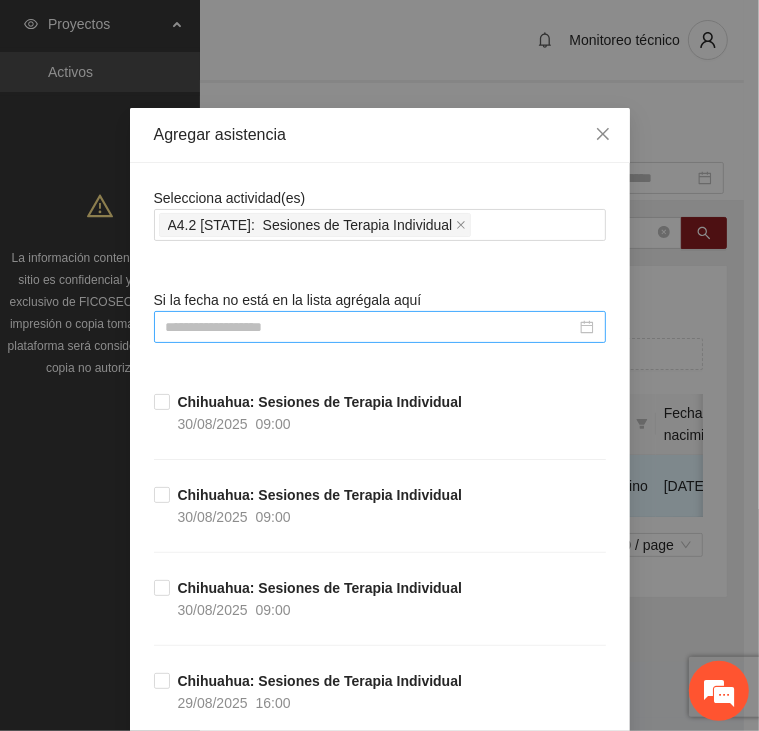 click at bounding box center (371, 327) 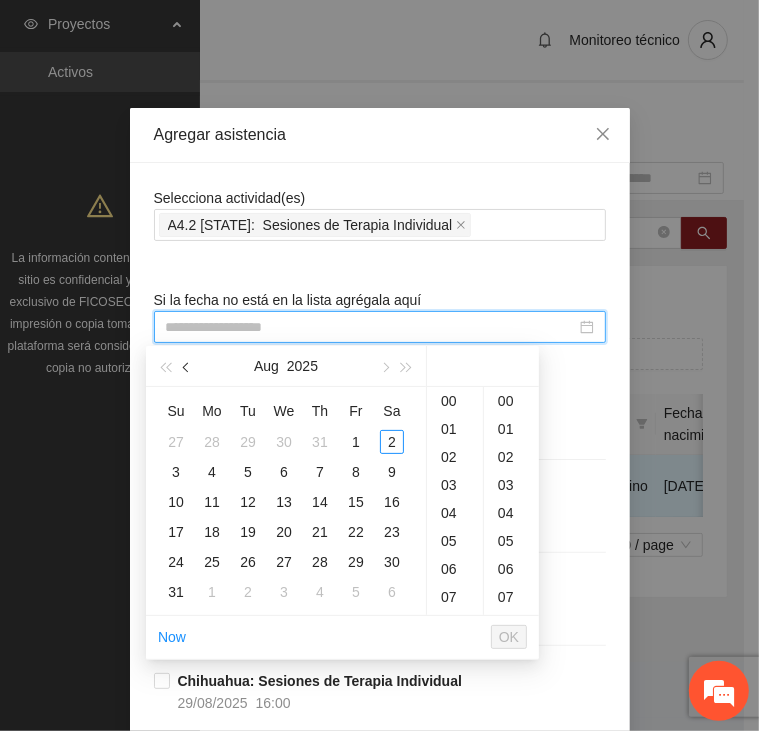 click at bounding box center [187, 366] 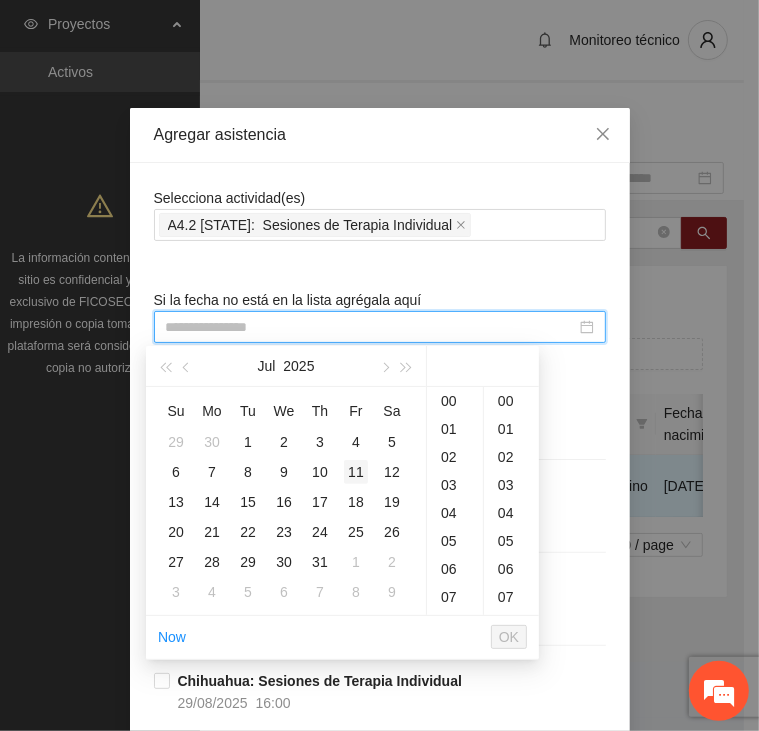 click on "11" at bounding box center (356, 472) 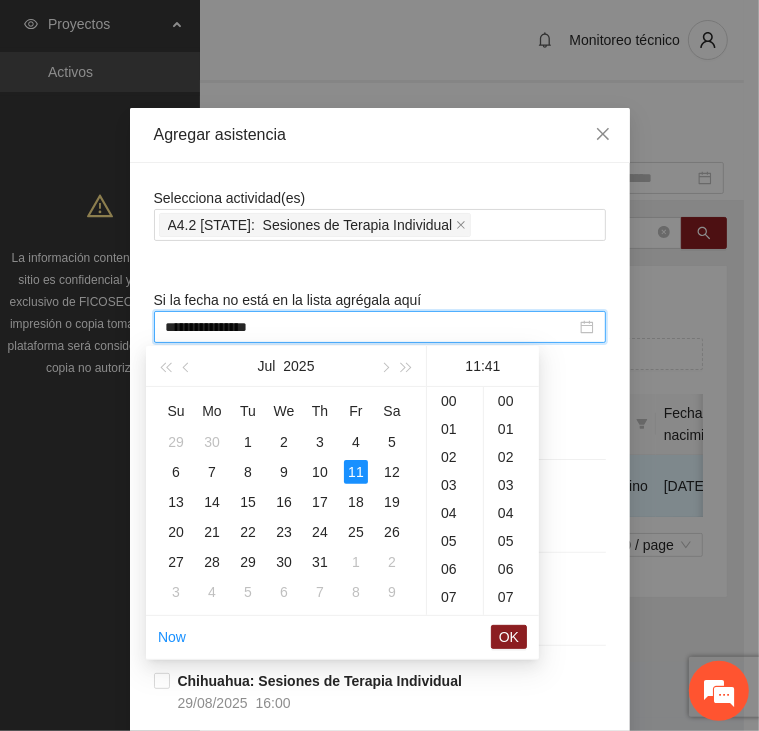 scroll, scrollTop: 308, scrollLeft: 0, axis: vertical 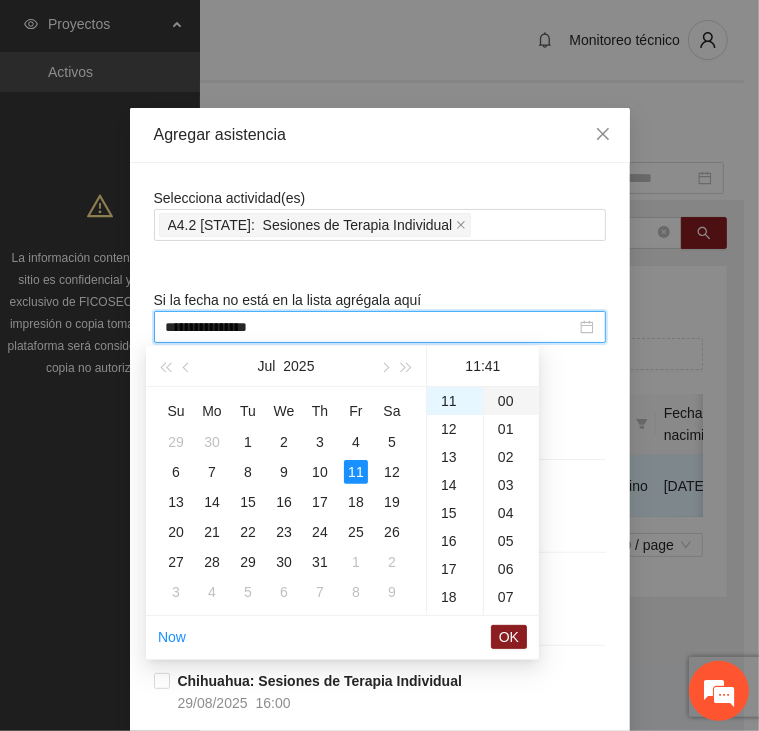 click on "00" at bounding box center [511, 401] 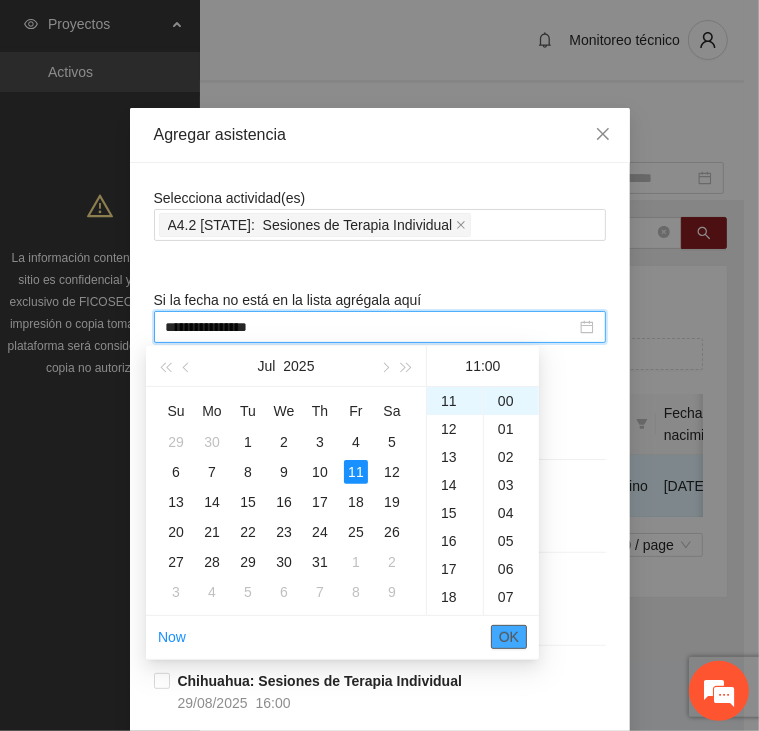 click on "OK" at bounding box center (509, 637) 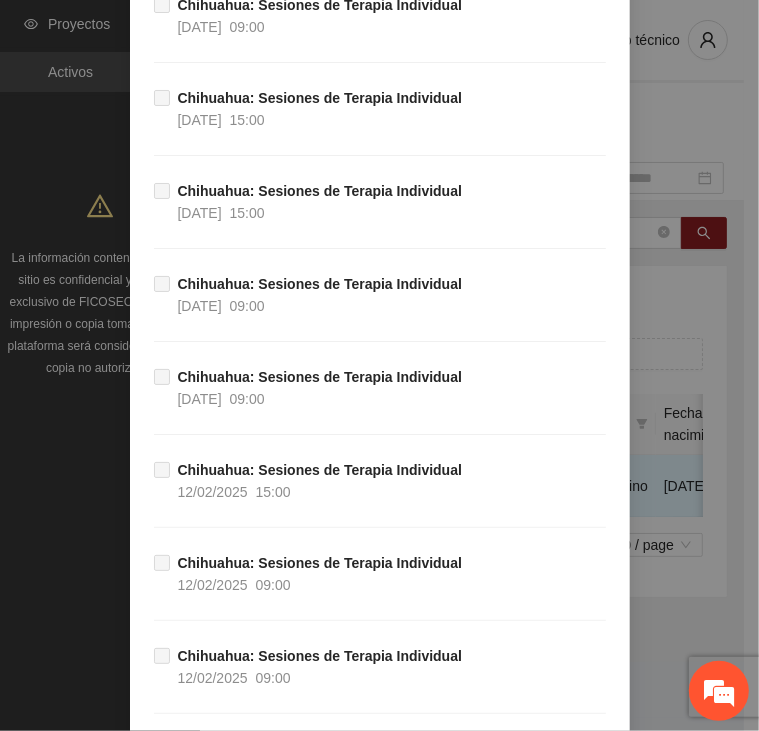 scroll, scrollTop: 39620, scrollLeft: 0, axis: vertical 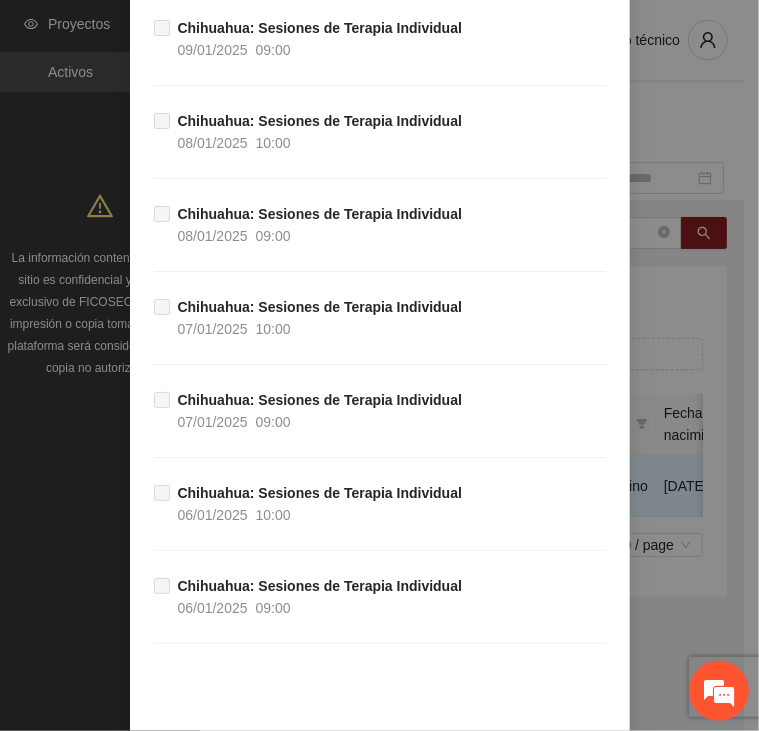 click on "Cancelar Guardar" at bounding box center (380, 767) 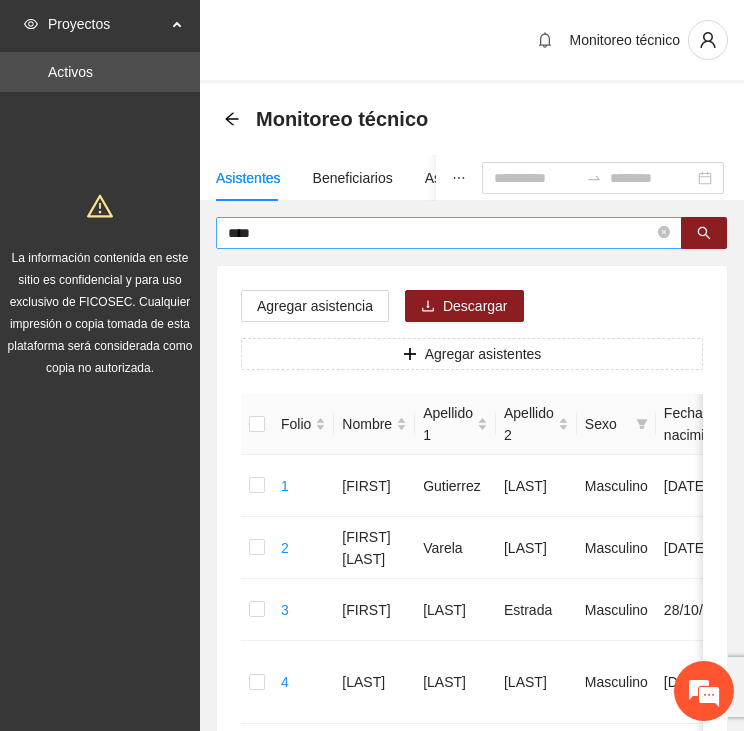 drag, startPoint x: 302, startPoint y: 237, endPoint x: 313, endPoint y: 229, distance: 13.601471 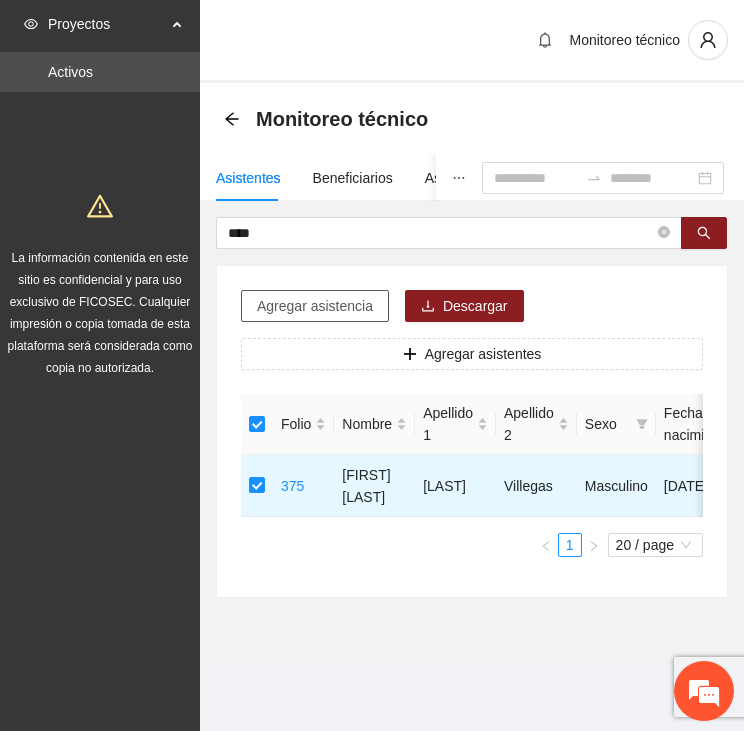 click on "Agregar asistencia" at bounding box center (315, 306) 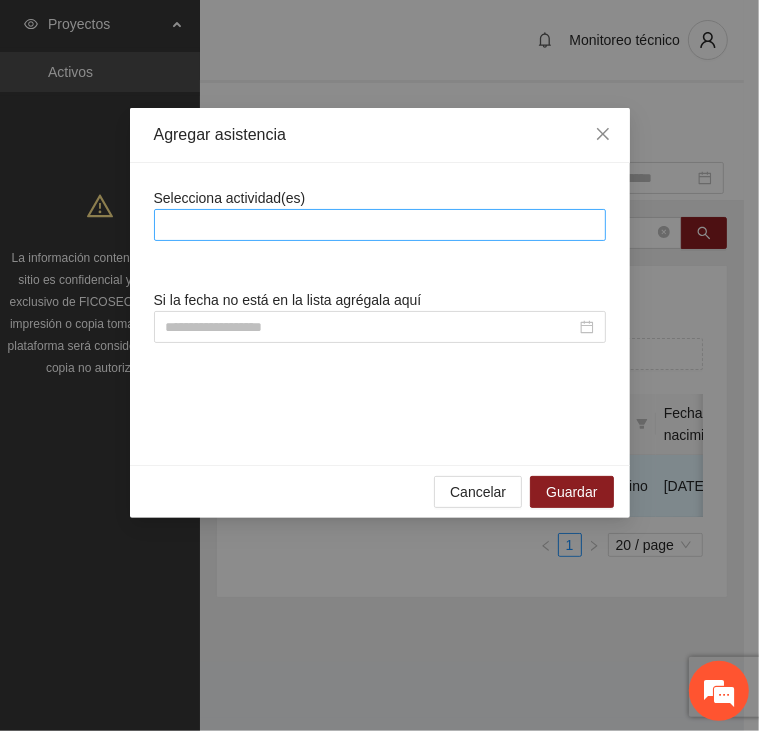 click at bounding box center [380, 225] 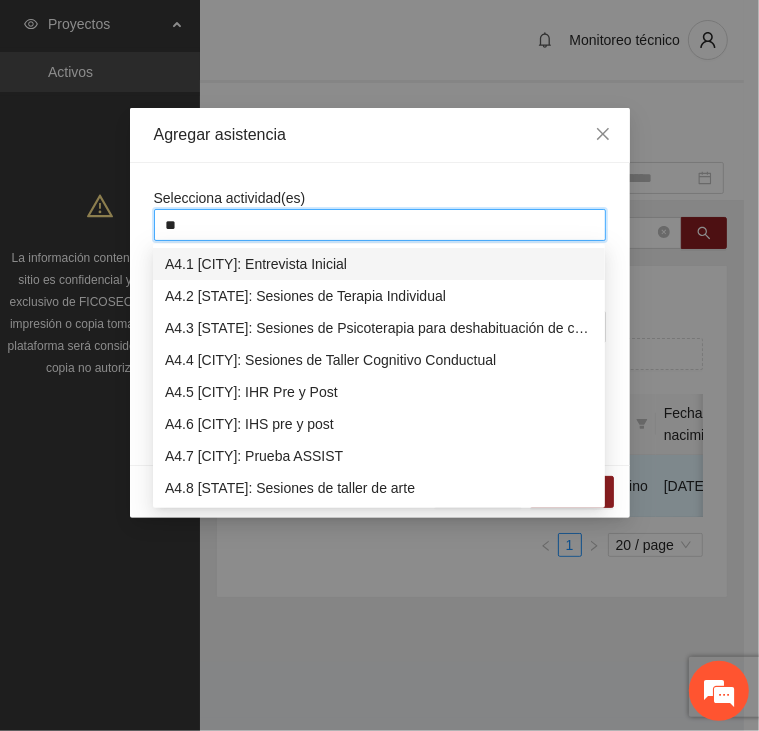 type on "***" 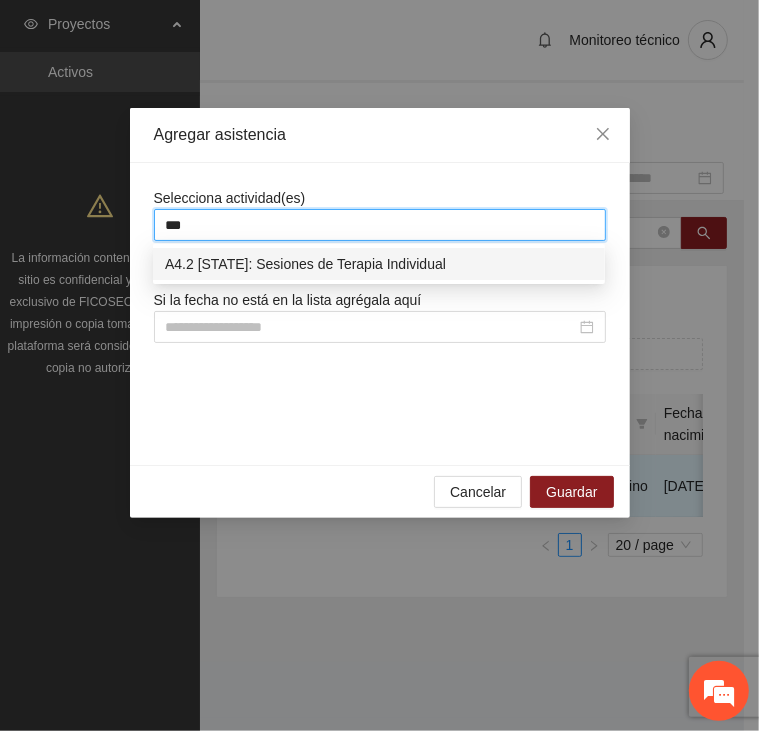 type 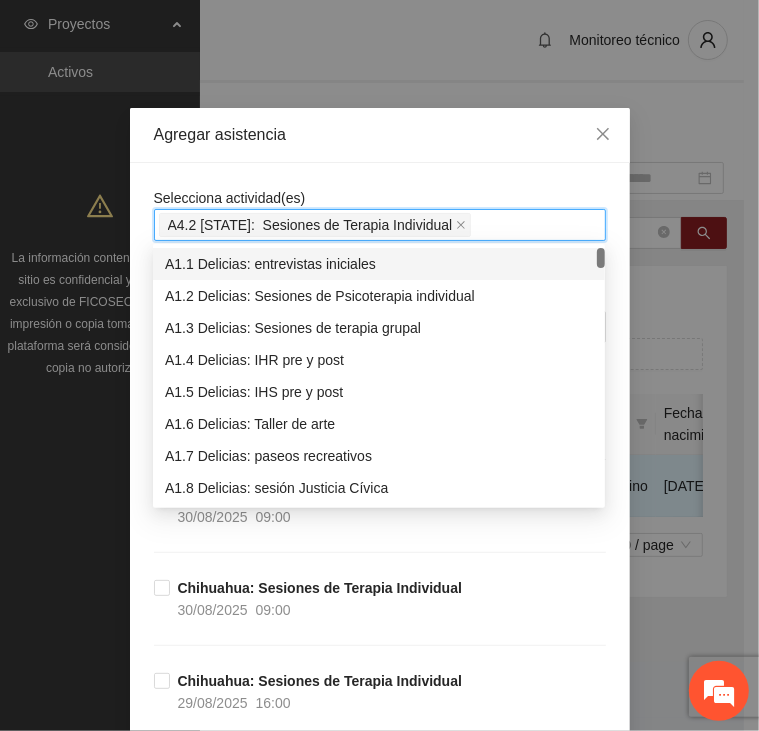 click on "Selecciona actividad(es) A4.2 [CITY]:  Sesiones de Terapia Individual    Si la fecha no está en la lista agrégala aquí [CITY]:  Sesiones de Terapia Individual  30/08/2025 09:00 [CITY]:  Sesiones de Terapia Individual  30/08/2025 09:00 [CITY]:  Sesiones de Terapia Individual  29/08/2025 16:00 [CITY]:  Sesiones de Terapia Individual  29/08/2025 10:00 [CITY]:  Sesiones de Terapia Individual  29/08/2025 10:00 [CITY]:  Sesiones de Terapia Individual  28/08/2025 16:00 [CITY]:  Sesiones de Terapia Individual  28/08/2025 10:00 [CITY]:  Sesiones de Terapia Individual  28/08/2025 09:00 [CITY]:  Sesiones de Terapia Individual  27/08/2025 16:00 [CITY]:  Sesiones de Terapia Individual  27/08/2025 10:00 [CITY]:  Sesiones de Terapia Individual  27/08/2025 10:00 [CITY]:  Sesiones de Terapia Individual  26/08/2025 16:00 [CITY]:  Sesiones de Terapia Individual  26/08/2025 10:00 [CITY]:  Sesiones de Terapia Individual" at bounding box center (380, 20262) 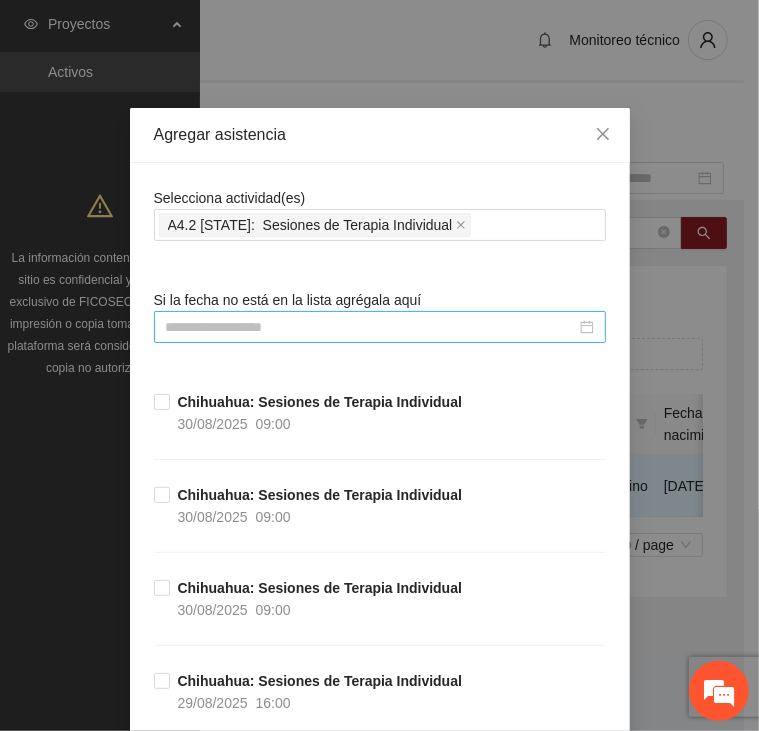 click at bounding box center (371, 327) 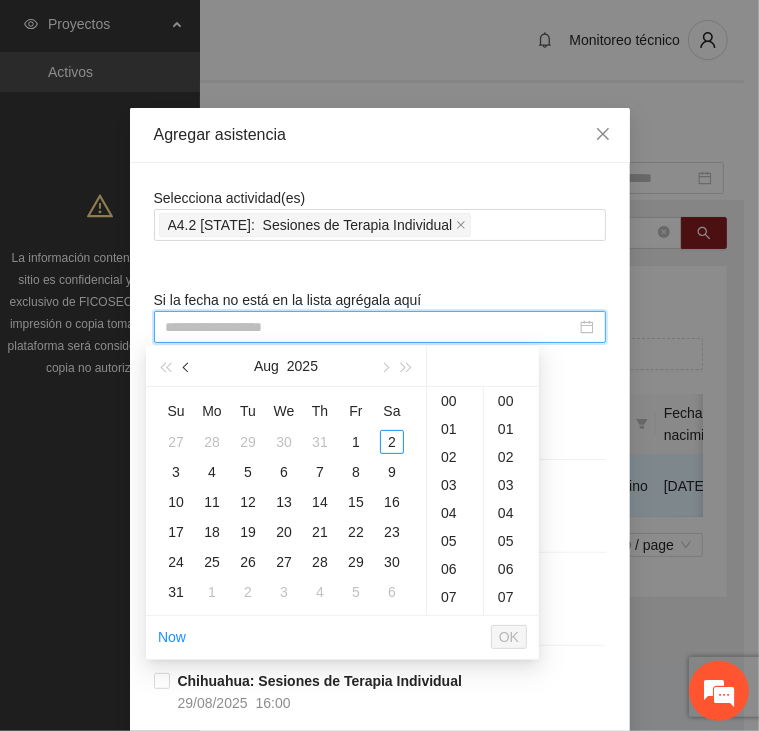 click at bounding box center (187, 366) 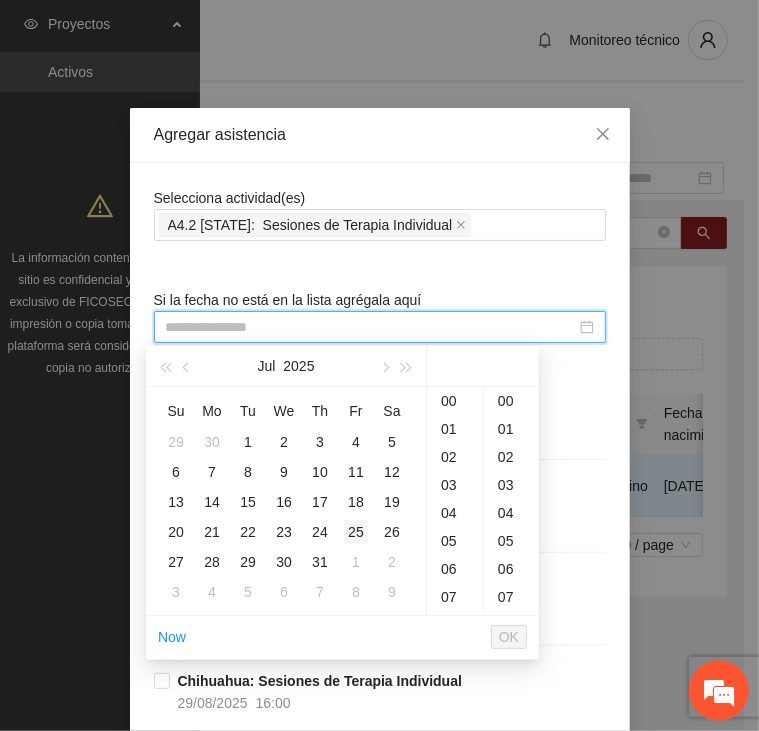 click on "25" at bounding box center (356, 532) 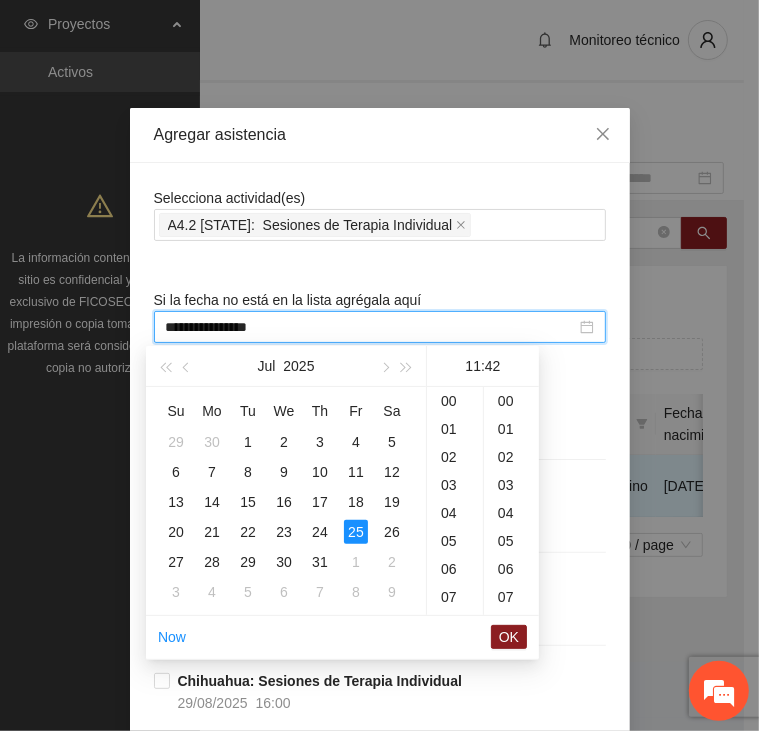 scroll, scrollTop: 282, scrollLeft: 0, axis: vertical 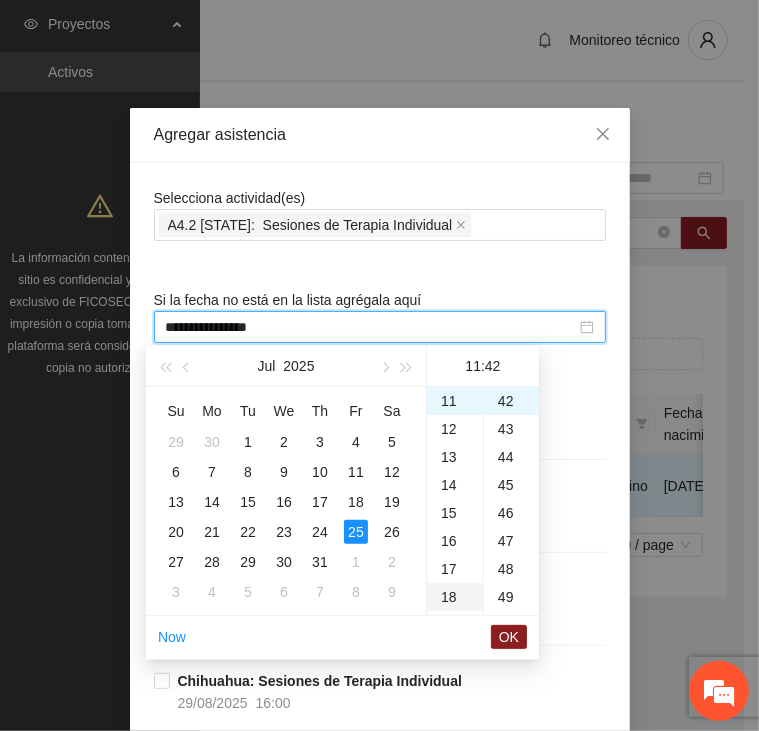 type on "**********" 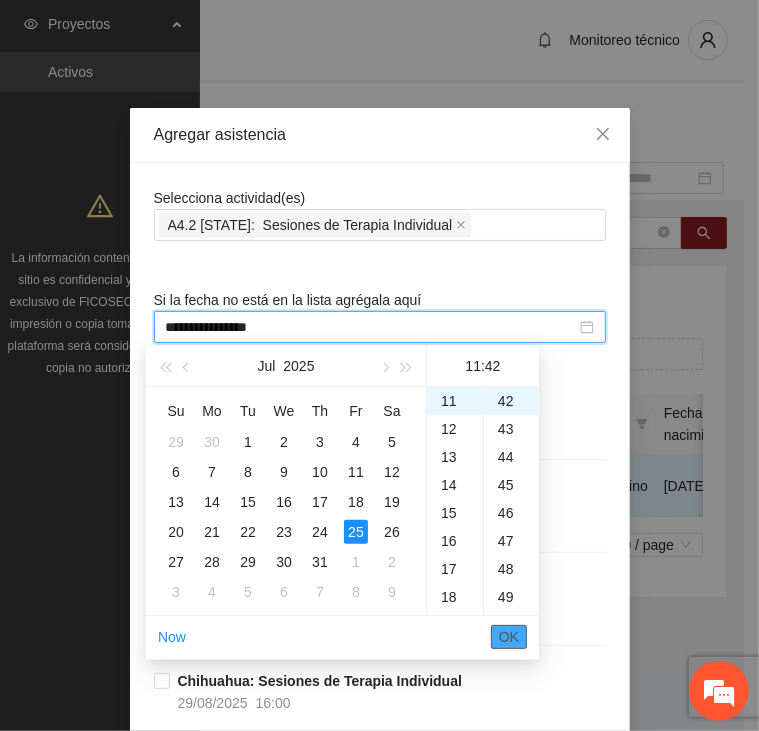 click on "OK" at bounding box center [509, 637] 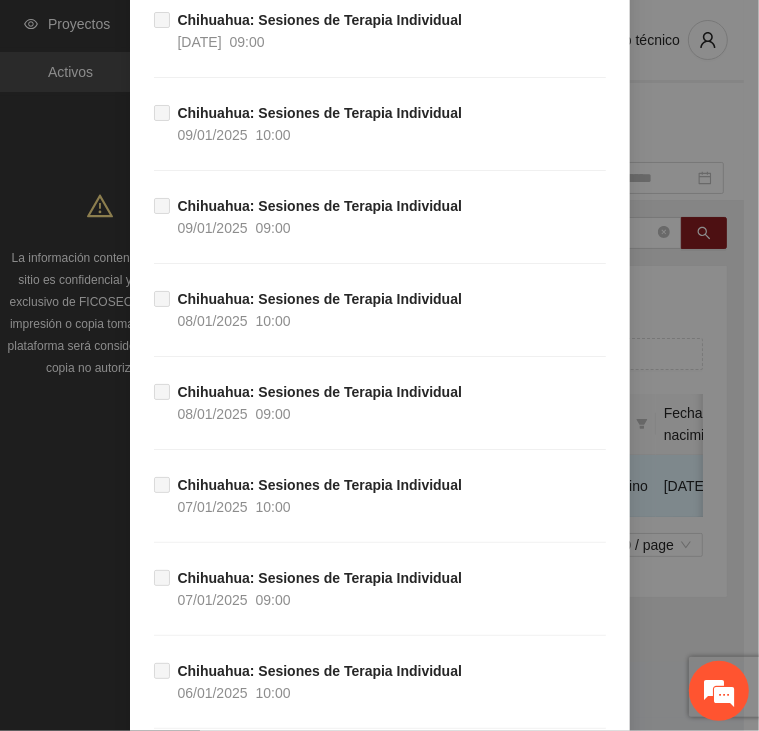scroll, scrollTop: 39620, scrollLeft: 0, axis: vertical 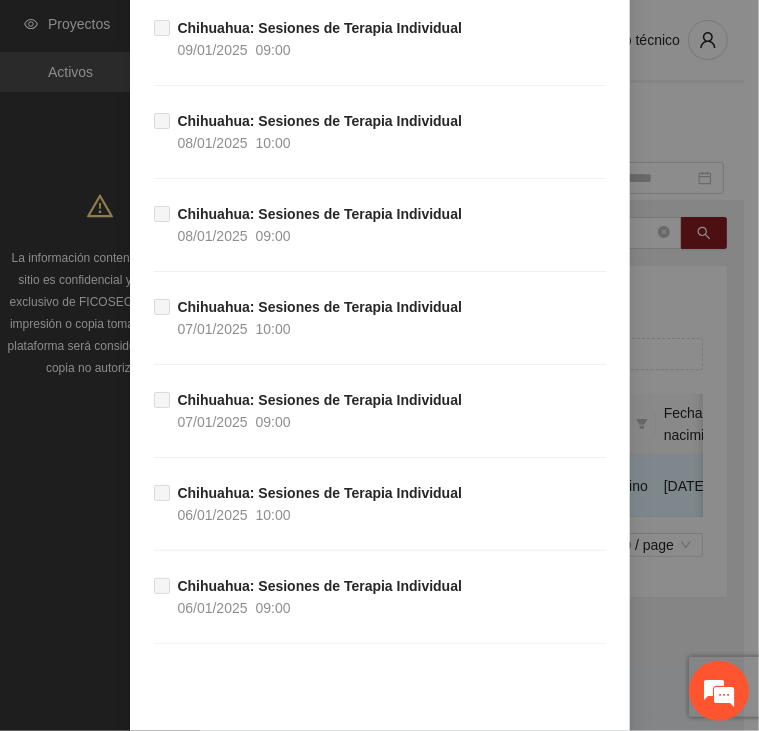 click on "Guardar" at bounding box center (571, 768) 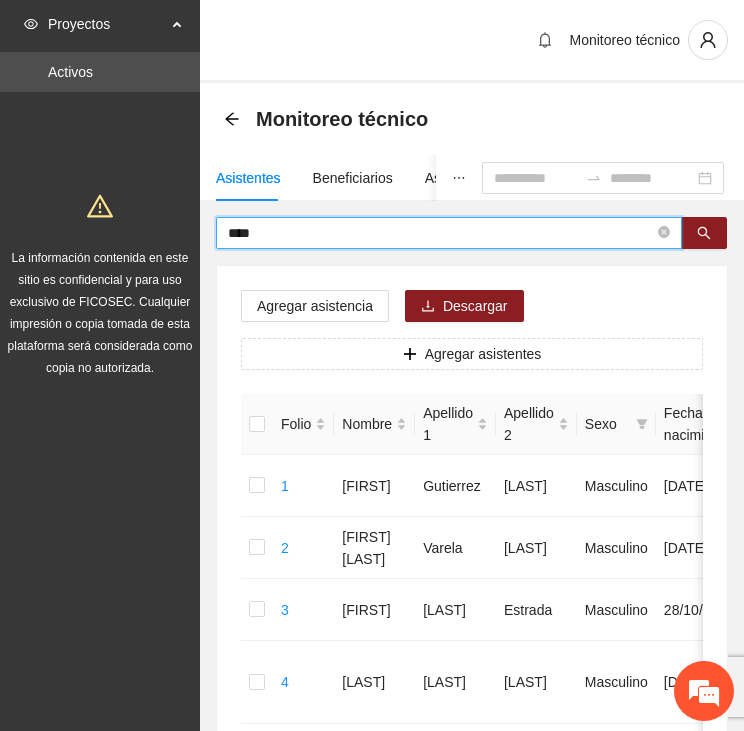 drag, startPoint x: 333, startPoint y: 238, endPoint x: 193, endPoint y: 228, distance: 140.35669 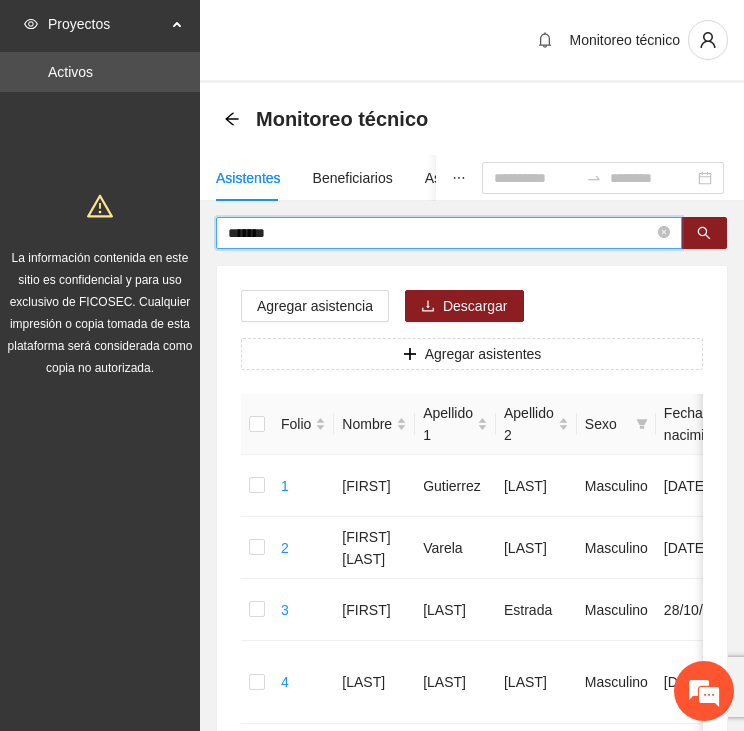 type on "*******" 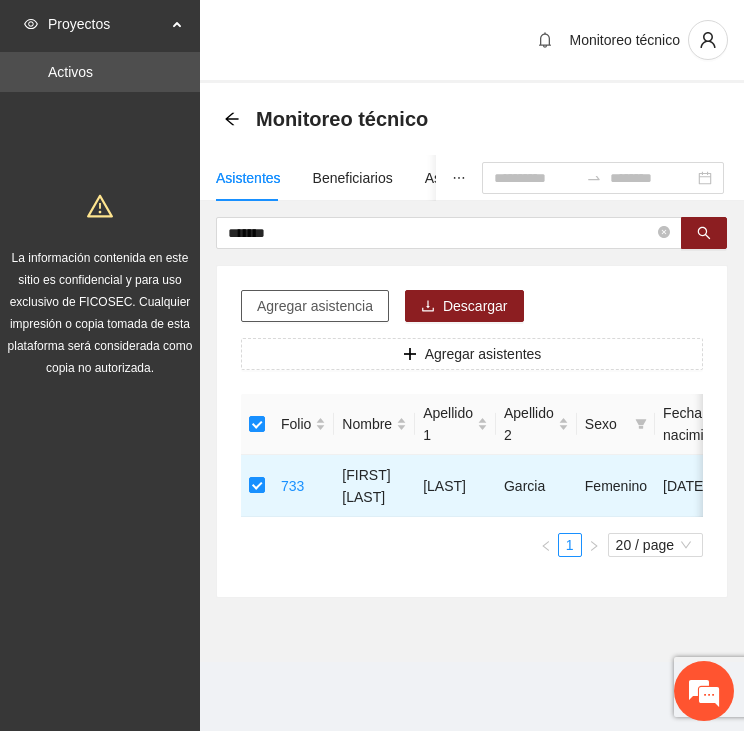 click on "Agregar asistencia" at bounding box center (315, 306) 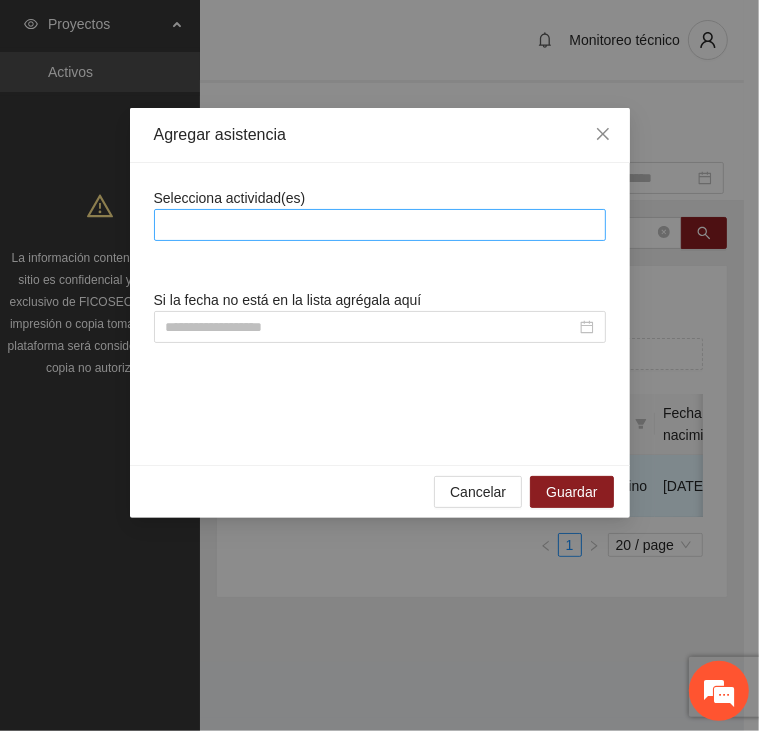 click at bounding box center (380, 225) 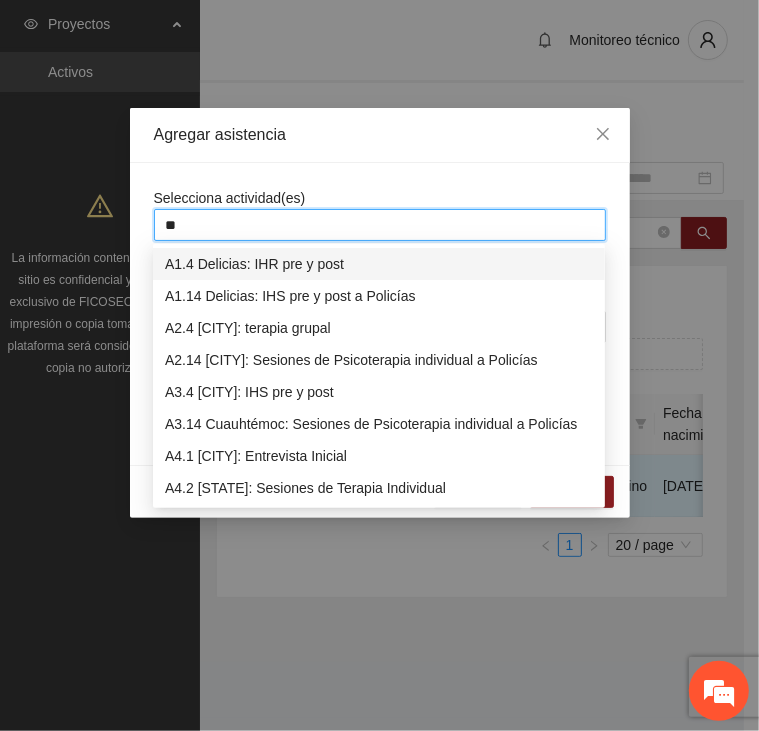 type on "***" 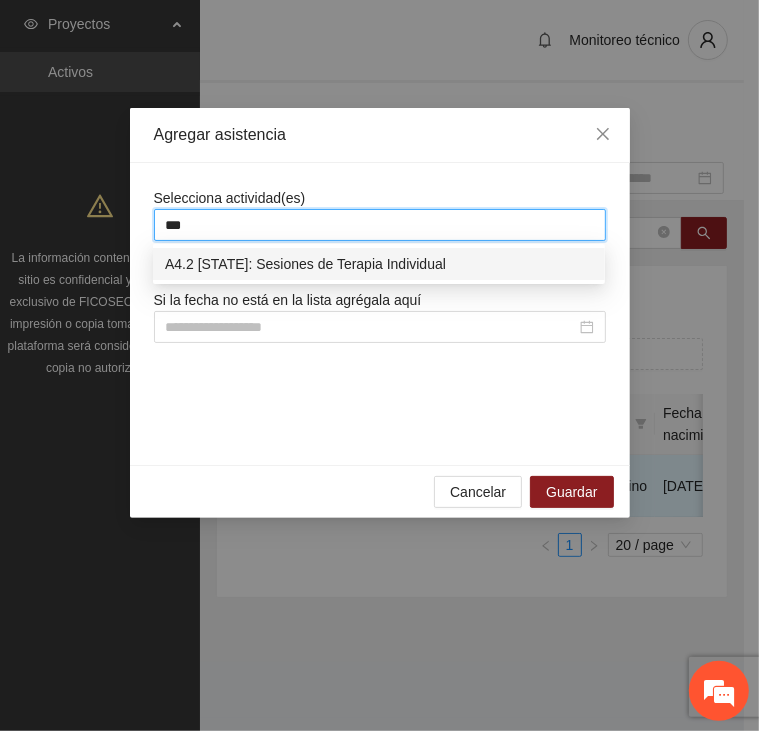 type 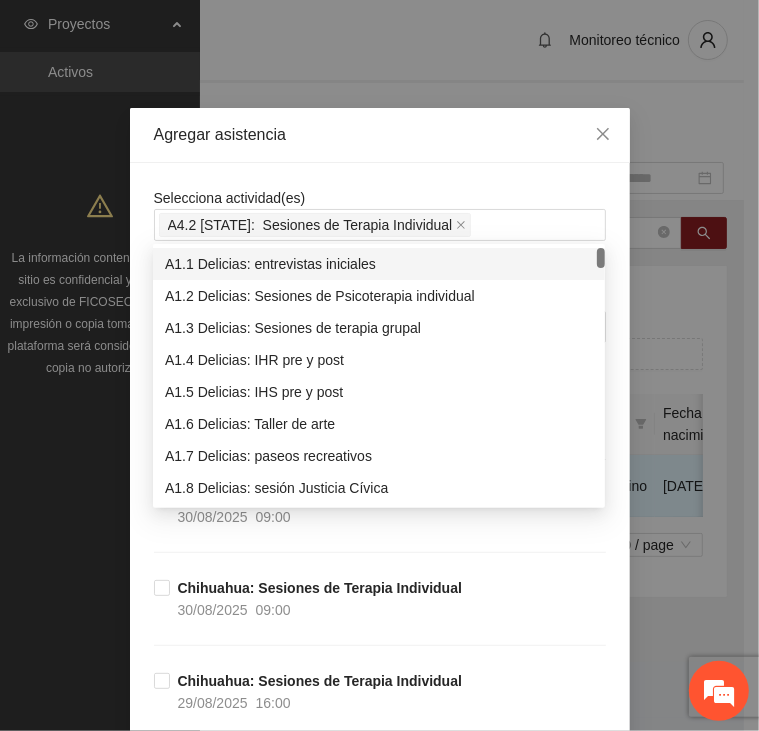 click on "Selecciona actividad(es) A4.2 [CITY]:  Sesiones de Terapia Individual    Si la fecha no está en la lista agrégala aquí [CITY]:  Sesiones de Terapia Individual  30/08/2025 09:00 [CITY]:  Sesiones de Terapia Individual  30/08/2025 09:00 [CITY]:  Sesiones de Terapia Individual  29/08/2025 16:00 [CITY]:  Sesiones de Terapia Individual  29/08/2025 10:00 [CITY]:  Sesiones de Terapia Individual  29/08/2025 10:00 [CITY]:  Sesiones de Terapia Individual  28/08/2025 16:00 [CITY]:  Sesiones de Terapia Individual  28/08/2025 10:00 [CITY]:  Sesiones de Terapia Individual  28/08/2025 09:00 [CITY]:  Sesiones de Terapia Individual  27/08/2025 16:00 [CITY]:  Sesiones de Terapia Individual  27/08/2025 10:00 [CITY]:  Sesiones de Terapia Individual  27/08/2025 10:00 [CITY]:  Sesiones de Terapia Individual  26/08/2025 16:00 [CITY]:  Sesiones de Terapia Individual  26/08/2025 10:00 [CITY]:  Sesiones de Terapia Individual" at bounding box center (380, 20262) 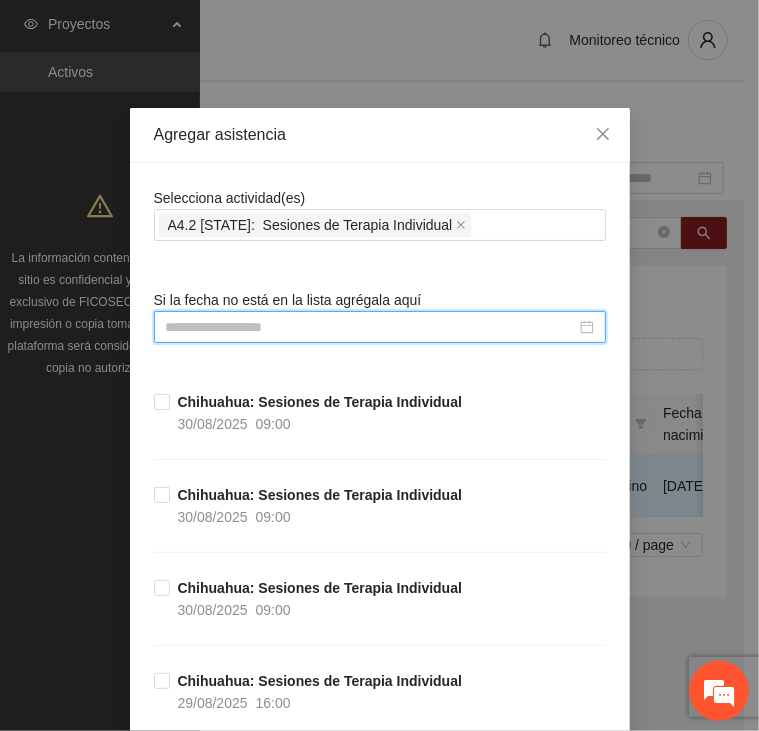 click at bounding box center [371, 327] 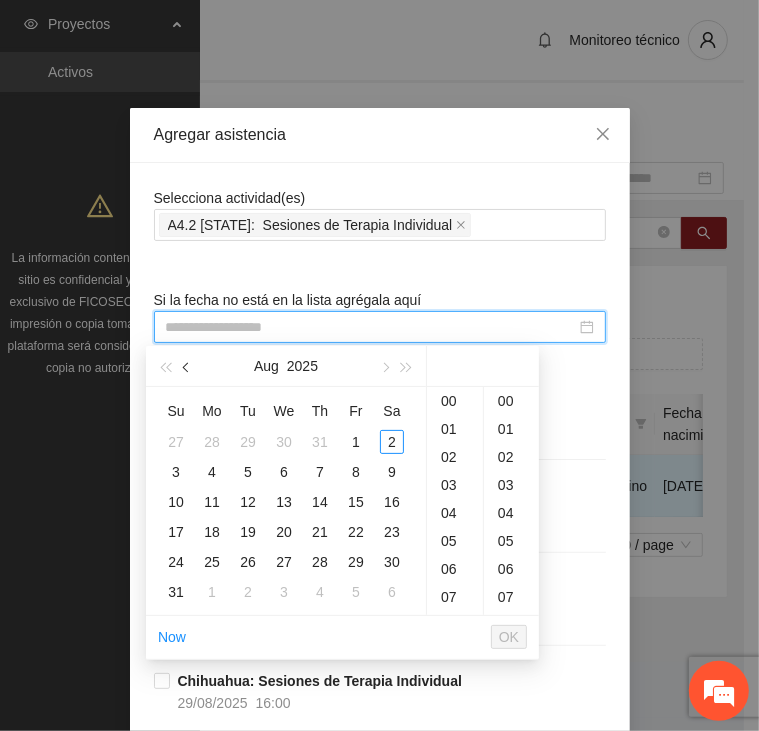 click at bounding box center [188, 368] 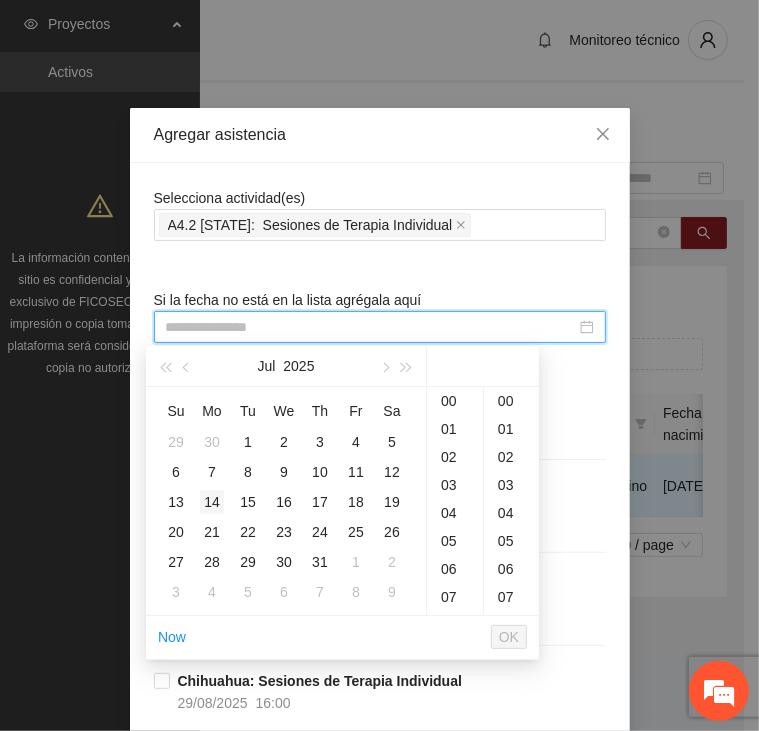 click on "14" at bounding box center [212, 502] 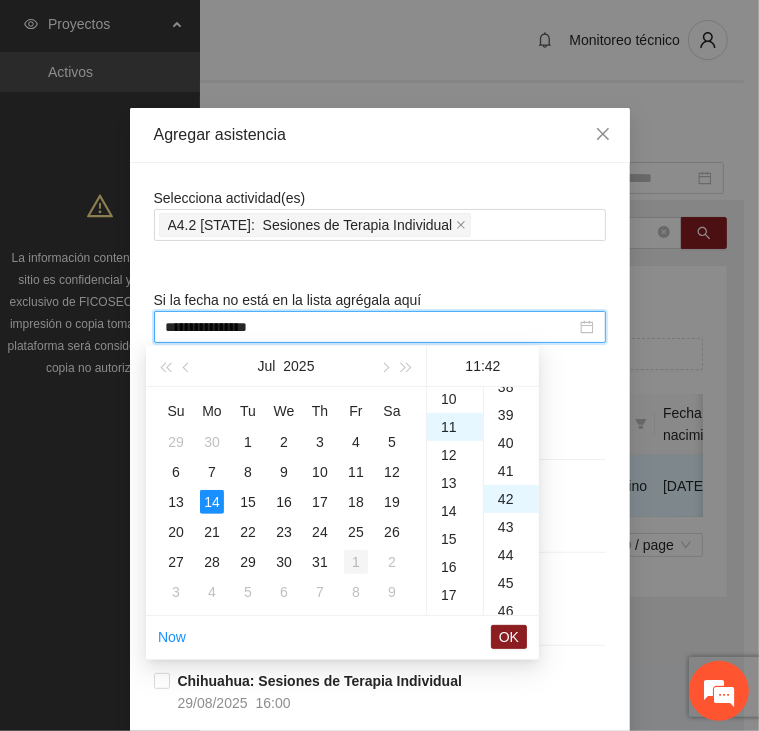 scroll, scrollTop: 308, scrollLeft: 0, axis: vertical 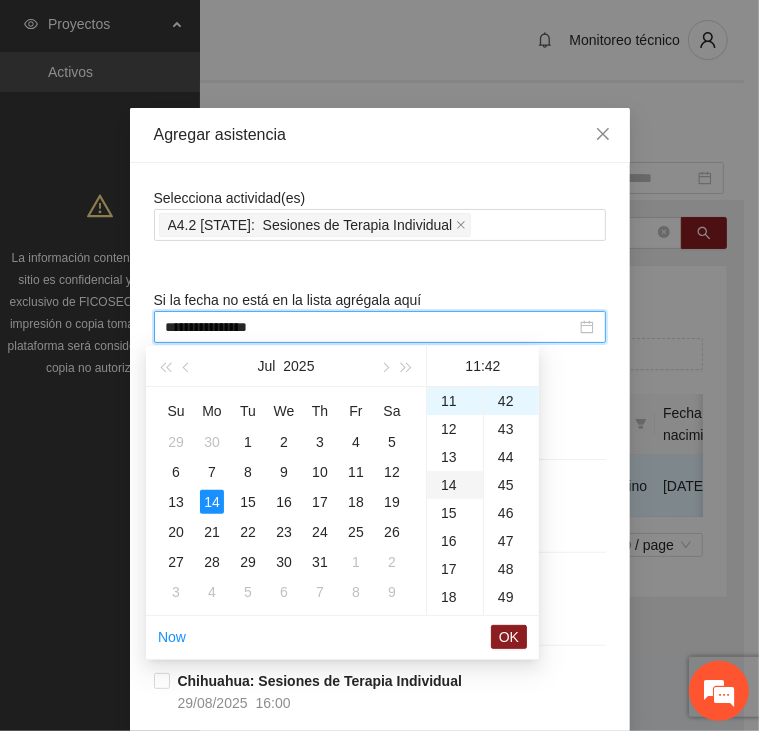 click on "14" at bounding box center (455, 485) 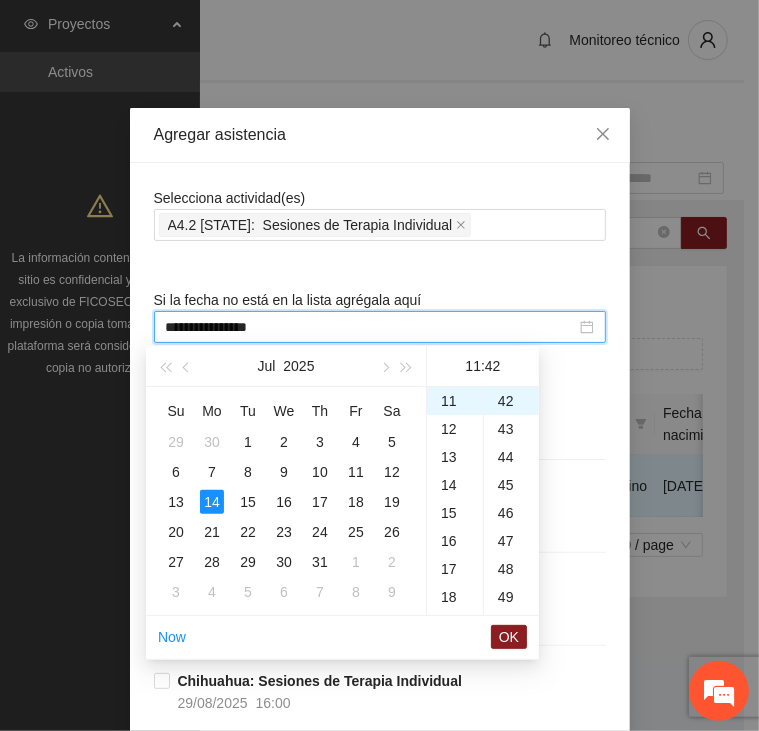 scroll, scrollTop: 392, scrollLeft: 0, axis: vertical 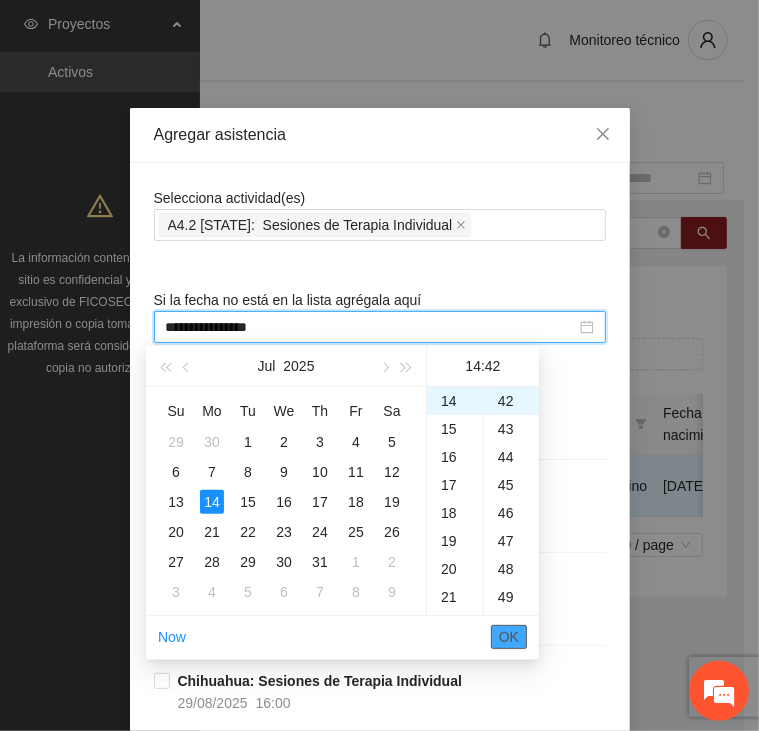 click on "OK" at bounding box center (509, 637) 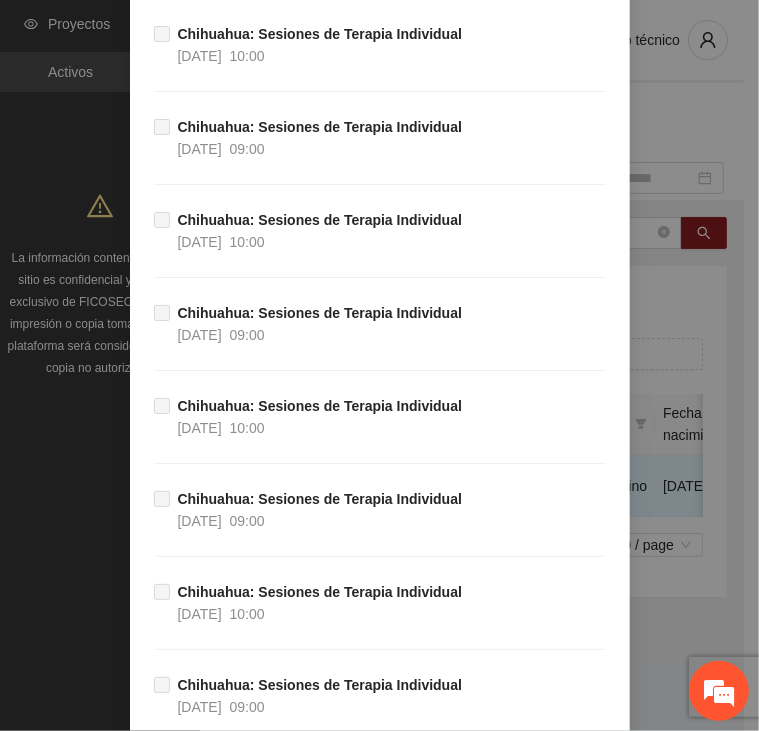 scroll, scrollTop: 39620, scrollLeft: 0, axis: vertical 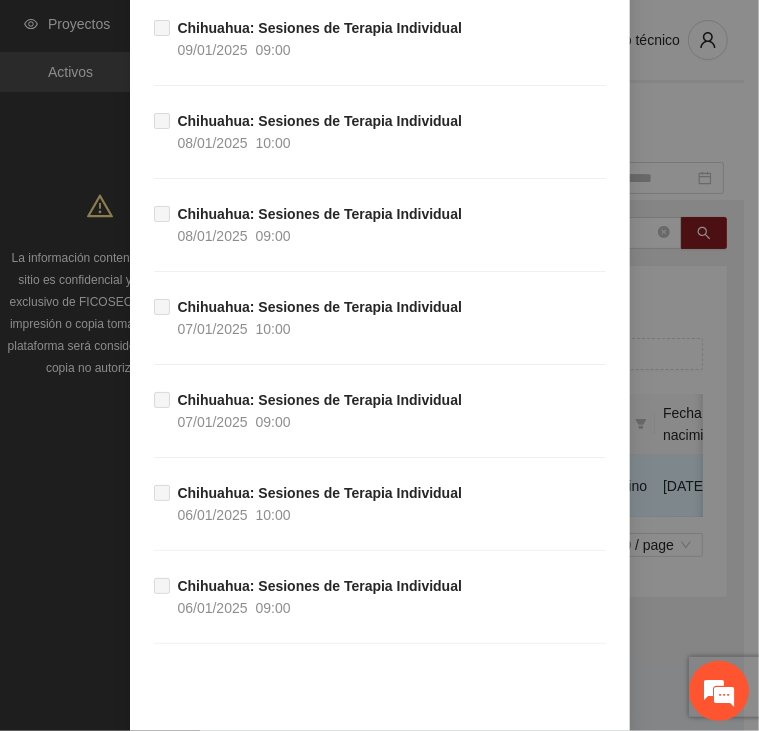 click on "Guardar" at bounding box center (571, 768) 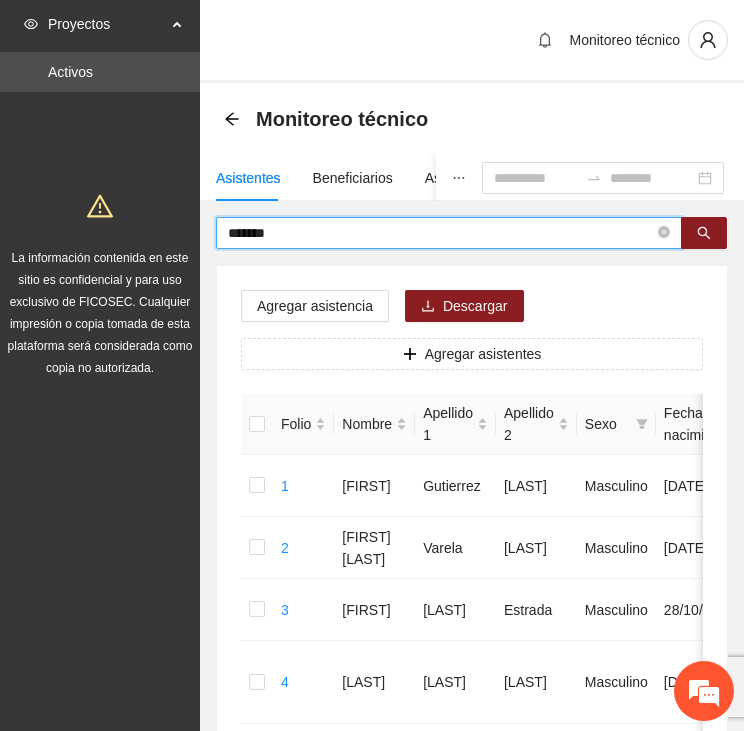 click on "*******" at bounding box center [441, 233] 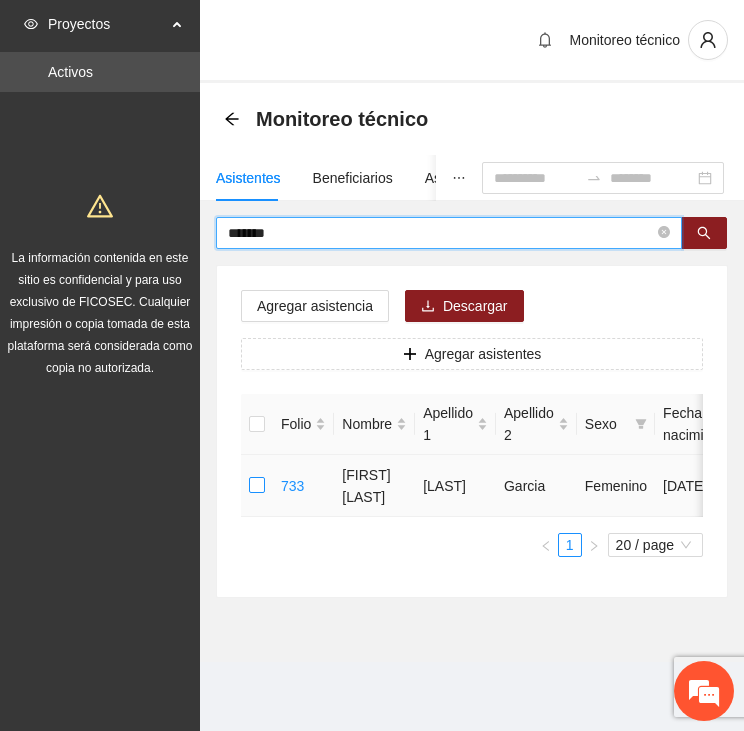 click at bounding box center (257, 486) 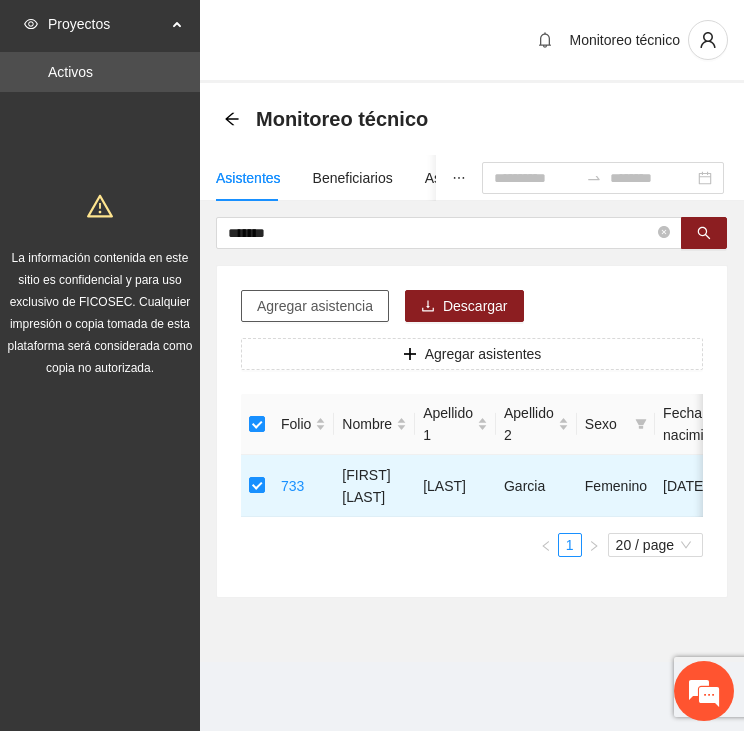 click on "Agregar asistencia" at bounding box center (315, 306) 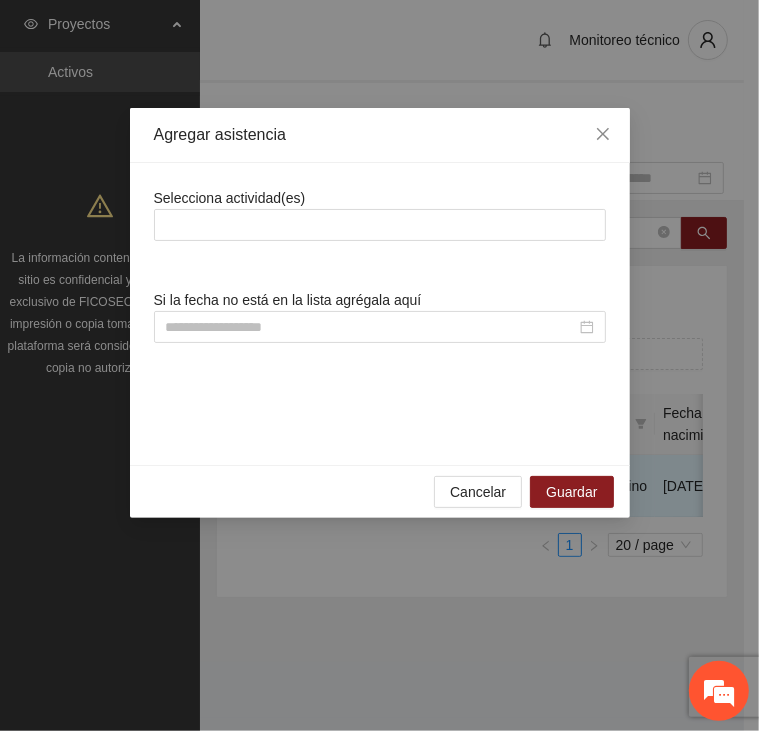 click on "Selecciona actividad(es)" at bounding box center (230, 198) 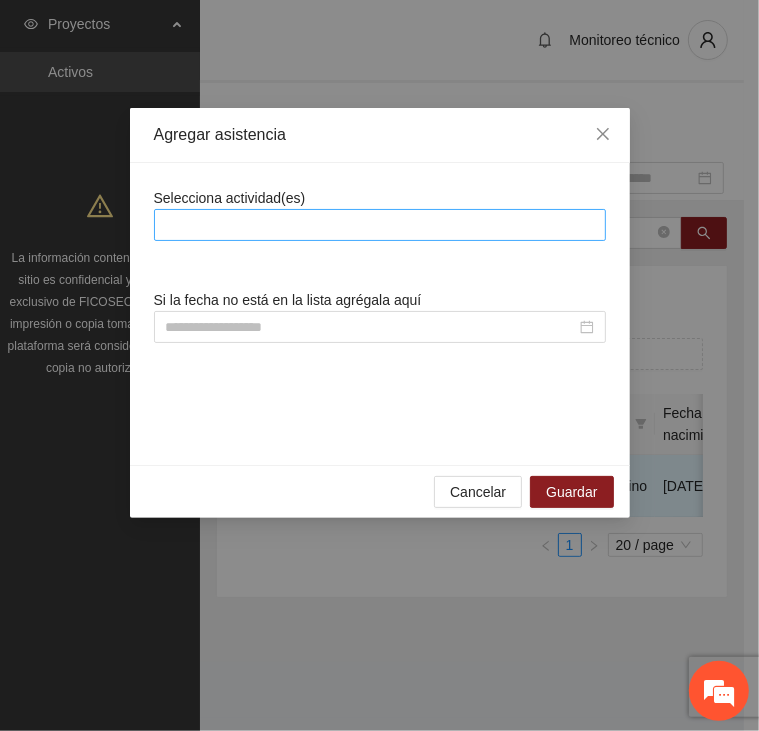 click at bounding box center [380, 225] 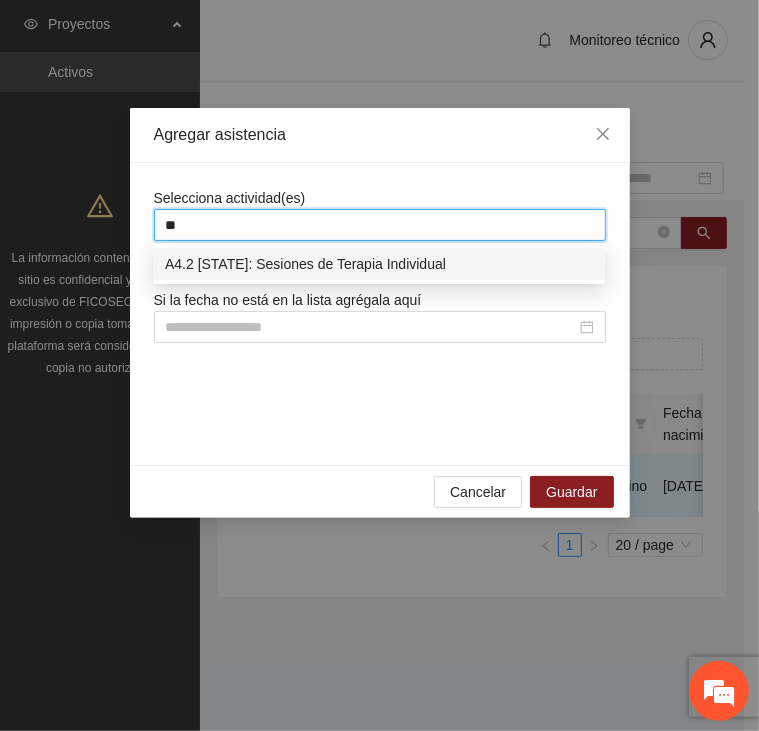 type on "***" 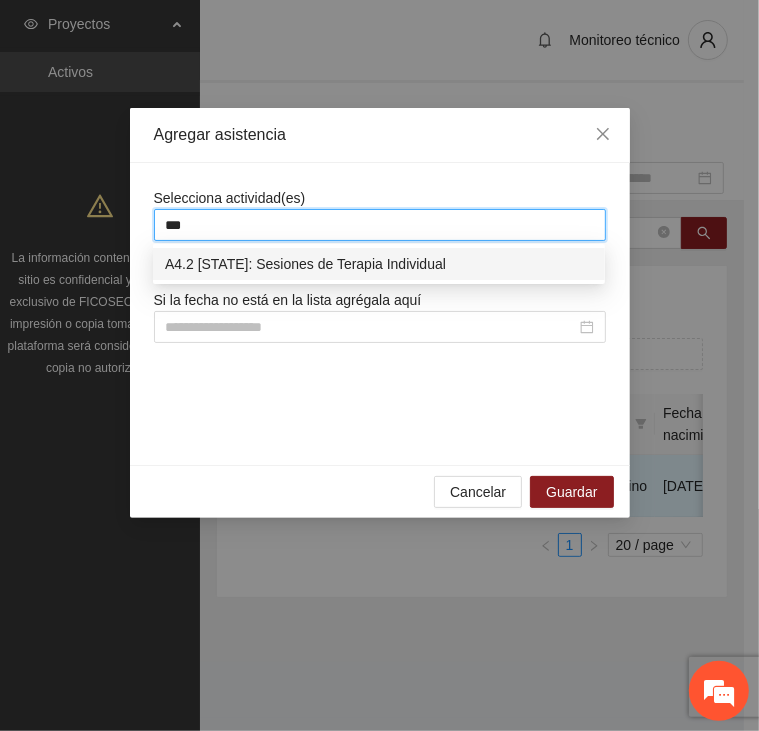 type 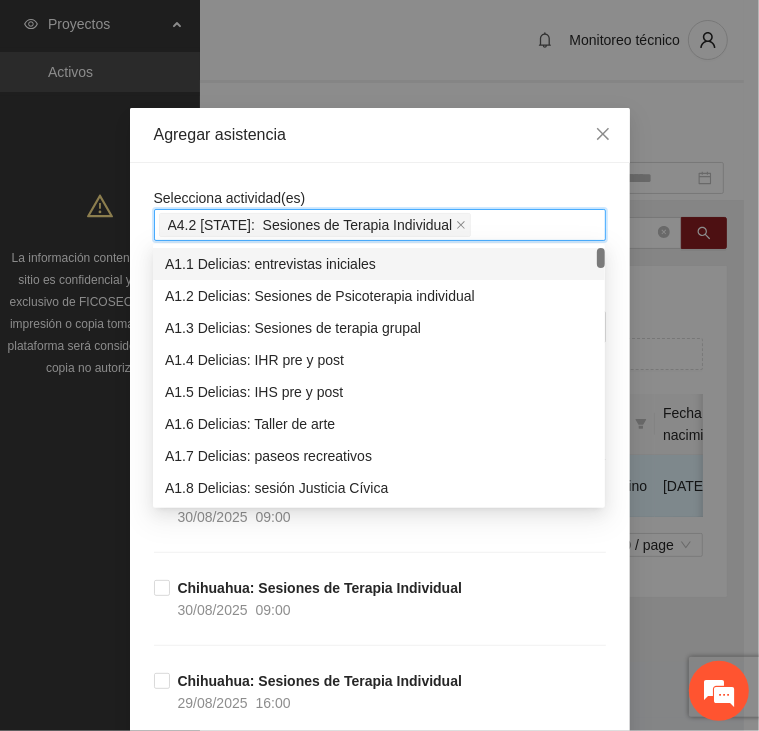 click on "Selecciona actividad(es) A4.2 [CITY]:  Sesiones de Terapia Individual    Si la fecha no está en la lista agrégala aquí [CITY]:  Sesiones de Terapia Individual  30/08/2025 09:00 [CITY]:  Sesiones de Terapia Individual  30/08/2025 09:00 [CITY]:  Sesiones de Terapia Individual  29/08/2025 16:00 [CITY]:  Sesiones de Terapia Individual  29/08/2025 10:00 [CITY]:  Sesiones de Terapia Individual  29/08/2025 10:00 [CITY]:  Sesiones de Terapia Individual  28/08/2025 16:00 [CITY]:  Sesiones de Terapia Individual  28/08/2025 10:00 [CITY]:  Sesiones de Terapia Individual  28/08/2025 09:00 [CITY]:  Sesiones de Terapia Individual  27/08/2025 16:00 [CITY]:  Sesiones de Terapia Individual  27/08/2025 10:00 [CITY]:  Sesiones de Terapia Individual  27/08/2025 10:00 [CITY]:  Sesiones de Terapia Individual  26/08/2025 16:00 [CITY]:  Sesiones de Terapia Individual  26/08/2025 10:00 [CITY]:  Sesiones de Terapia Individual" at bounding box center [380, 20262] 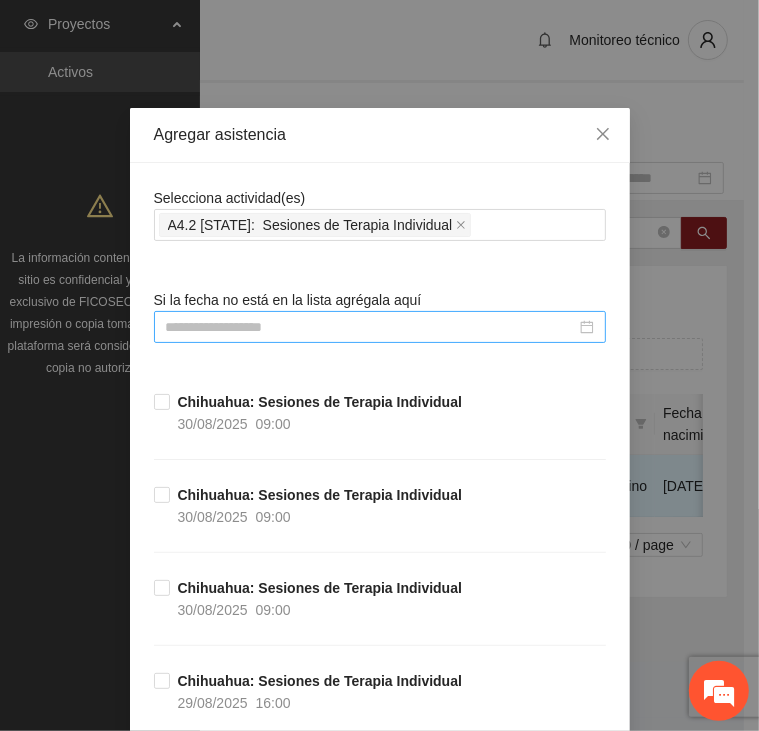click at bounding box center [371, 327] 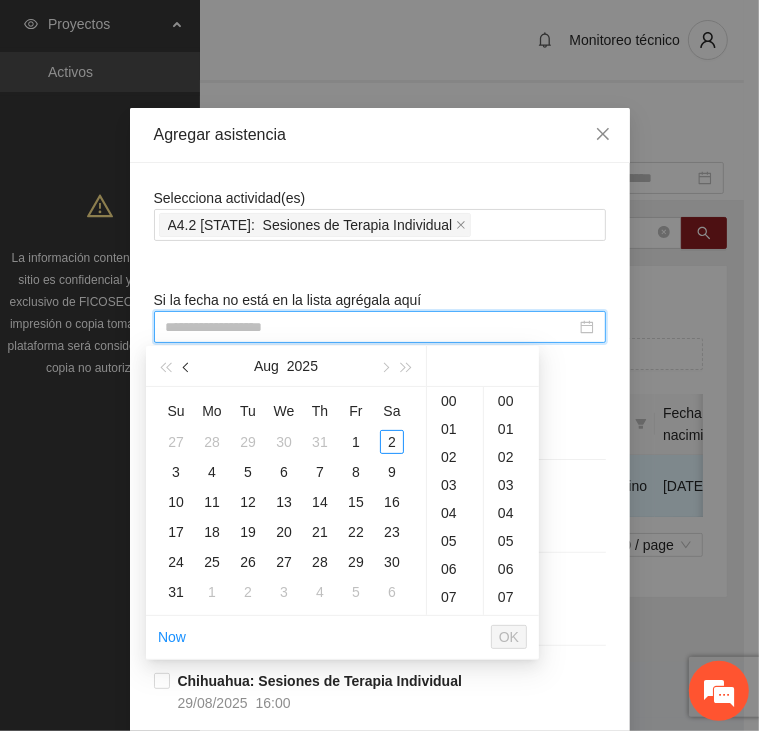 click at bounding box center [188, 368] 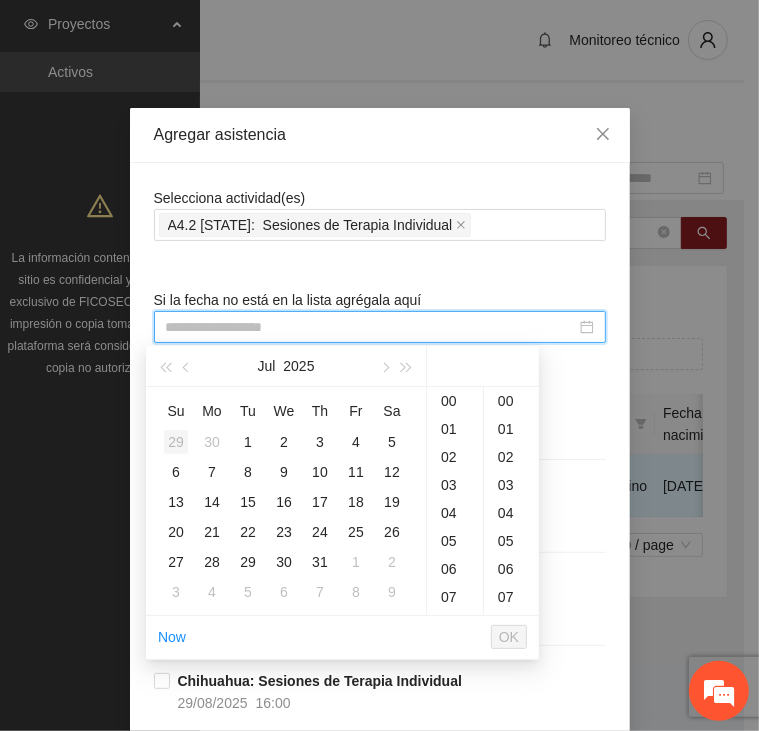 type on "**********" 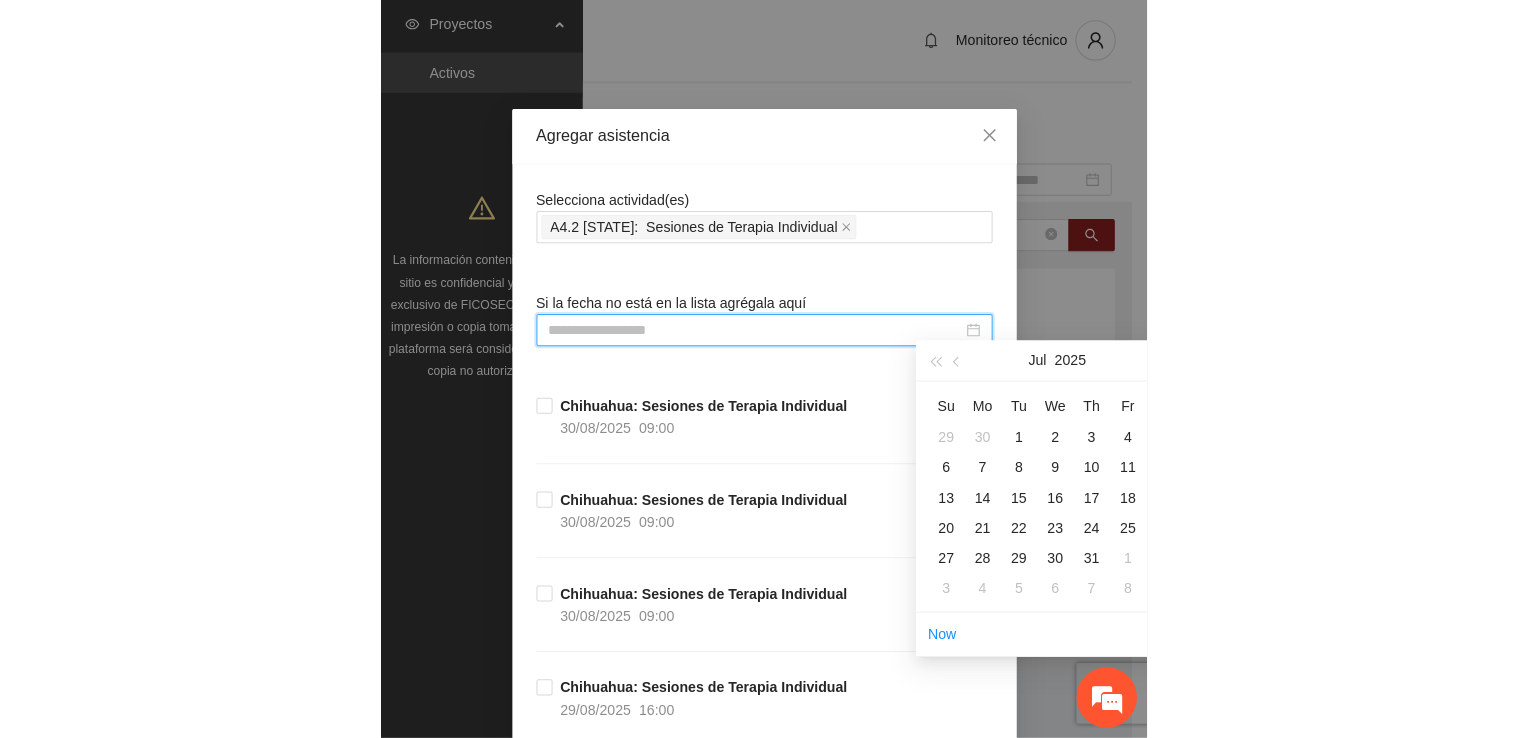 scroll, scrollTop: 0, scrollLeft: 0, axis: both 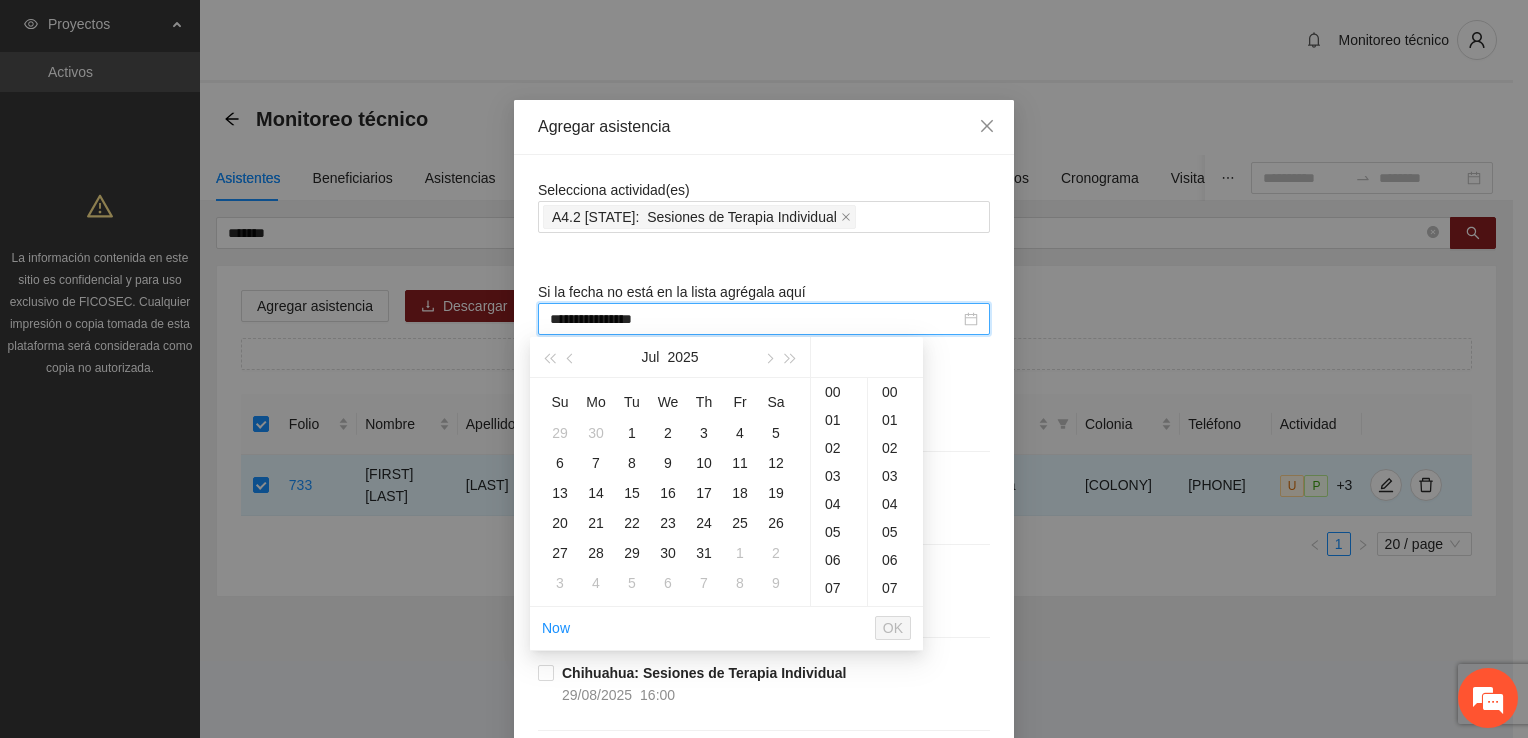 type on "**********" 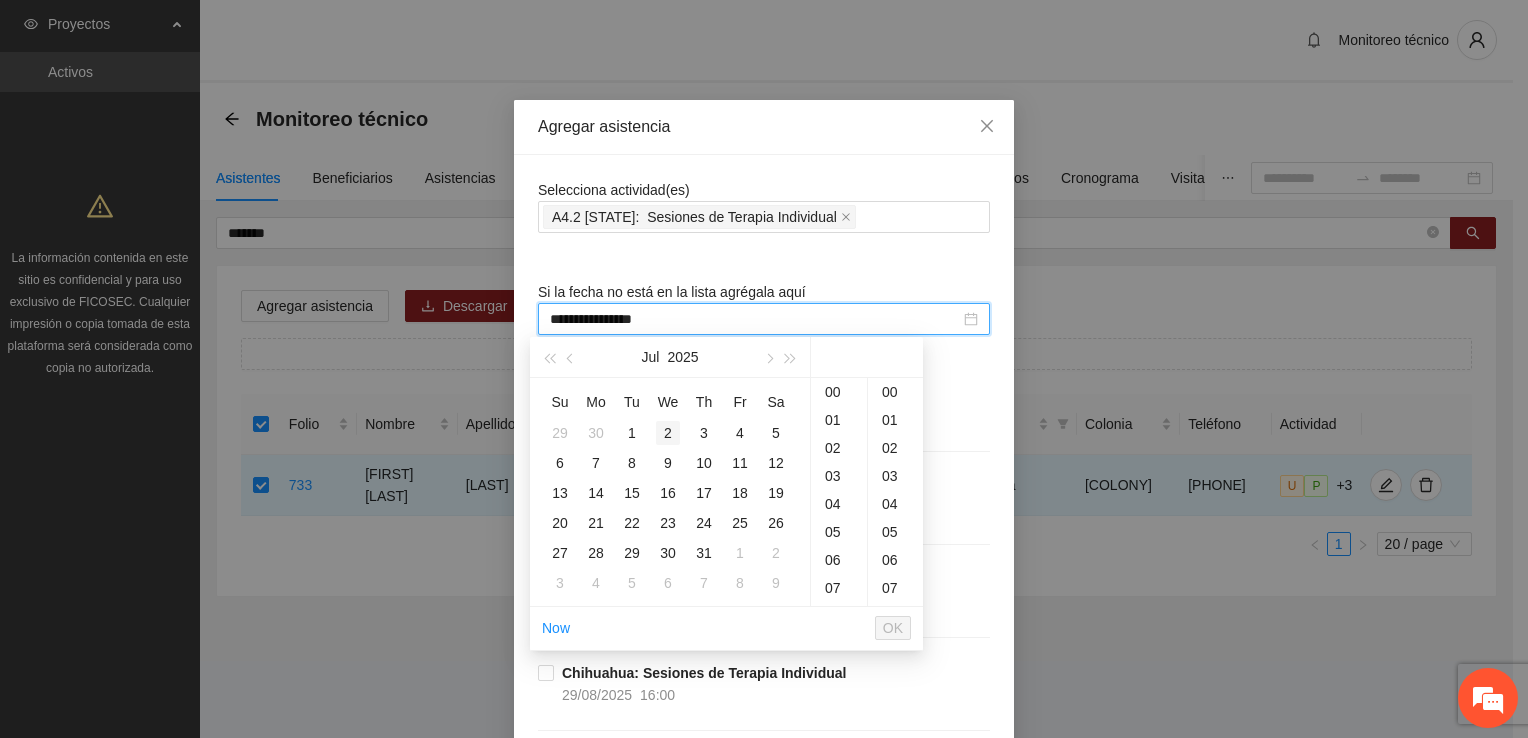 type on "**********" 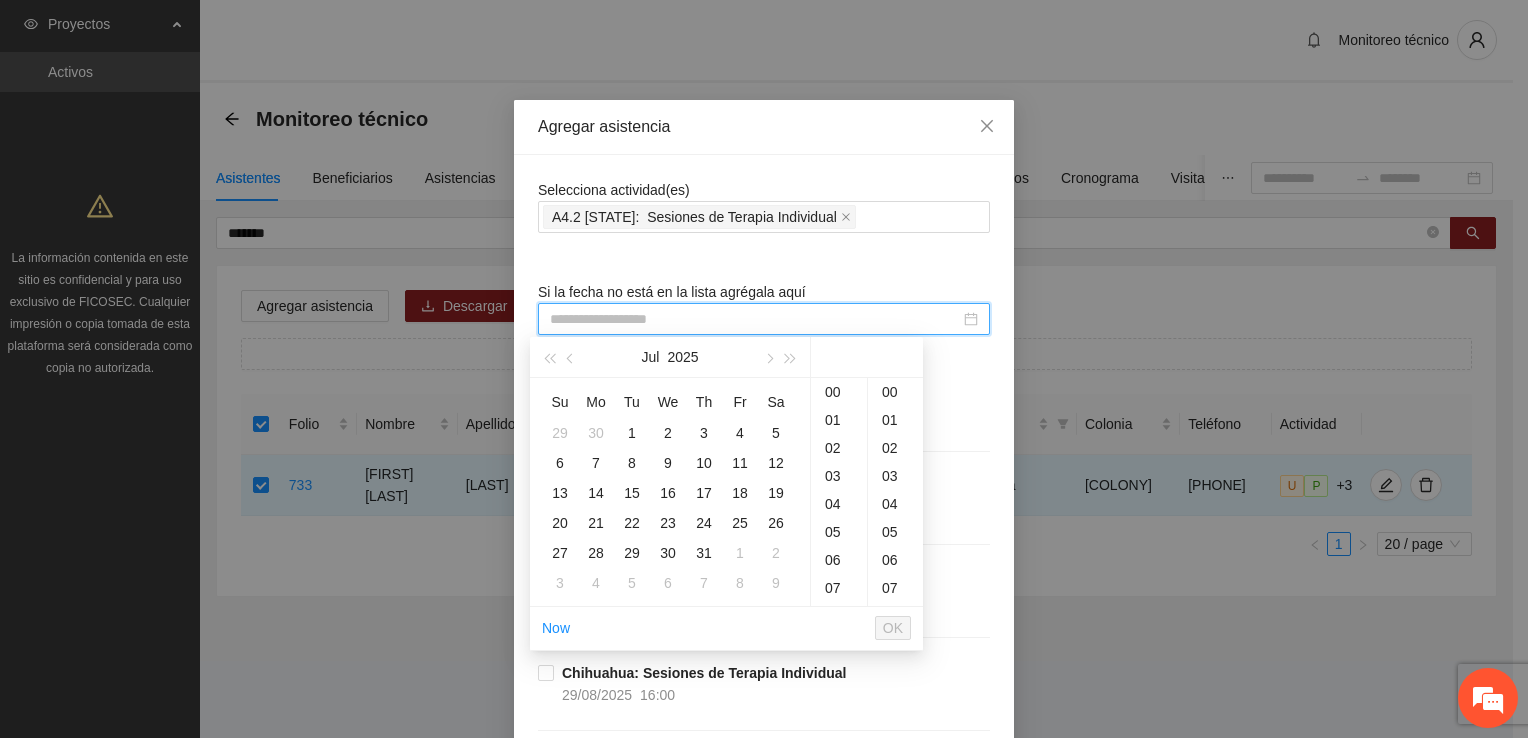 click at bounding box center (764, 319) 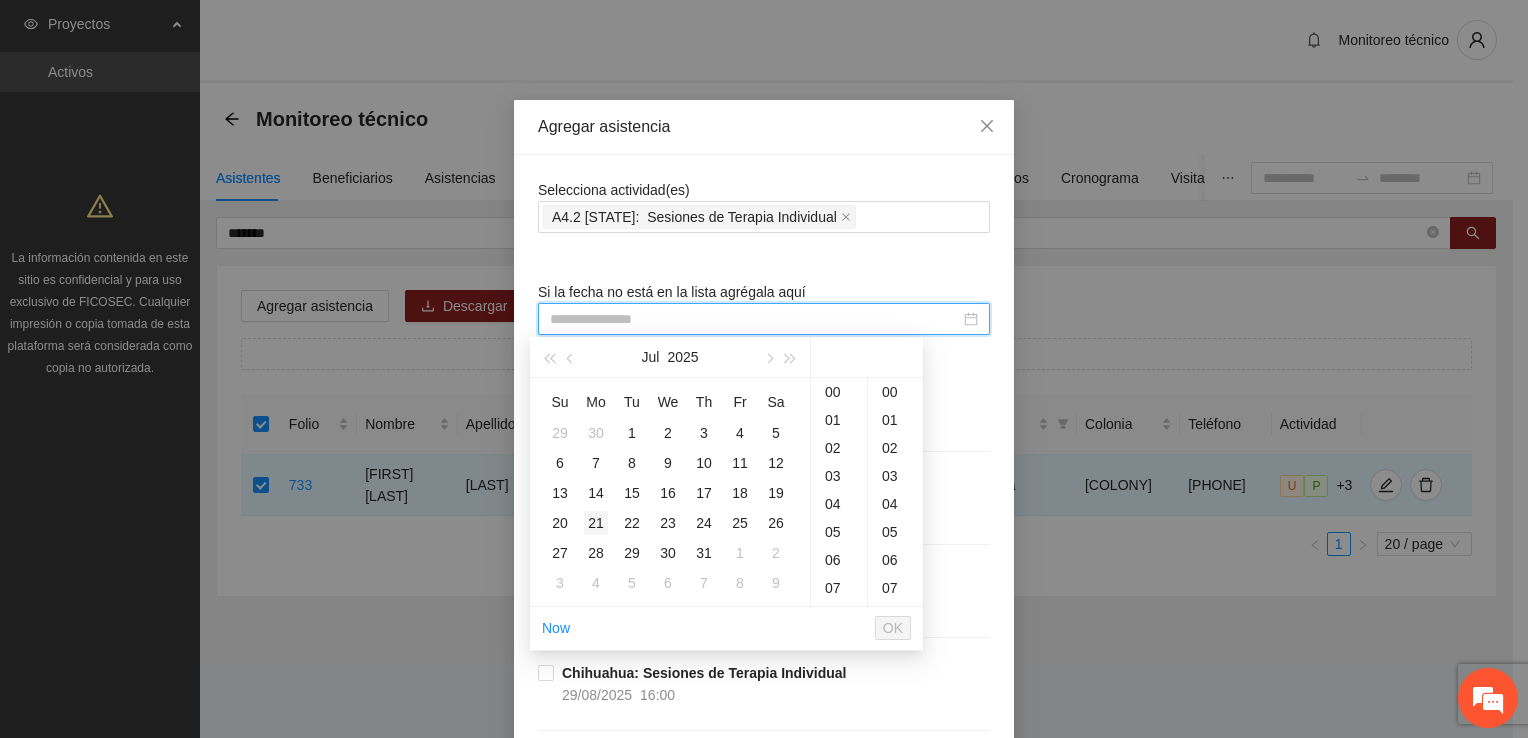 click on "21" at bounding box center [596, 523] 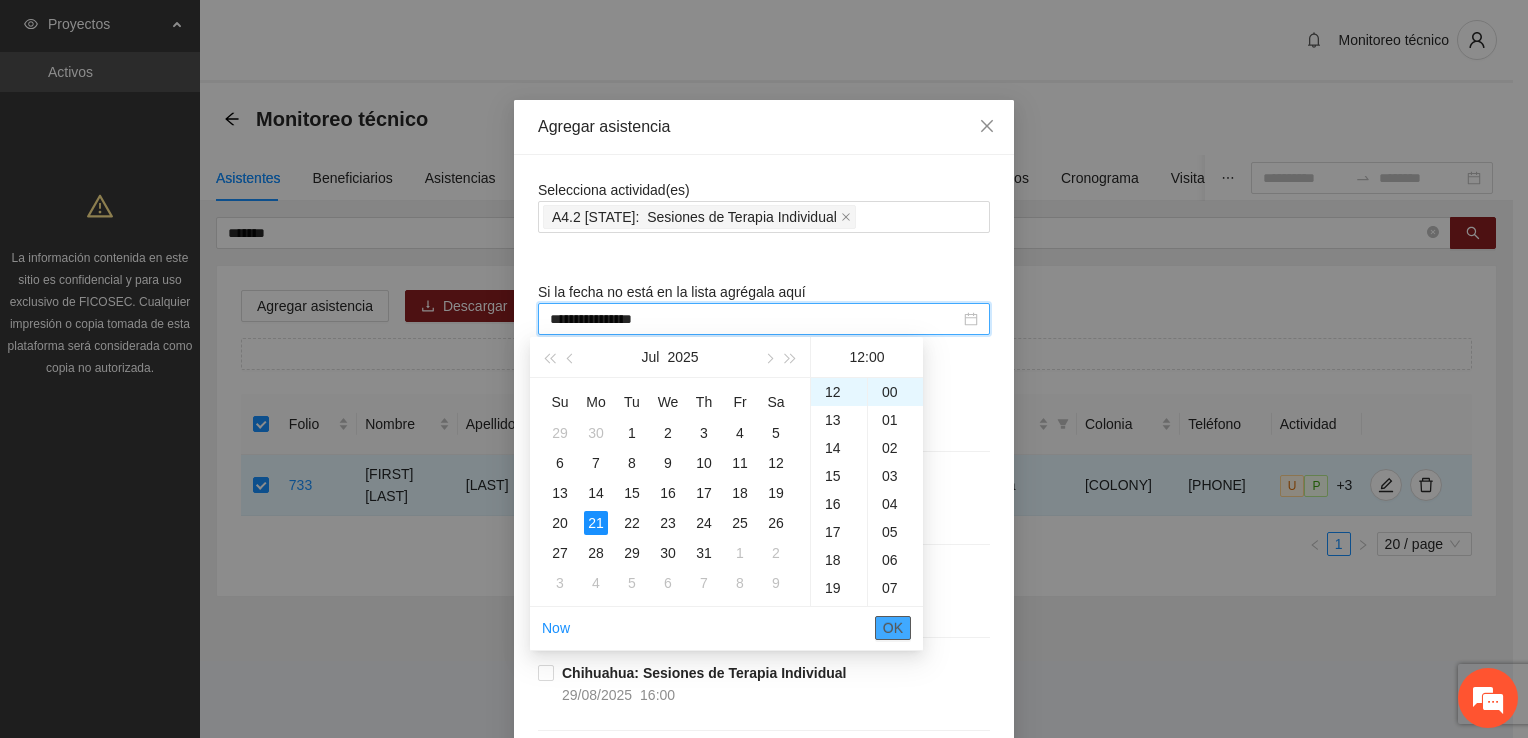 type on "**********" 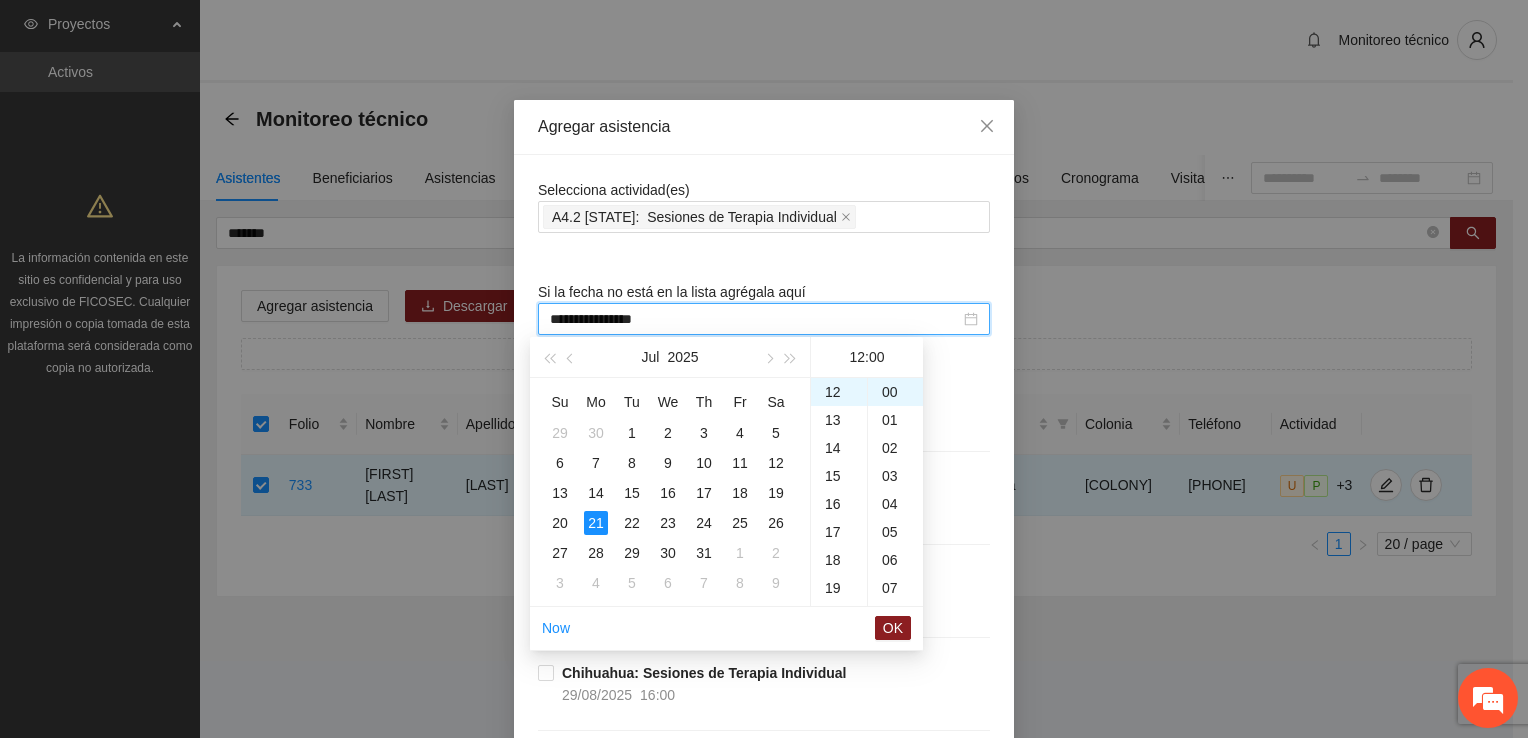 drag, startPoint x: 891, startPoint y: 624, endPoint x: 890, endPoint y: 614, distance: 10.049875 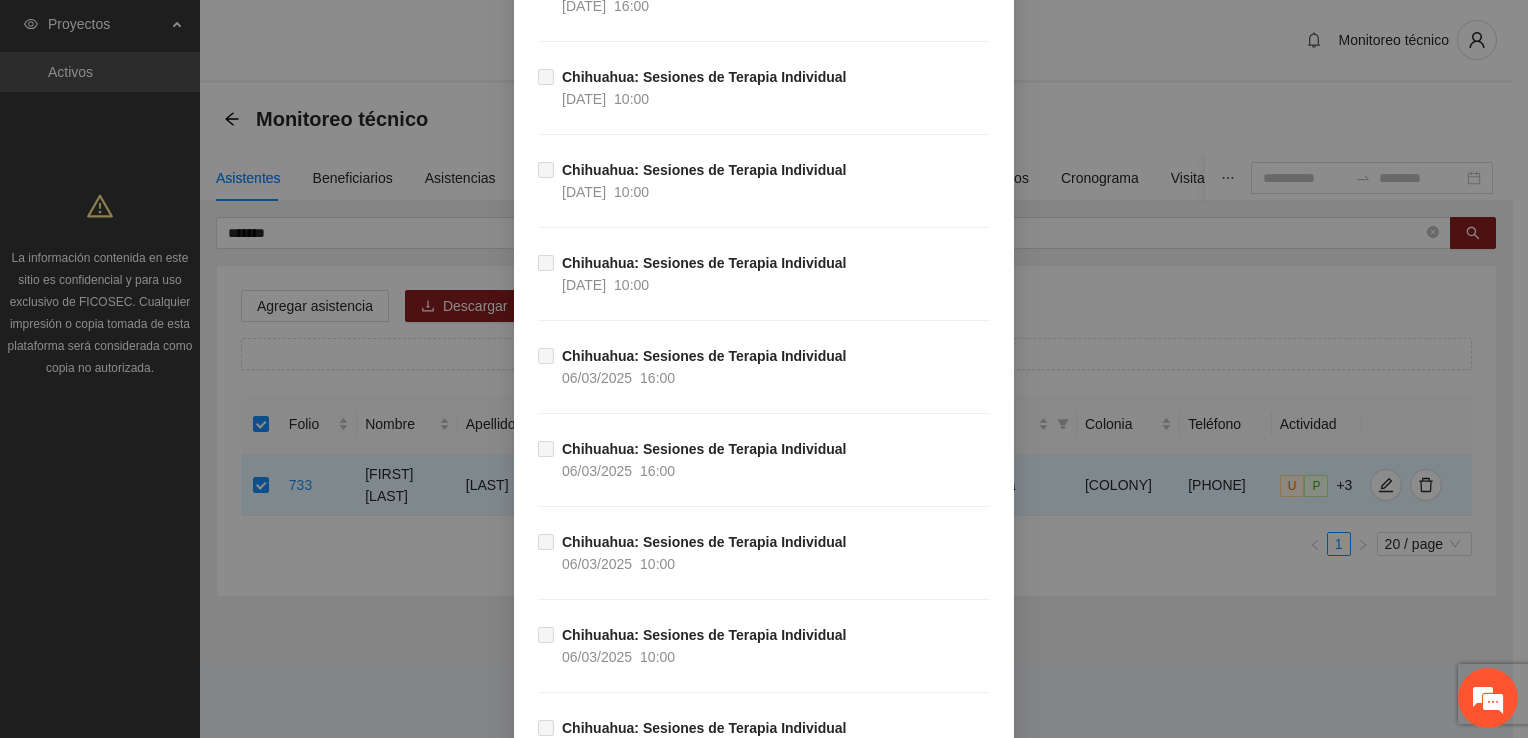 scroll, scrollTop: 39604, scrollLeft: 0, axis: vertical 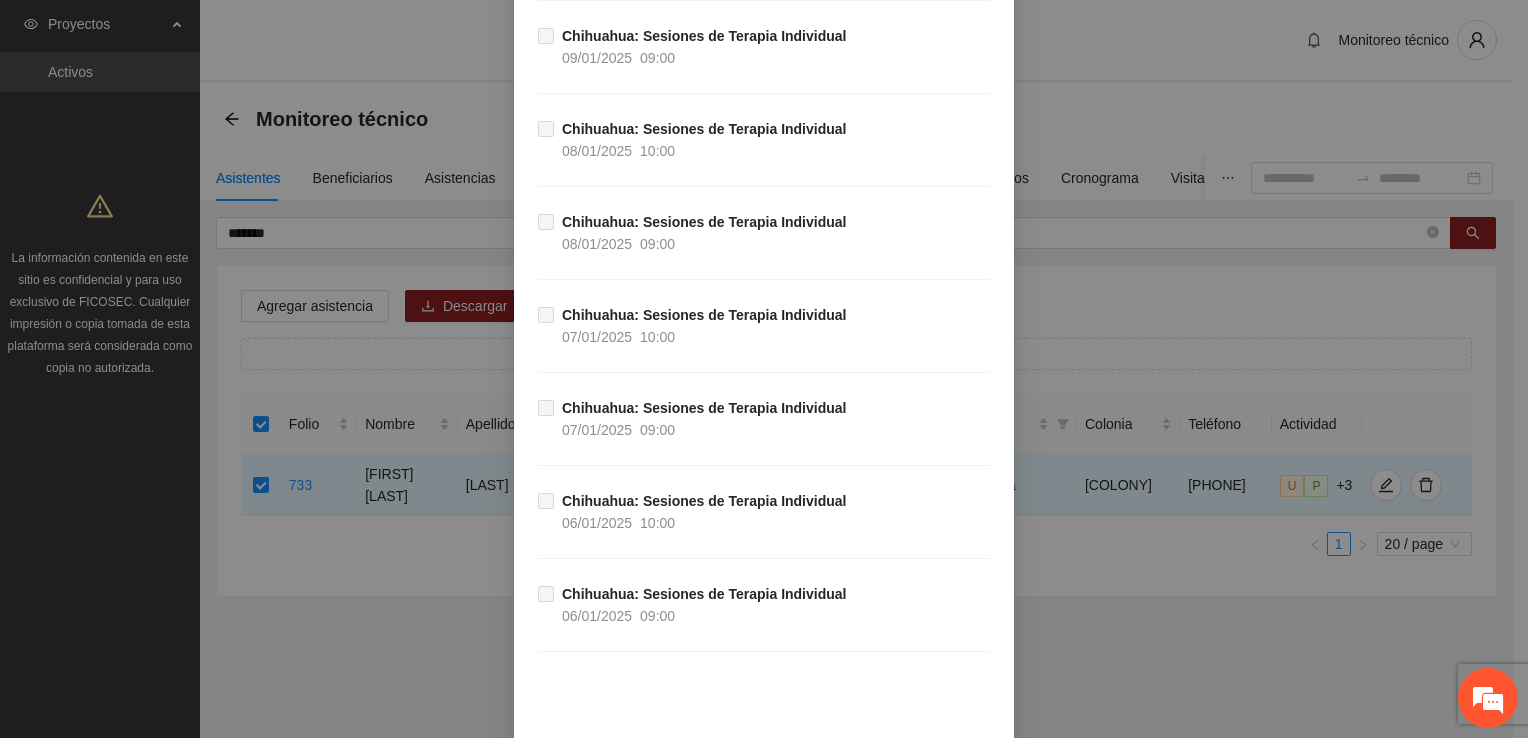 click on "Guardar" at bounding box center [956, 776] 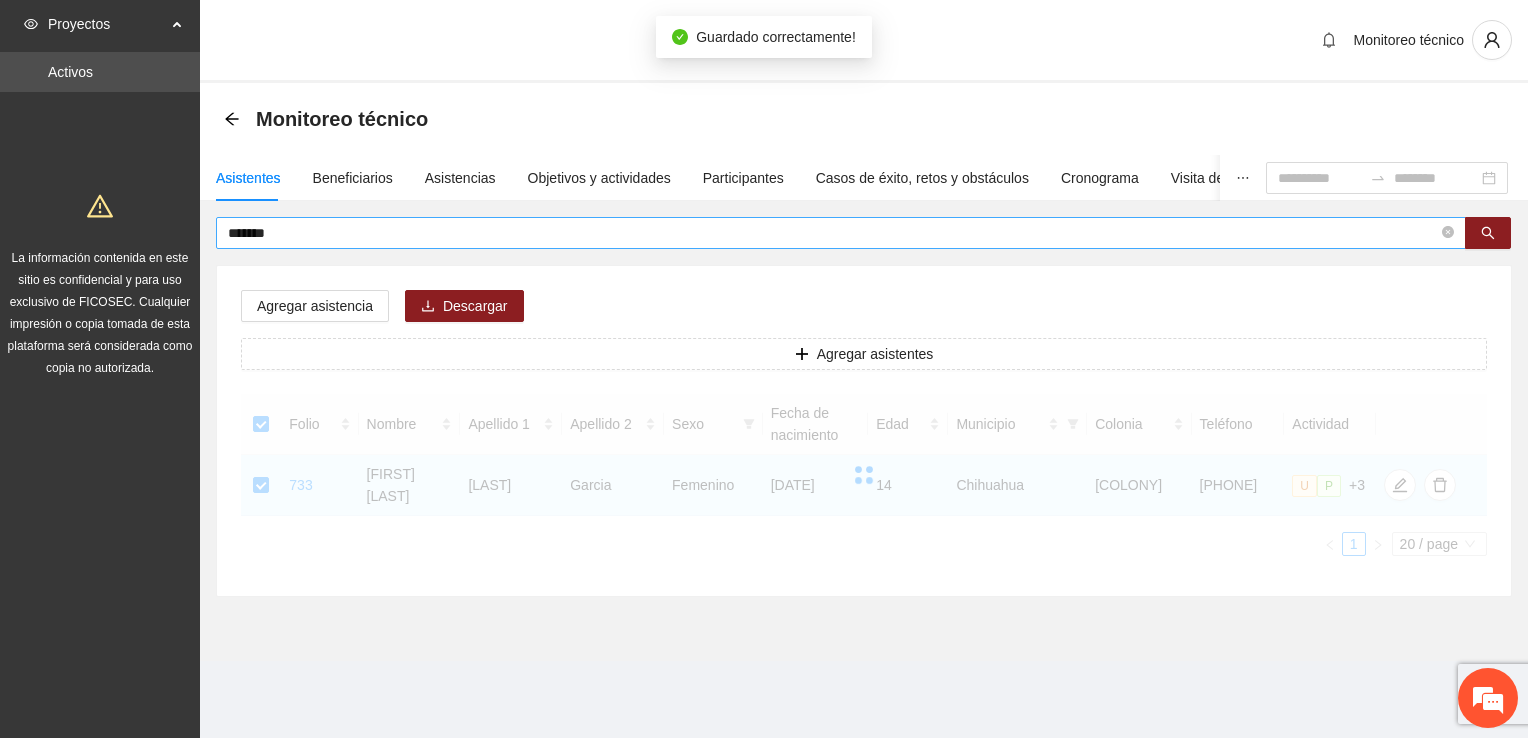 click on "*******" at bounding box center [833, 233] 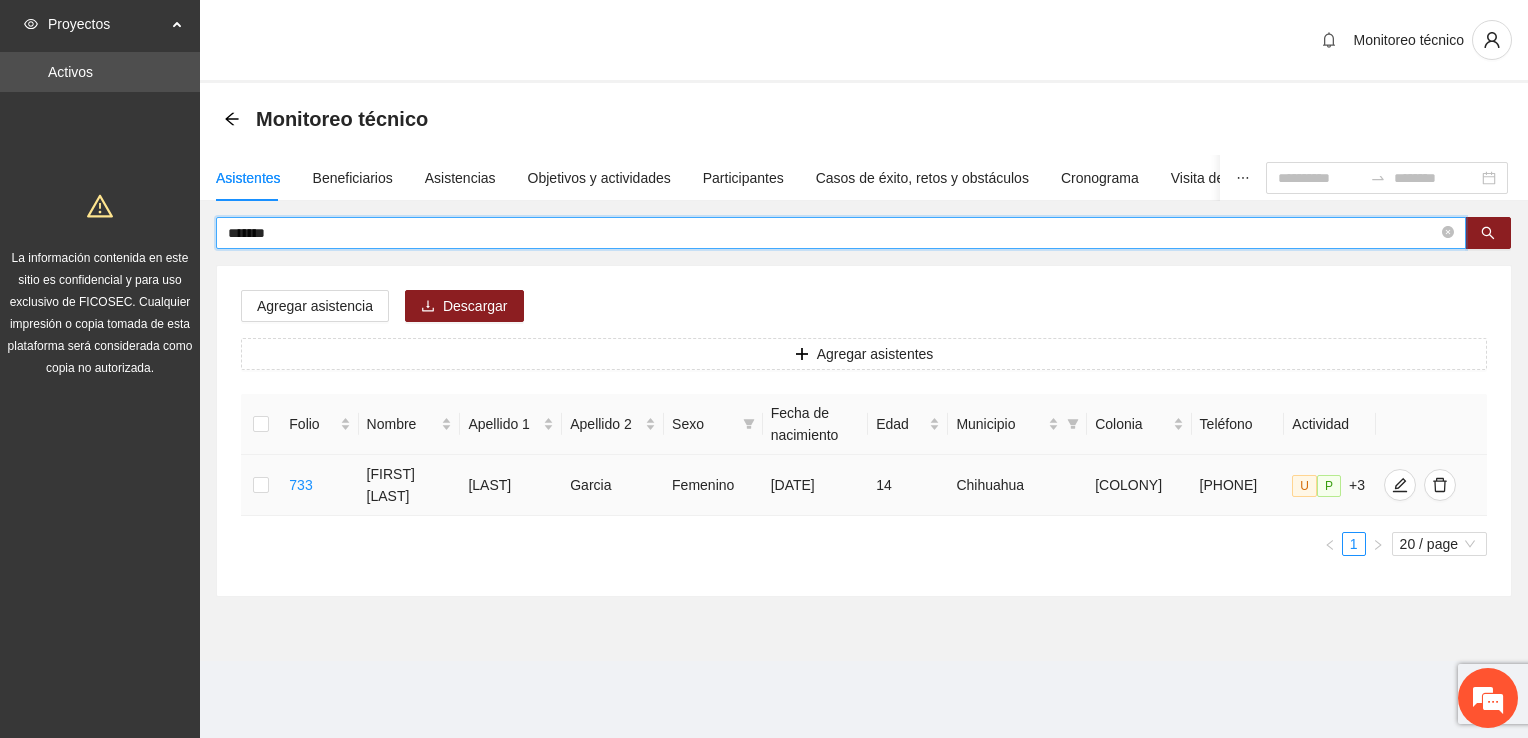 click at bounding box center (261, 485) 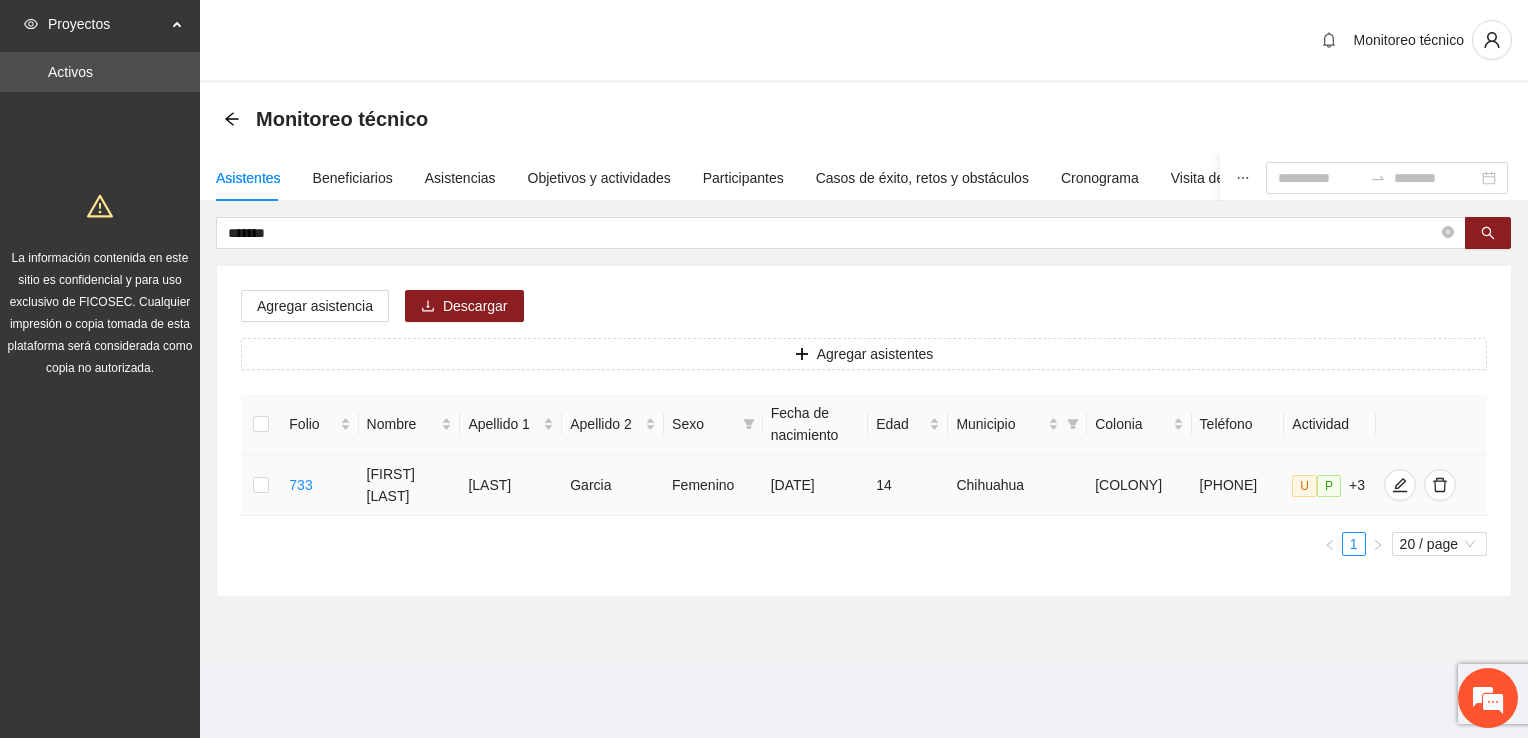 click at bounding box center [261, 485] 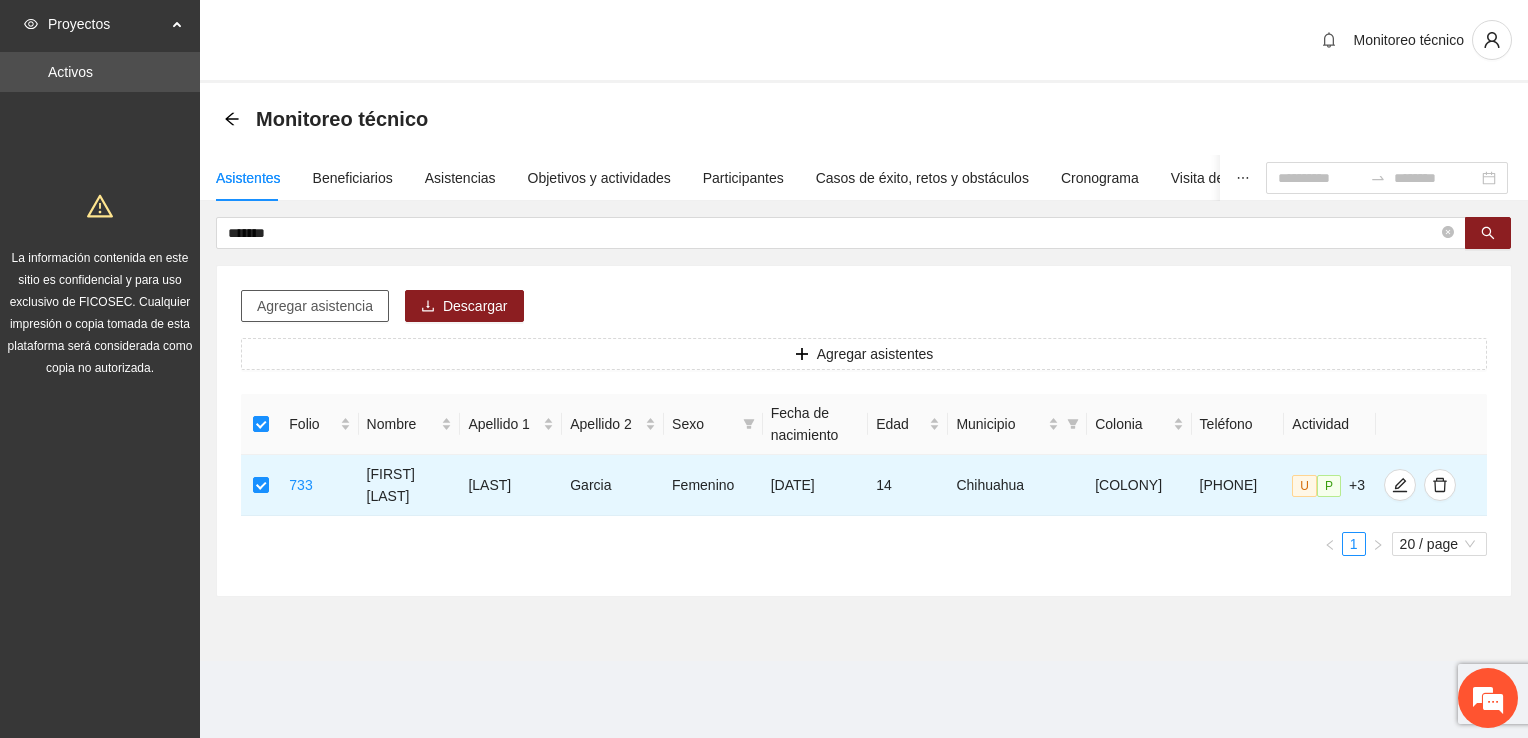 click on "Agregar asistencia" at bounding box center [315, 306] 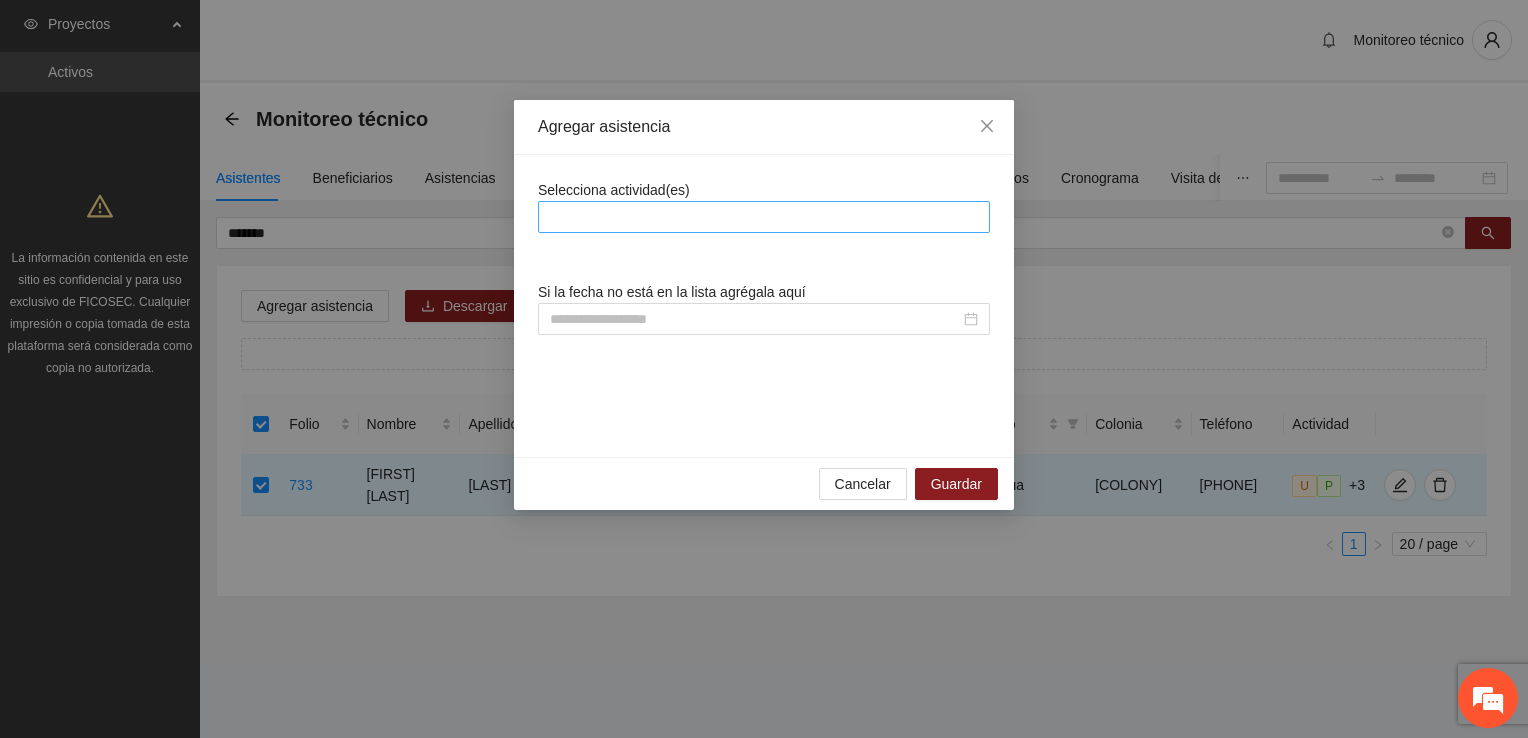 click at bounding box center (764, 217) 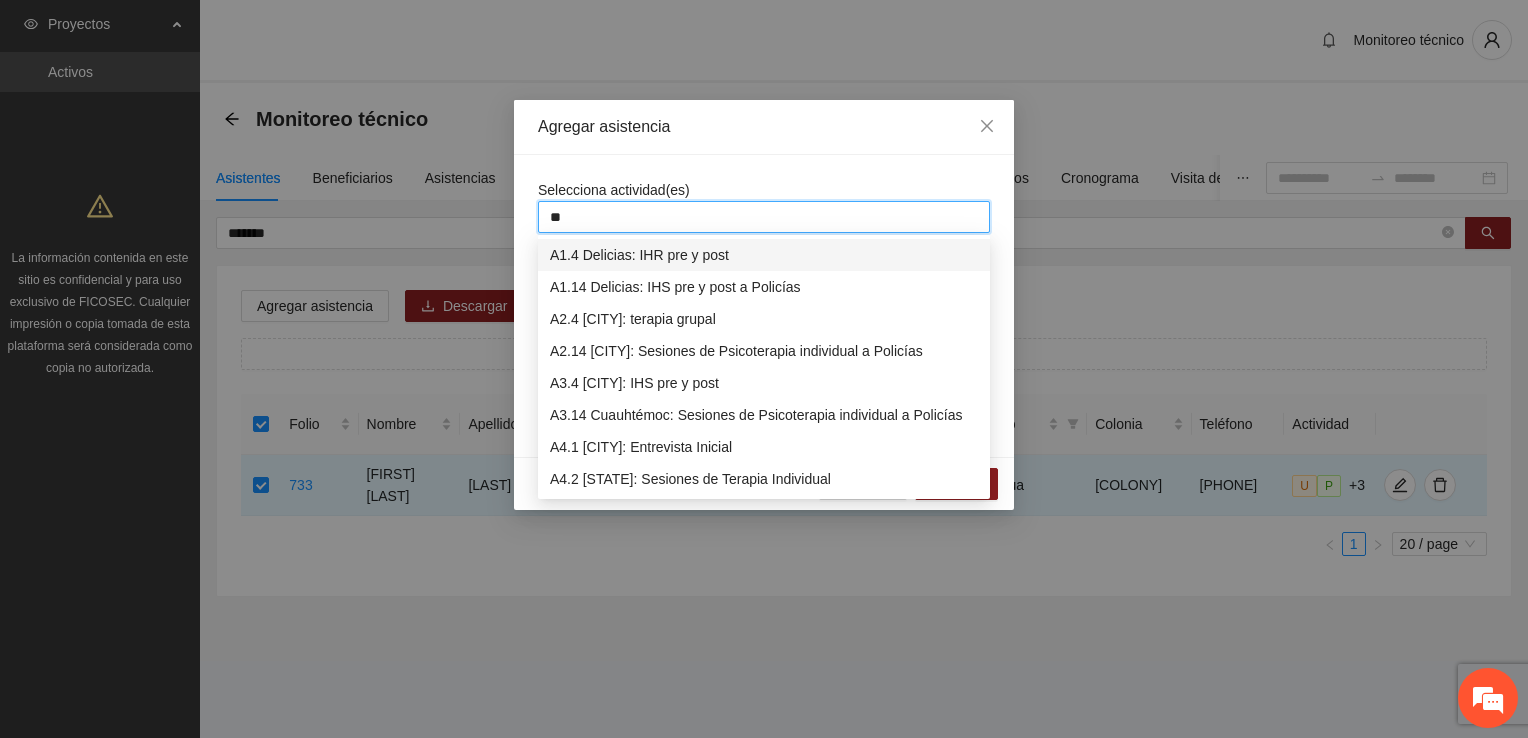 type on "***" 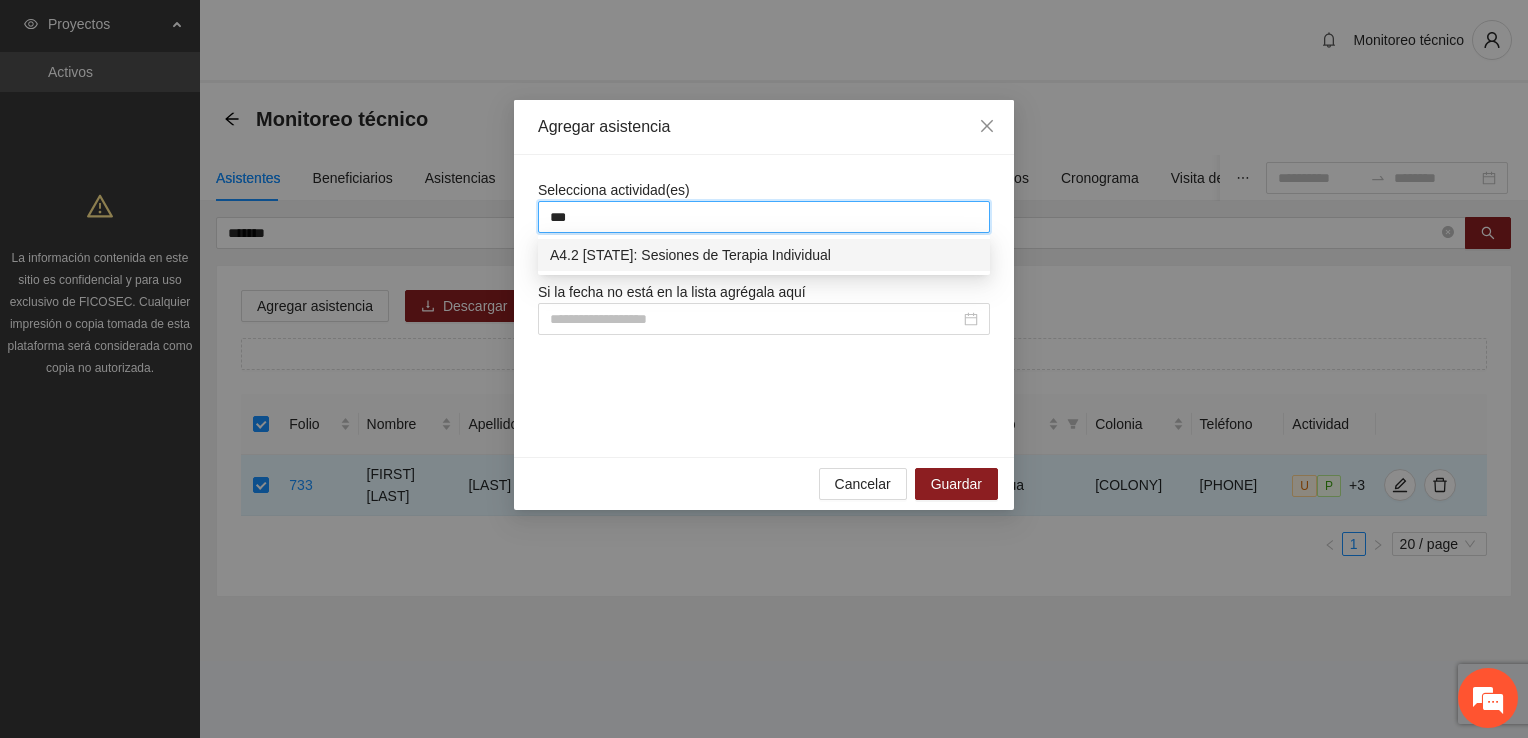 type 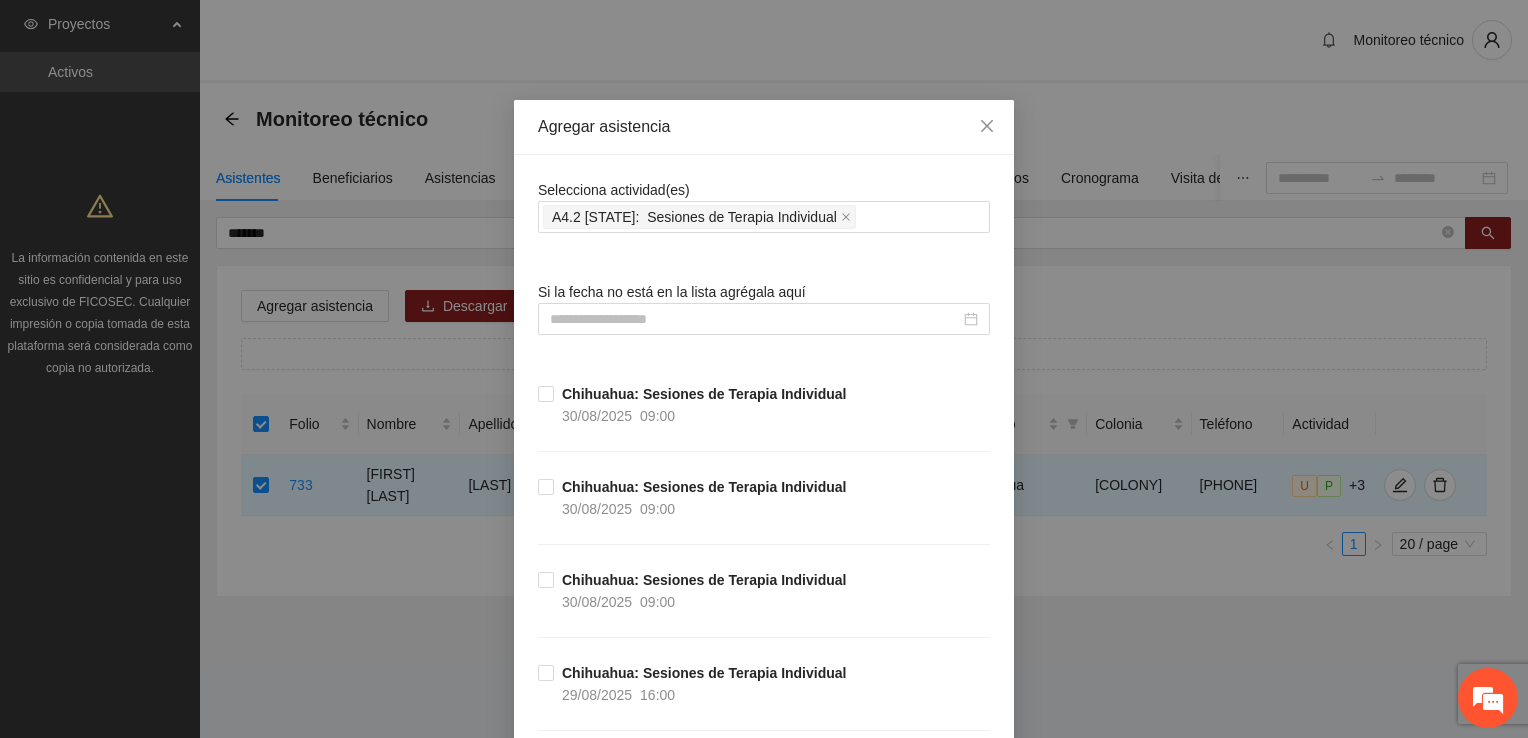 click on "Selecciona actividad(es) A4.2 [CITY]:  Sesiones de Terapia Individual    Si la fecha no está en la lista agrégala aquí [CITY]:  Sesiones de Terapia Individual  30/08/2025 09:00 [CITY]:  Sesiones de Terapia Individual  30/08/2025 09:00 [CITY]:  Sesiones de Terapia Individual  29/08/2025 16:00 [CITY]:  Sesiones de Terapia Individual  29/08/2025 10:00 [CITY]:  Sesiones de Terapia Individual  29/08/2025 10:00 [CITY]:  Sesiones de Terapia Individual  28/08/2025 16:00 [CITY]:  Sesiones de Terapia Individual  28/08/2025 10:00 [CITY]:  Sesiones de Terapia Individual  28/08/2025 09:00 [CITY]:  Sesiones de Terapia Individual  27/08/2025 16:00 [CITY]:  Sesiones de Terapia Individual  27/08/2025 10:00 [CITY]:  Sesiones de Terapia Individual  27/08/2025 10:00 [CITY]:  Sesiones de Terapia Individual  26/08/2025 16:00 [CITY]:  Sesiones de Terapia Individual  26/08/2025 10:00 [CITY]:  Sesiones de Terapia Individual" at bounding box center (764, 20254) 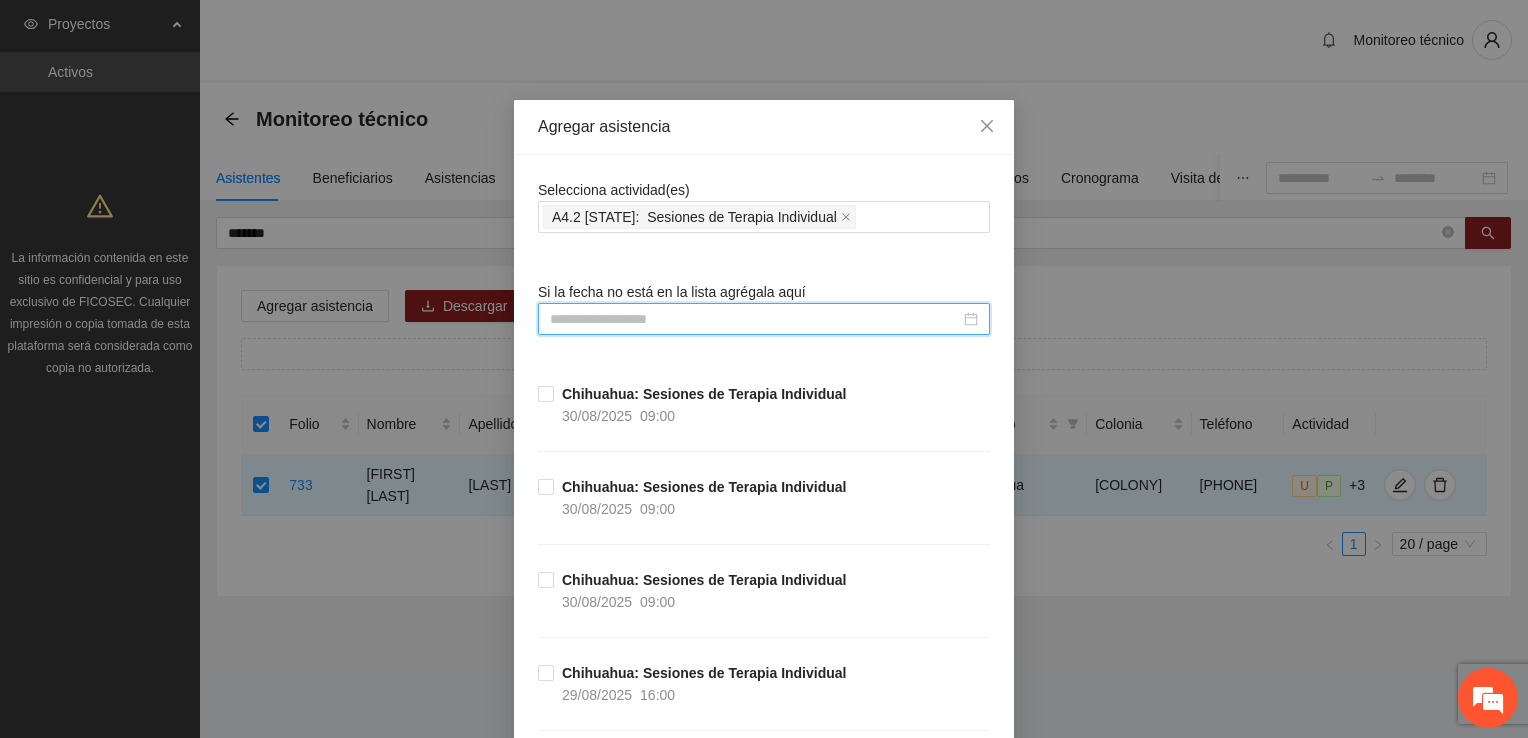 click at bounding box center (755, 319) 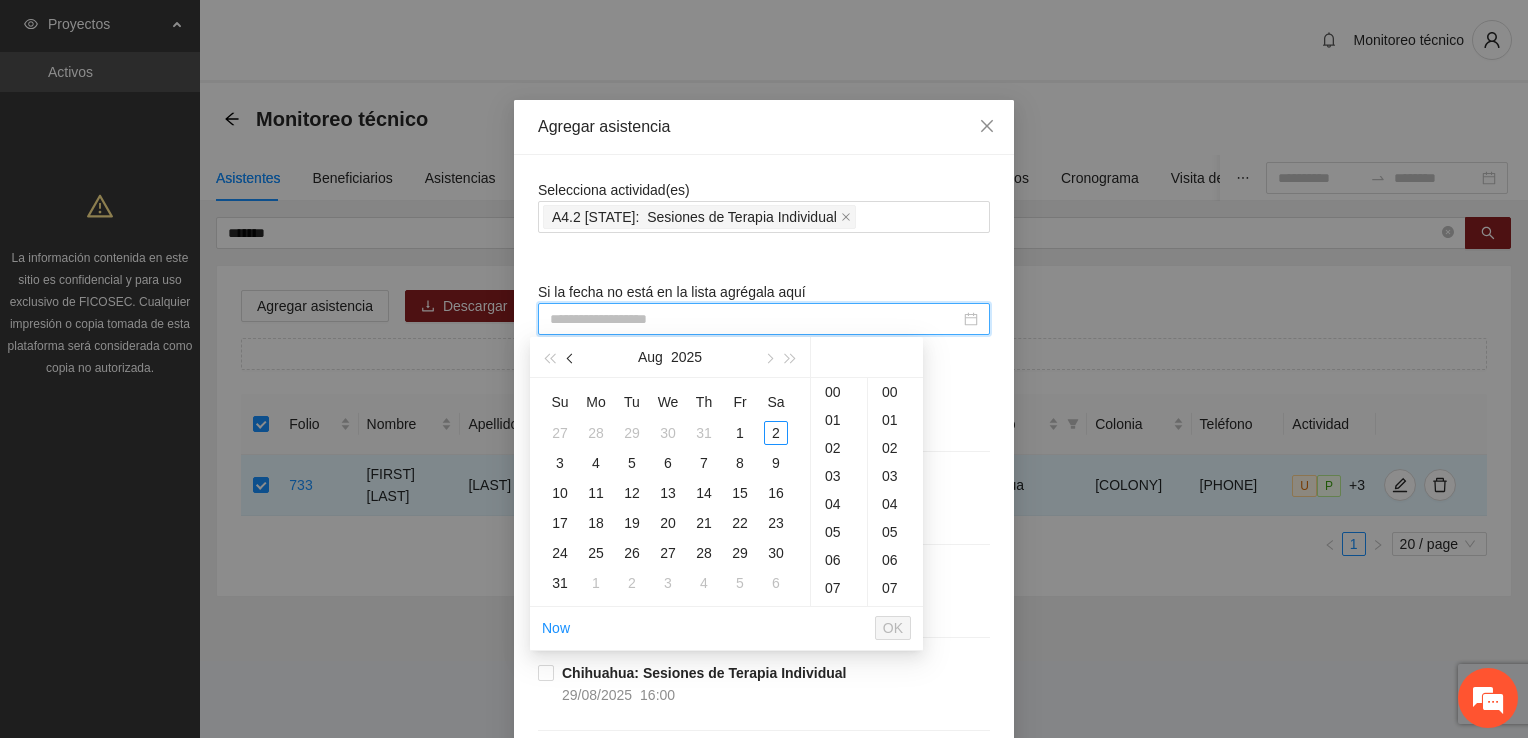 click at bounding box center (571, 357) 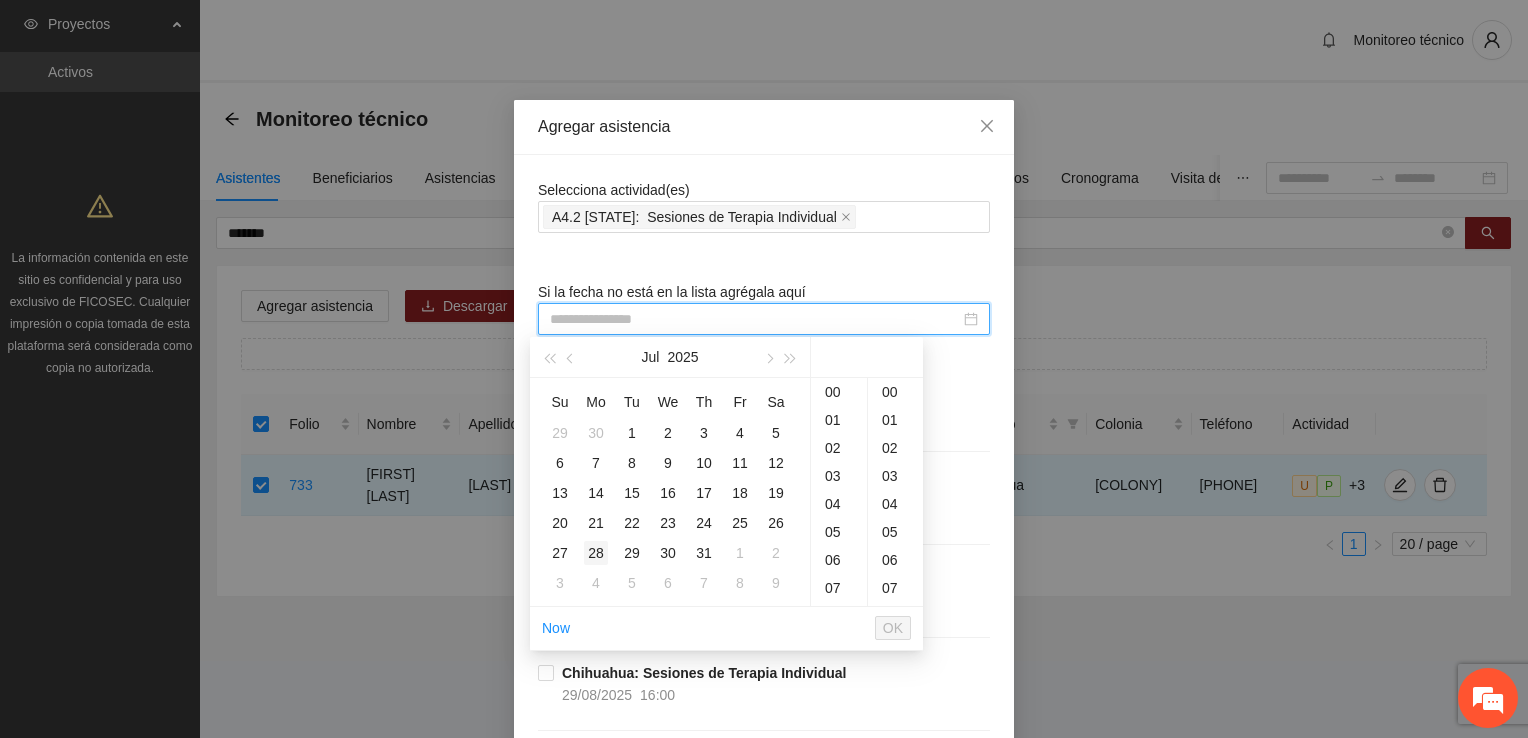 click on "28" at bounding box center [596, 553] 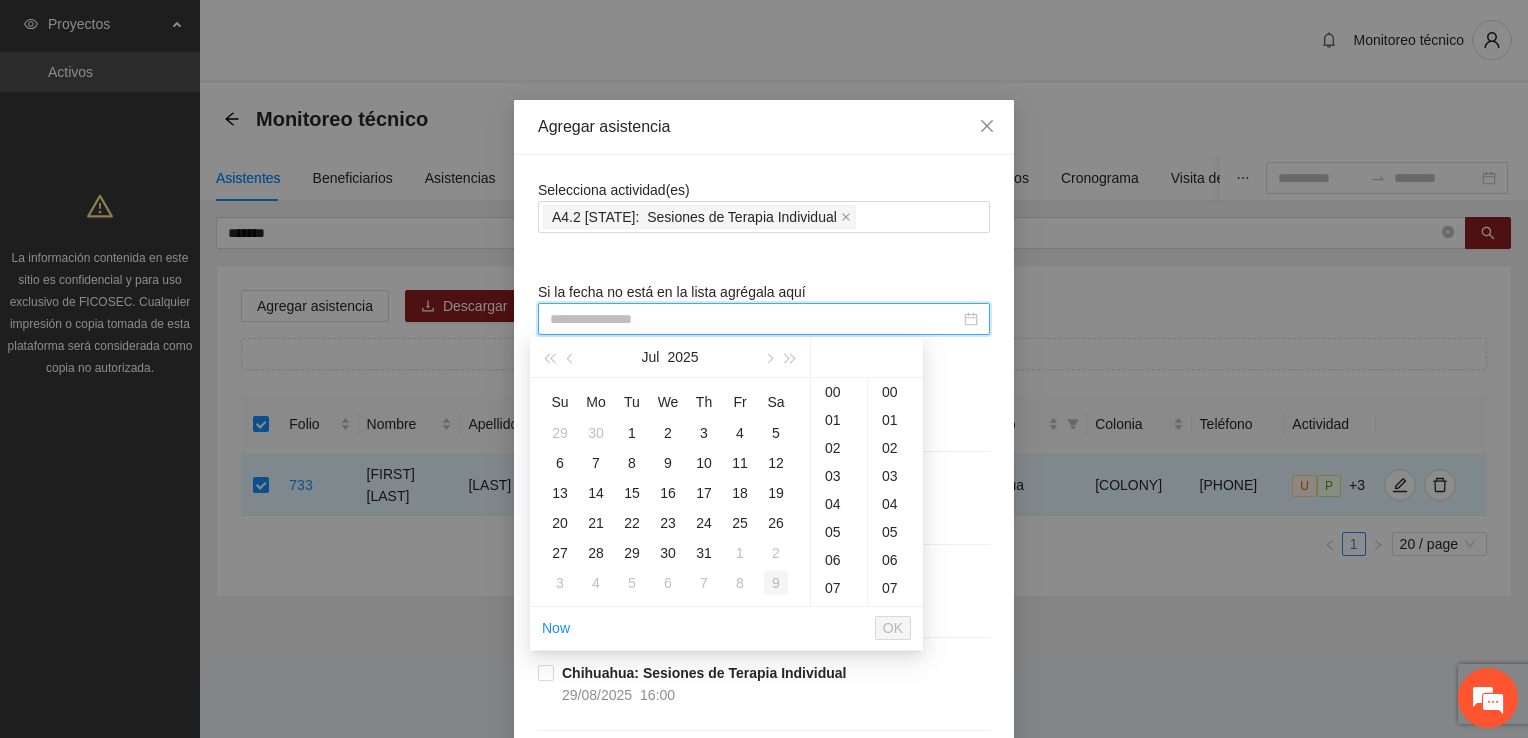 scroll, scrollTop: 336, scrollLeft: 0, axis: vertical 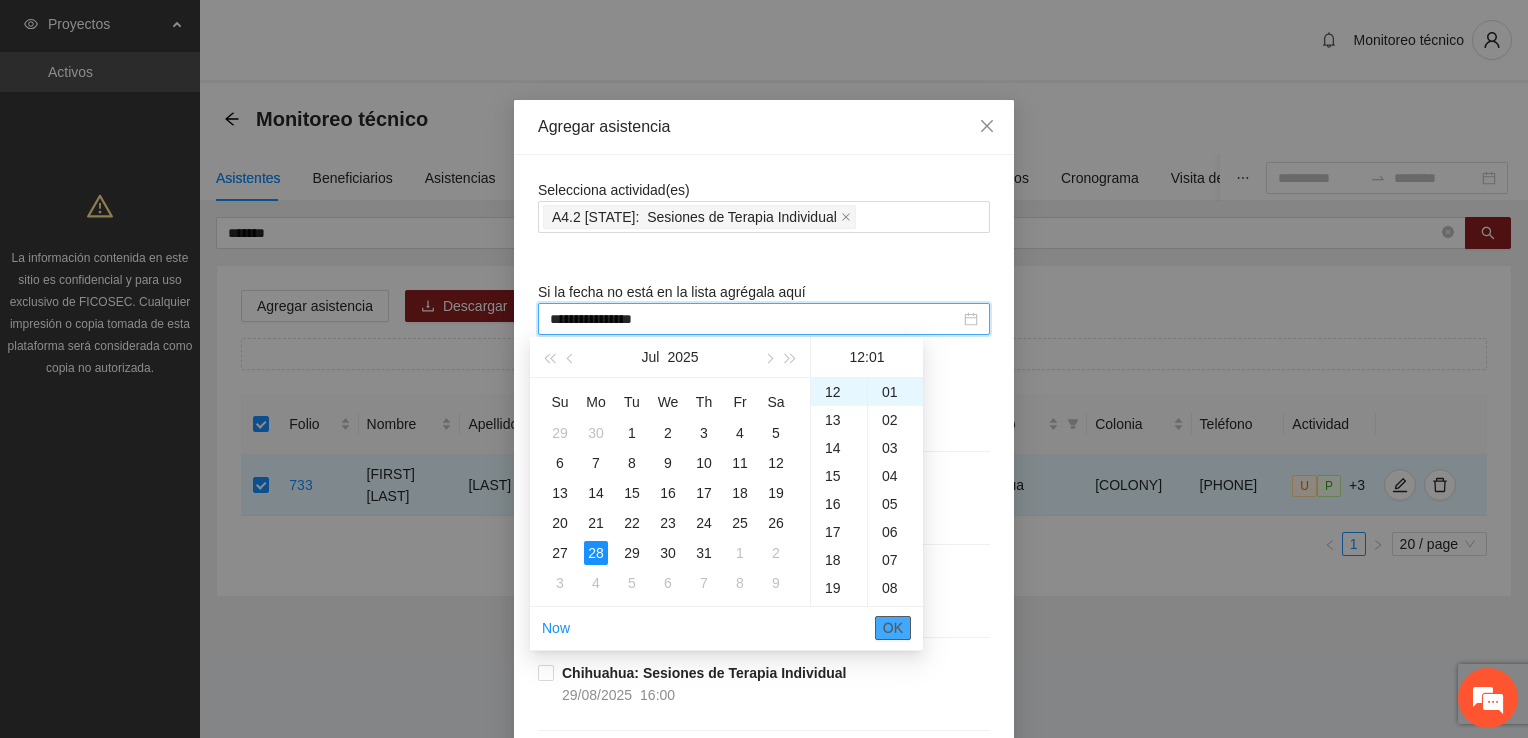 click on "OK" at bounding box center (893, 628) 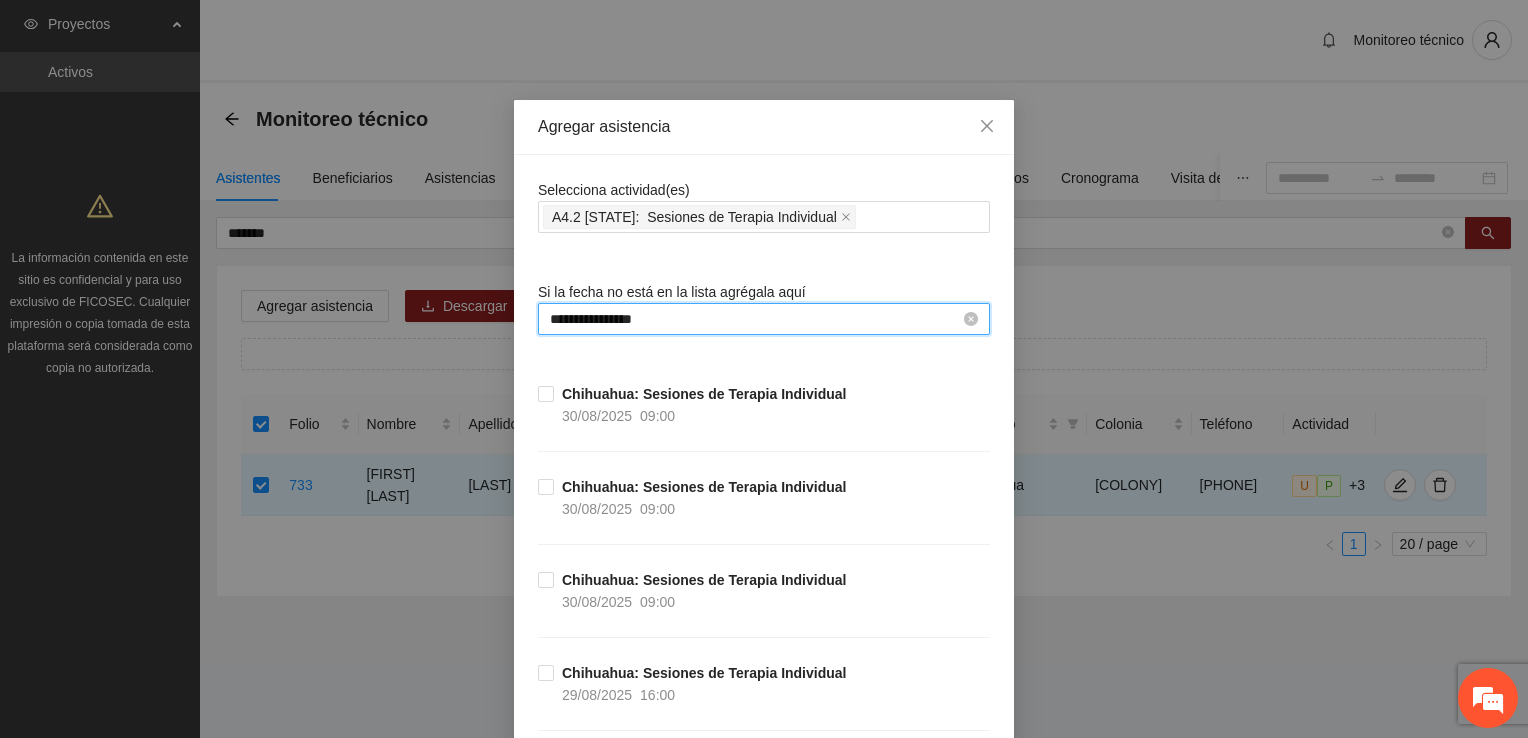 click on "**********" at bounding box center (755, 319) 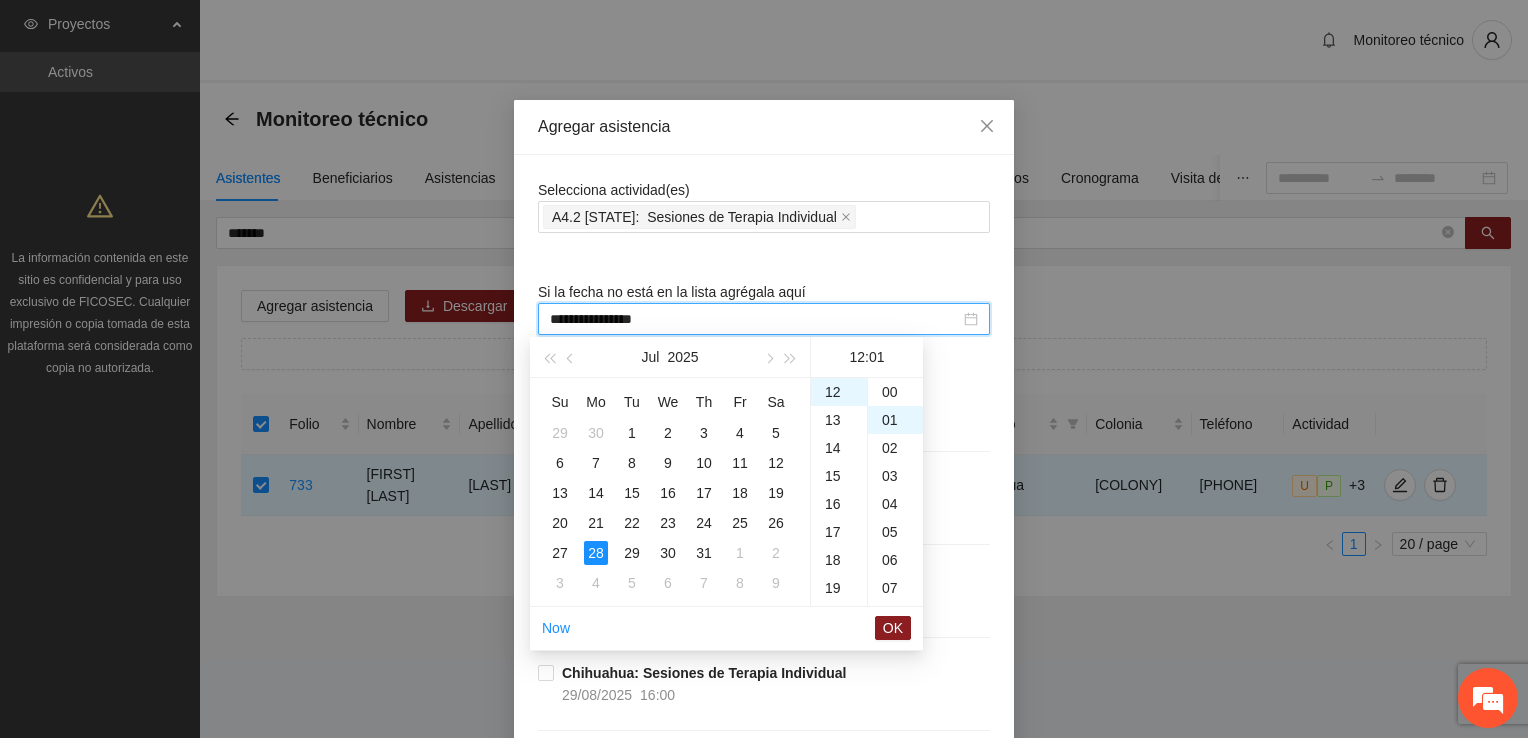scroll, scrollTop: 0, scrollLeft: 0, axis: both 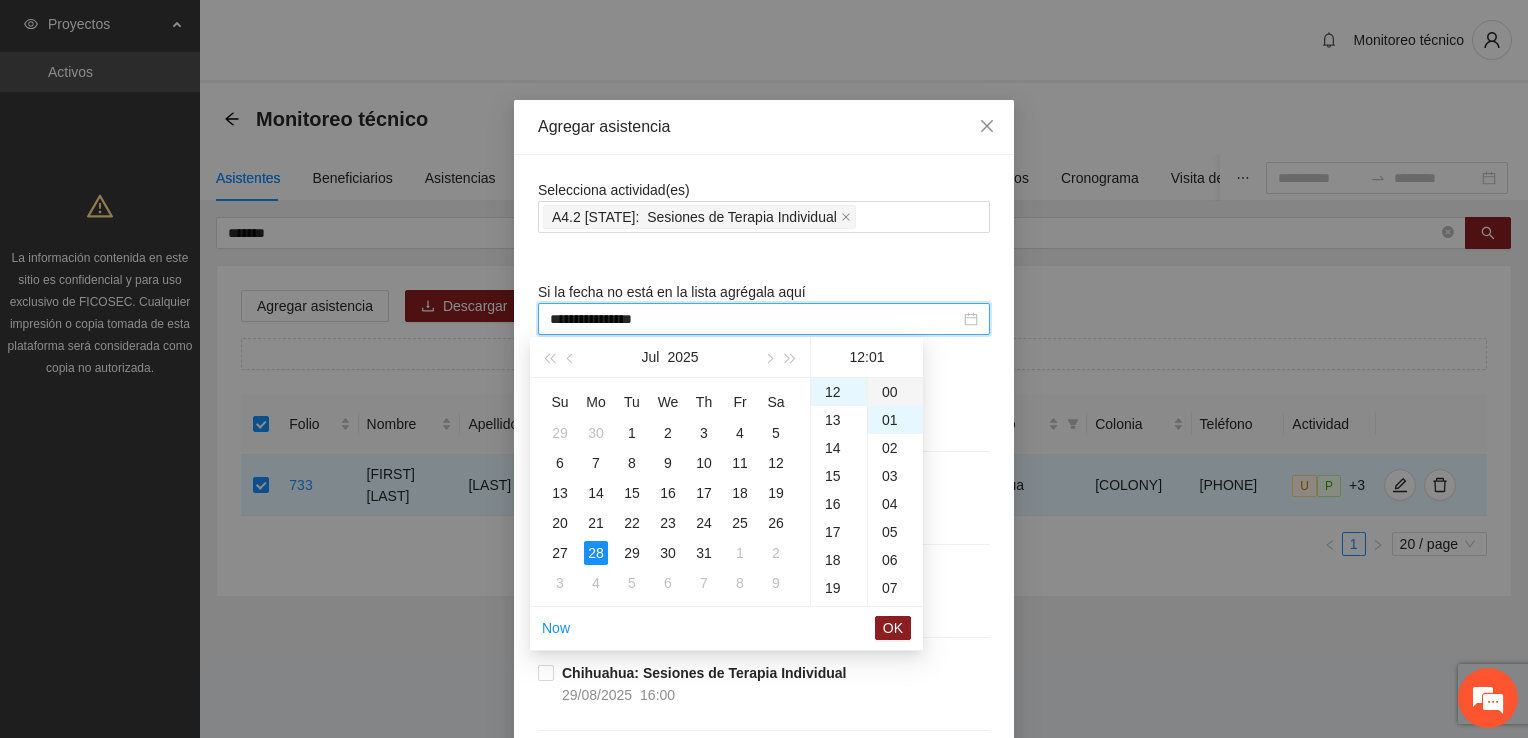 click on "00" at bounding box center (895, 392) 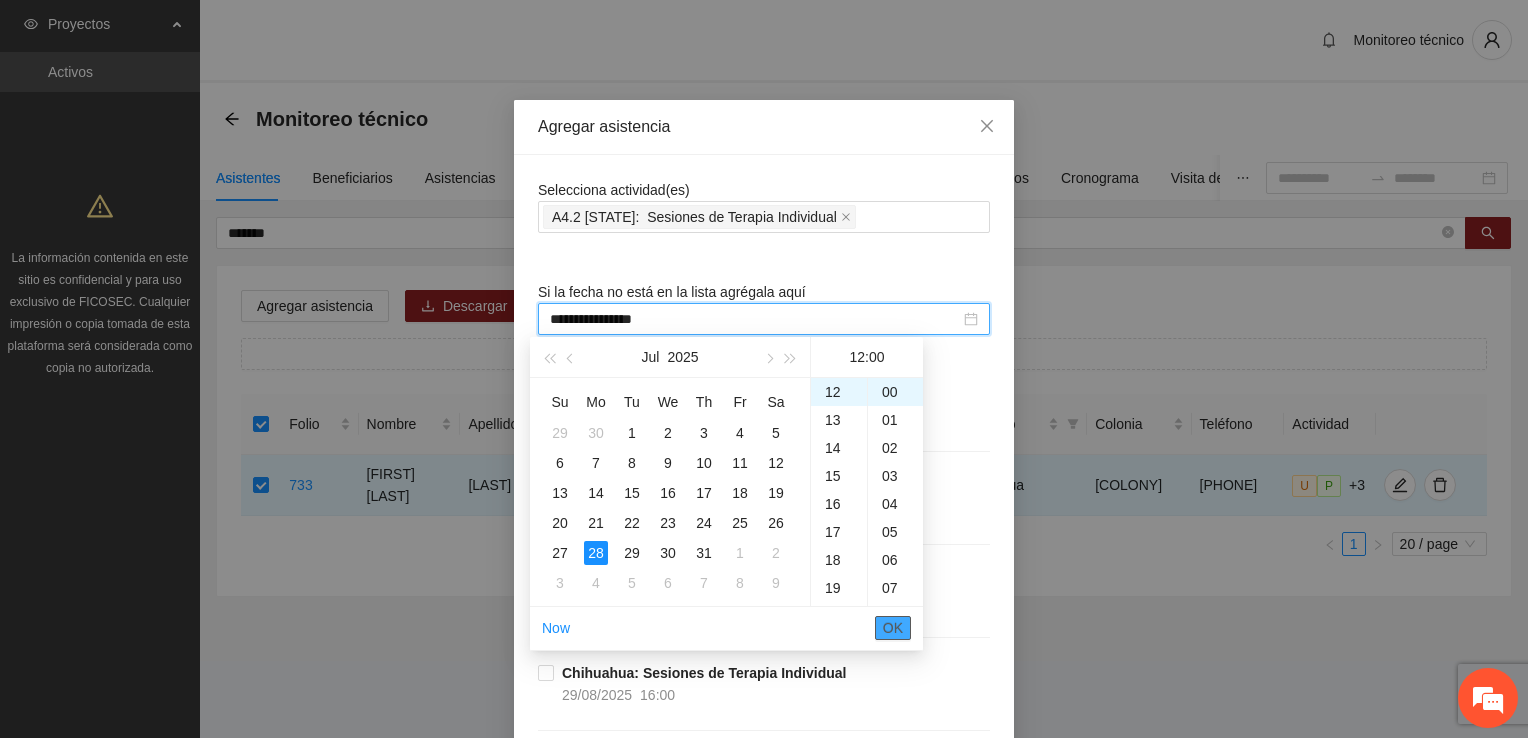click on "OK" at bounding box center [893, 628] 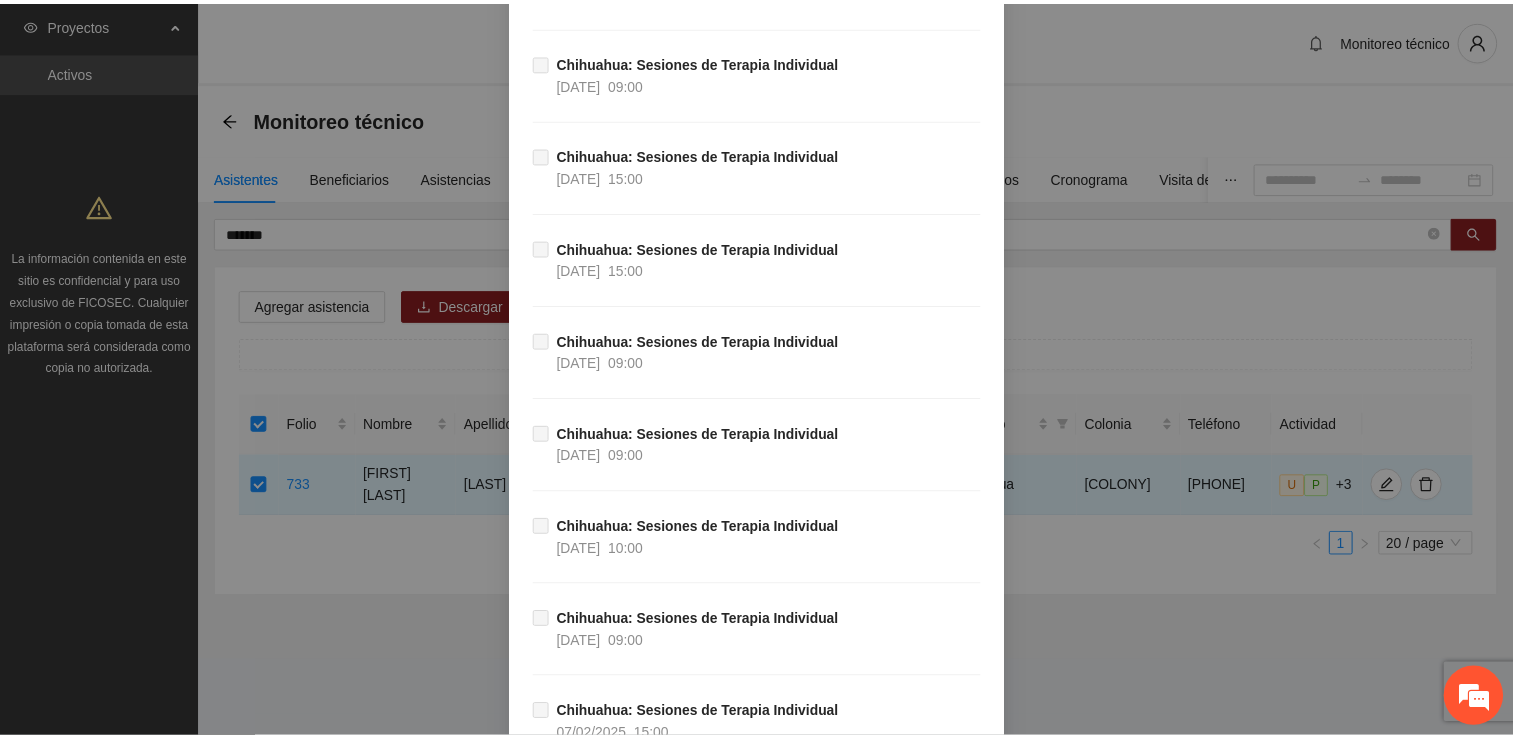 scroll, scrollTop: 39604, scrollLeft: 0, axis: vertical 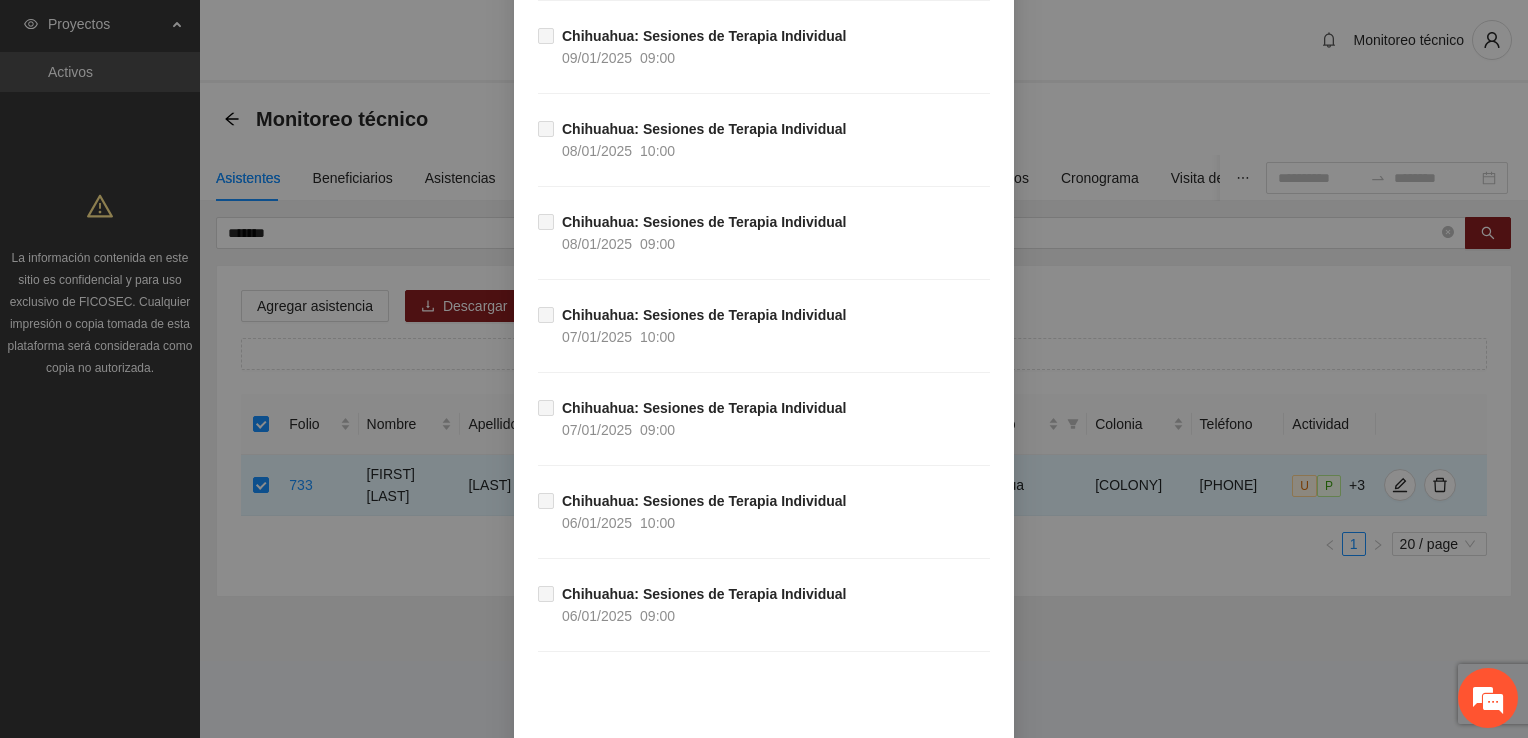 click on "Guardar" at bounding box center (956, 776) 